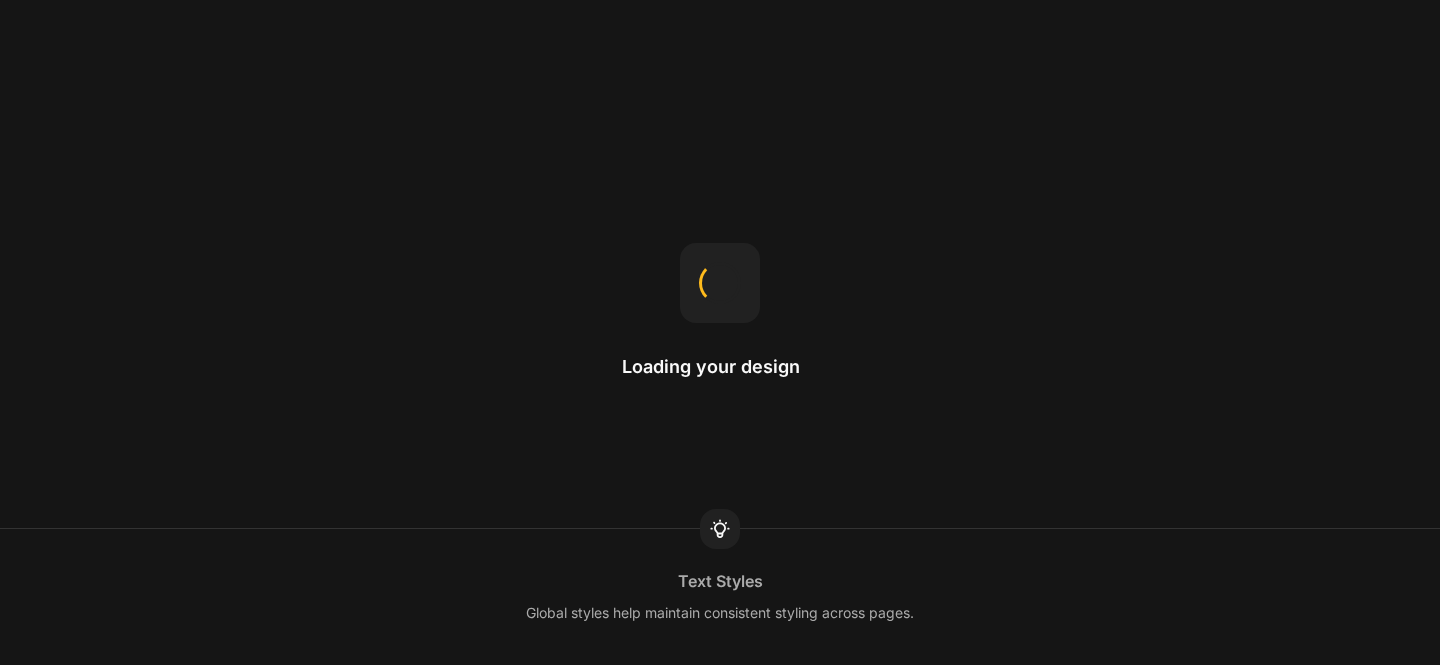 scroll, scrollTop: 0, scrollLeft: 0, axis: both 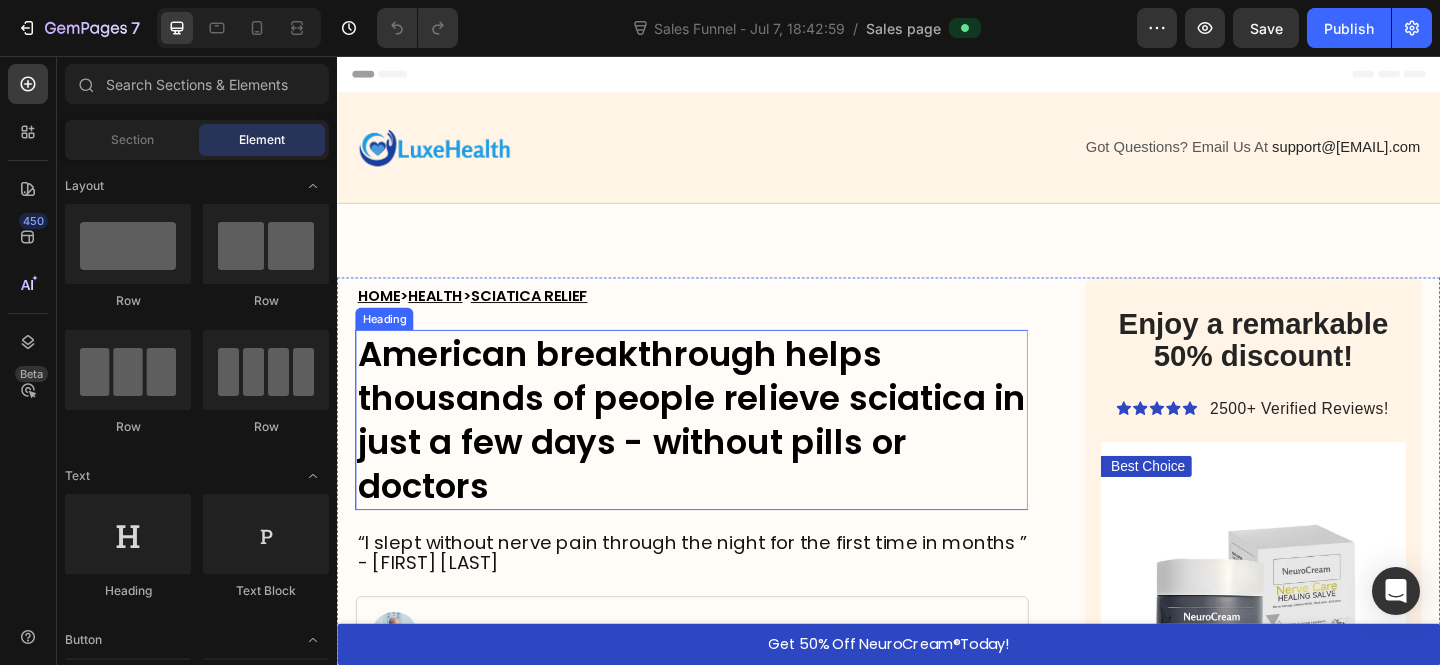 click on "American breakthrough helps thousands of people relieve sciatica in just a few days - without pills or doctors" at bounding box center (722, 452) 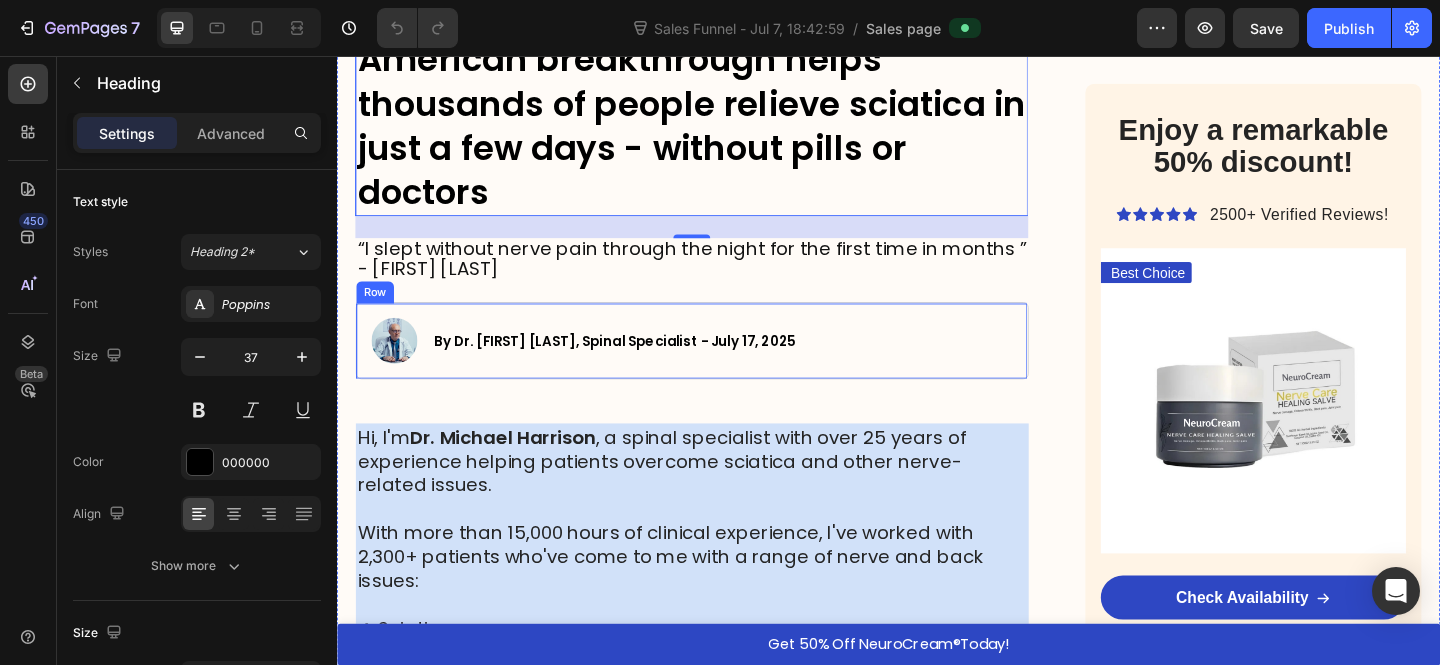 scroll, scrollTop: 436, scrollLeft: 0, axis: vertical 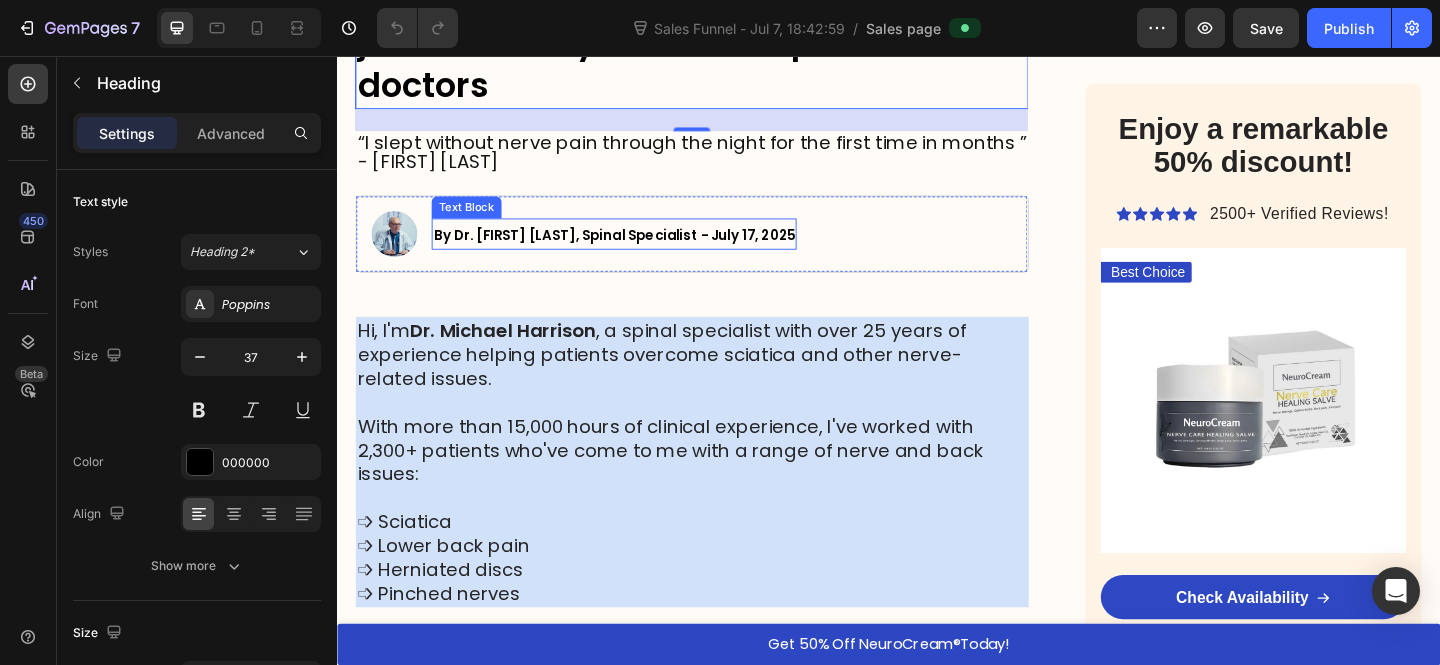 click on "By Dr. [FIRST] [LAST], Spinal Specialist - July 17, 2025" at bounding box center (638, 251) 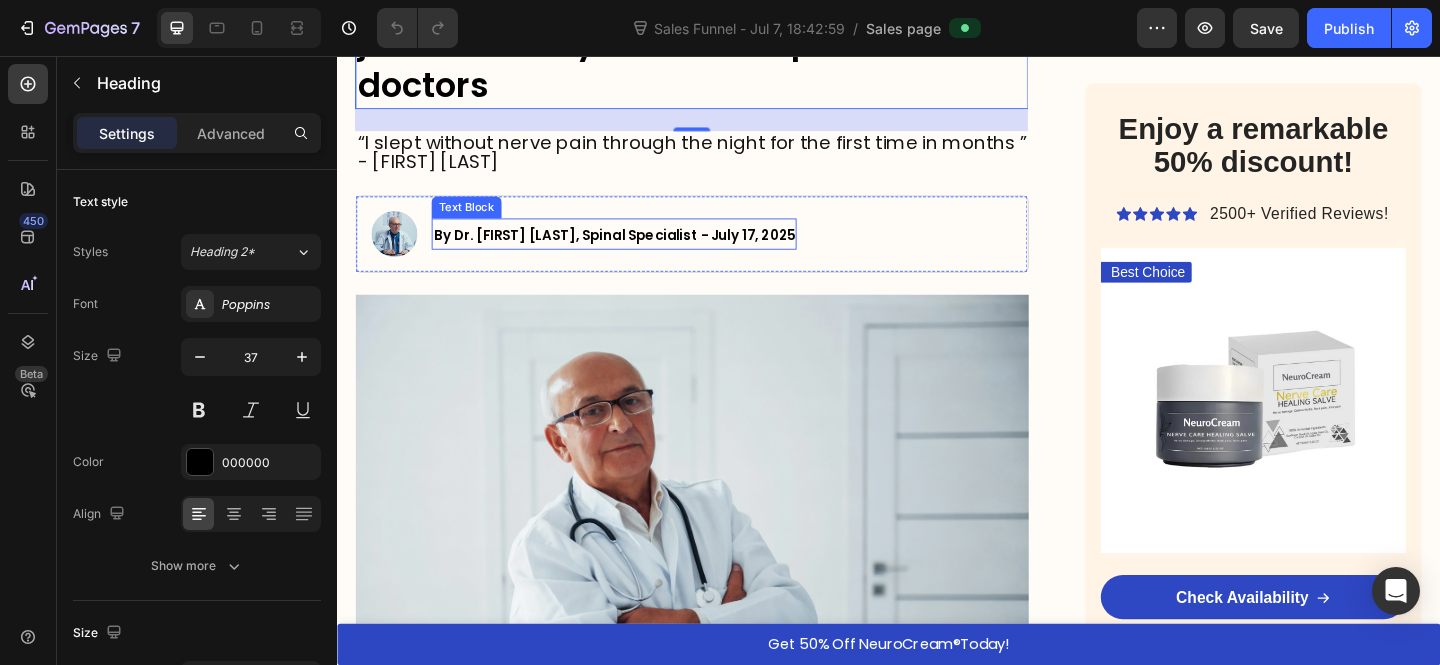 click on "By Dr. [FIRST] [LAST], Spinal Specialist - July 17, 2025" at bounding box center (638, 251) 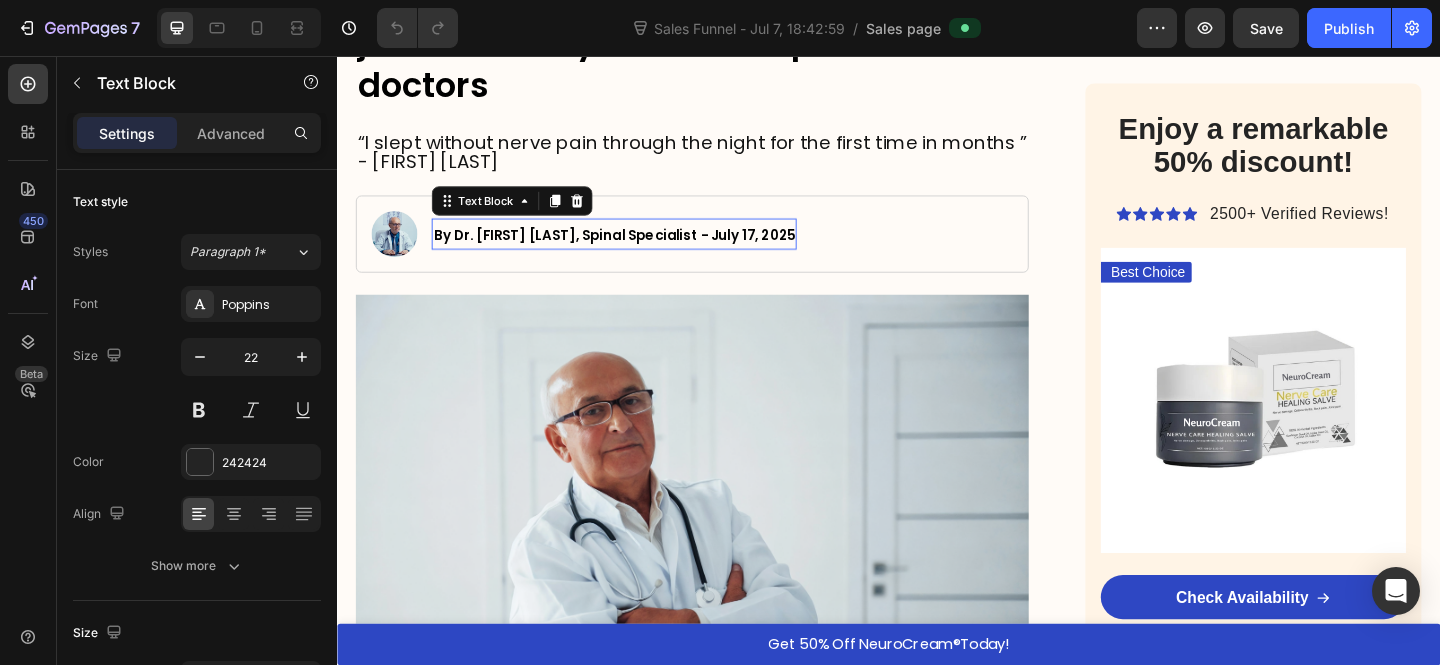 click on "By Dr. [FIRST] [LAST], Spinal Specialist - July 17, 2025" at bounding box center [638, 251] 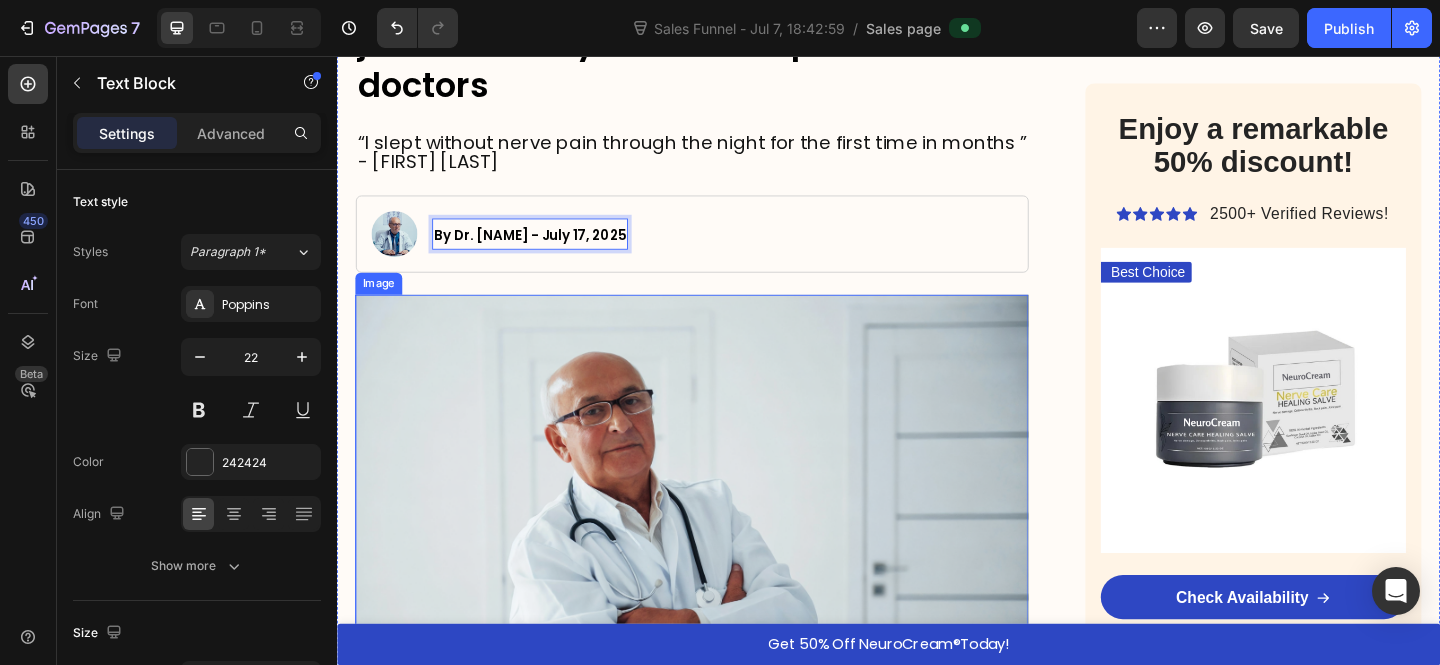 scroll, scrollTop: 632, scrollLeft: 0, axis: vertical 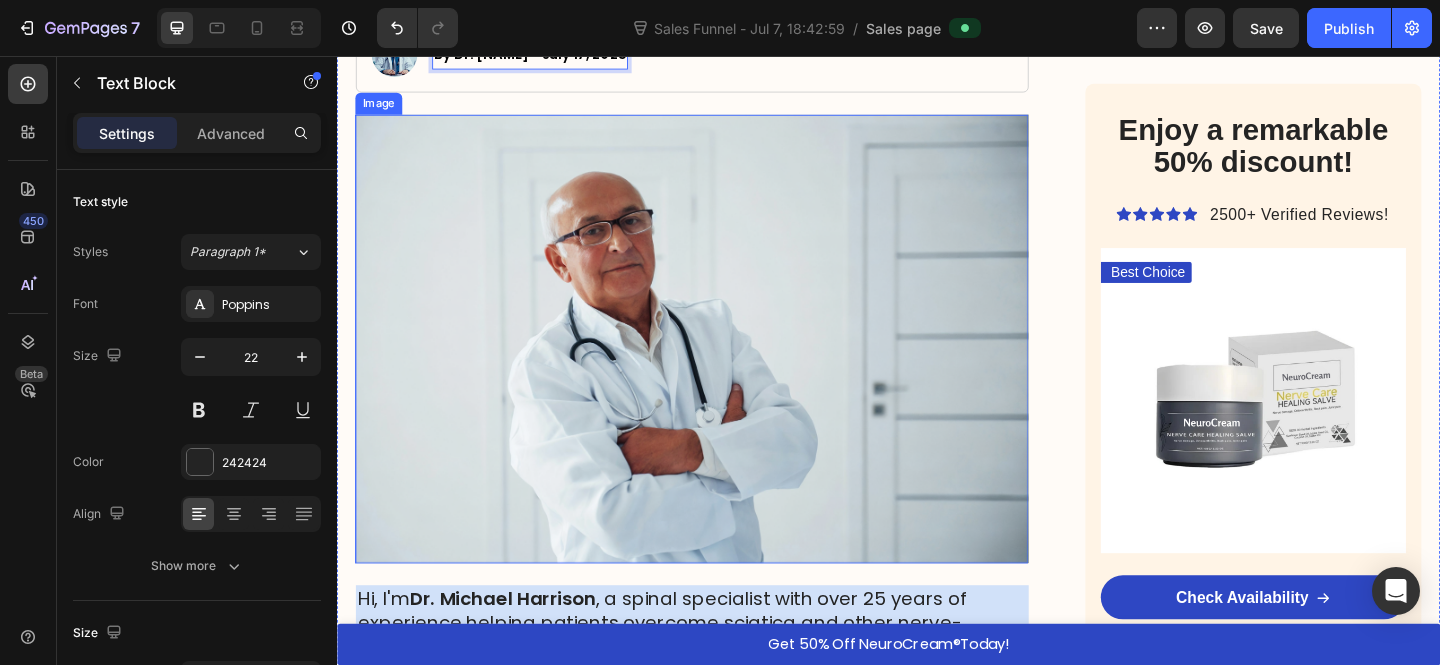 click at bounding box center [723, 364] 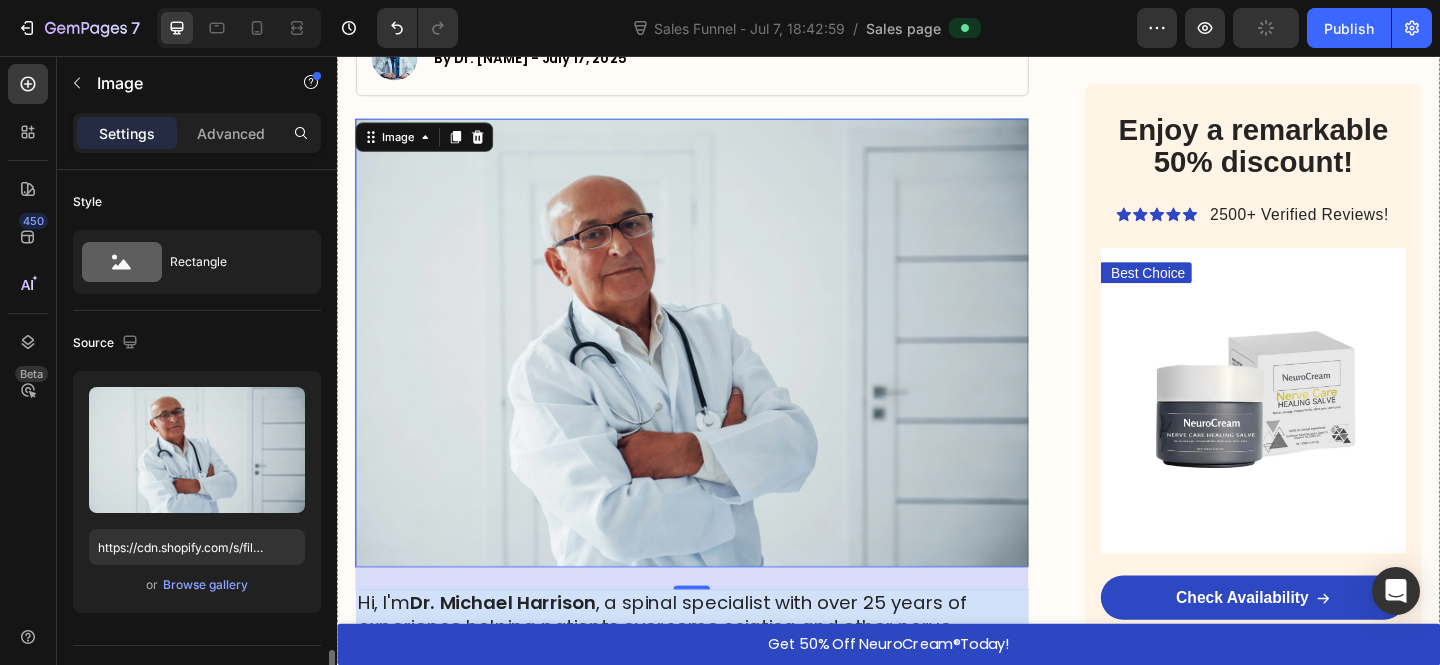 scroll, scrollTop: 1403, scrollLeft: 0, axis: vertical 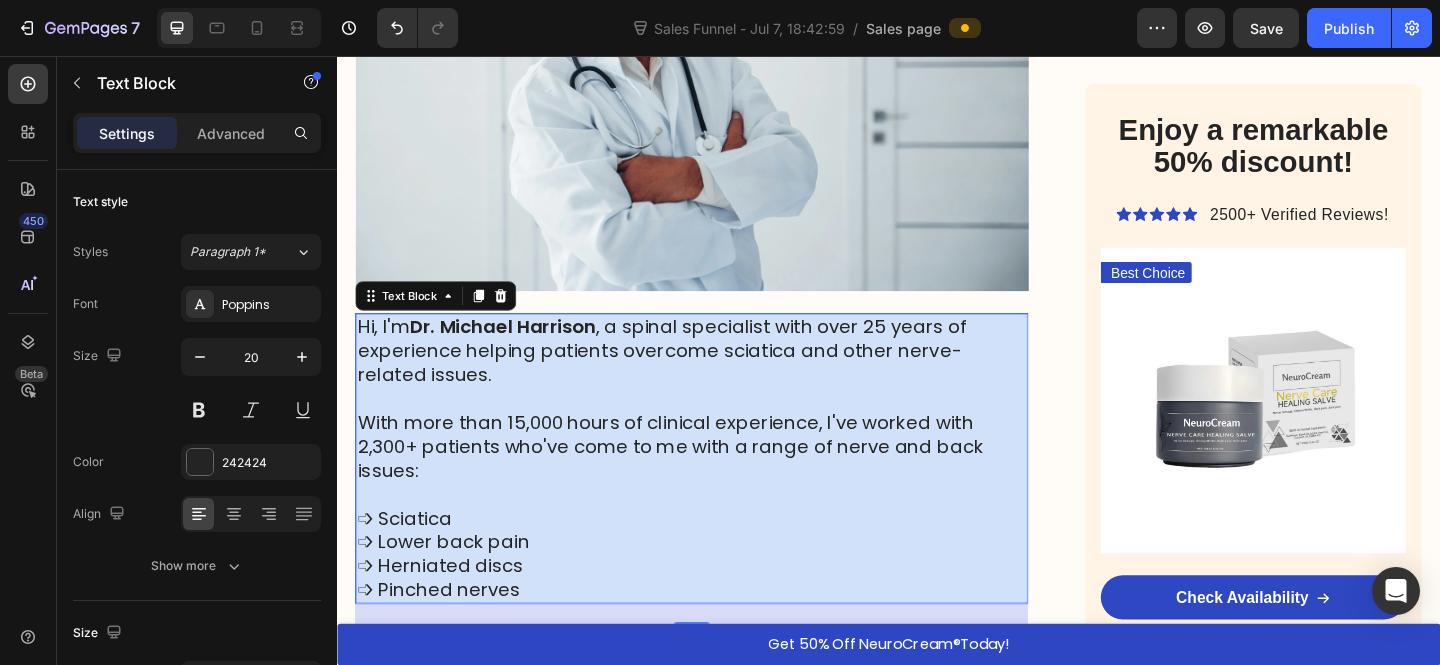 click on "Hi, I'm Dr.[NAME], a spinal specialist with over 25 years of experience helping patients overcome sciatica and other nerve-related issues." at bounding box center (723, 377) 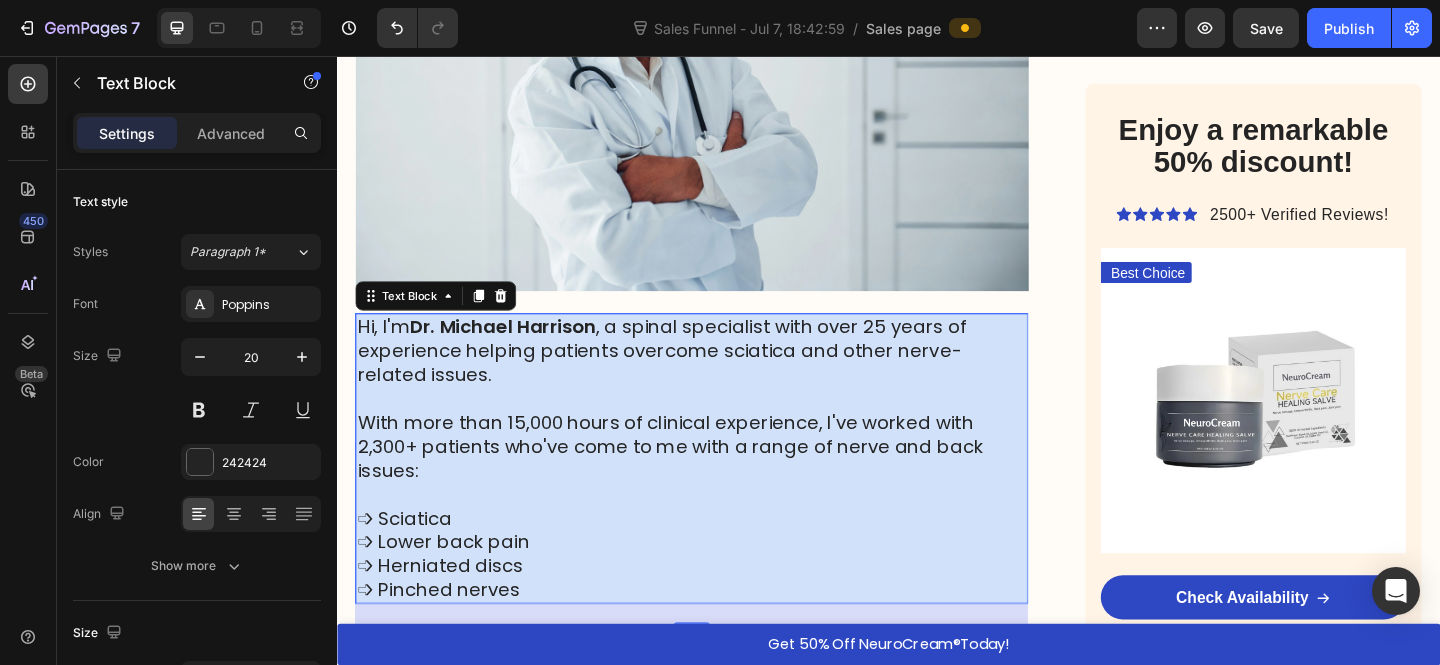 click at bounding box center (723, 429) 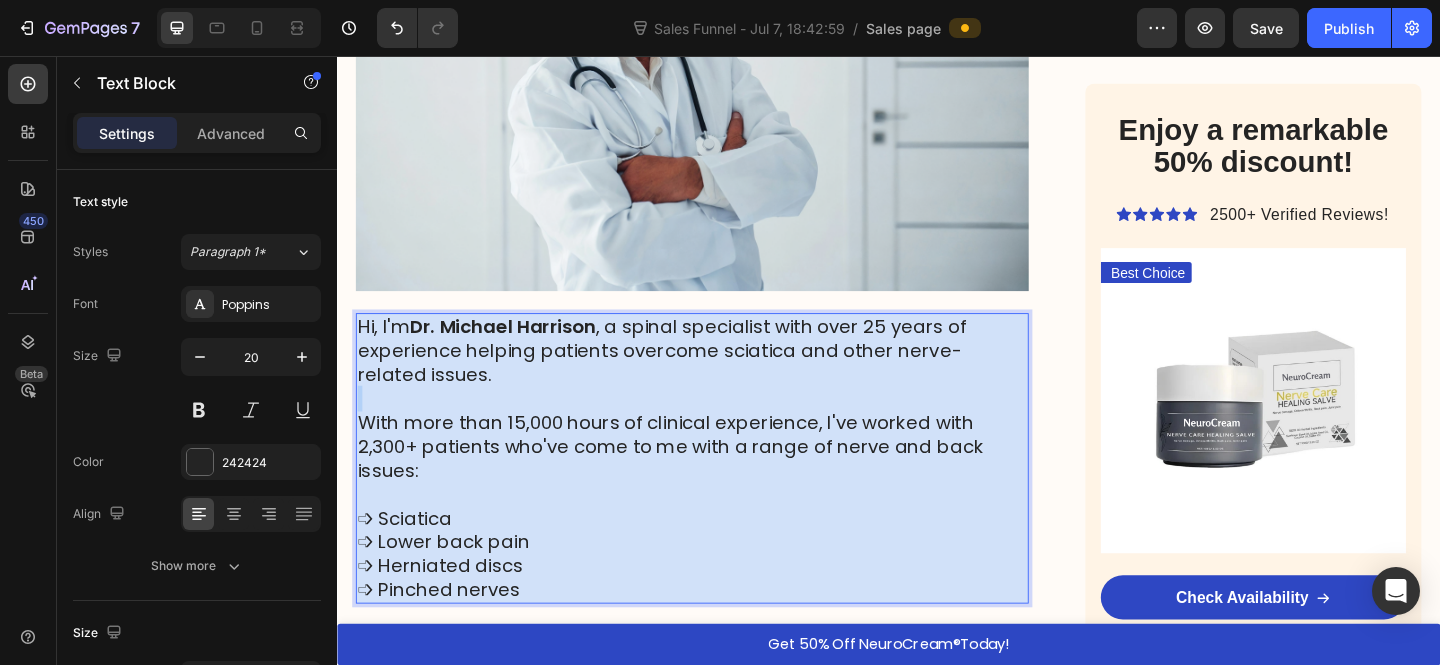 click at bounding box center [723, 429] 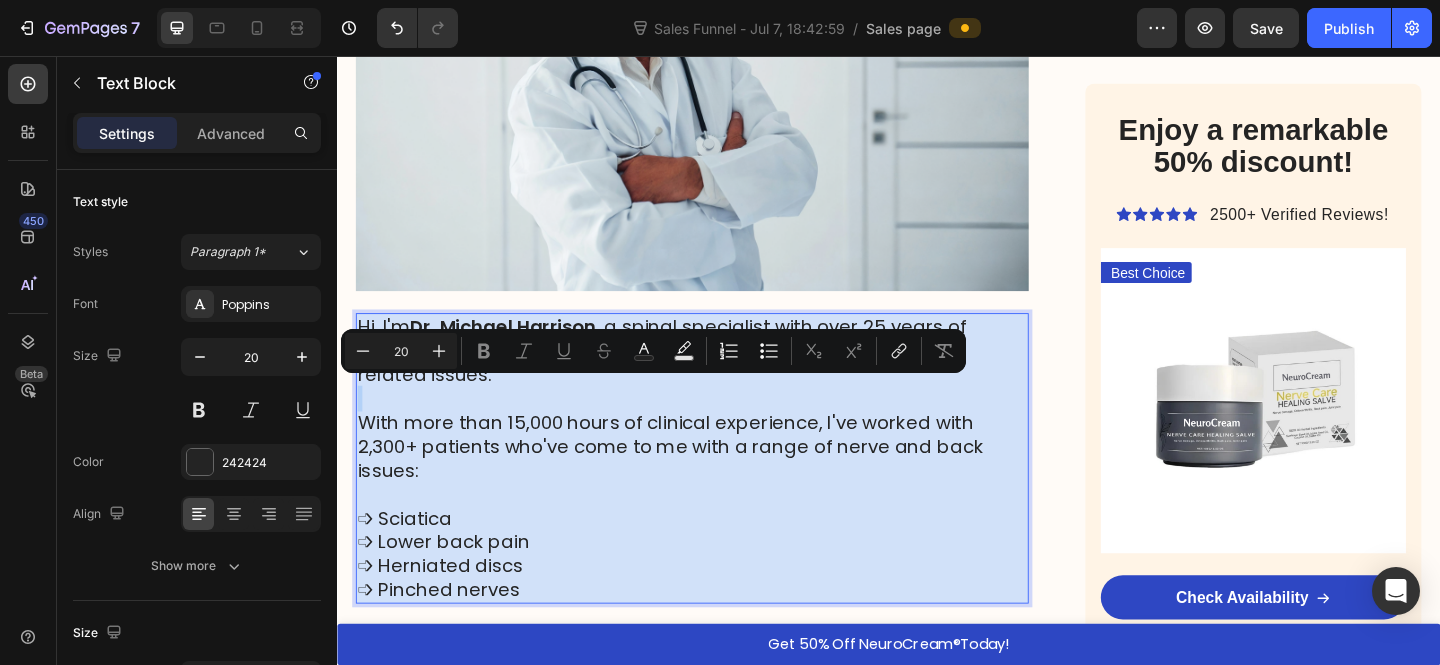click at bounding box center [723, 429] 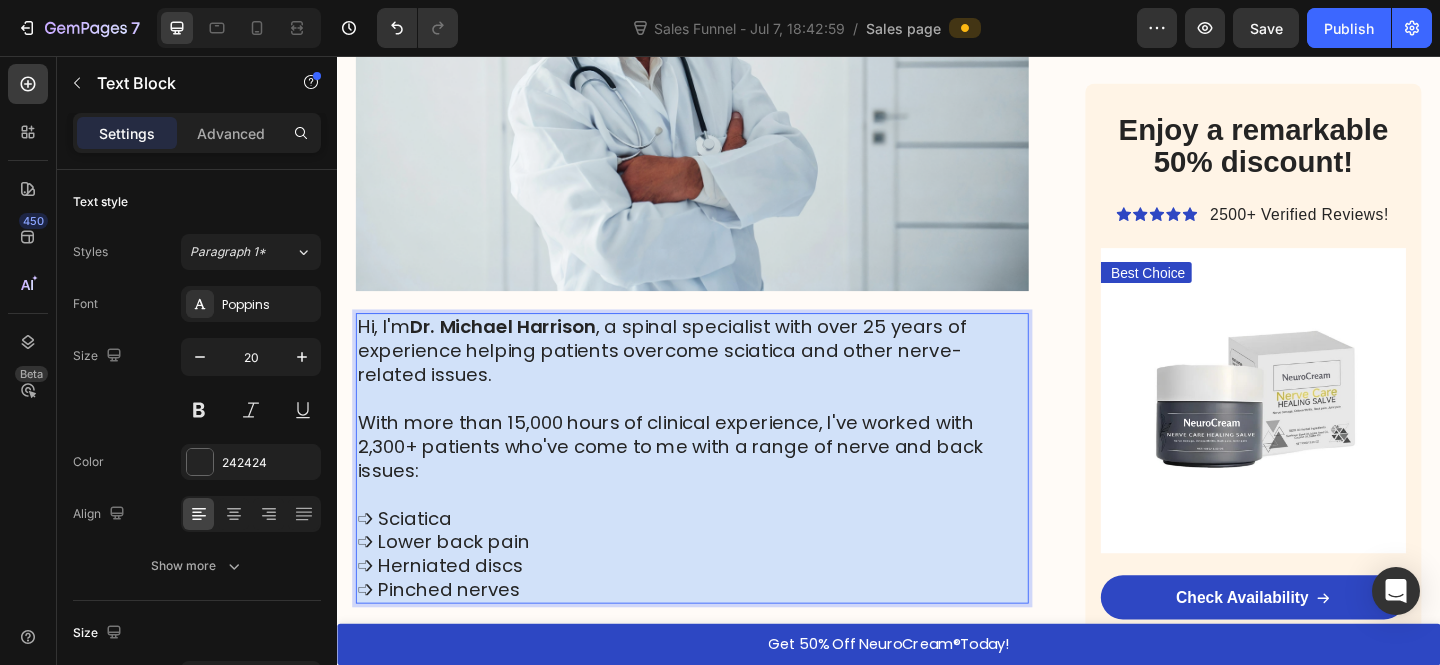 drag, startPoint x: 668, startPoint y: 403, endPoint x: 680, endPoint y: 396, distance: 13.892444 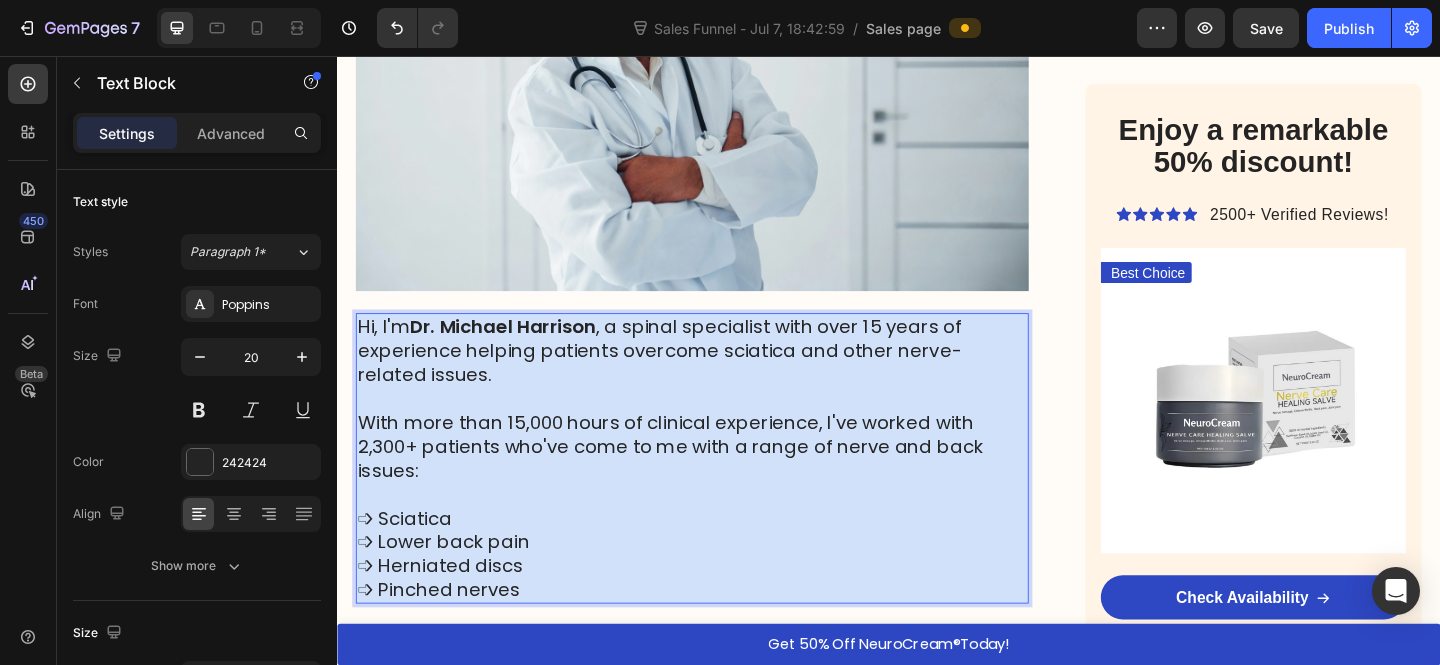 click at bounding box center (723, 429) 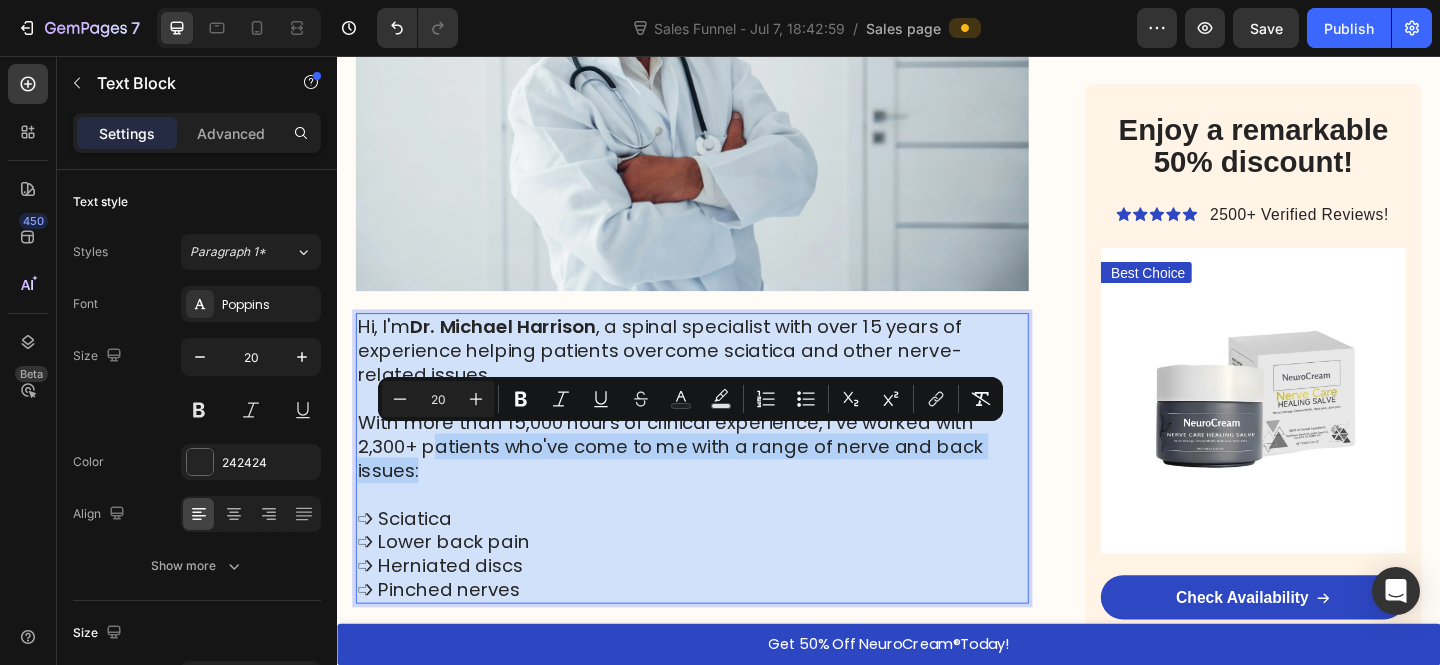 drag, startPoint x: 476, startPoint y: 494, endPoint x: 449, endPoint y: 487, distance: 27.89265 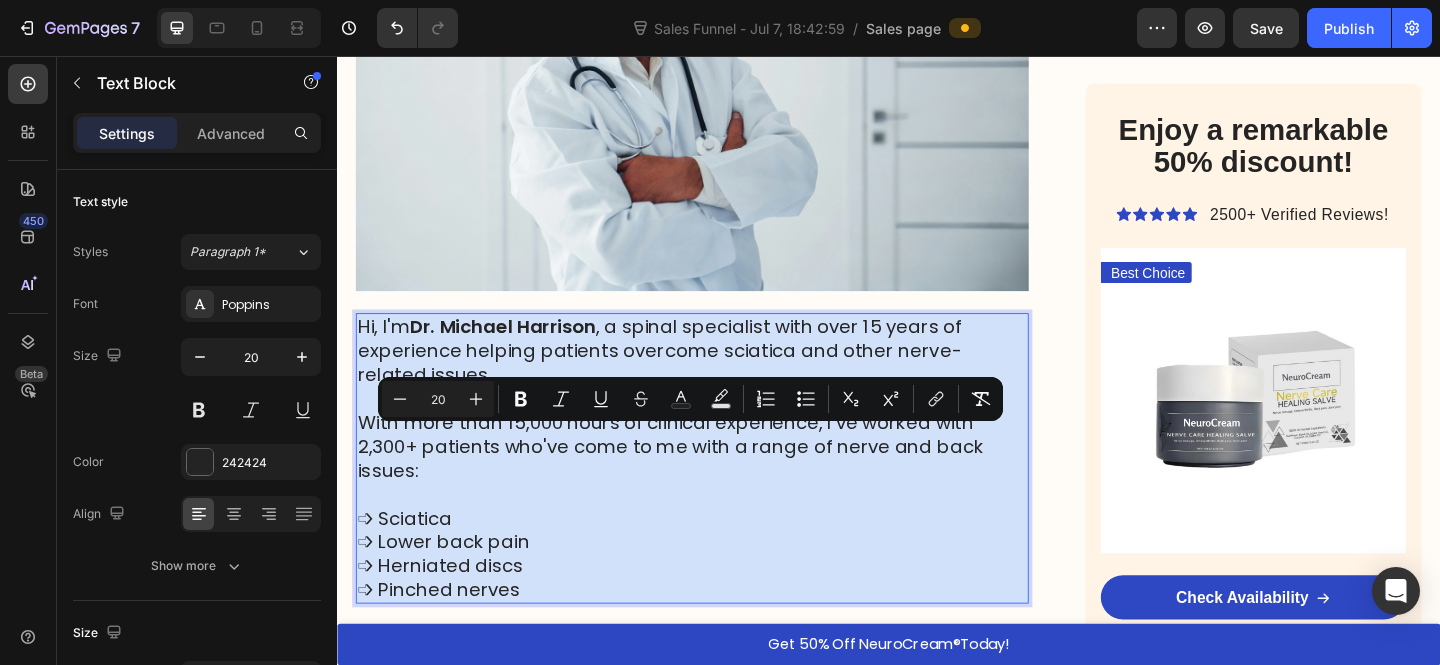 click on "With more than 15,000 hours of clinical experience, I've worked with 2,300+ patients who've come to me with a range of nerve and back issues:" at bounding box center (723, 481) 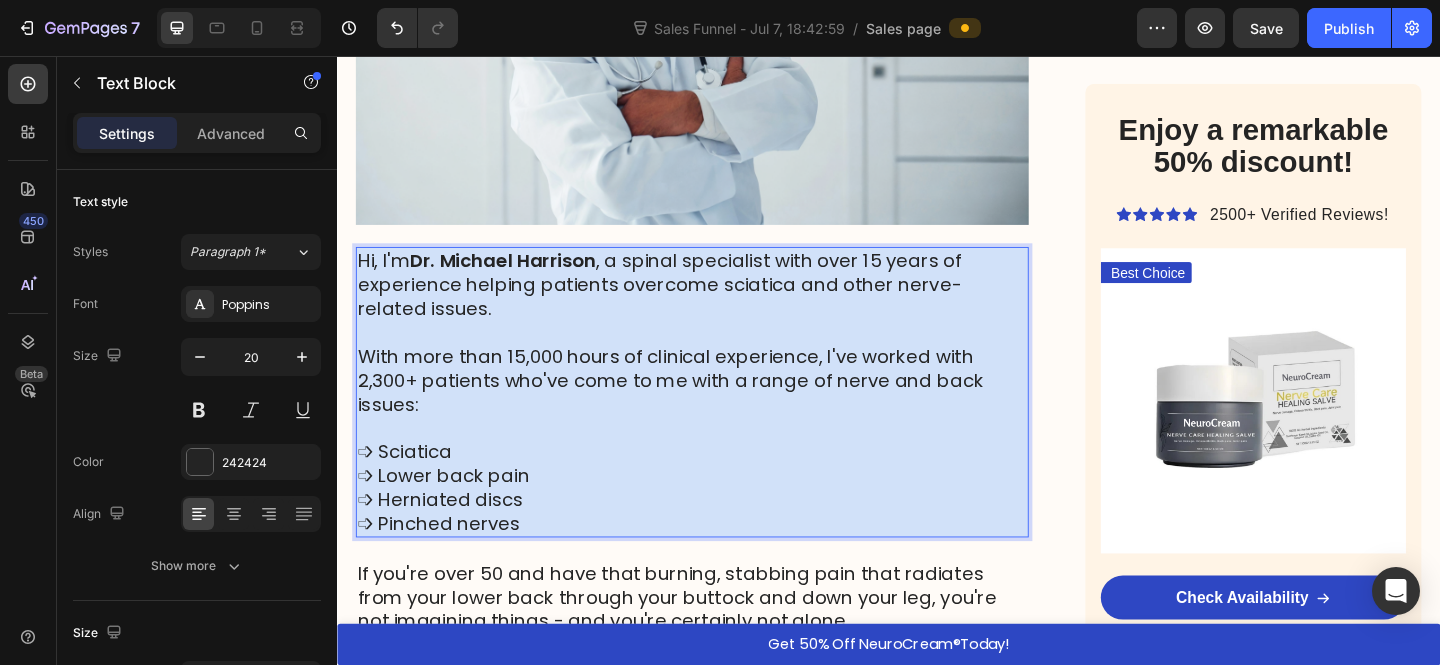 scroll, scrollTop: 1116, scrollLeft: 0, axis: vertical 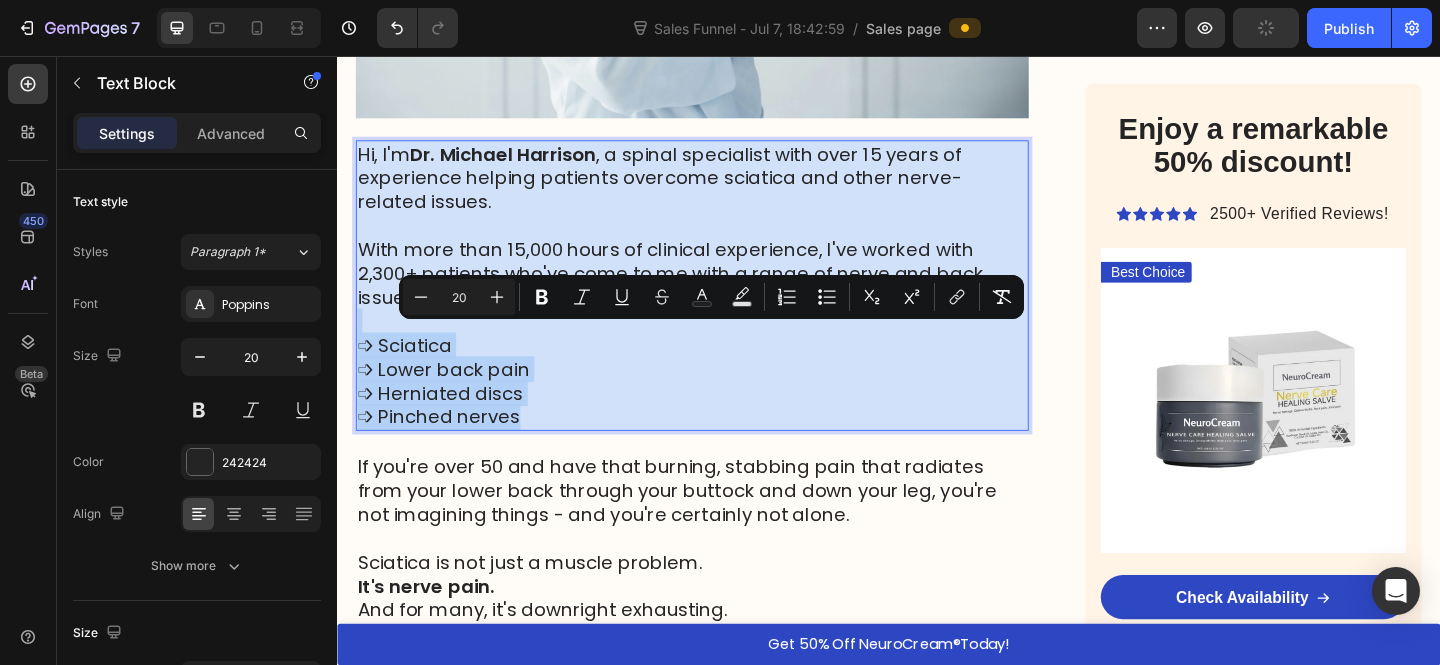 drag, startPoint x: 571, startPoint y: 435, endPoint x: 499, endPoint y: 335, distance: 123.22337 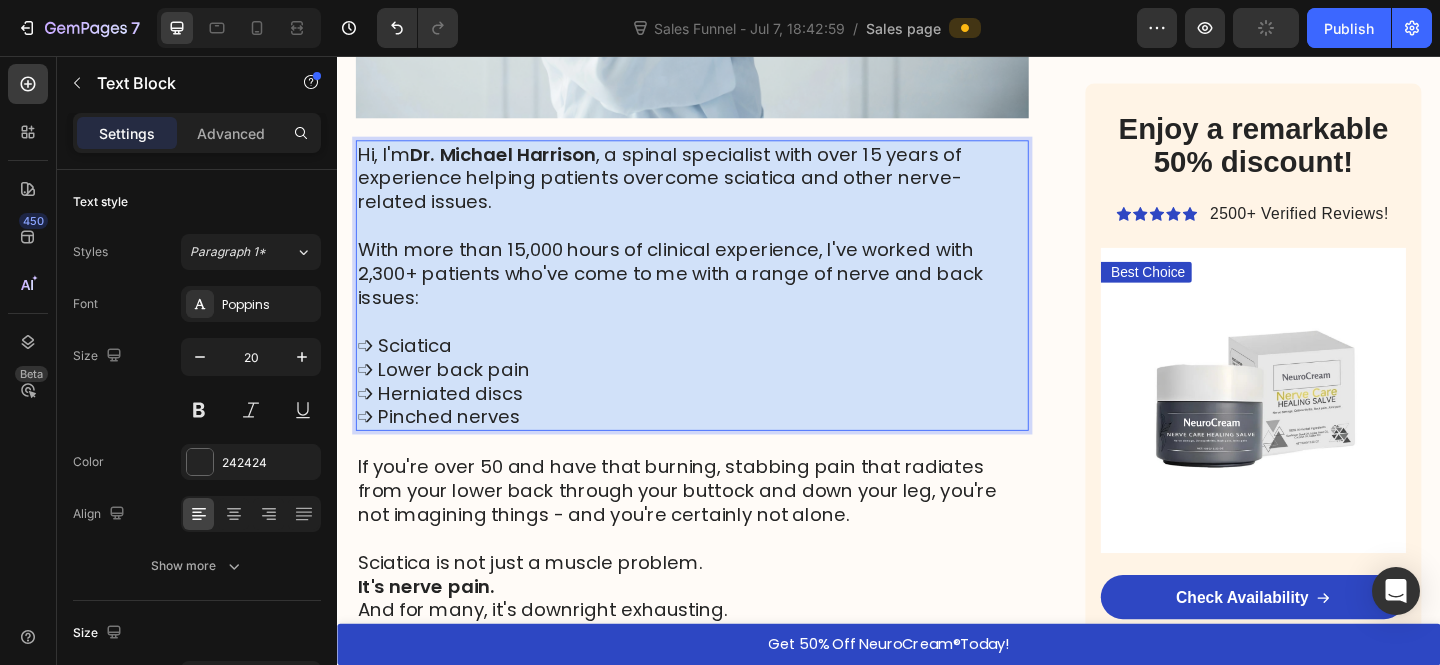 click on "Hi, I'm  Dr. [NAME] , a spinal specialist with over 15 years of experience helping patients overcome sciatica and other nerve-related issues." at bounding box center (723, 189) 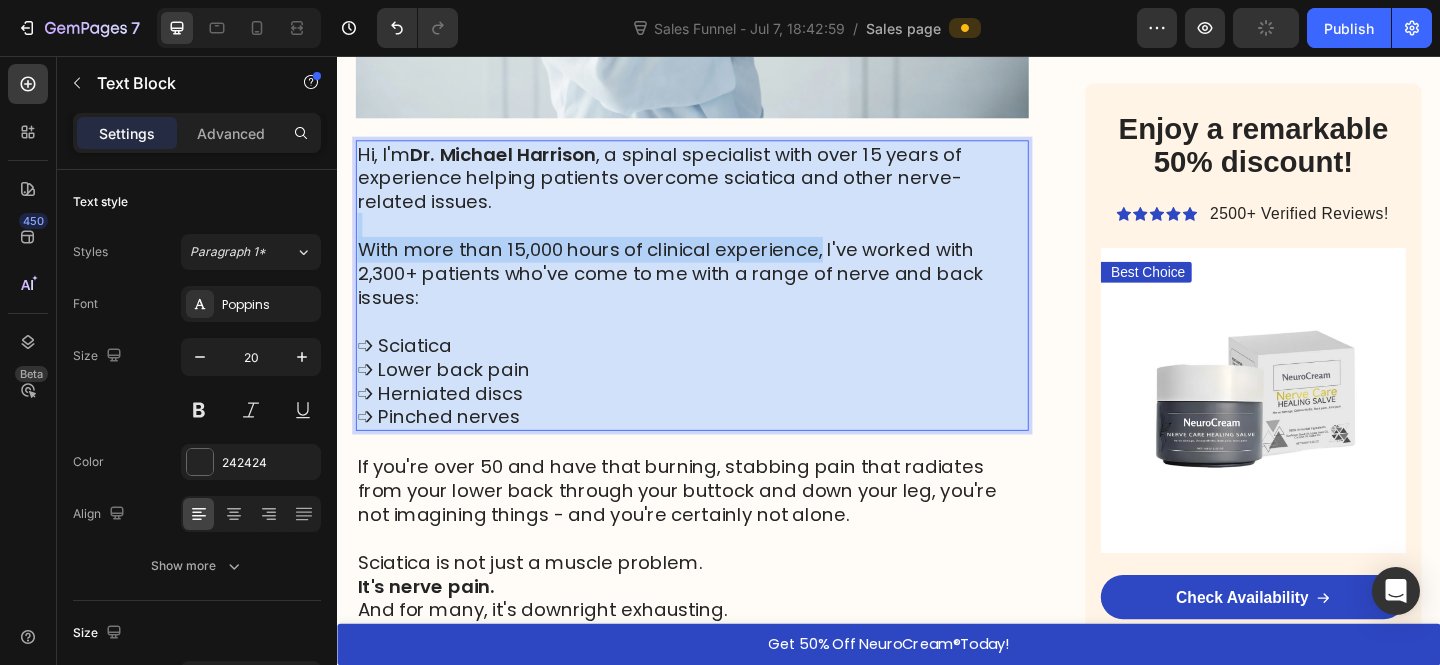 drag, startPoint x: 864, startPoint y: 259, endPoint x: 267, endPoint y: 238, distance: 597.36926 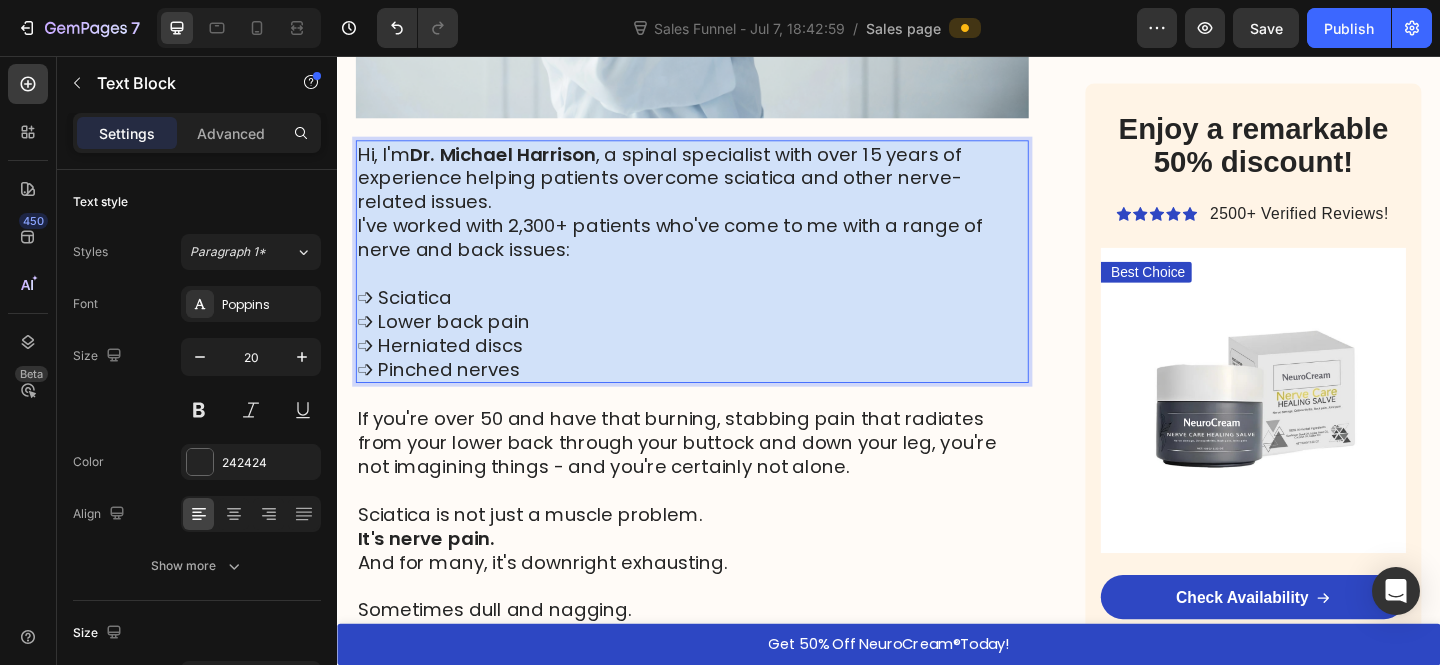 click on "Hi, I'm  Dr. [NAME] , a spinal specialist with over 15 years of experience helping patients overcome sciatica and other nerve-related issues." at bounding box center [723, 189] 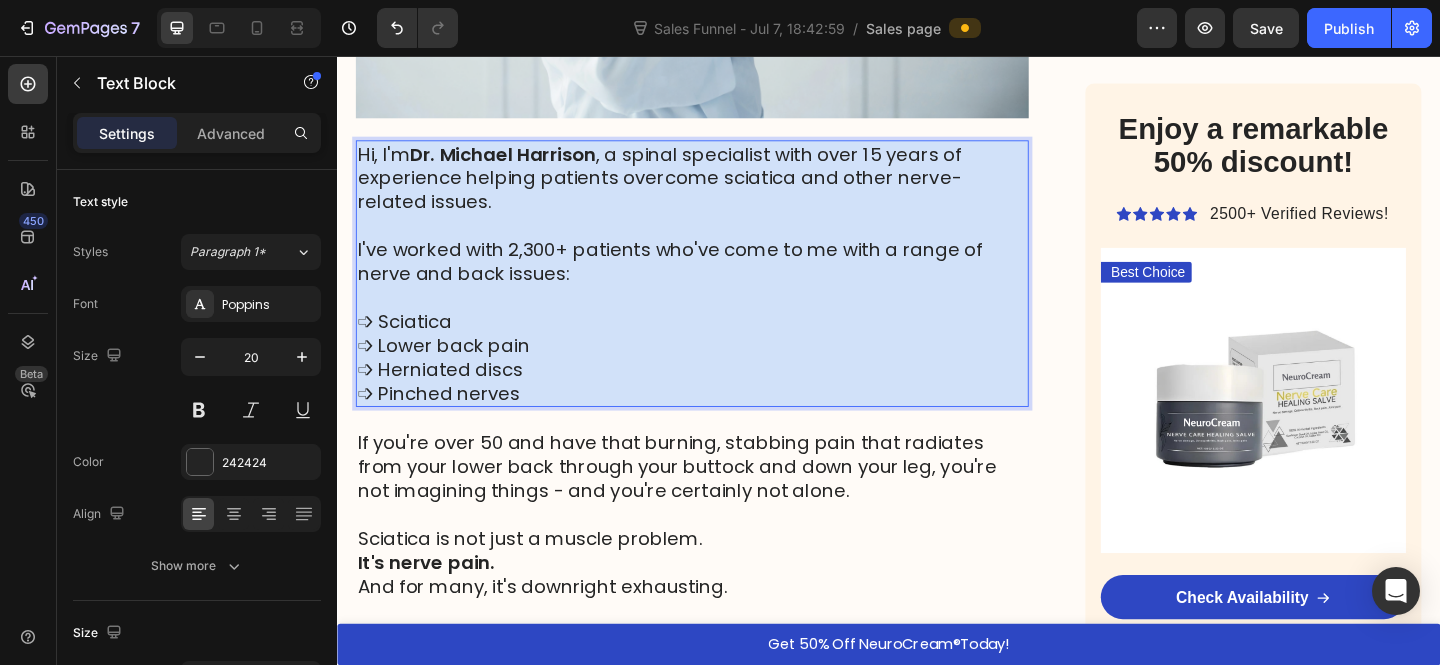 click on "I've worked with 2,300+ patients who've come to me with a range of nerve and back issues:" at bounding box center (699, 280) 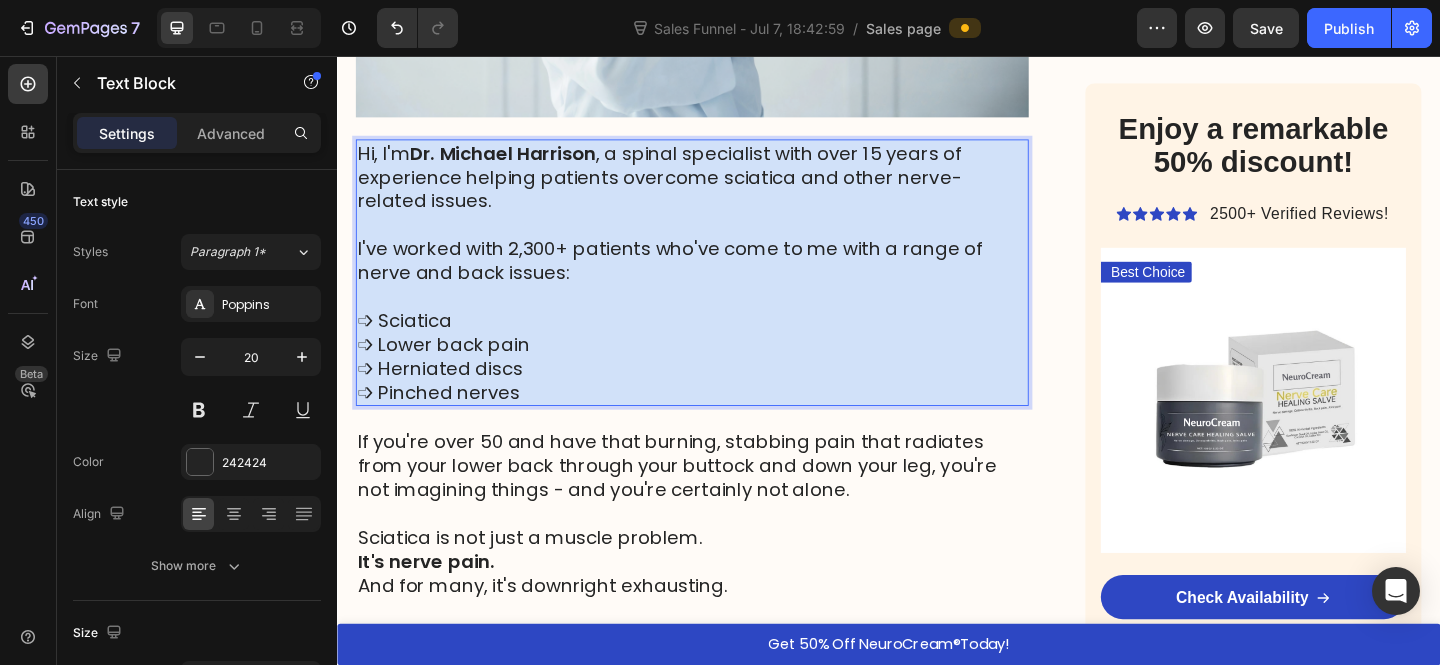 scroll, scrollTop: 1135, scrollLeft: 0, axis: vertical 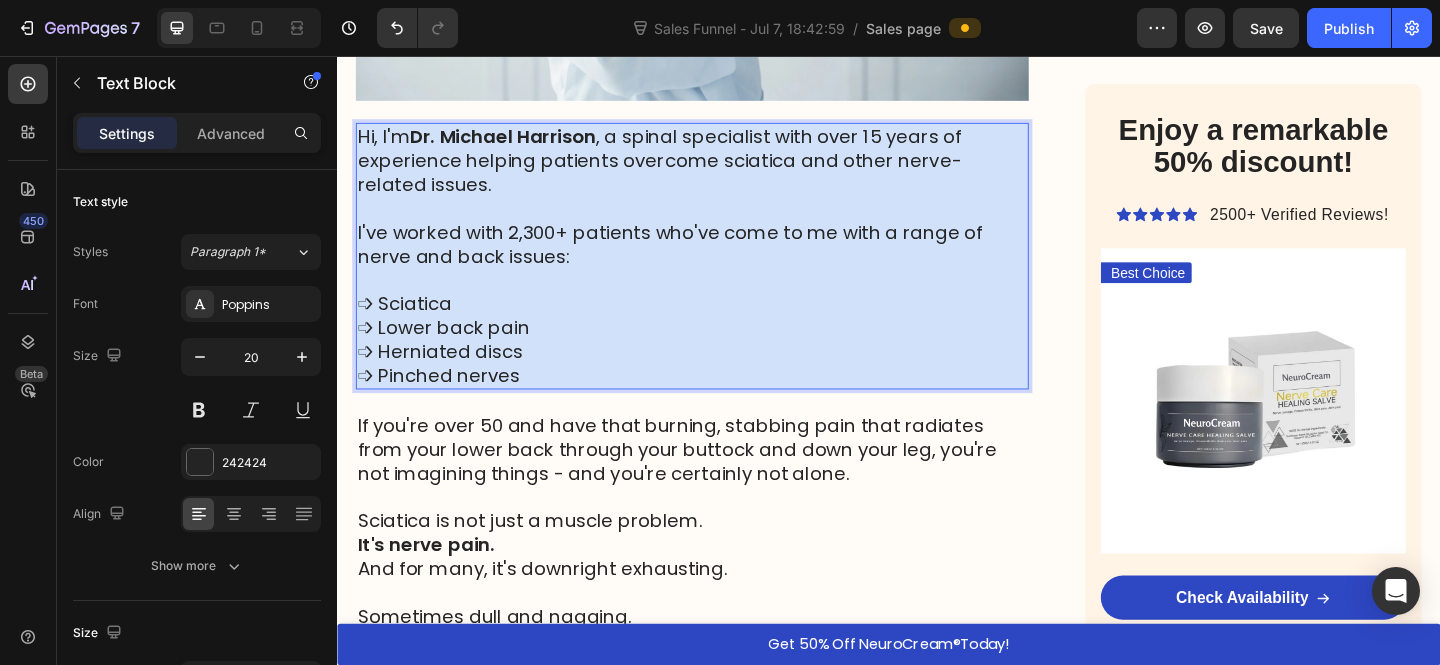 click on "➩ Sciatica" at bounding box center (723, 326) 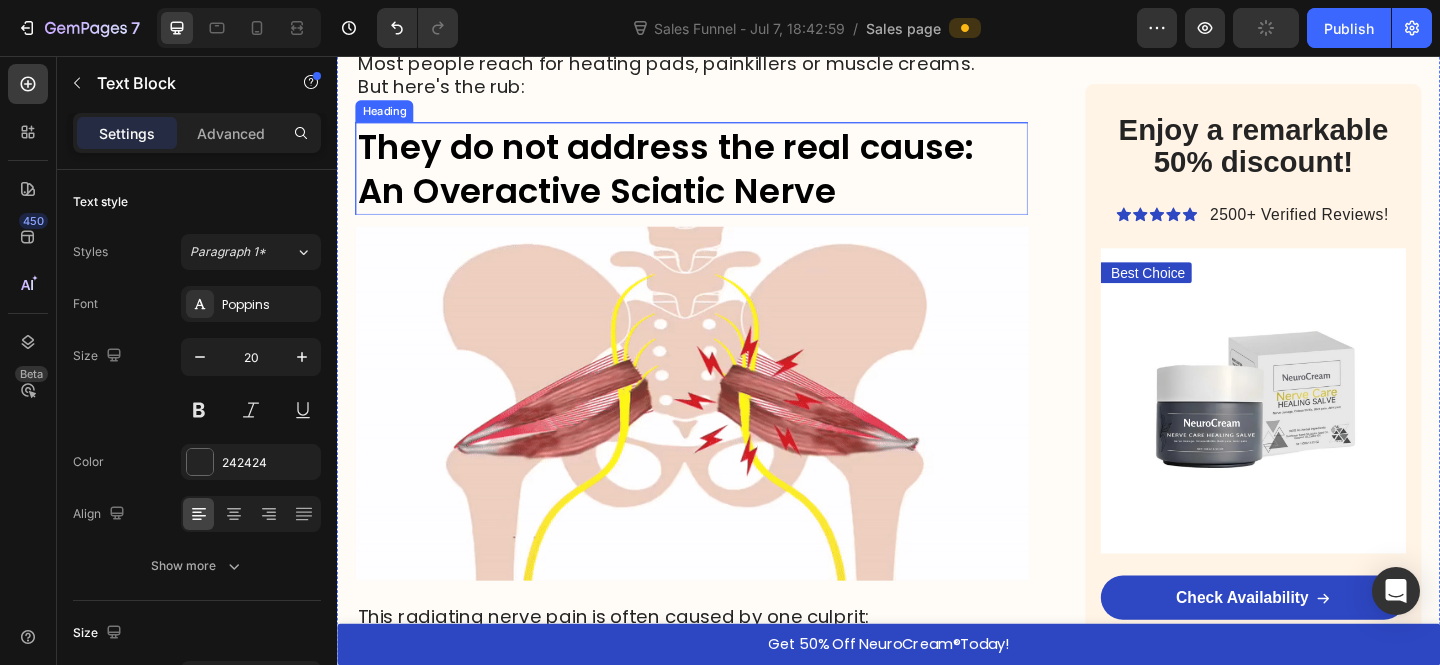 scroll, scrollTop: 2002, scrollLeft: 0, axis: vertical 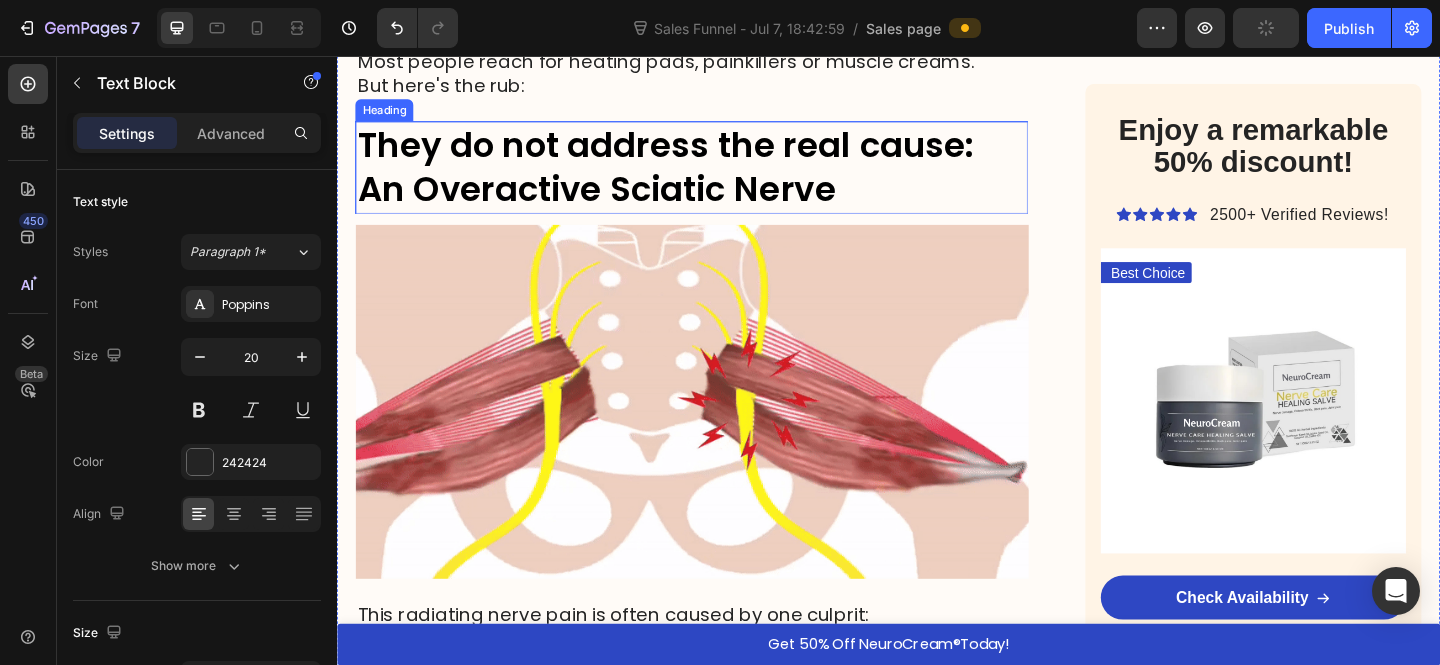 click on "They do not address the real cause: An Overactive Sciatic Nerve" at bounding box center [694, 177] 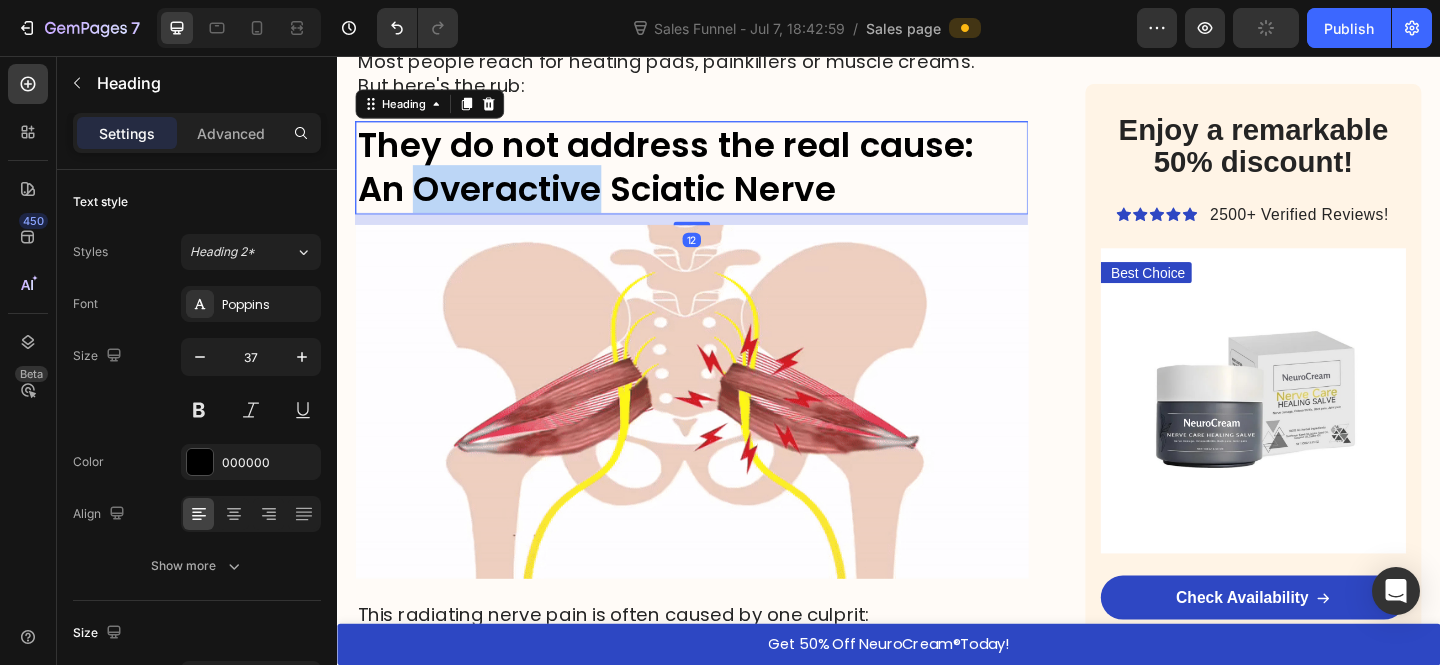 click on "They do not address the real cause: An Overactive Sciatic Nerve" at bounding box center (694, 177) 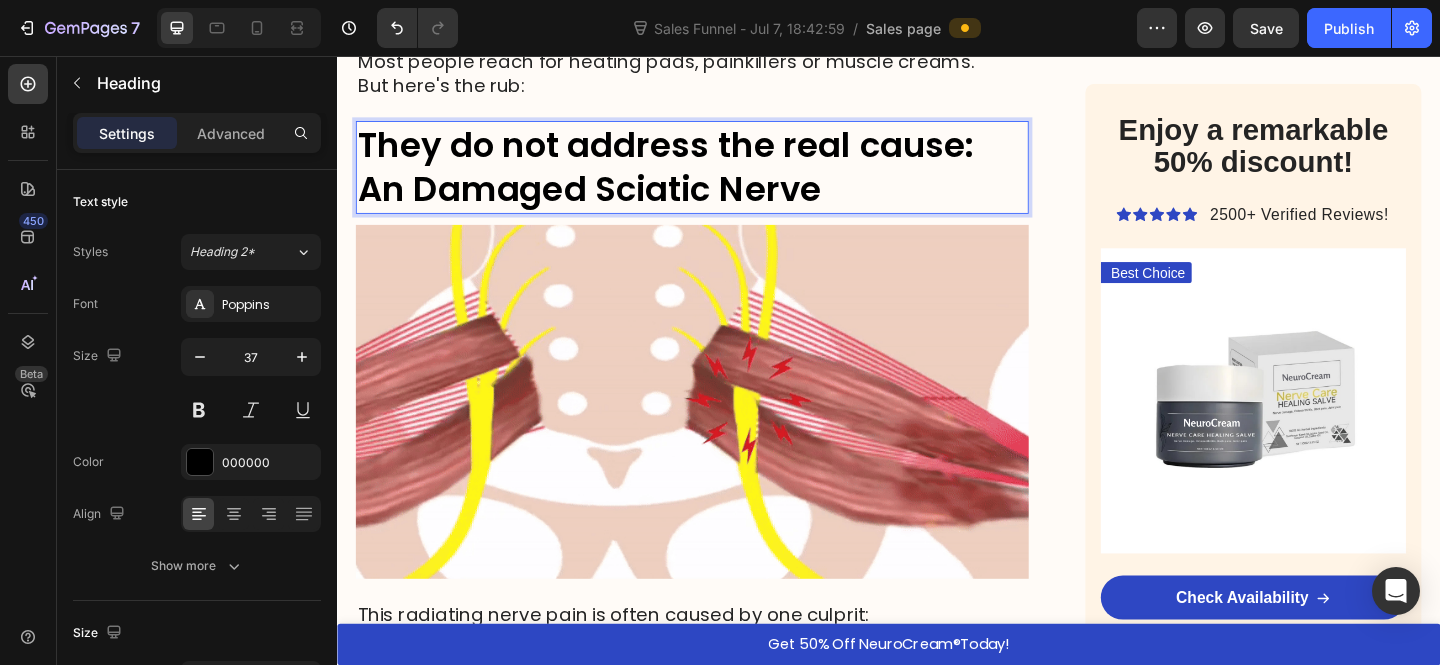 click on "They do not address the real cause: An Damaged Sciatic Nerve" at bounding box center (694, 177) 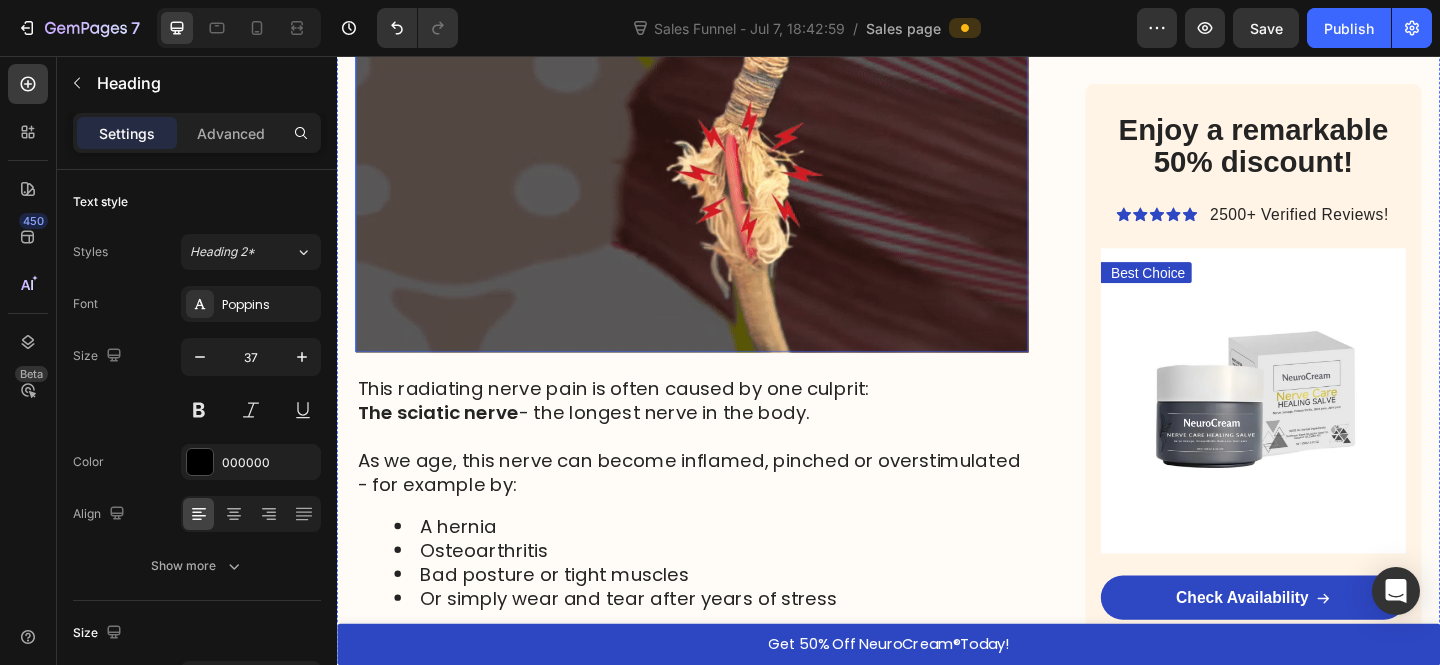scroll, scrollTop: 2302, scrollLeft: 0, axis: vertical 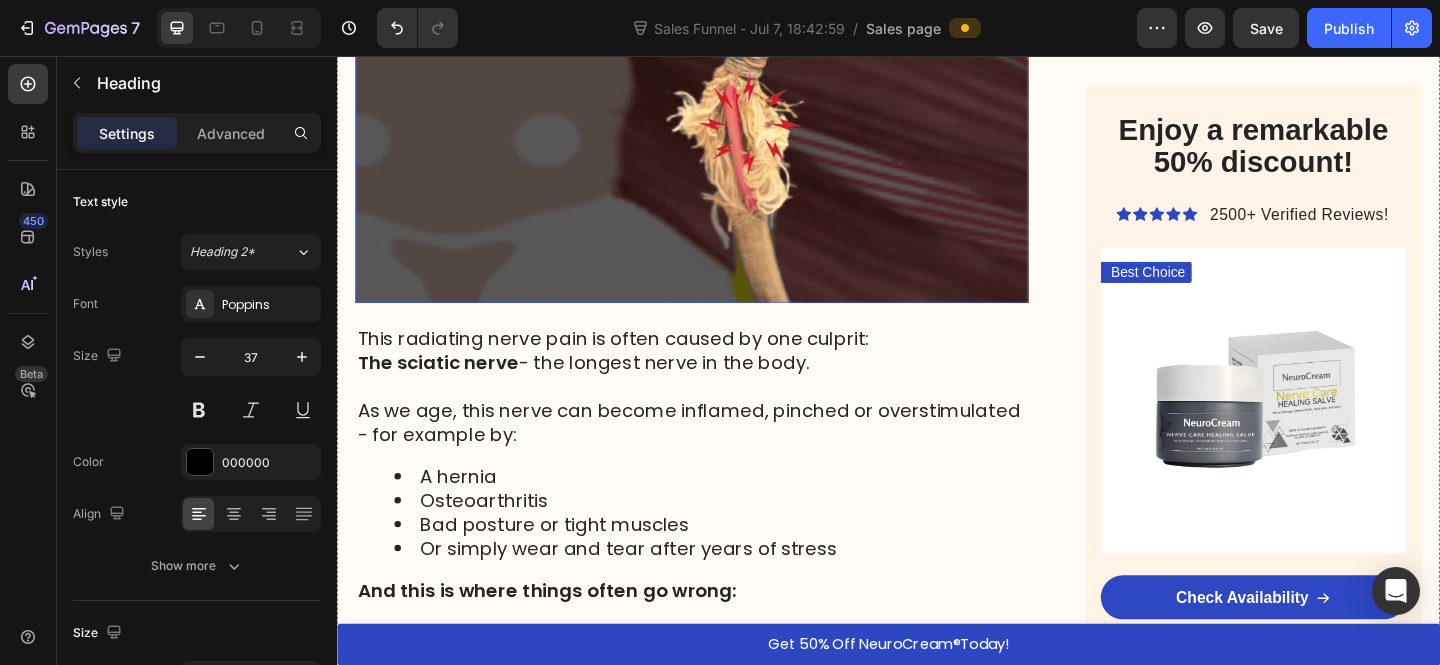 click on "The sciatic nerve  - the longest nerve in the body." at bounding box center (605, 390) 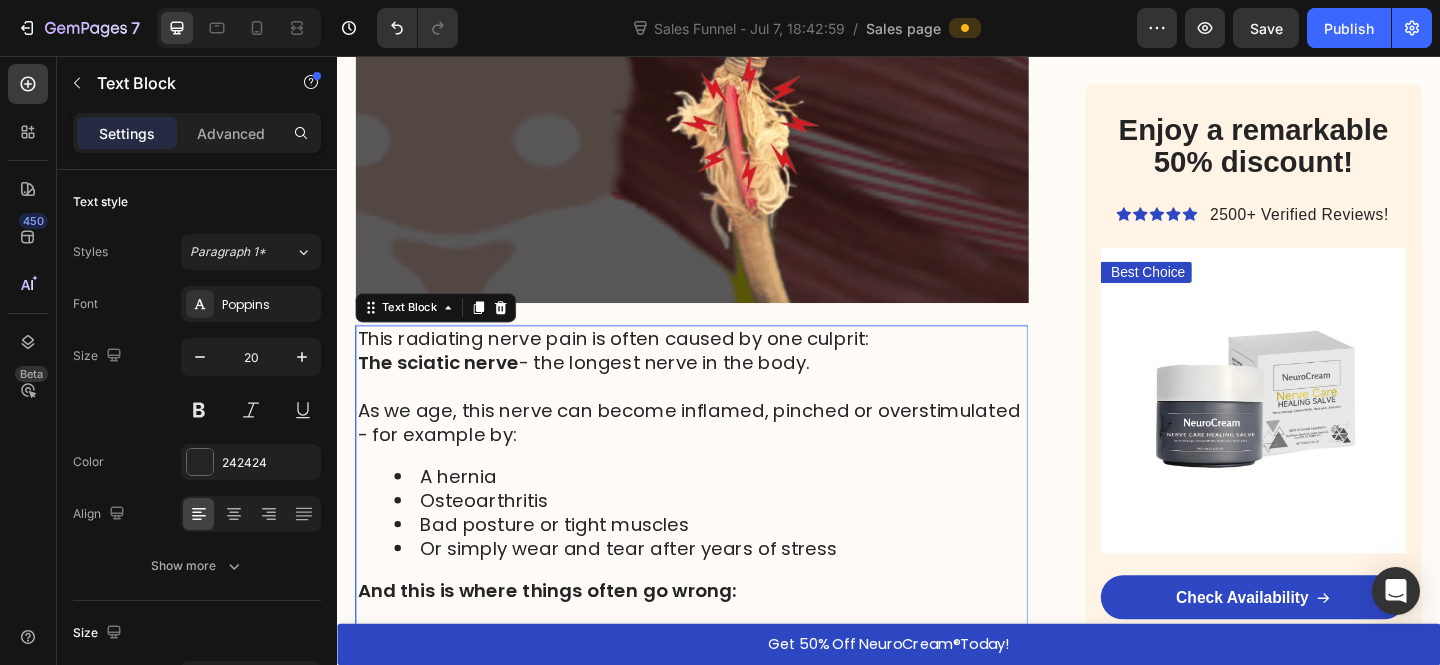 click on "The sciatic nerve  - the longest nerve in the body." at bounding box center (605, 390) 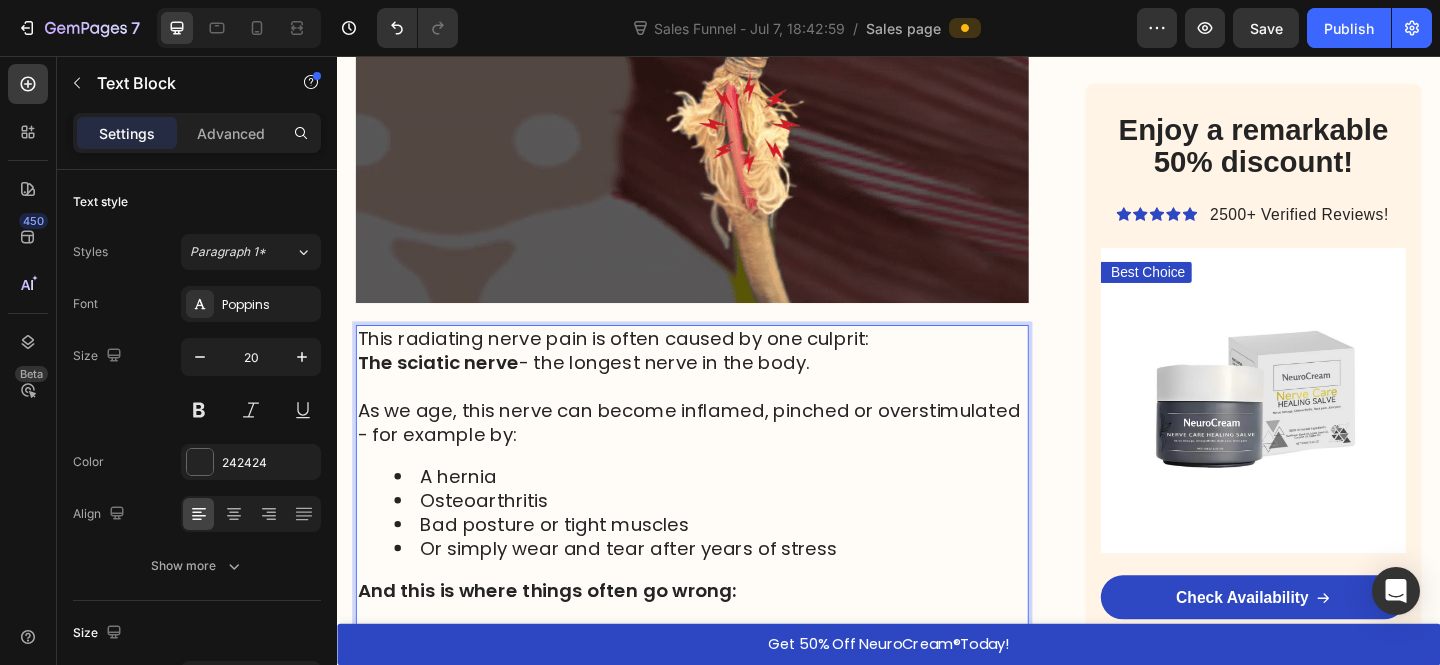 click on "The sciatic nerve  - the longest nerve in the body." at bounding box center (605, 390) 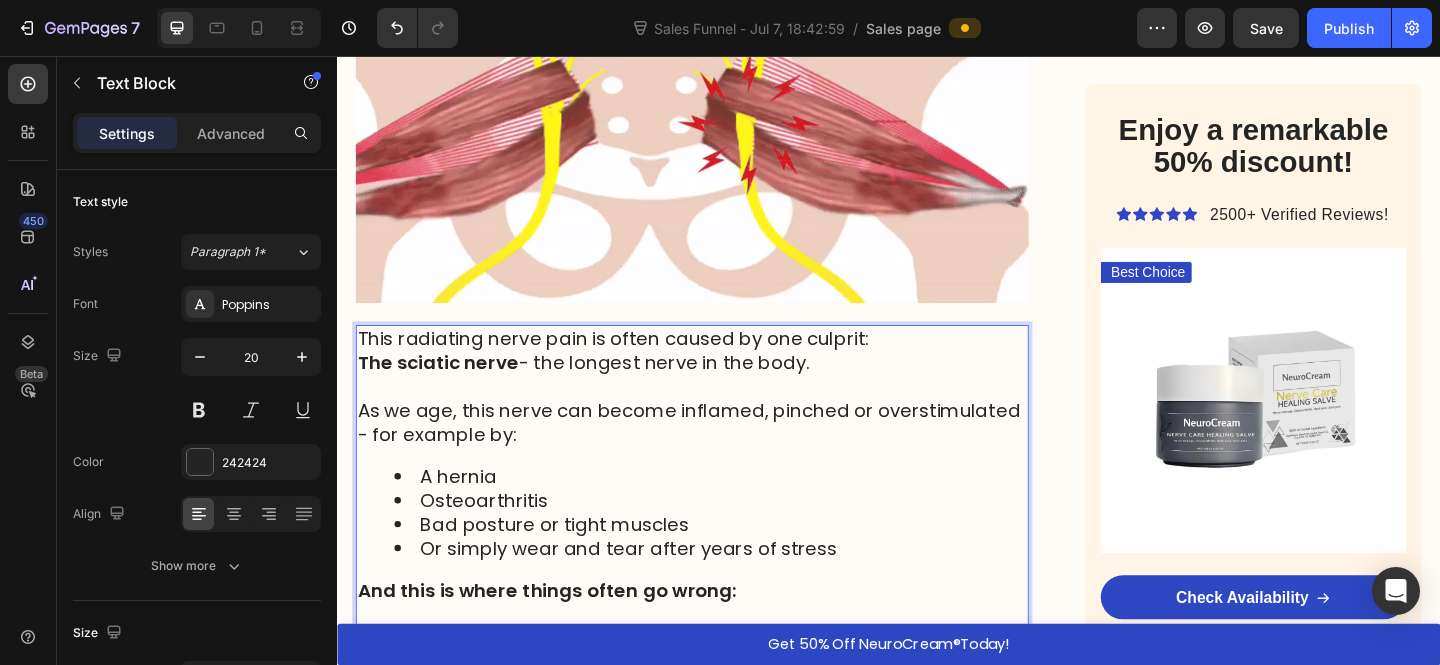 click on "The sciatic nerve" at bounding box center (446, 390) 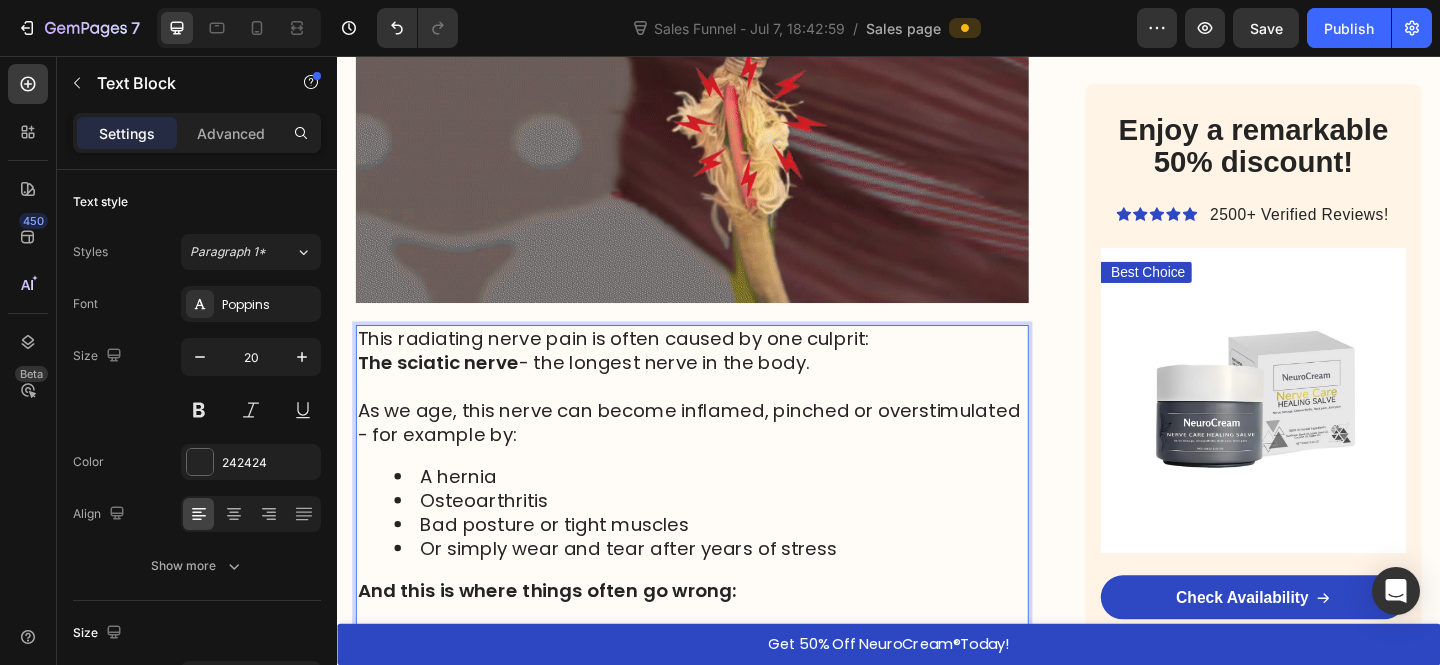 click on "As we age, this nerve can become inflamed, pinched or overstimulated - for example by:" at bounding box center (719, 455) 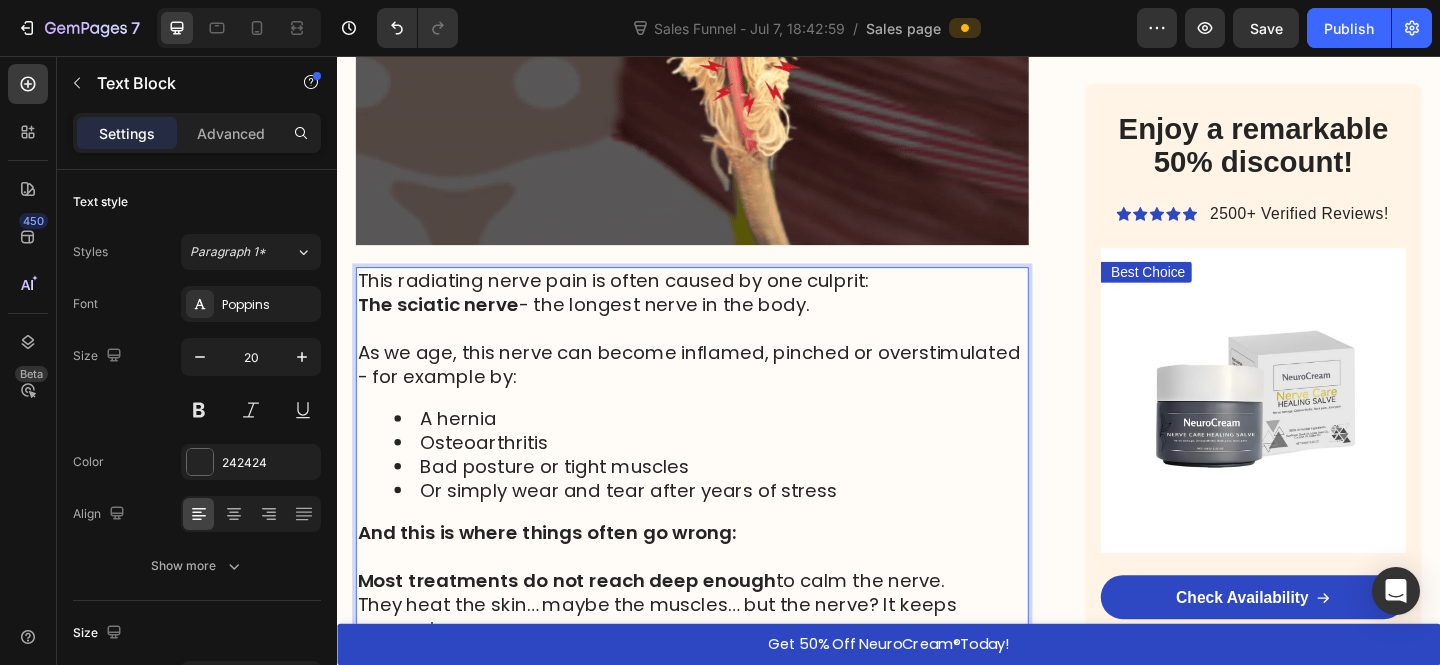 scroll, scrollTop: 2411, scrollLeft: 0, axis: vertical 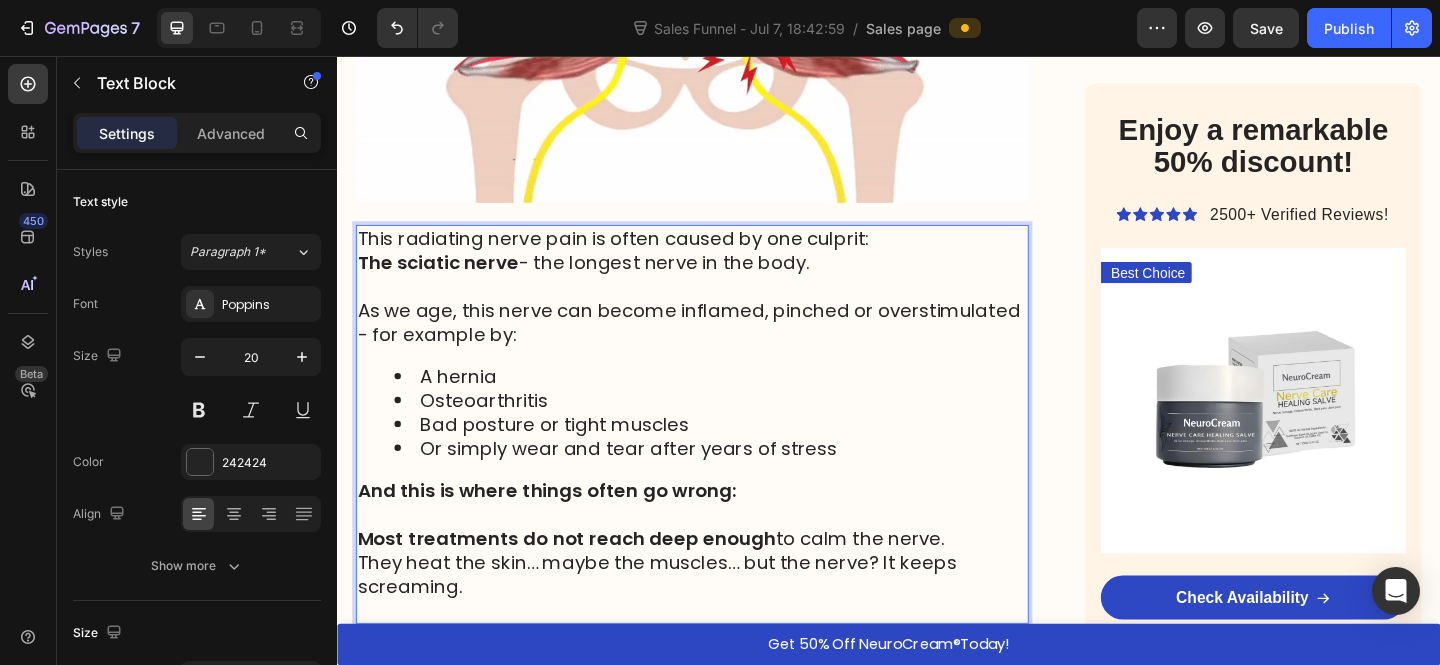 click on "As we age, this nerve can become inflamed, pinched or overstimulated - for example by:" at bounding box center [719, 346] 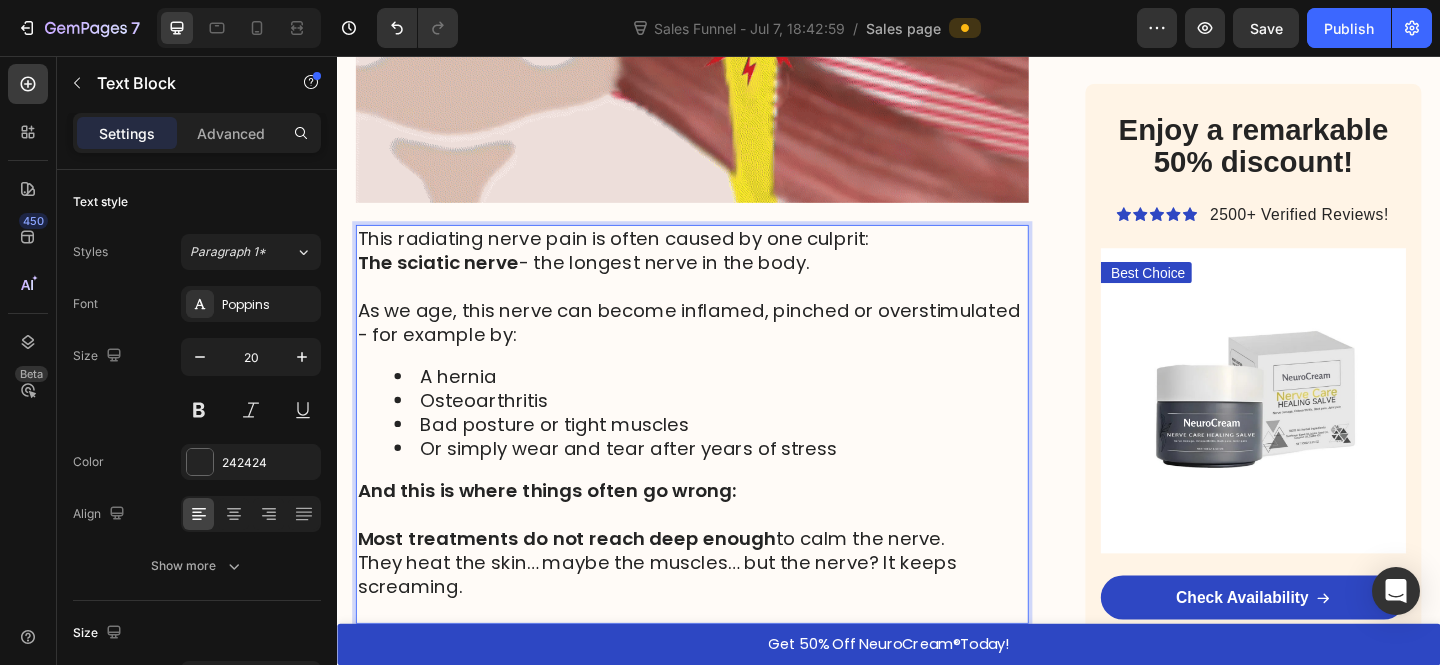 click on "This radiating nerve pain is often caused by one culprit: The sciatic nerve  - the longest nerve in the body. As we age, this nerve can become inflamed, pinched or overstimulated - for example by: A hernia Osteoarthritis Bad posture or tight muscles Or simply wear and tear after years of stress And this is where things often go wrong: Most treatments do not reach deep enough  to calm the nerve. They heat the skin… maybe the muscles… but the nerve? It keeps screaming." at bounding box center (723, 457) 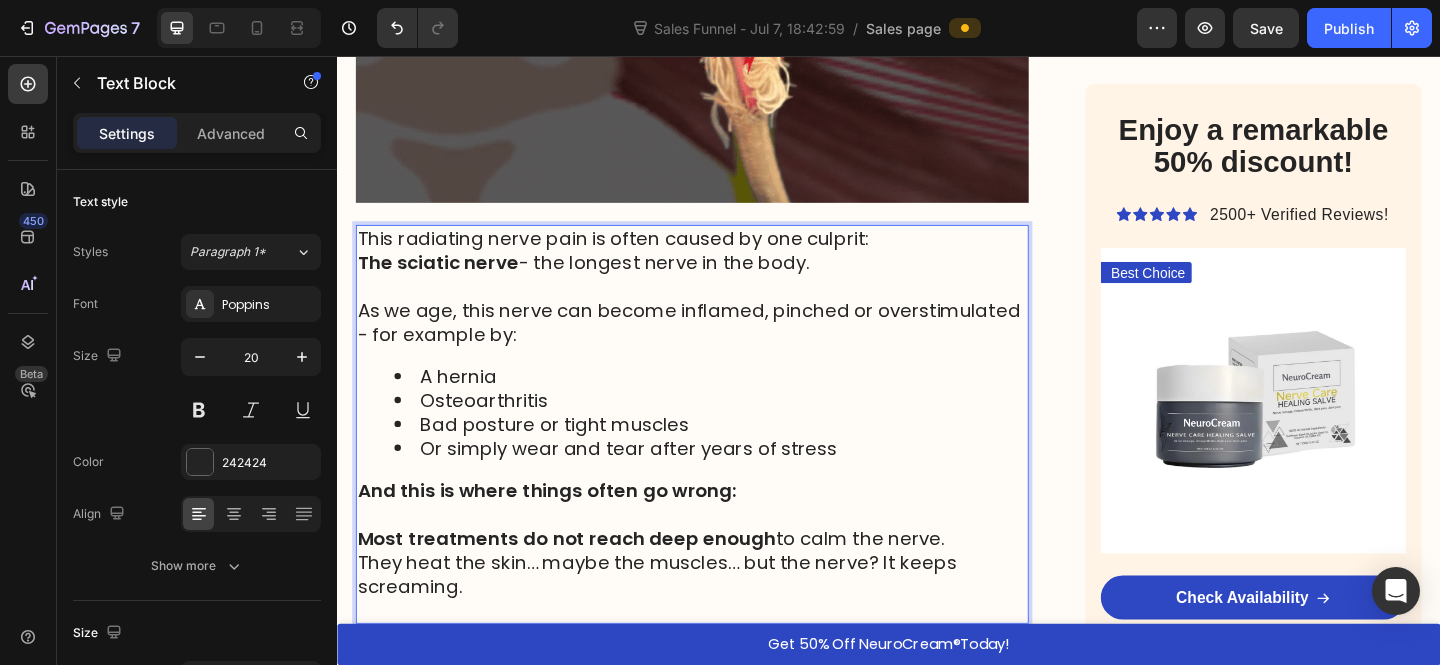 click on "As we age, this nerve can become inflamed, pinched or overstimulated - for example by:" at bounding box center [719, 346] 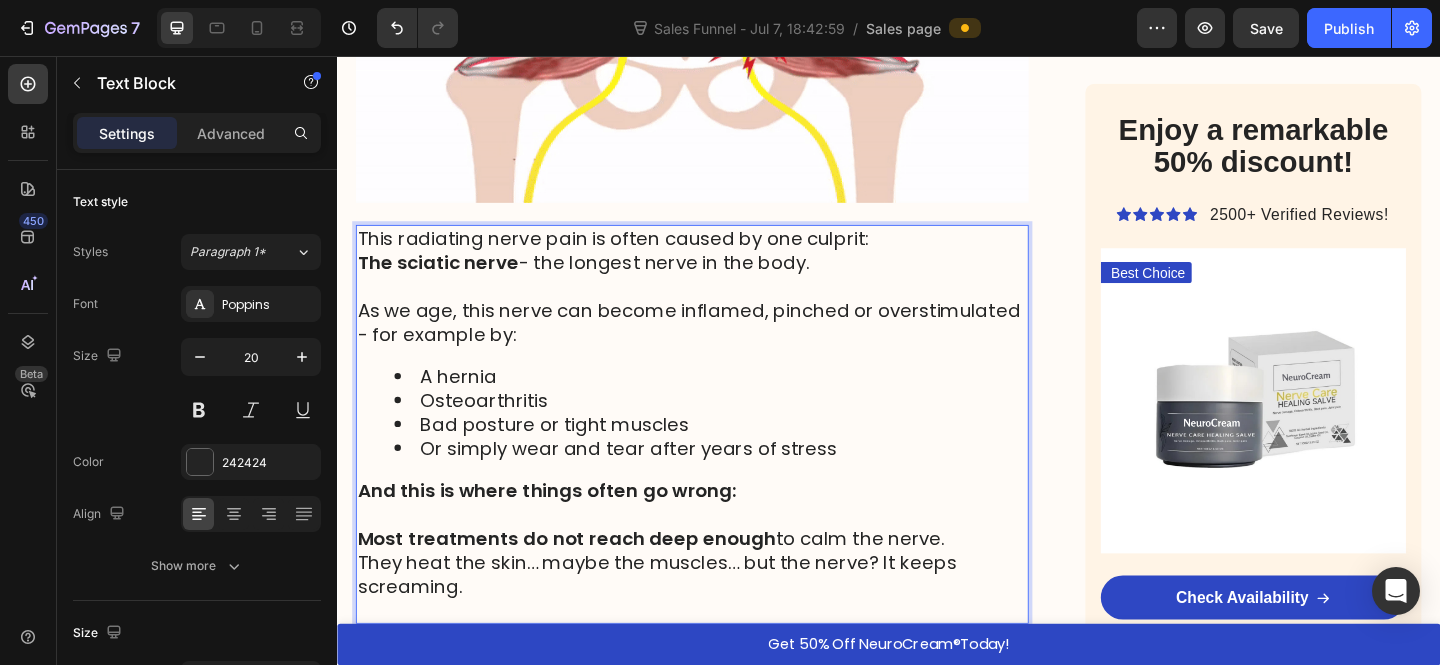 click on "As we age, this nerve can become inflamed, pinched or overstimulated - for example by:" at bounding box center [719, 346] 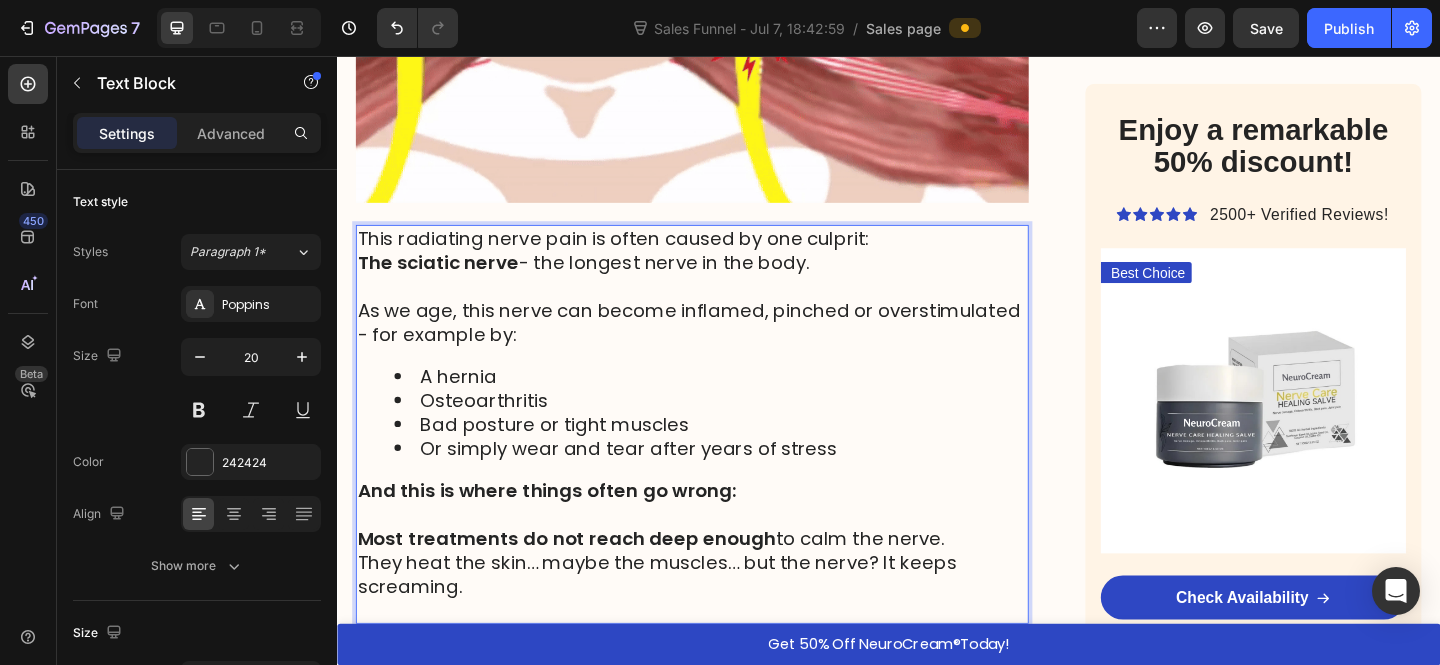 click on "As we age, this nerve can become inflamed, pinched or overstimulated - for example by:" at bounding box center [719, 346] 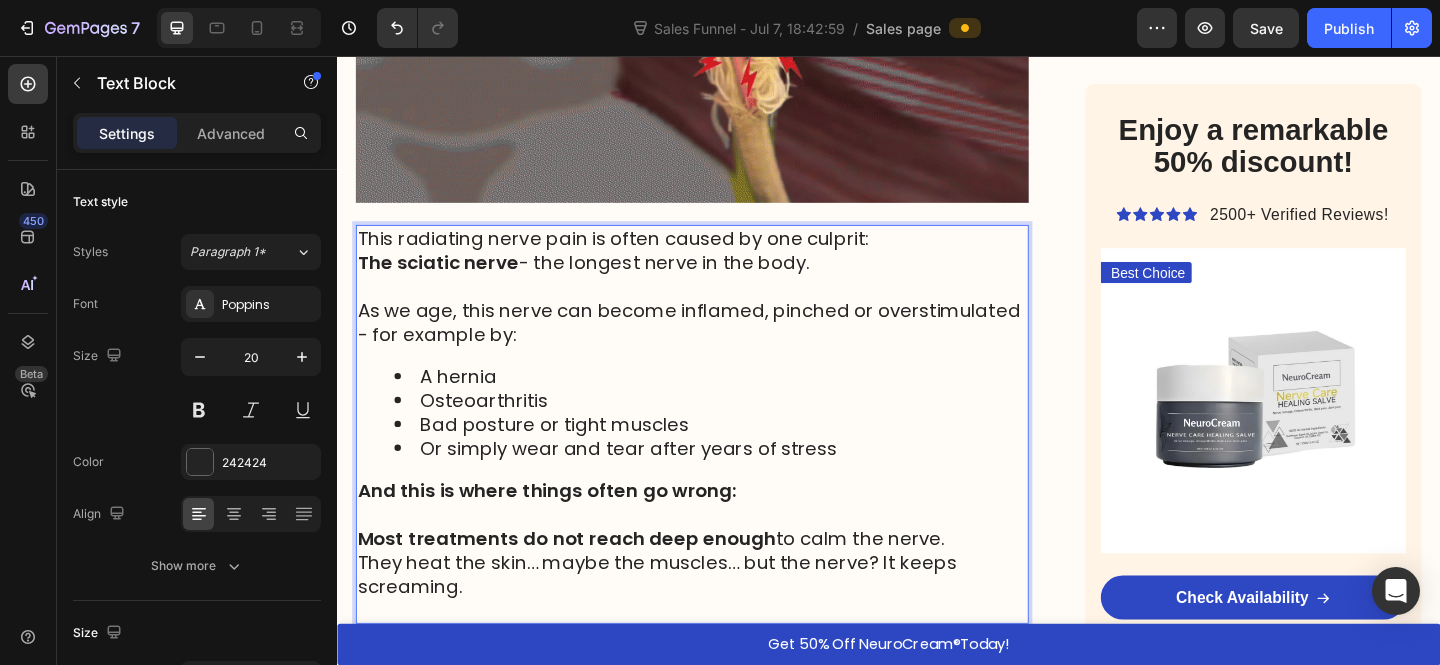 click at bounding box center (723, 307) 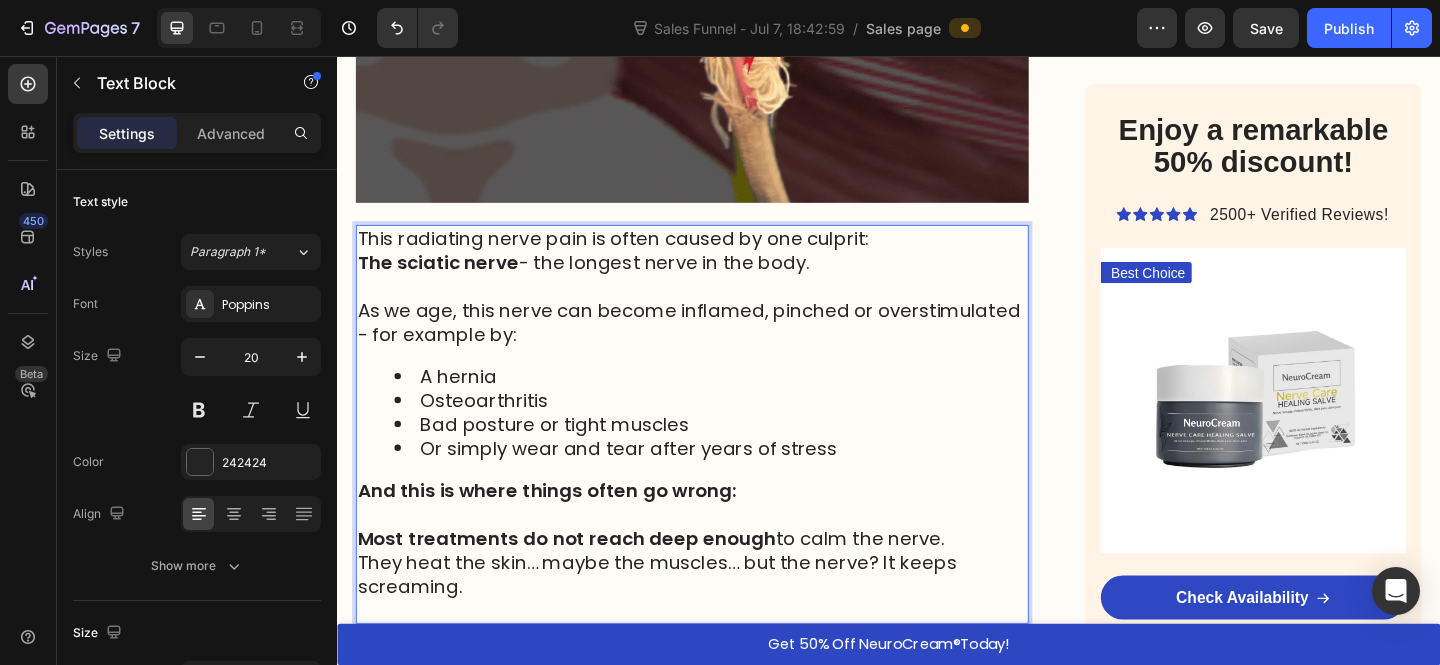 click on "As we age, this nerve can become inflamed, pinched or overstimulated - for example by:" at bounding box center [719, 346] 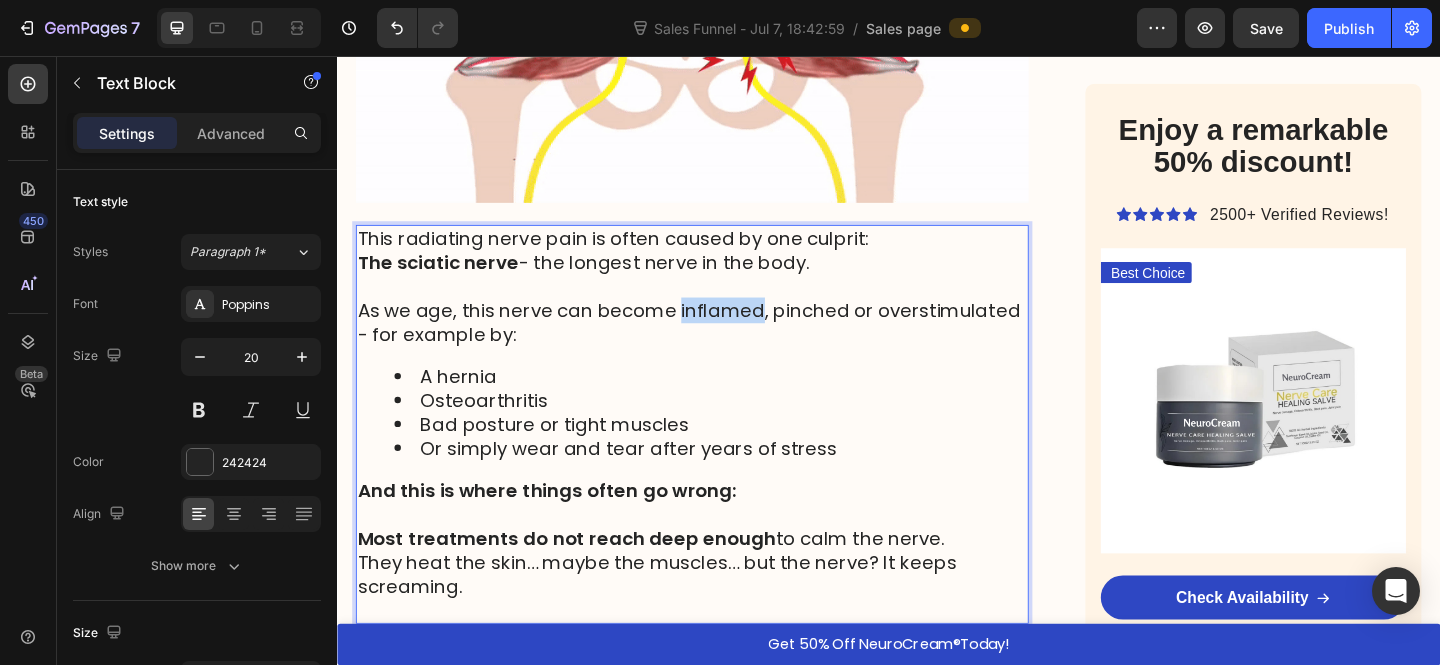 click on "As we age, this nerve can become inflamed, pinched or overstimulated - for example by:" at bounding box center [719, 346] 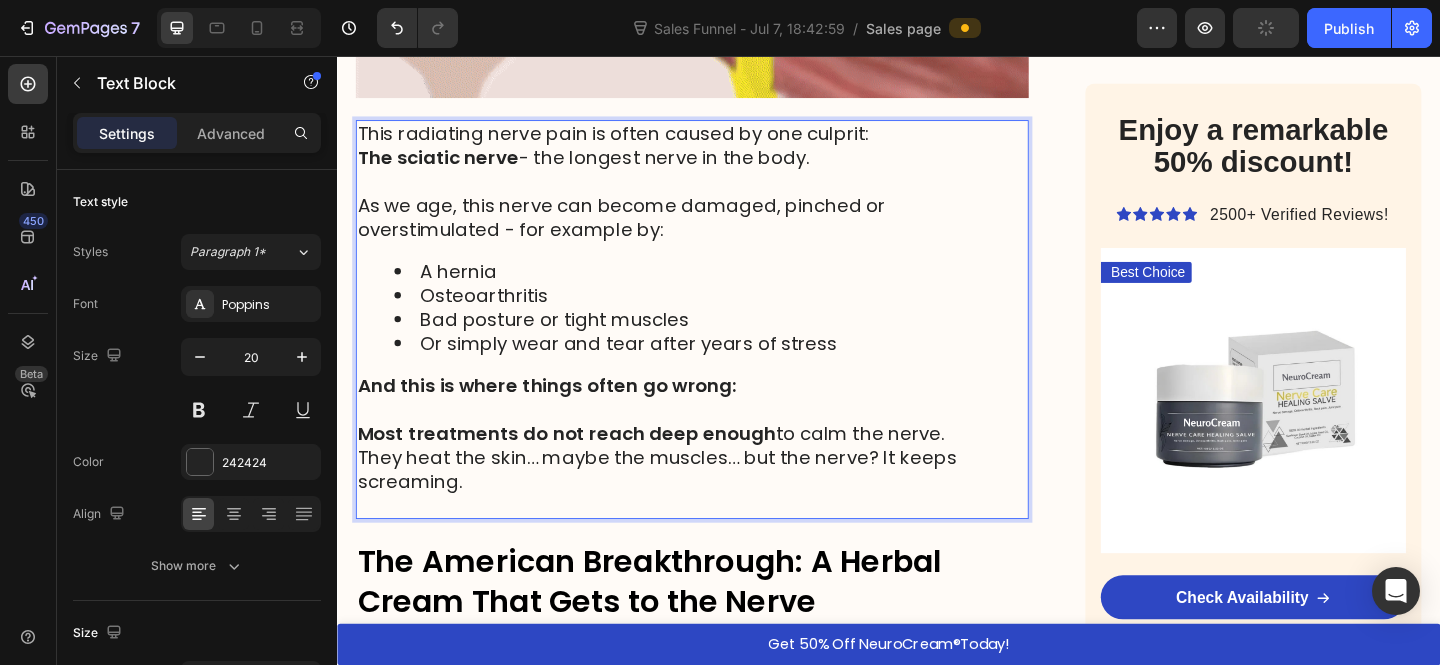 scroll, scrollTop: 2543, scrollLeft: 0, axis: vertical 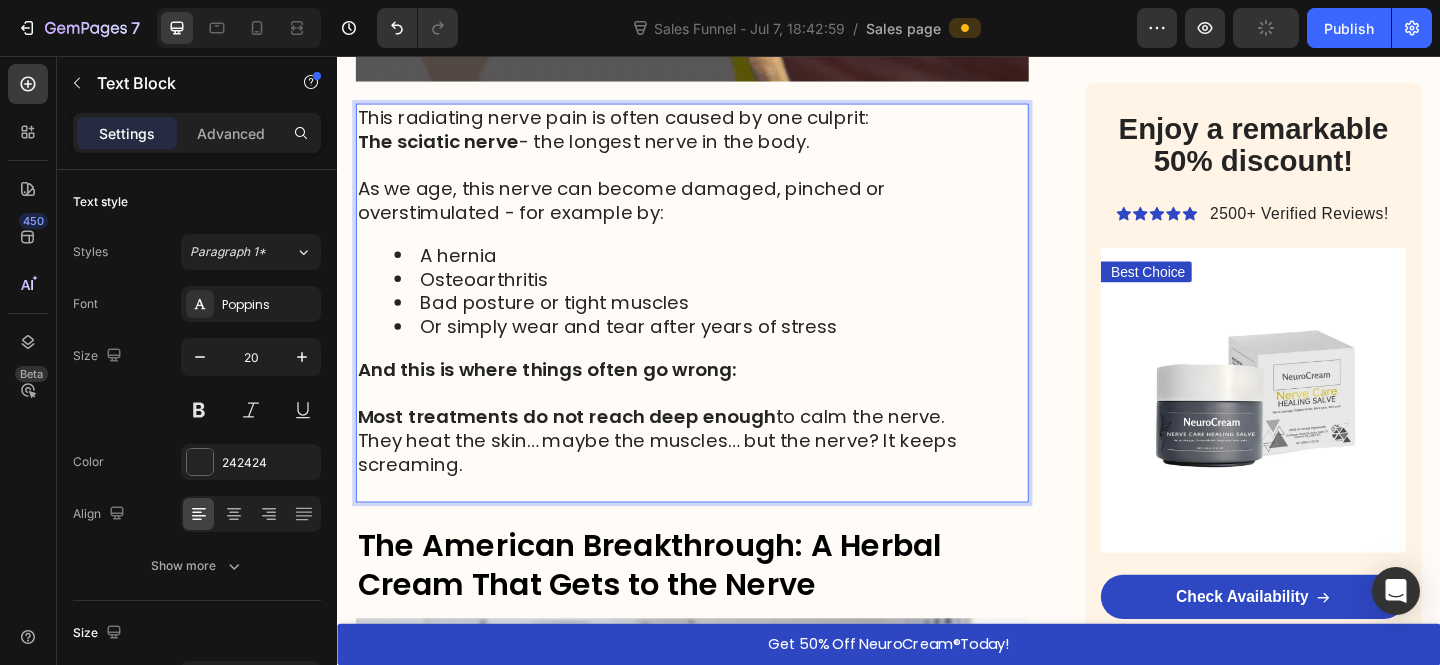 click on "They heat the skin… maybe the muscles… but the nerve? It keeps screaming." at bounding box center (685, 488) 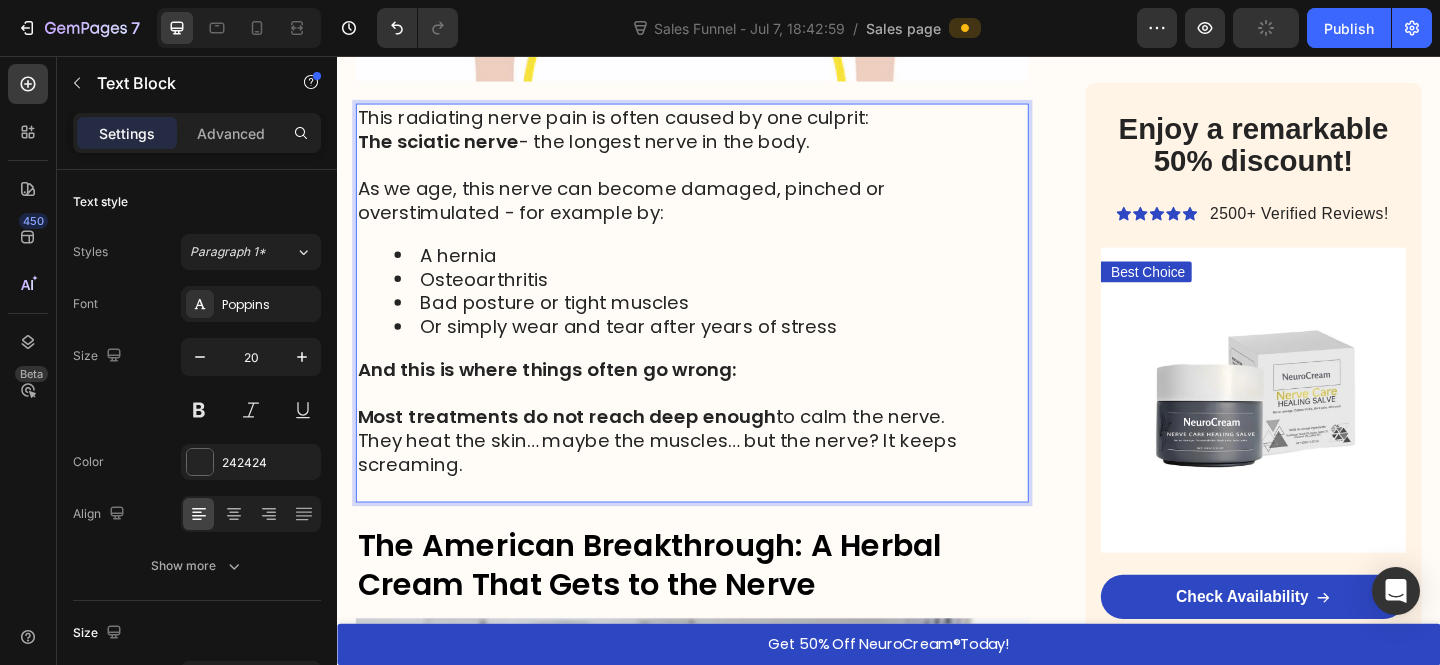 drag, startPoint x: 576, startPoint y: 559, endPoint x: 575, endPoint y: 533, distance: 26.019224 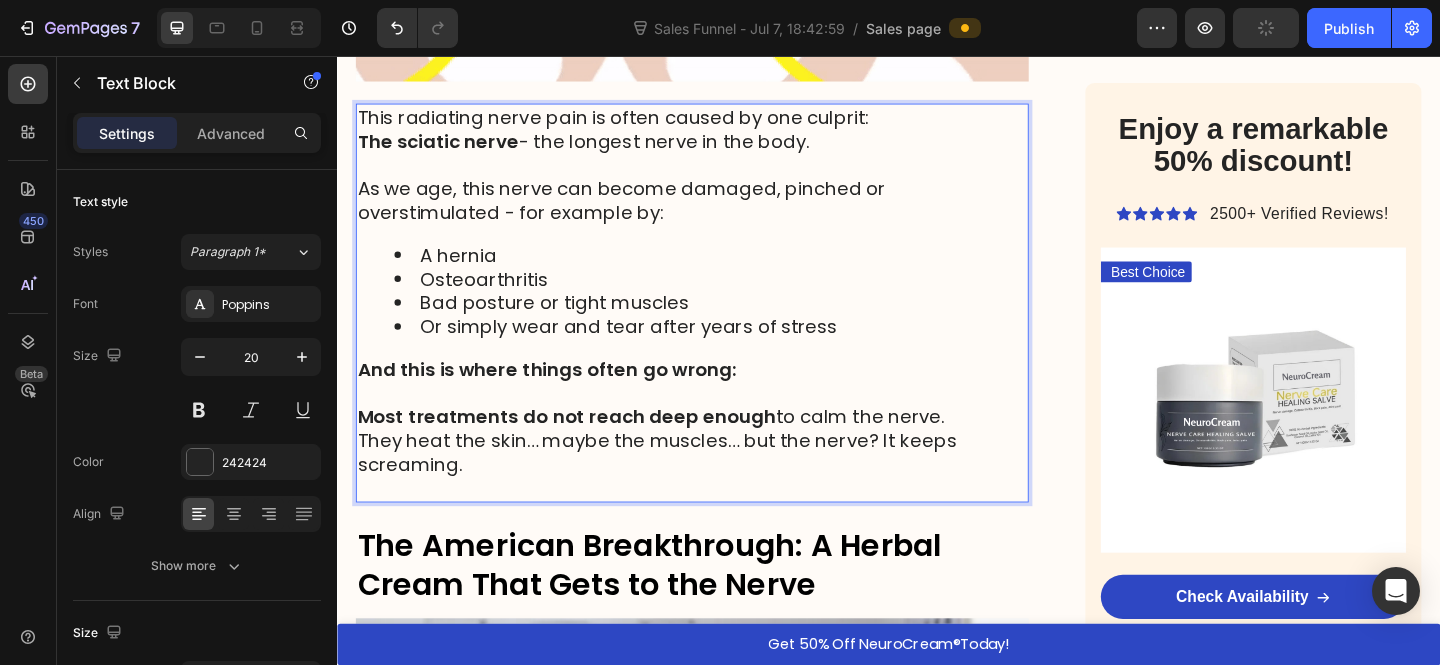 click on "HOME  >  HEALTH  >  SCIATICA RELIEF Heading American breakthrough helps thousands of people relieve sciatica in just a few days - without pills or doctors Heading “I slept without nerve pain through the night for the first time in months ” -   [LAST] [LAST] . Text Block Image By Dr. [FIRST] [LAST] - [DATE]   Text Block Row Image Hi, I'm  Dr. [FIRST] [LAST] , a spinal specialist with over 15 years of experience helping patients overcome sciatica and other nerve-related issues. I've worked with 2,300+ patients who've come to me with a range of nerve and back issues: ➜ Sciatica ➜ Lower back pain ➜ Herniated discs ➜ Pinched nerves Text Block If you're over 50 and have that burning, stabbing pain that radiates from your lower back through your buttock and down your leg, you're not imagining things - and you're certainly not alone.   Sciatica is not just a muscle problem. It's nerve pain. And for many, it's downright exhausting.   Sometimes dull and nagging.   ✗   ✗   ✗   Text Block" at bounding box center [723, 436] 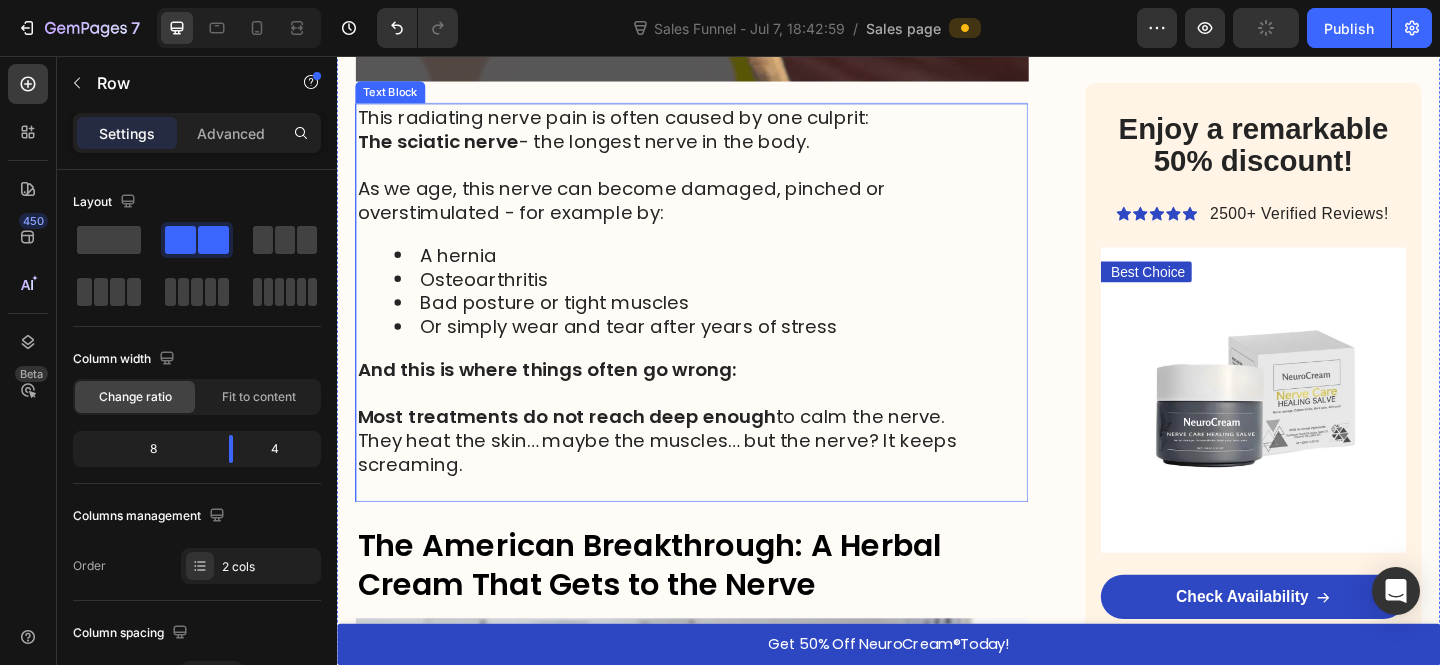 click on "They heat the skin… maybe the muscles… but the nerve? It keeps screaming." at bounding box center (723, 488) 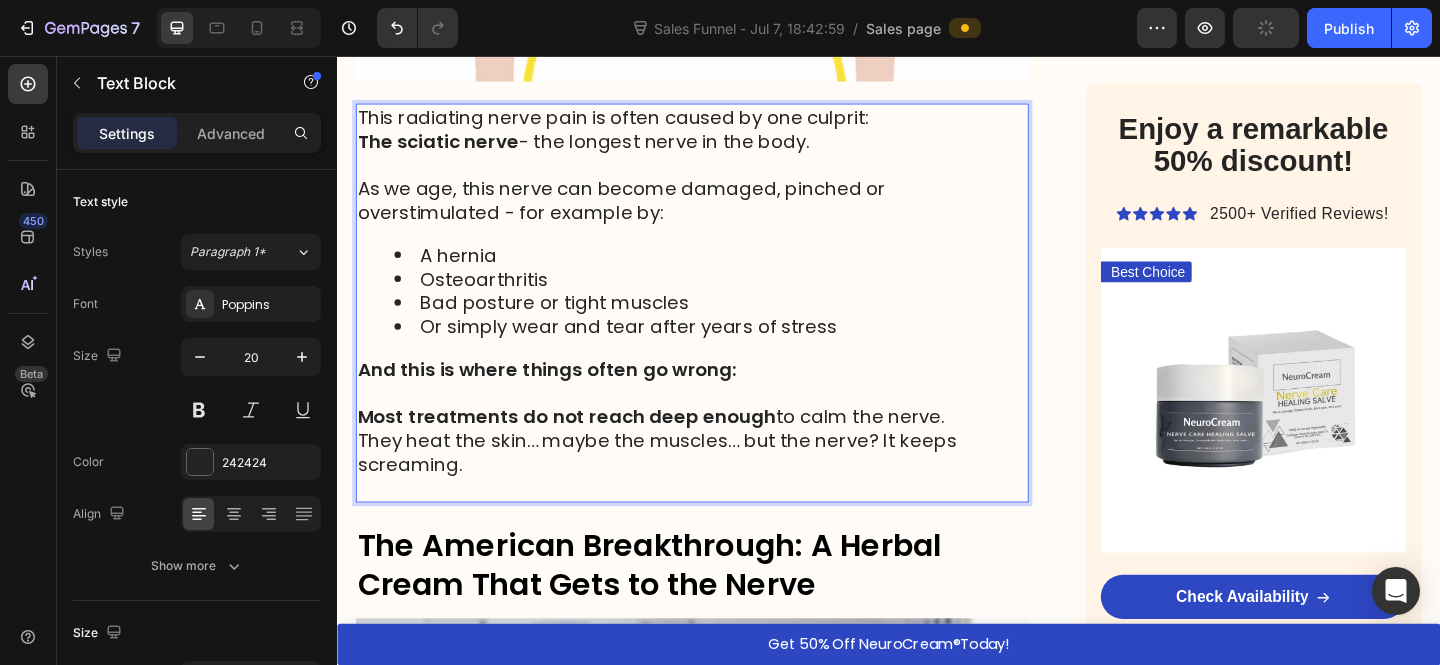 click on "They heat the skin… maybe the muscles… but the nerve? It keeps screaming." at bounding box center [685, 488] 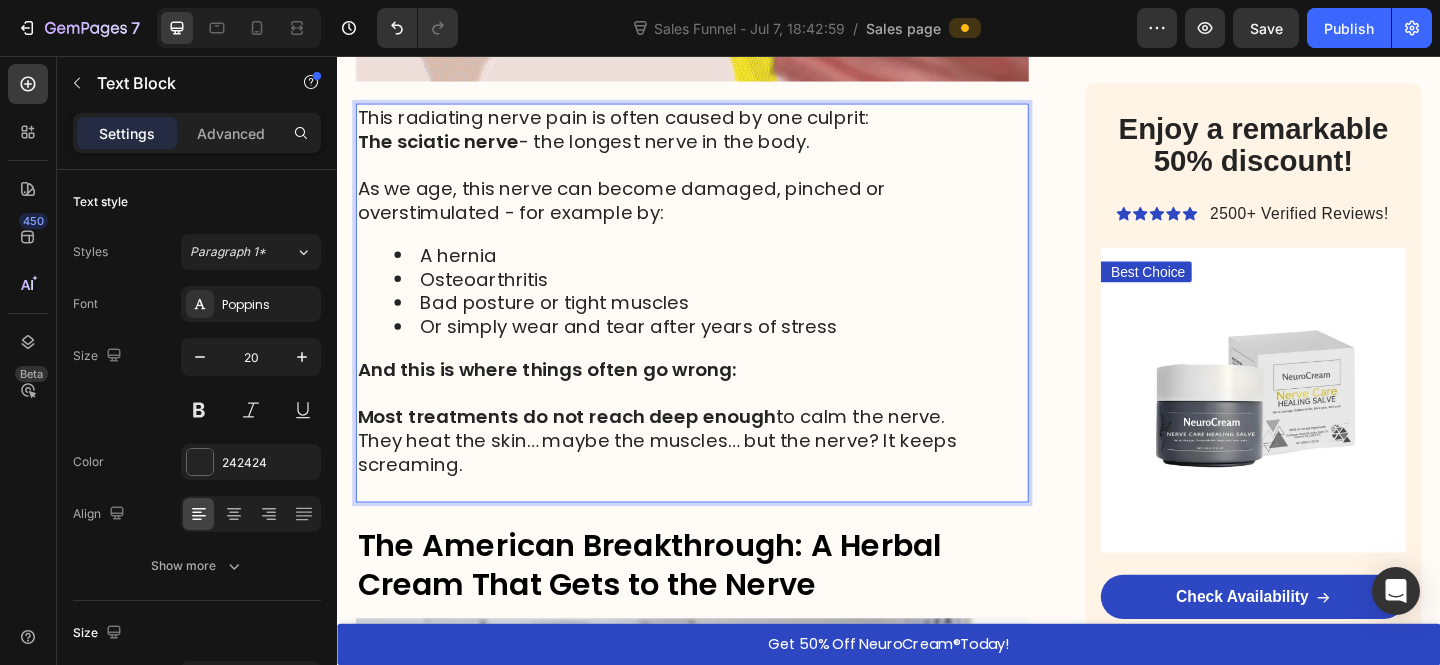 click on "Most treatments do not reach deep enough" at bounding box center (586, 449) 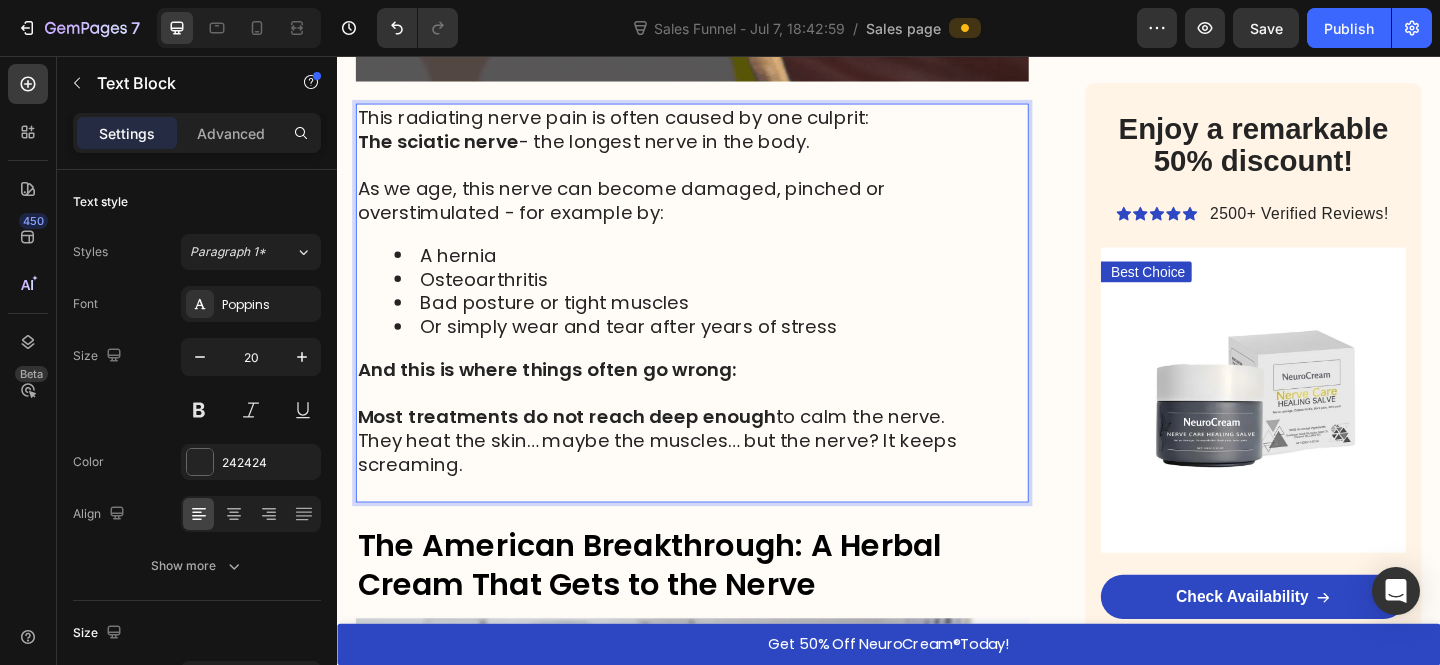 drag, startPoint x: 720, startPoint y: 480, endPoint x: 732, endPoint y: 480, distance: 12 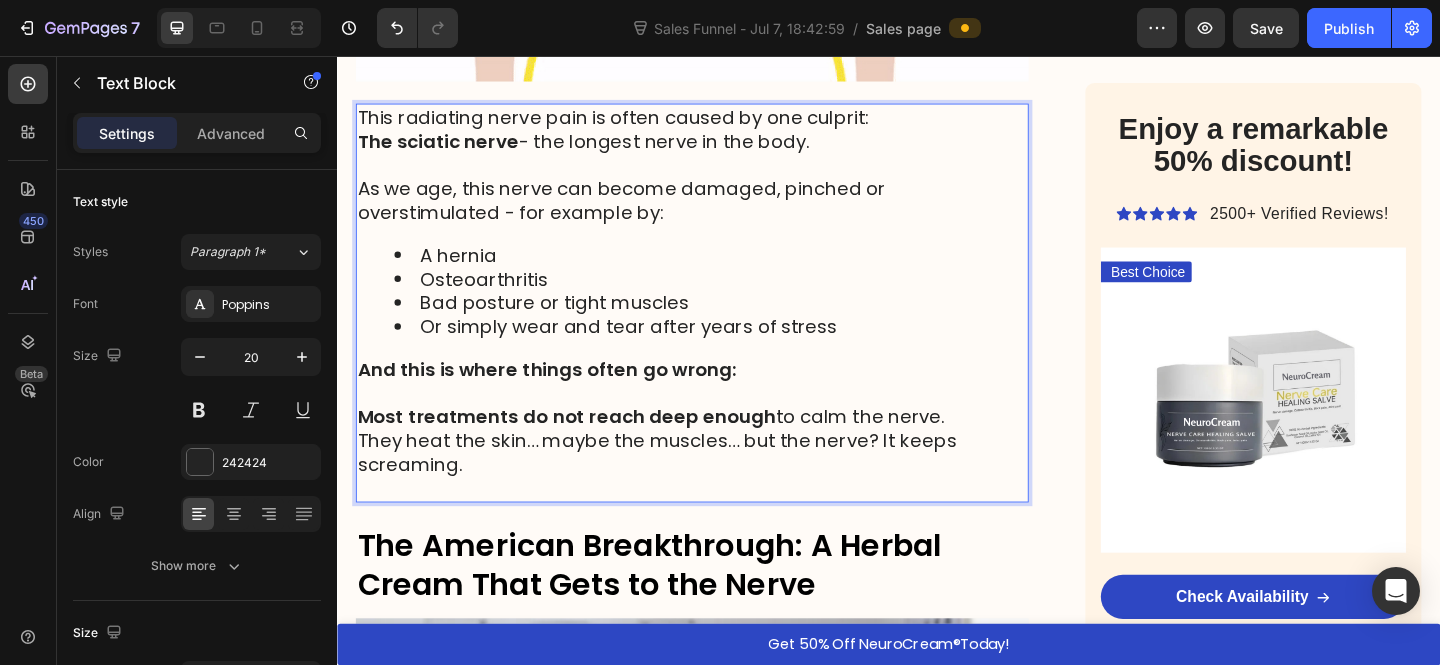 click on "They heat the skin… maybe the muscles… but the nerve? It keeps screaming." at bounding box center (685, 488) 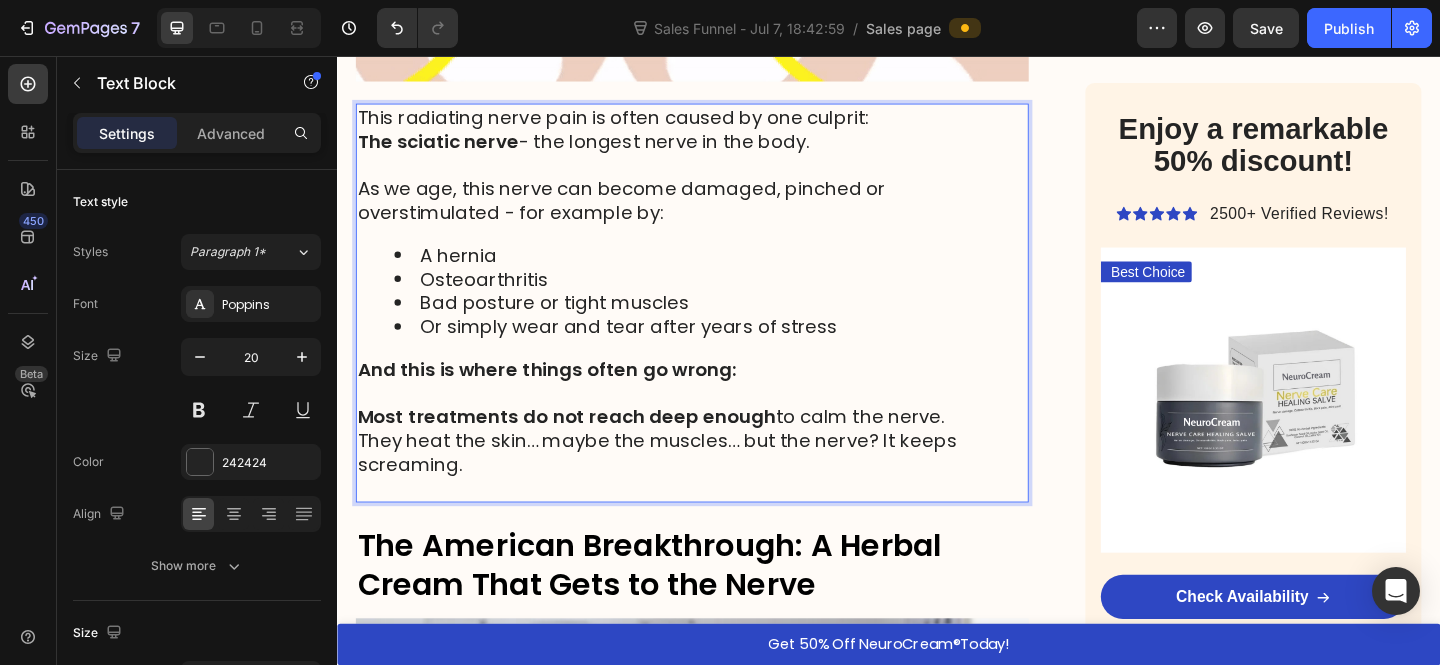 click on "They heat the skin… maybe the muscles… but the nerve? It keeps screaming." at bounding box center [685, 488] 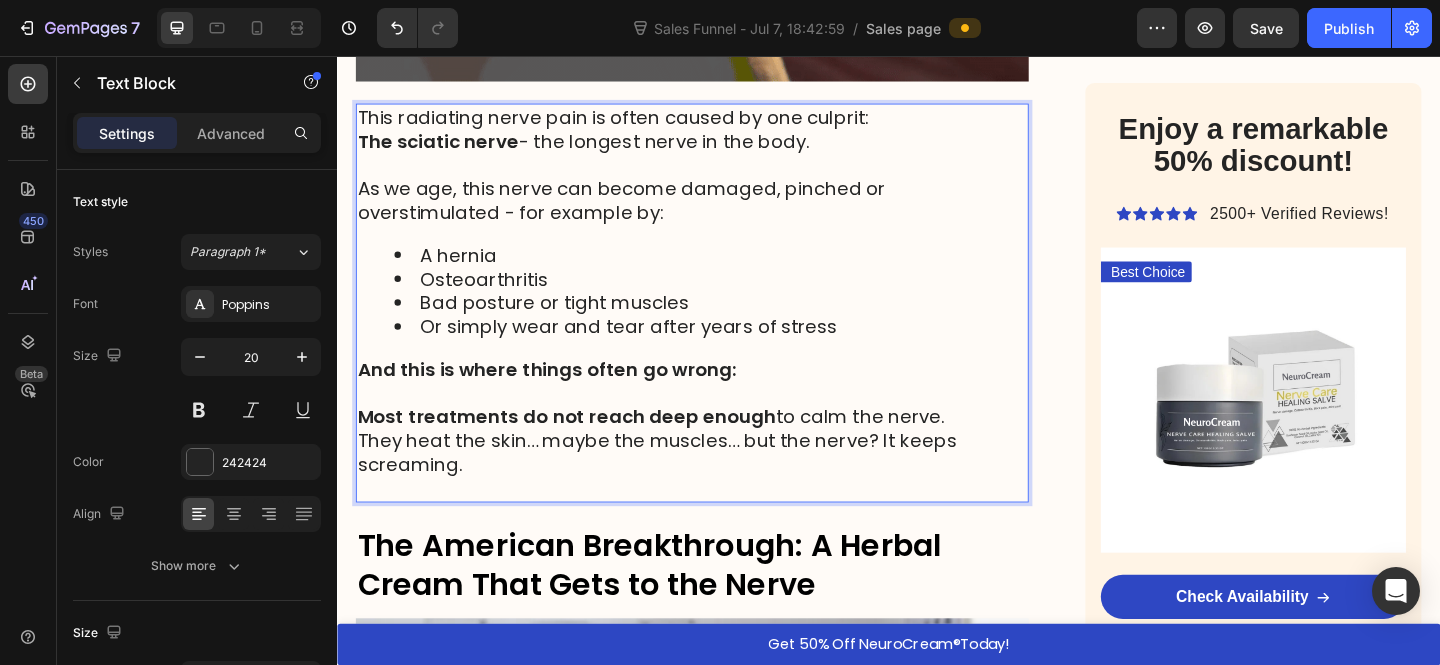 click on "Most treatments do not reach deep enough" at bounding box center (586, 449) 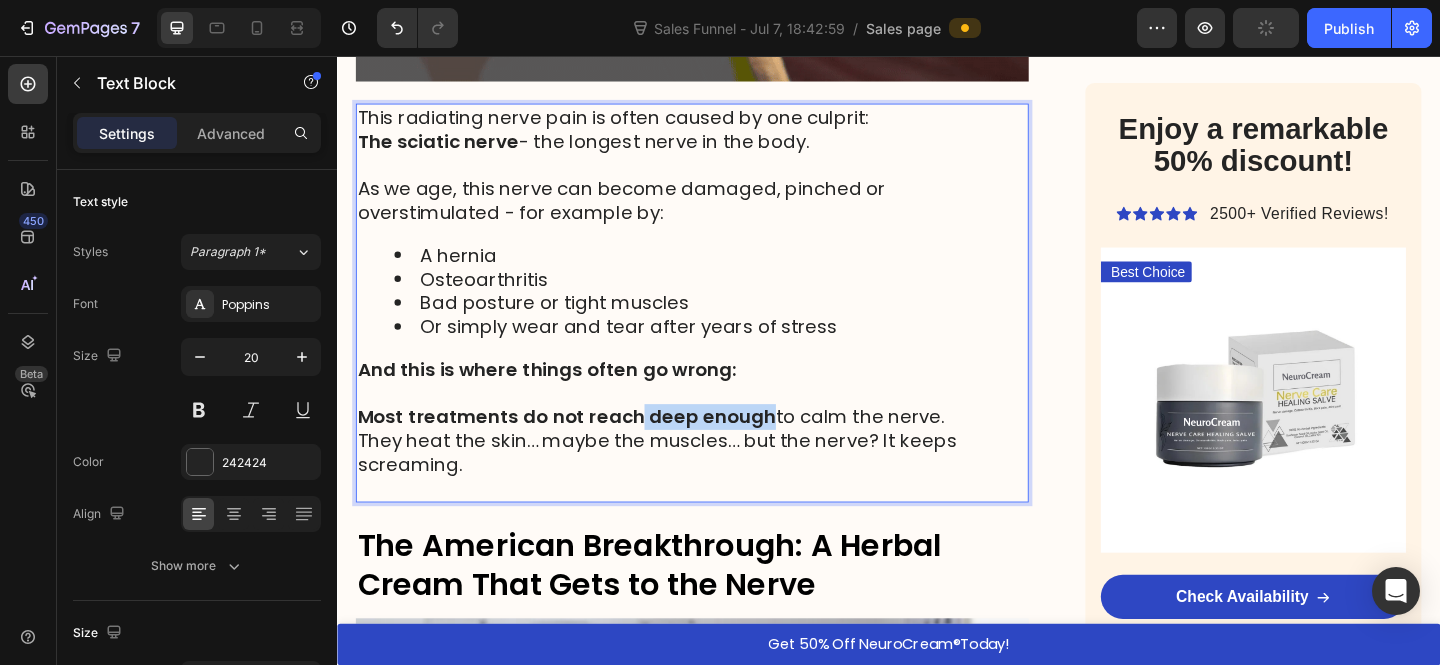 drag, startPoint x: 799, startPoint y: 467, endPoint x: 661, endPoint y: 466, distance: 138.00362 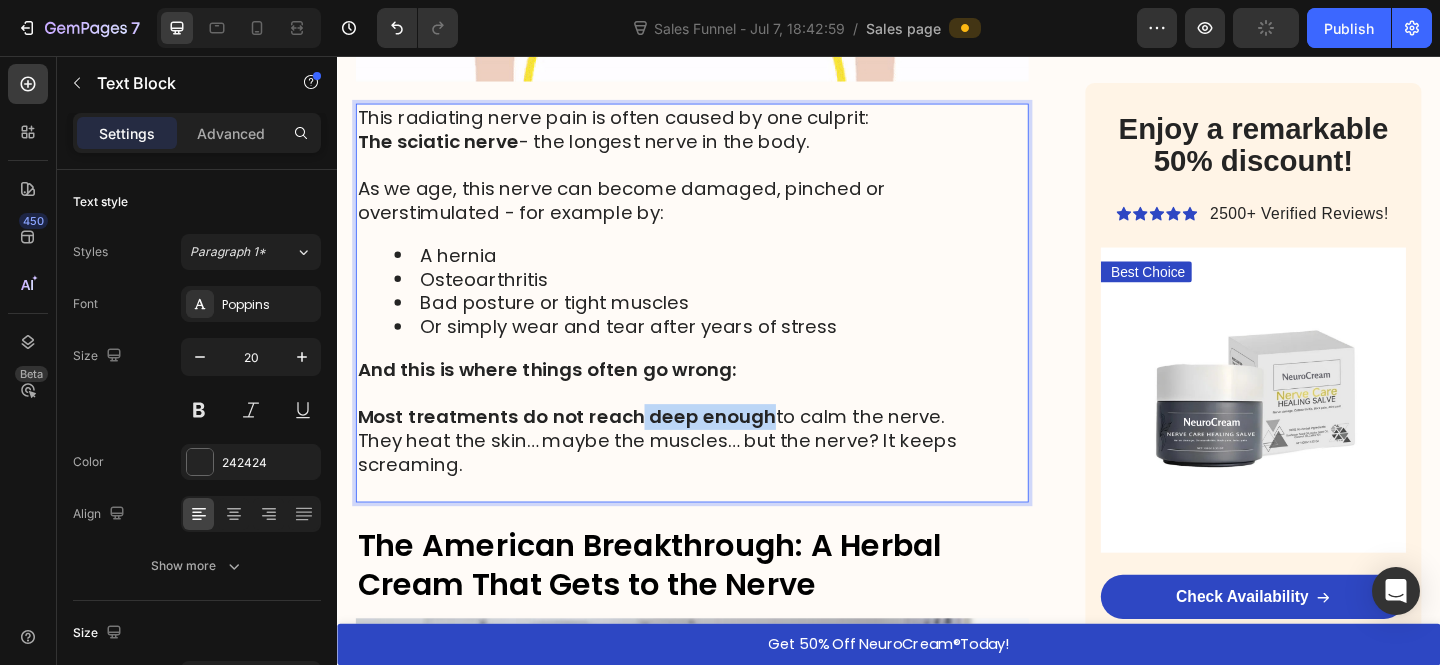 click on "Most treatments do not reach deep enough  to calm the nerve." at bounding box center [678, 449] 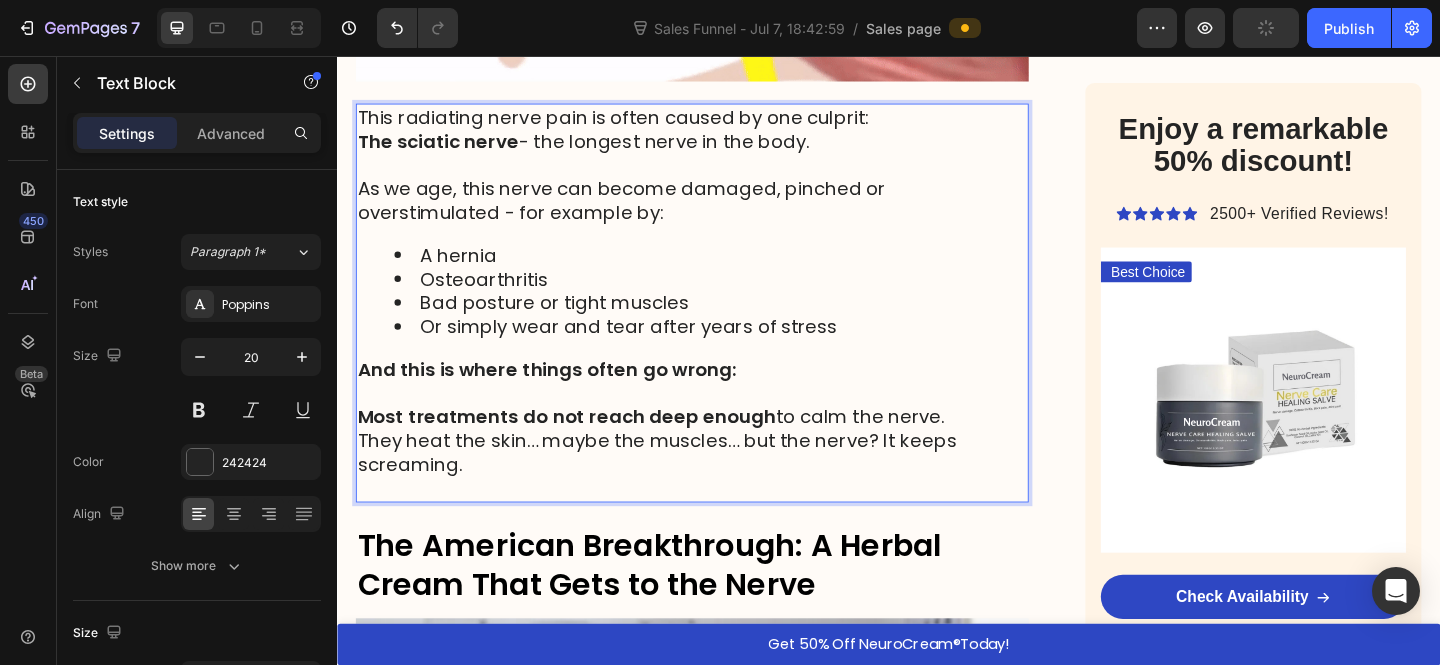 click on "Most treatments do not reach deep enough" at bounding box center [586, 449] 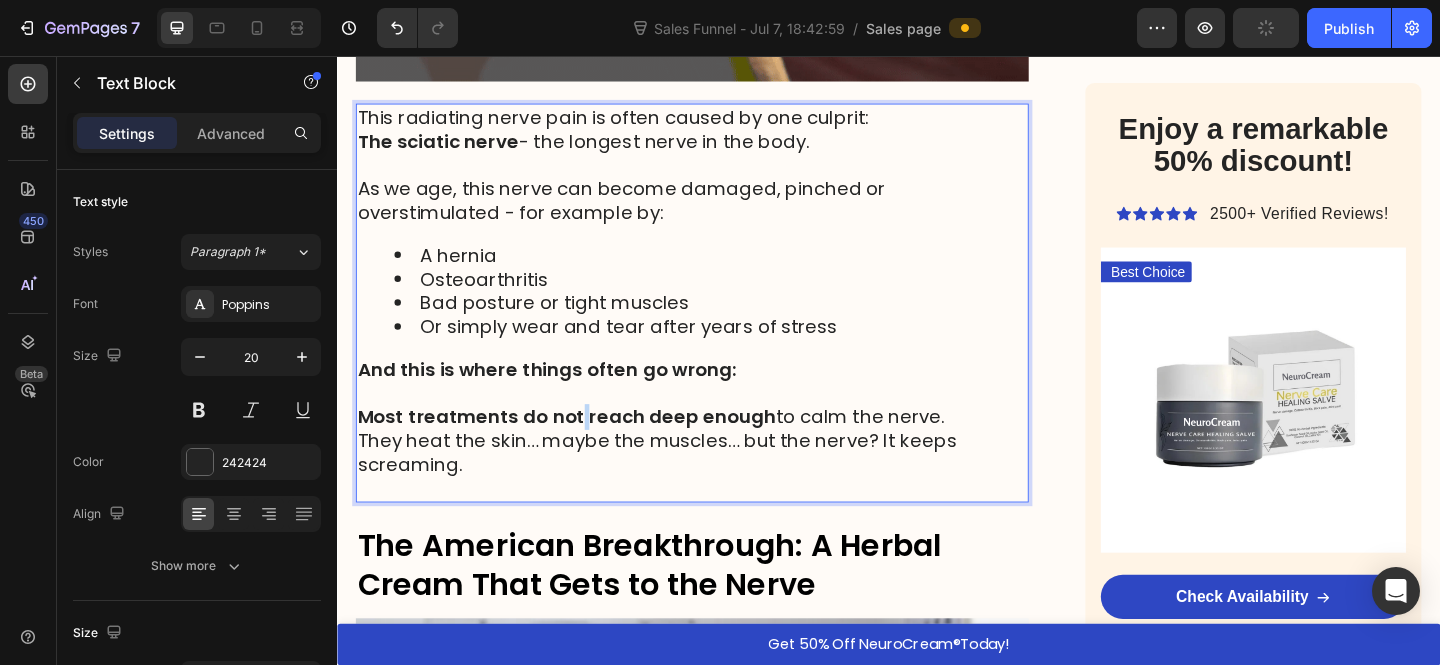 click on "Most treatments do not reach deep enough" at bounding box center [586, 449] 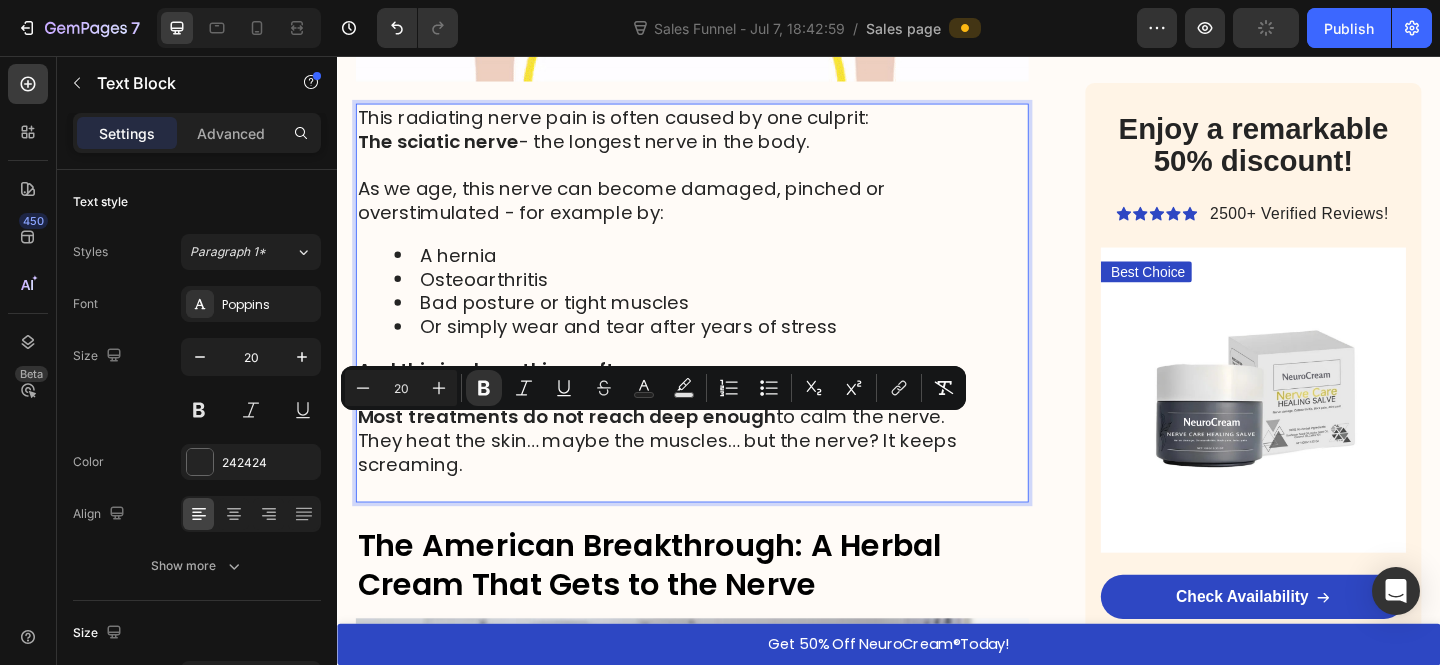 click on "Most treatments do not reach deep enough" at bounding box center (586, 449) 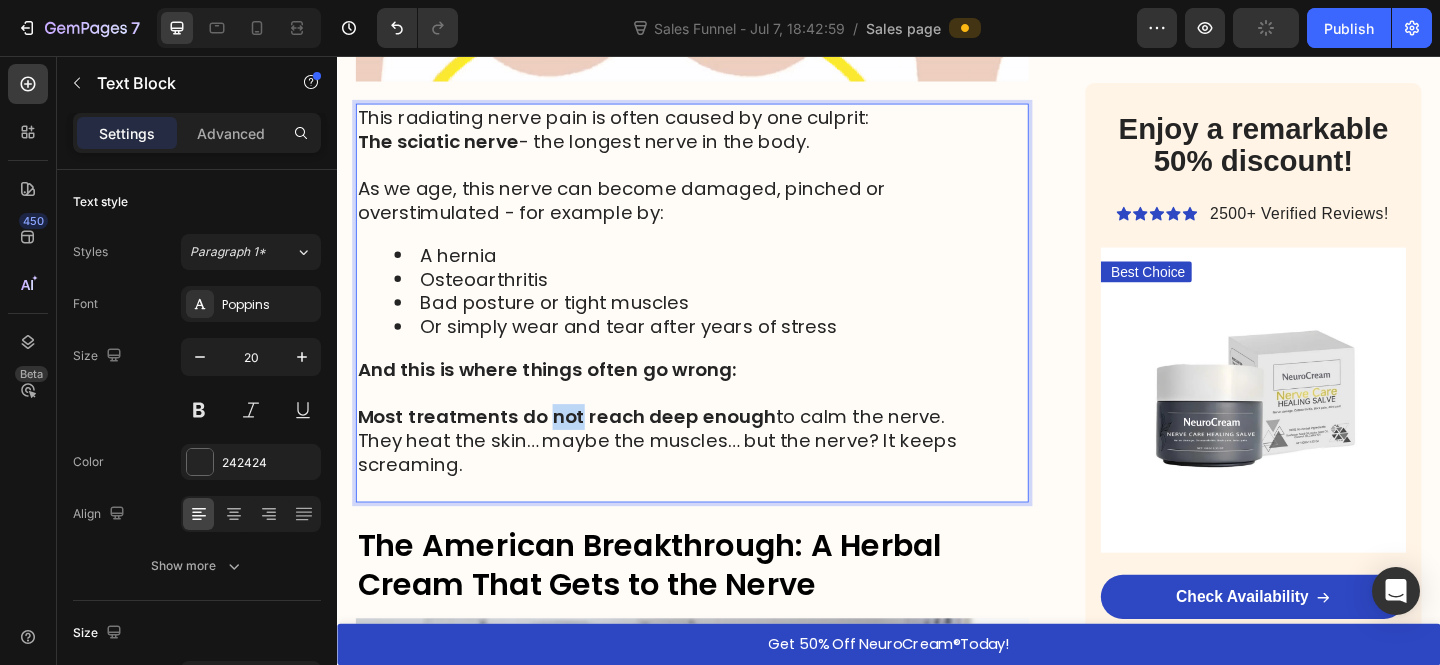 click on "Most treatments do not reach deep enough" at bounding box center [586, 449] 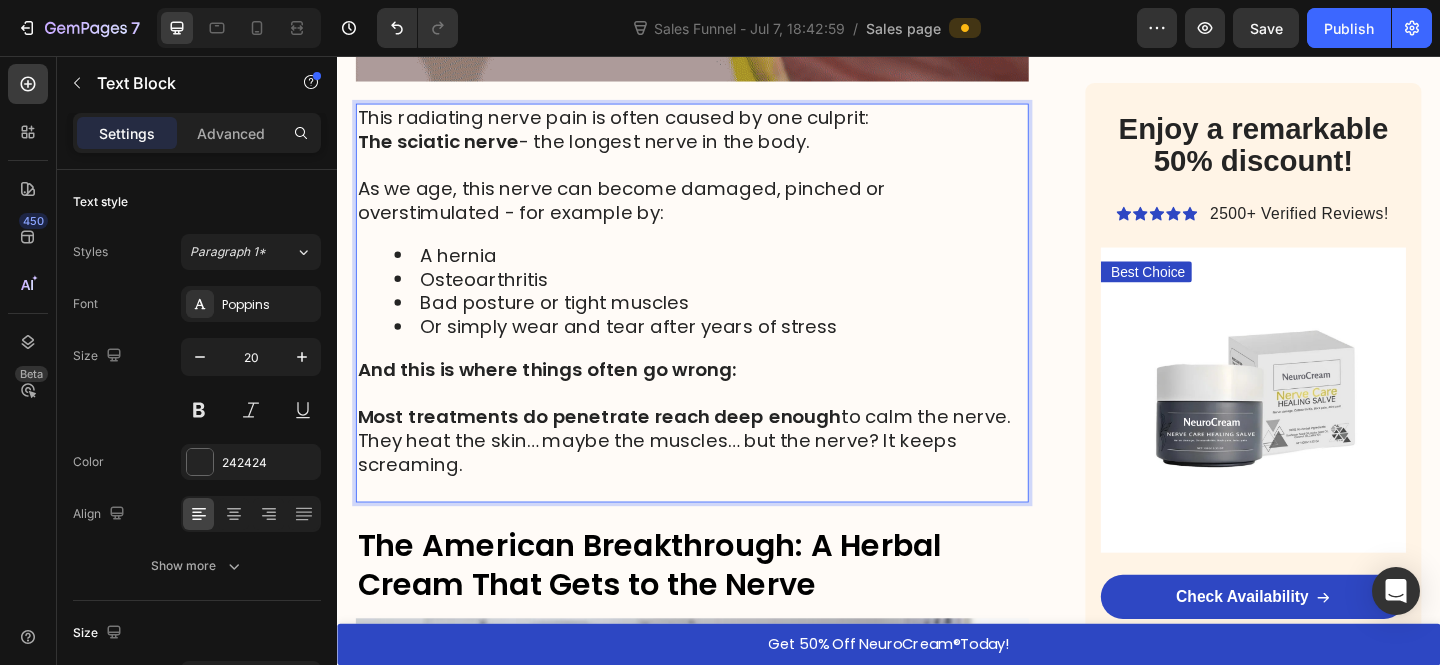 click on "Most treatments do penetrate reach deep enough" at bounding box center (622, 449) 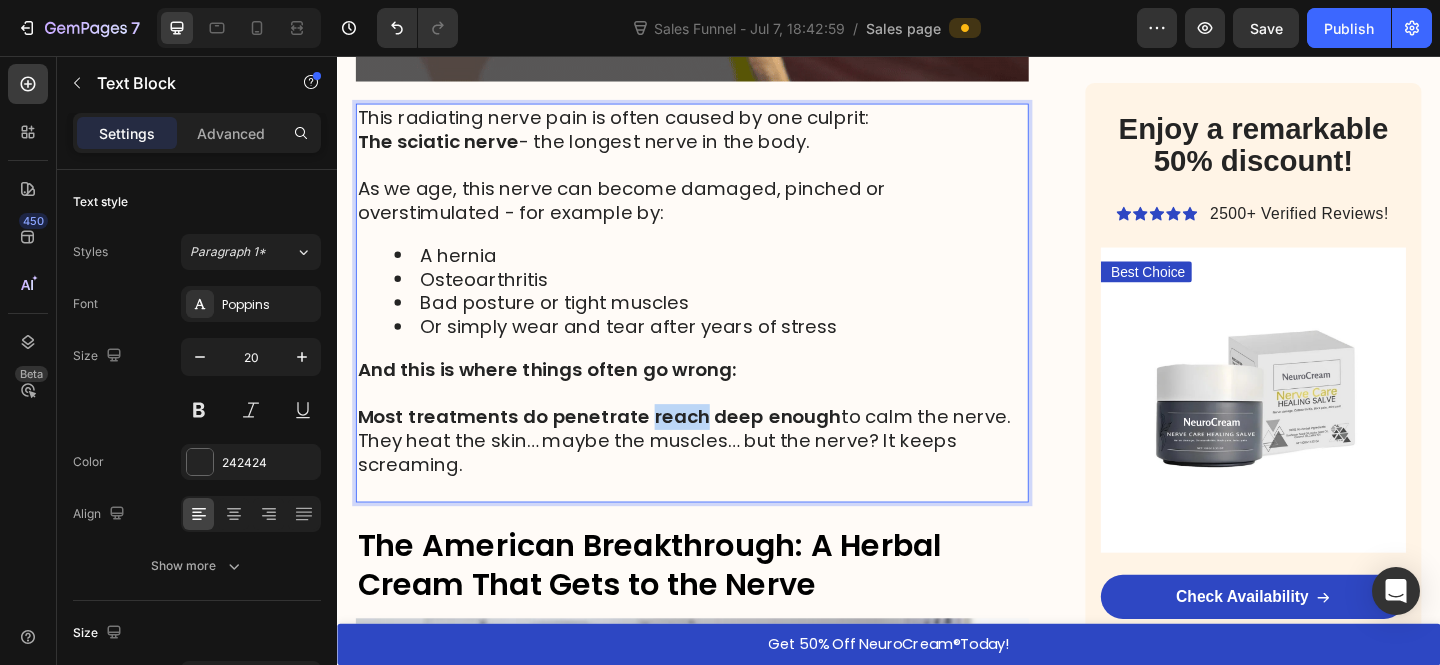 click on "Most treatments do penetrate reach deep enough" at bounding box center [622, 449] 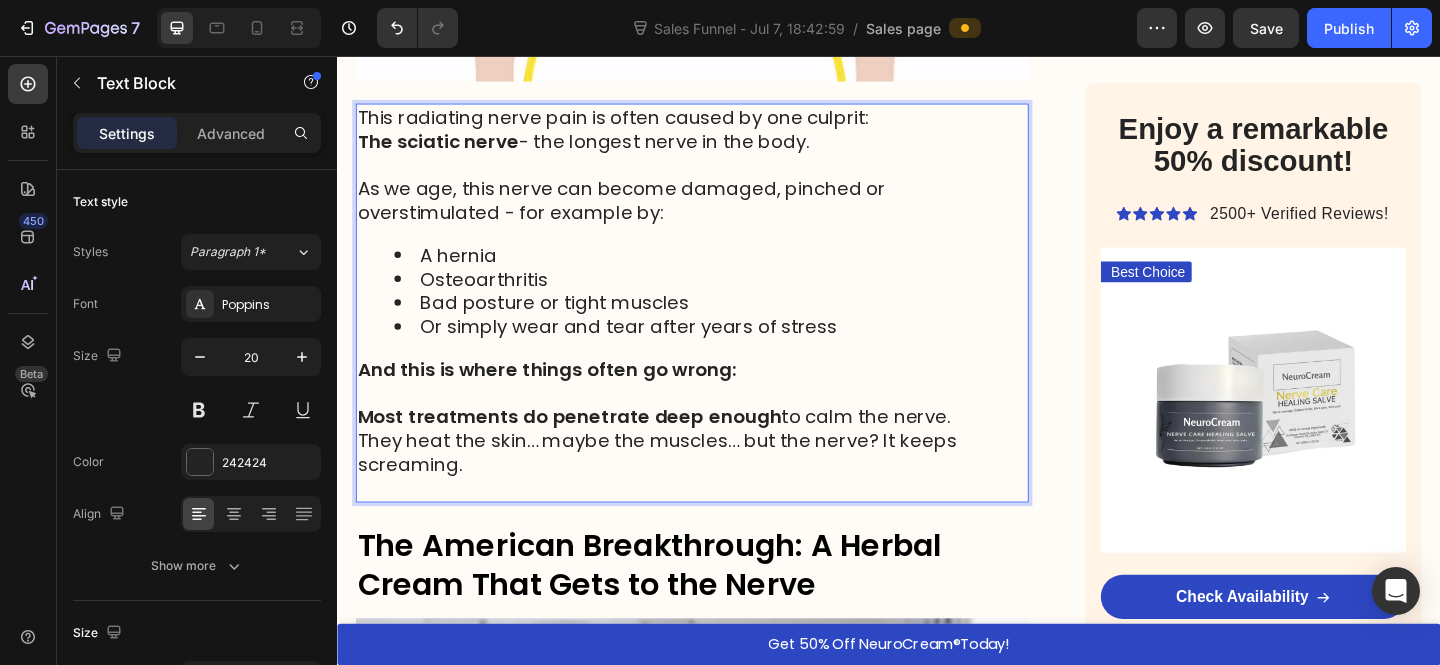 click on "Most treatments do penetrate deep enough  to calm the nerve." at bounding box center [681, 449] 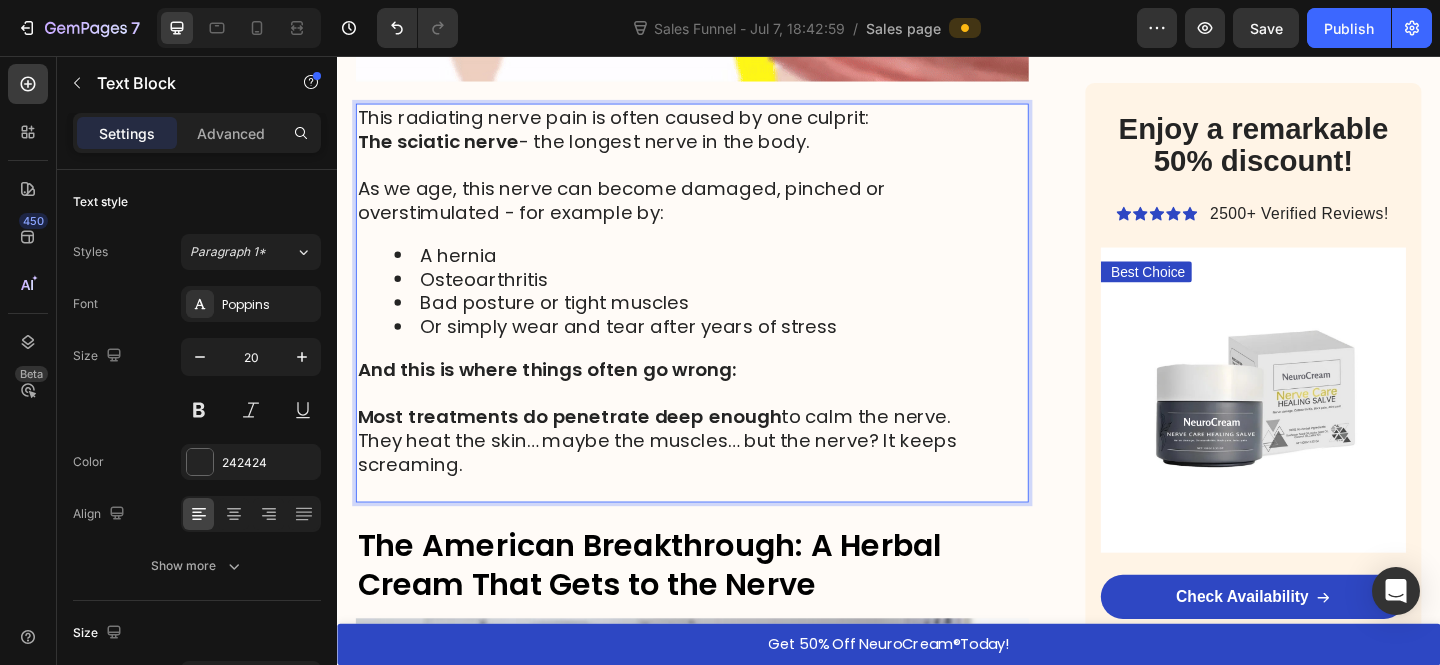 click on "Most treatments do penetrate deep enough  to calm the nerve." at bounding box center [681, 449] 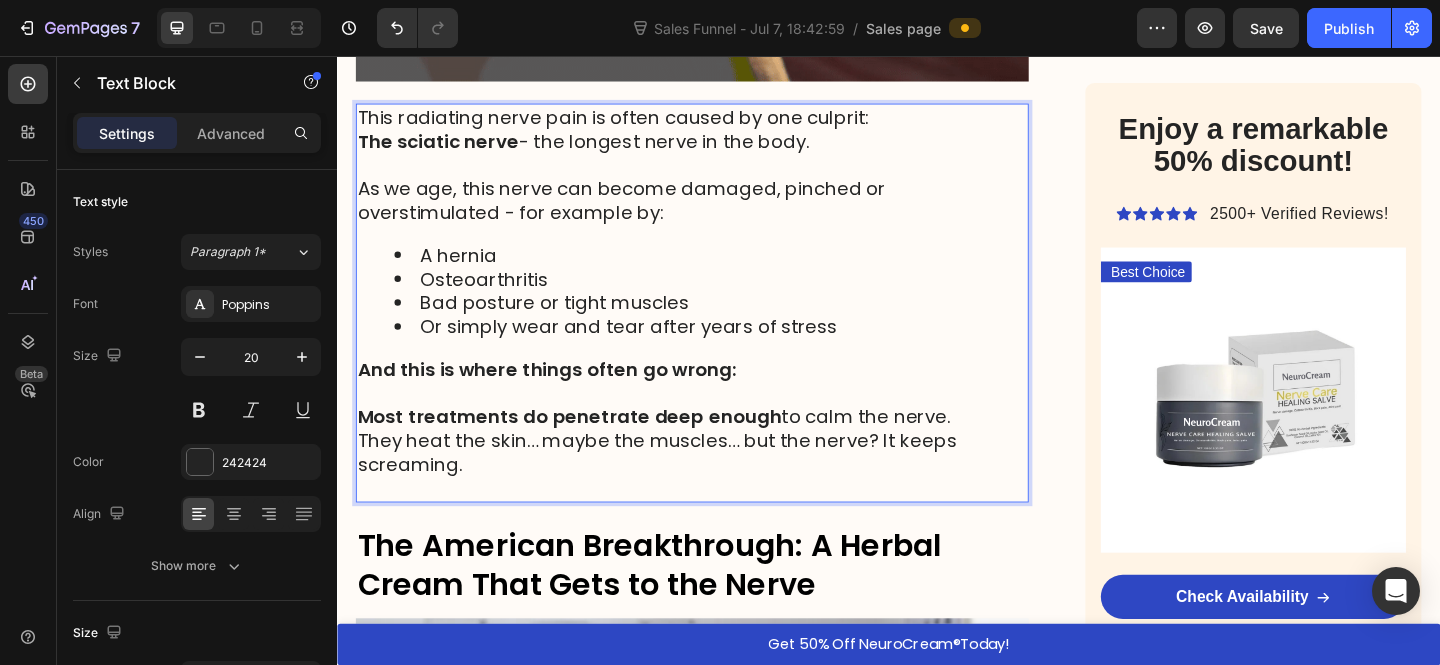 click on "Most treatments do penetrate deep enough  to calm the nerve." at bounding box center [681, 449] 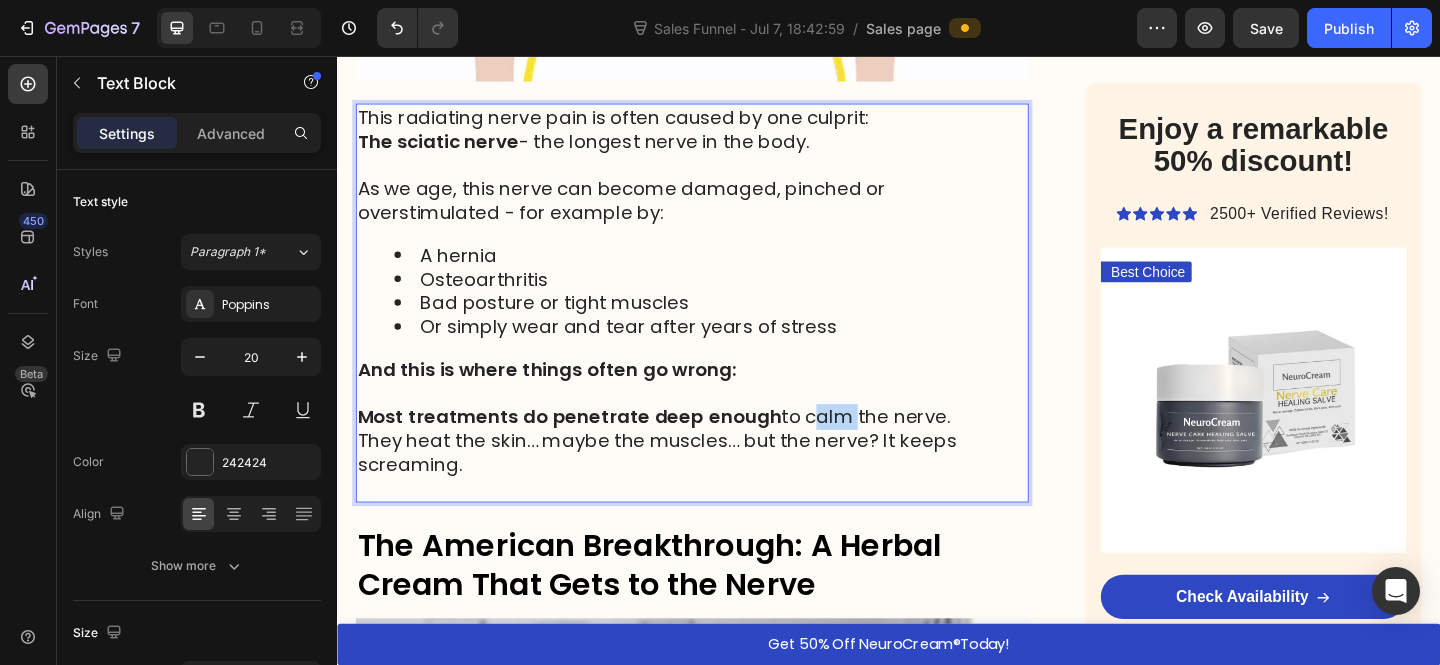 click on "Most treatments do penetrate deep enough  to calm the nerve." at bounding box center [681, 449] 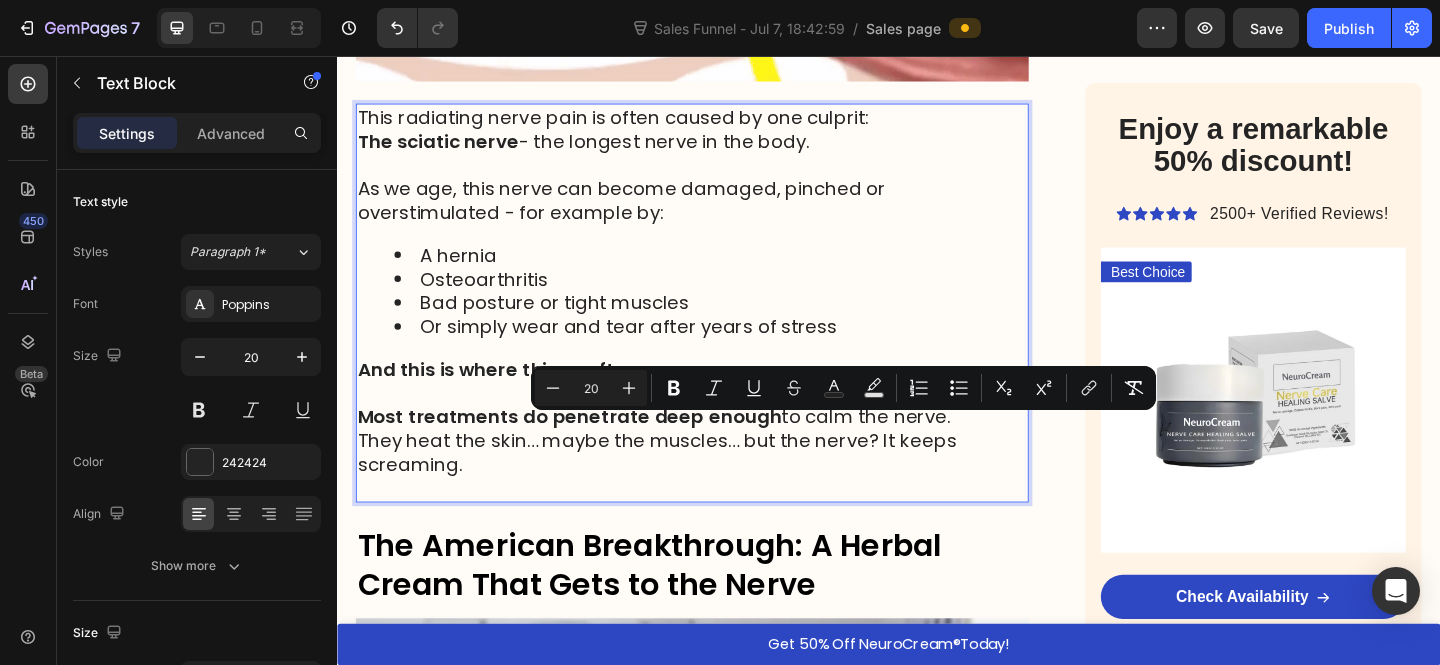 click on "They heat the skin… maybe the muscles… but the nerve? It keeps screaming." at bounding box center (723, 488) 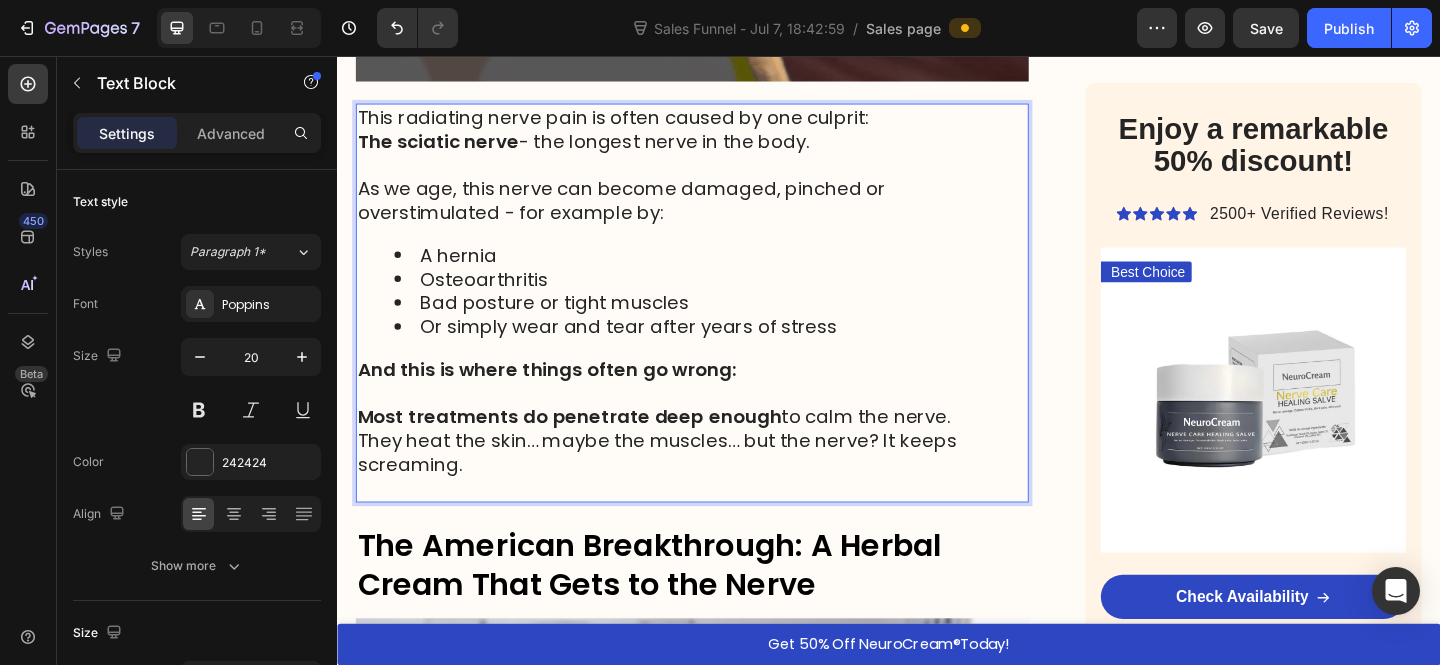 click on "They heat the skin… maybe the muscles… but the nerve? It keeps screaming." at bounding box center (685, 488) 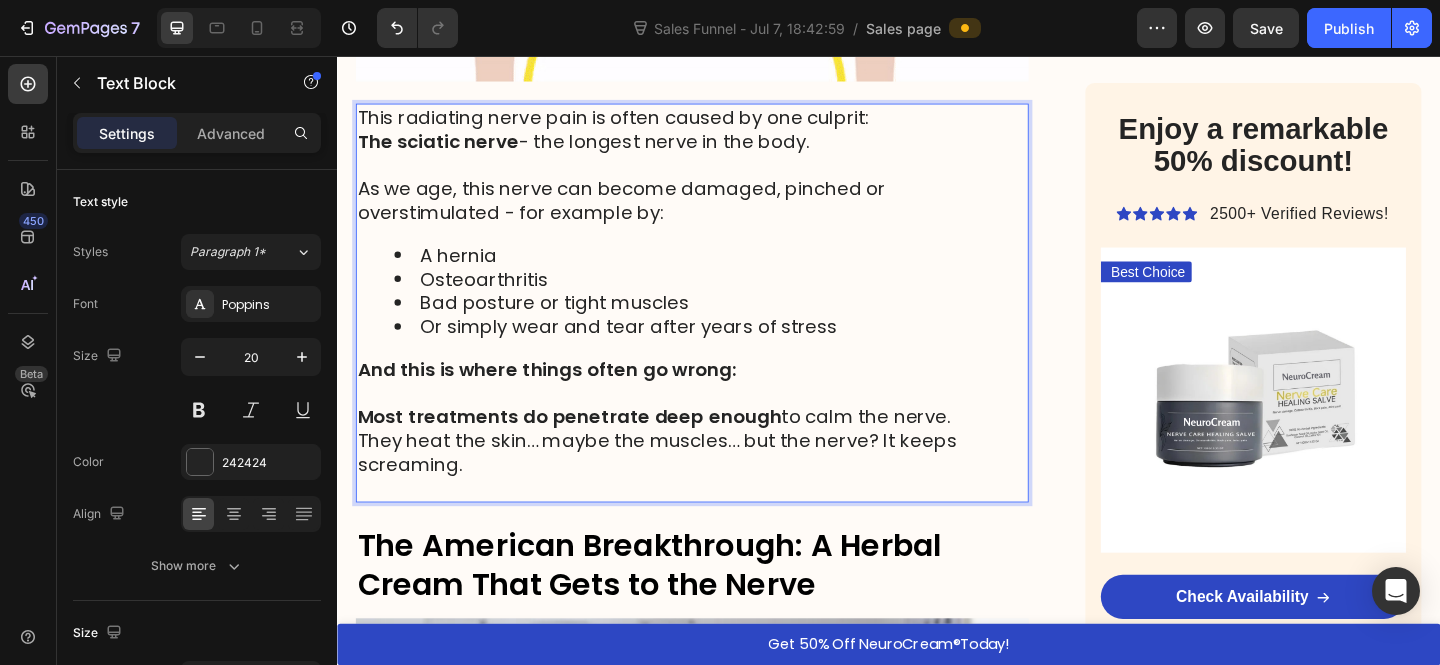 click on "They heat the skin… maybe the muscles… but the nerve? It keeps screaming." at bounding box center (723, 488) 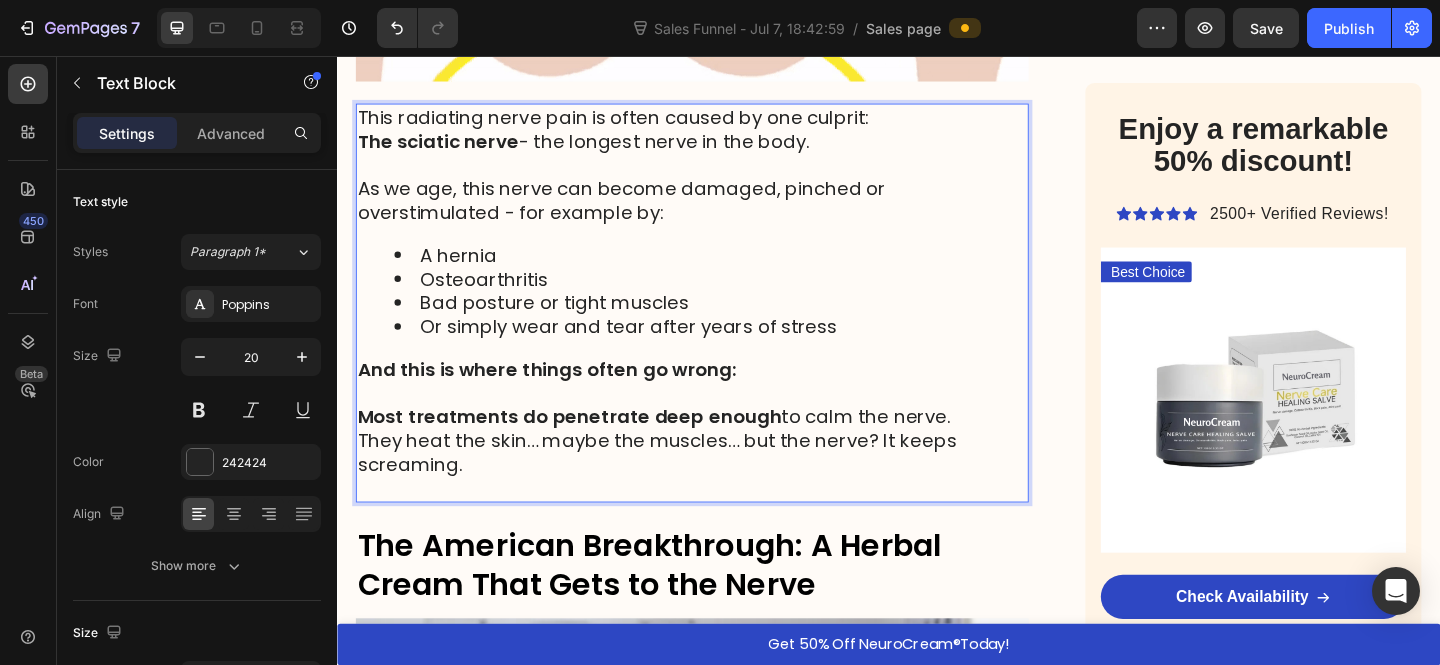 click on "They heat the skin… maybe the muscles… but the nerve? It keeps screaming." at bounding box center [685, 488] 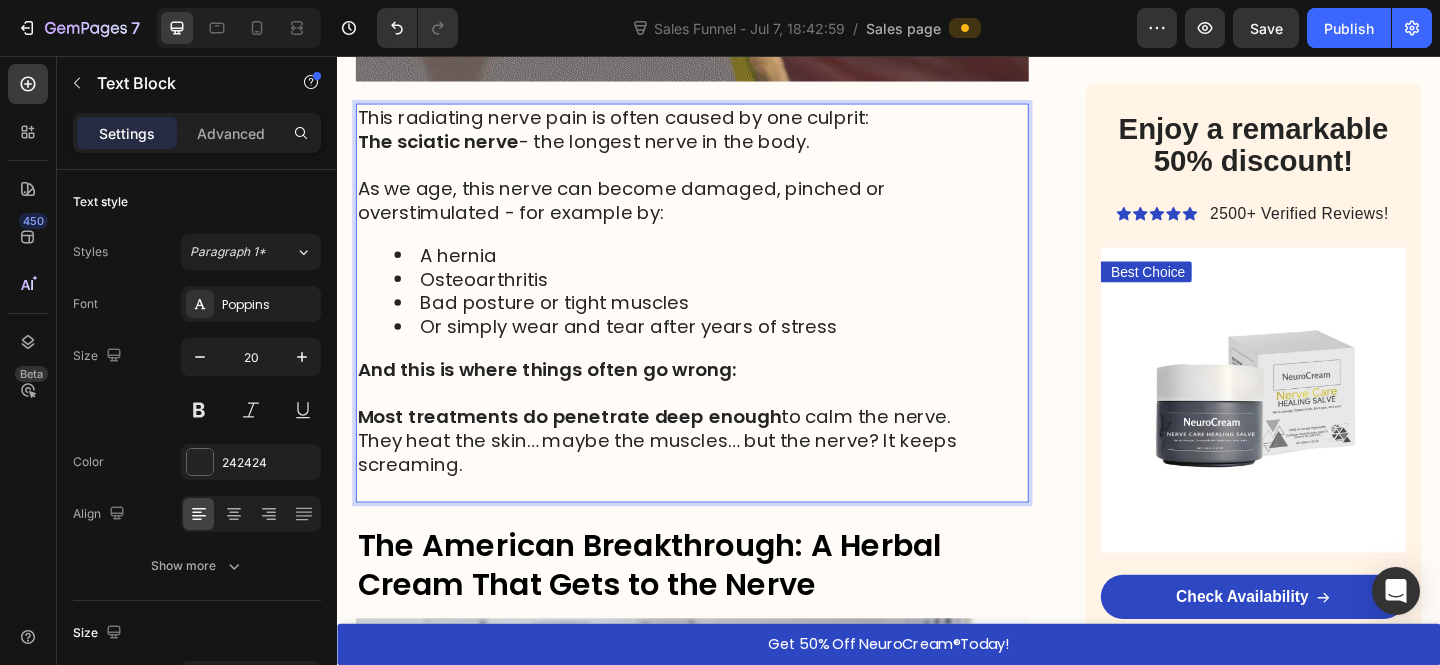 click on "They heat the skin… maybe the muscles… but the nerve? It keeps screaming." at bounding box center [685, 488] 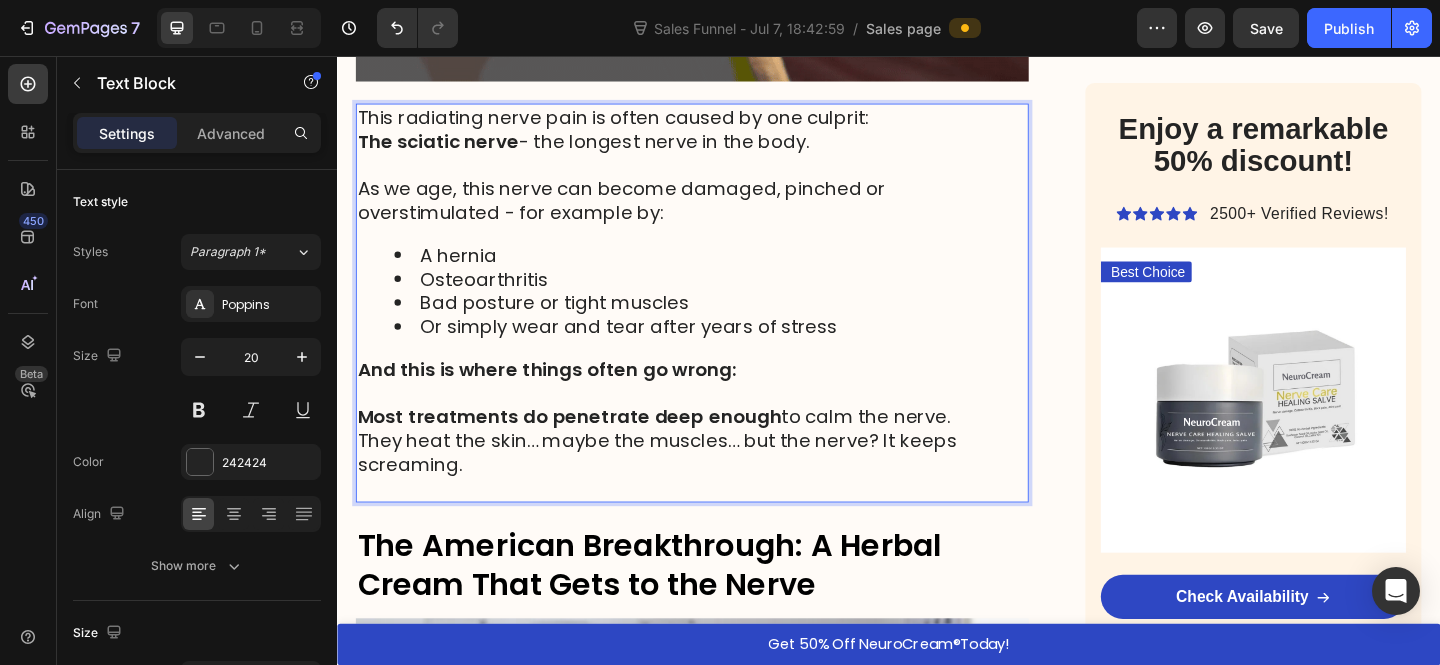 click on "They heat the skin… maybe the muscles… but the nerve? It keeps screaming." at bounding box center (685, 488) 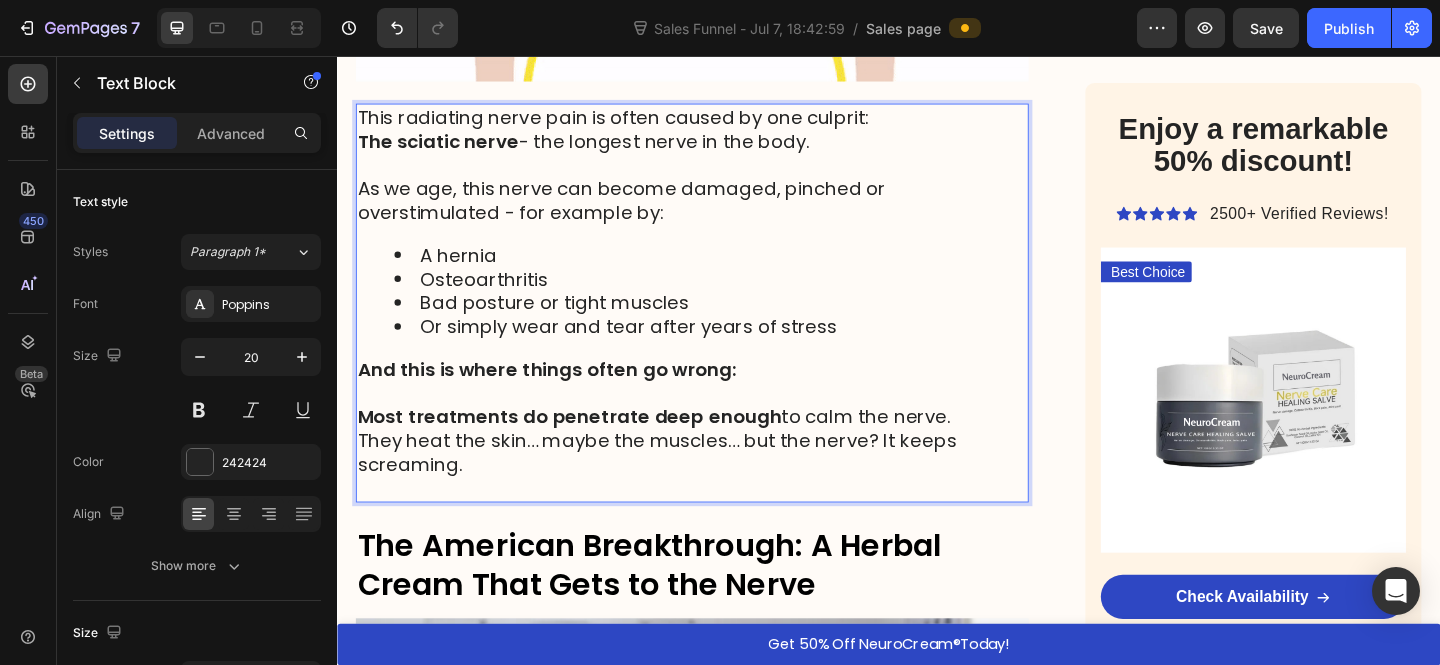 click on "They heat the skin… maybe the muscles… but the nerve? It keeps screaming." at bounding box center [685, 488] 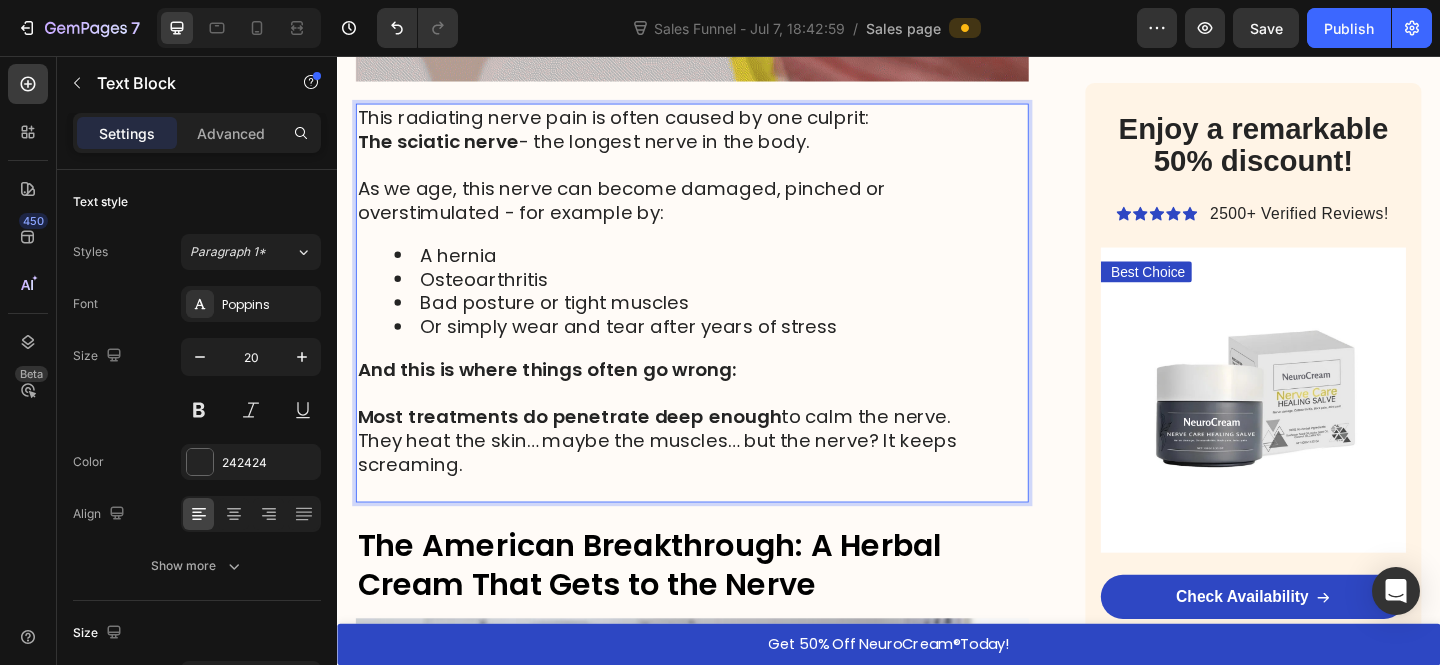 click on "They heat the skin… maybe the muscles… but the nerve? It keeps screaming." at bounding box center [685, 488] 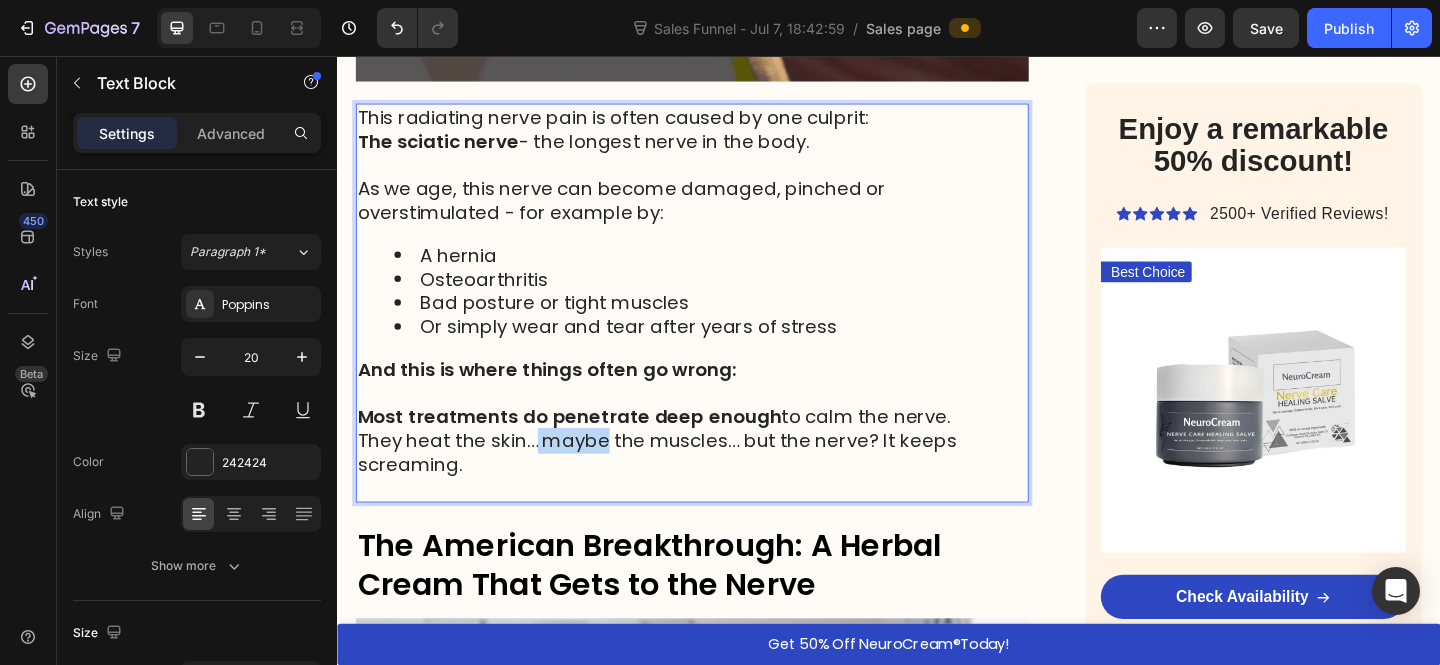 drag, startPoint x: 629, startPoint y: 487, endPoint x: 563, endPoint y: 490, distance: 66.068146 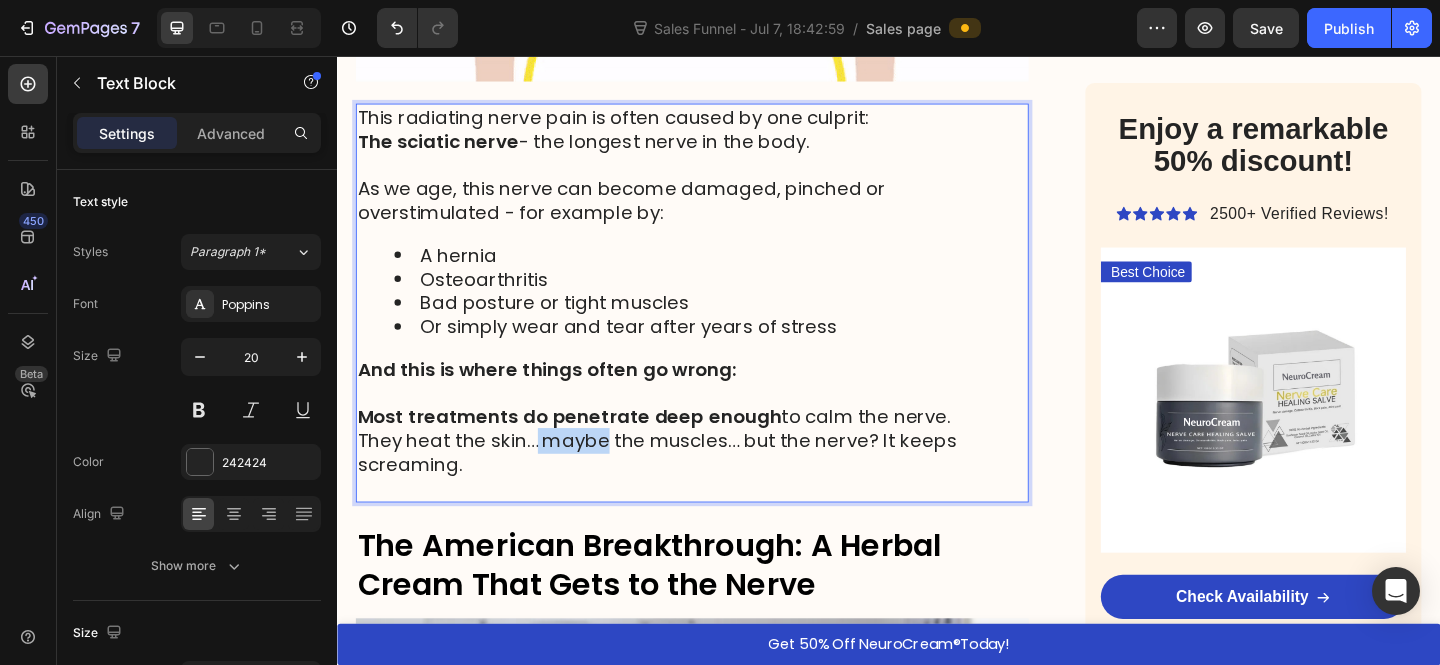 click on "They heat the skin… maybe the muscles… but the nerve? It keeps screaming." at bounding box center (685, 488) 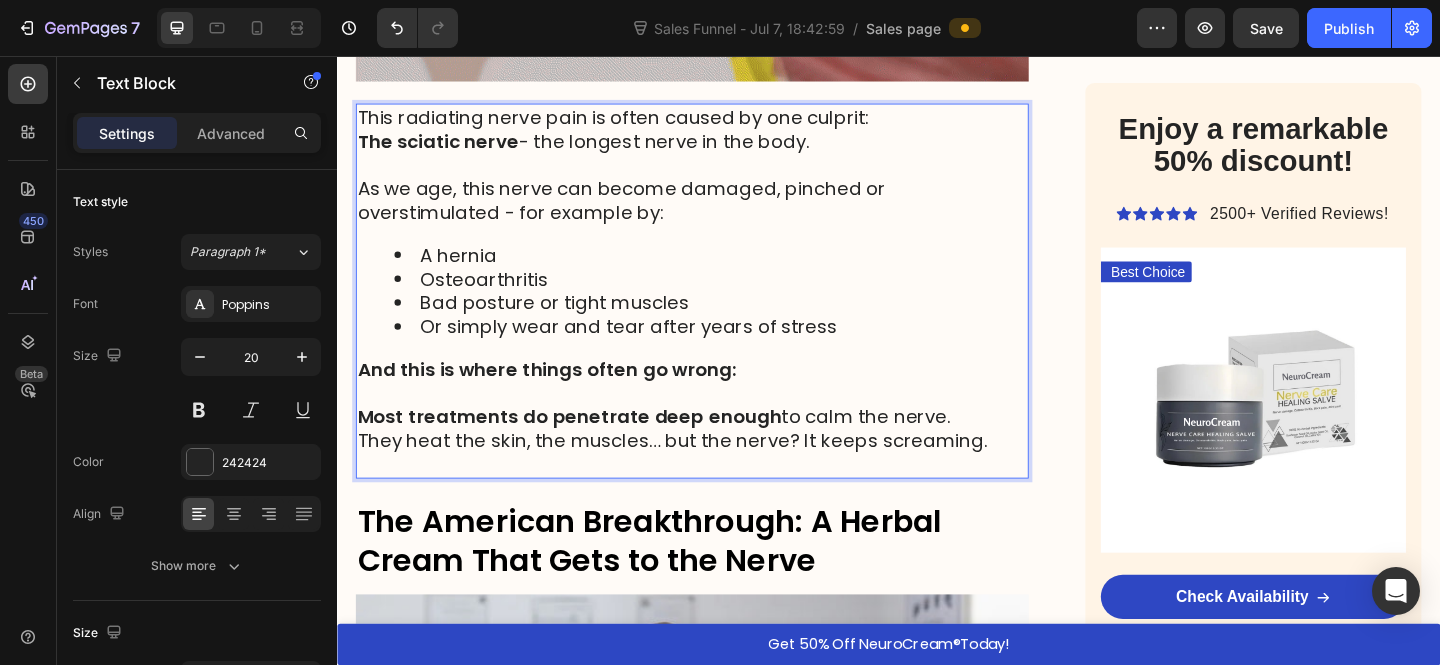 click on "They heat the skin, the muscles… but the nerve? It keeps screaming." at bounding box center (701, 475) 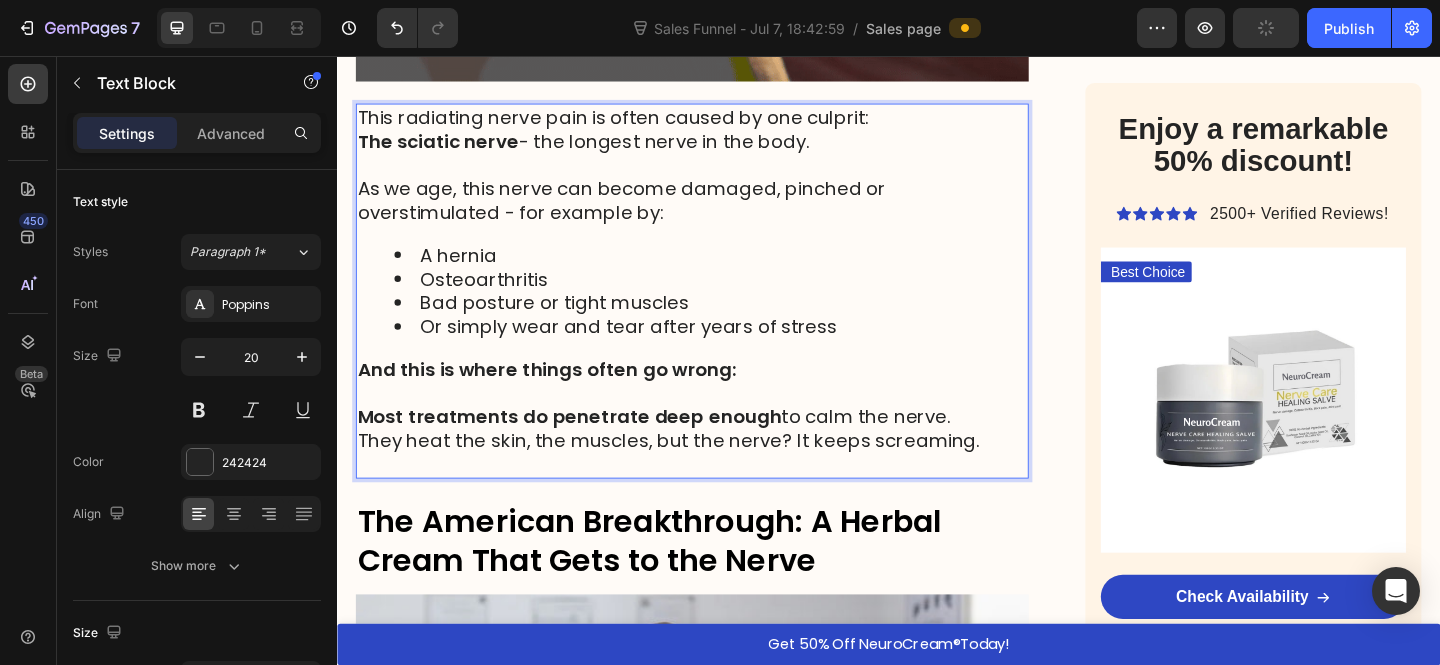 click on "They heat the skin, the muscles, but the nerve? It keeps screaming." at bounding box center (697, 475) 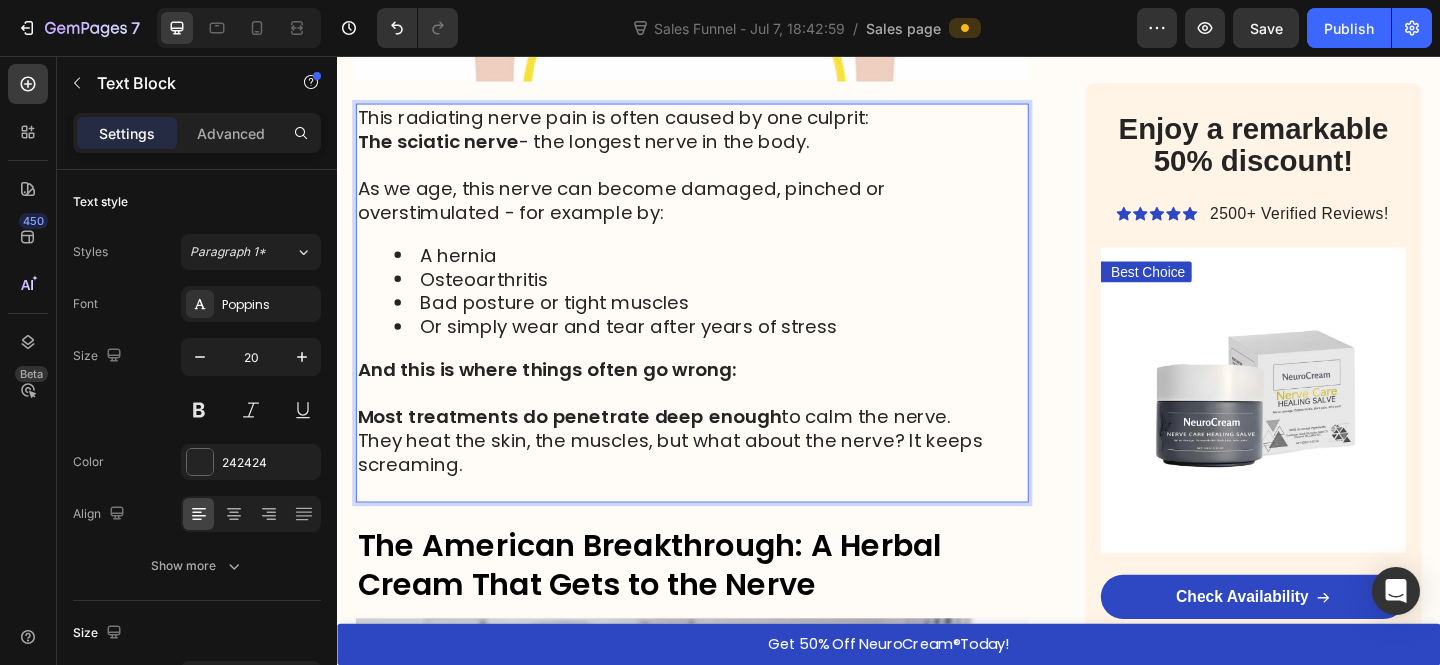 click on "They heat the skin, the muscles, but what about the nerve? It keeps screaming." at bounding box center (699, 488) 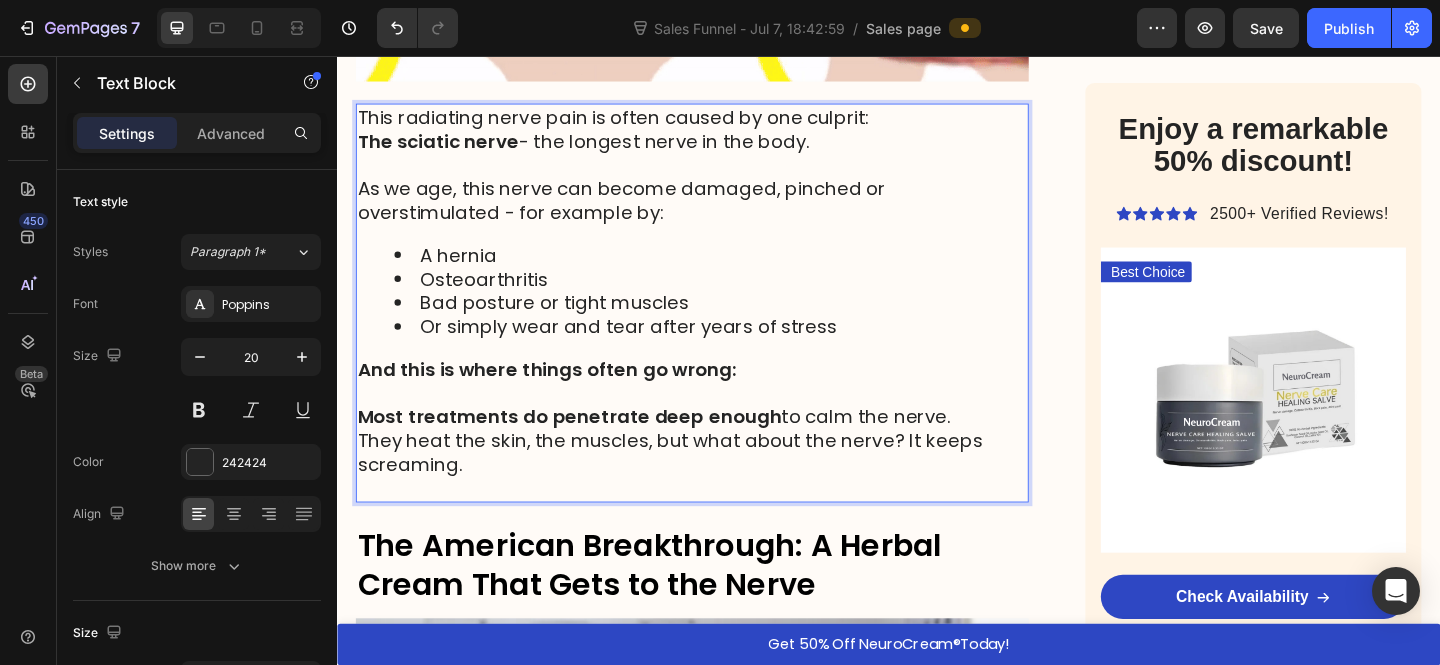 click on "They heat the skin, the muscles, but what about the nerve? It keeps screaming." at bounding box center (699, 488) 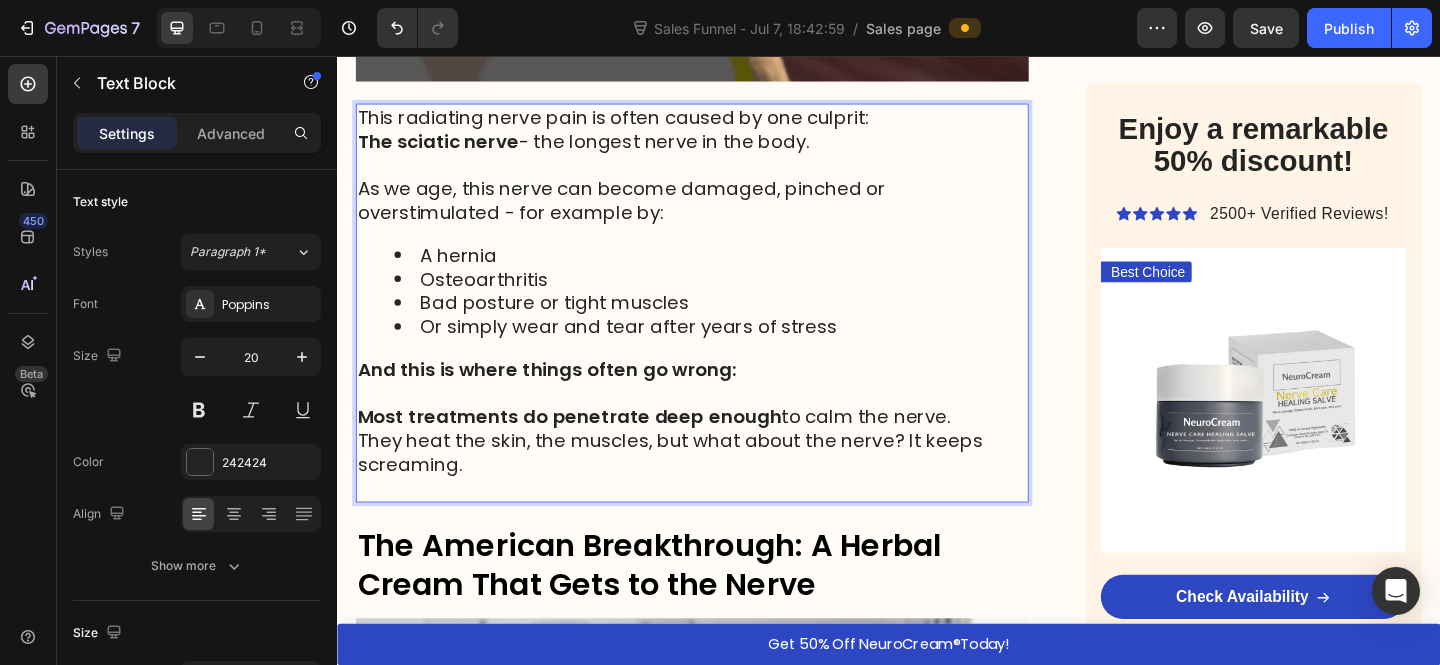 click on "They heat the skin, the muscles, but what about the nerve? It keeps screaming." at bounding box center [699, 488] 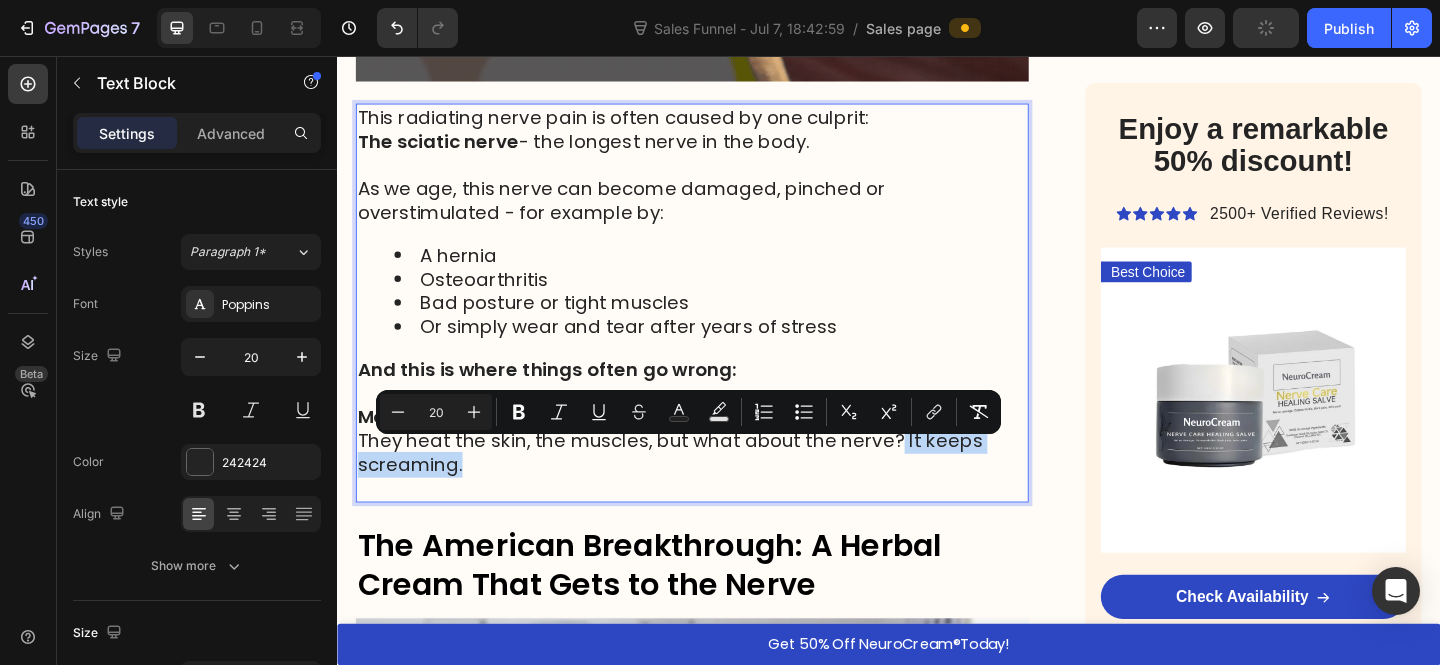 drag, startPoint x: 981, startPoint y: 505, endPoint x: 943, endPoint y: 480, distance: 45.486263 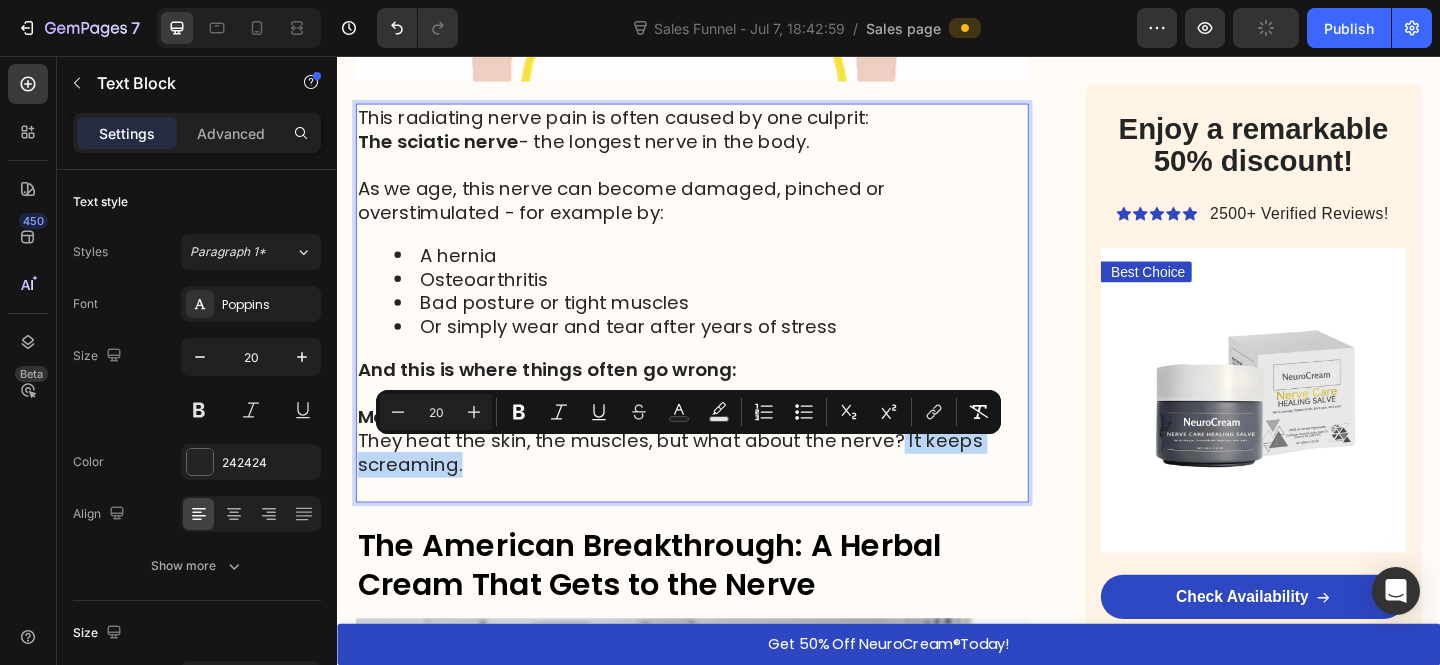 click on "They heat the skin, the muscles, but what about the nerve? It keeps screaming." at bounding box center (723, 488) 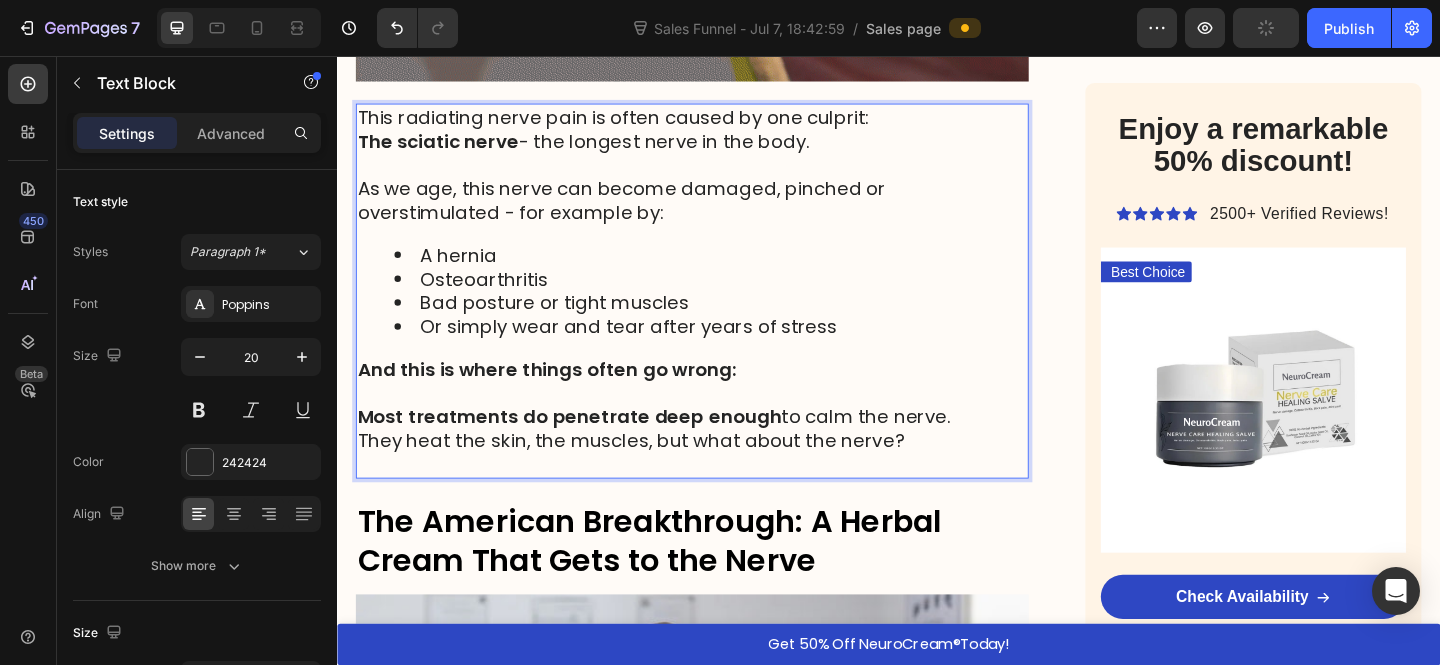 click on "Most treatments do penetrate deep enough  to calm the nerve." at bounding box center (723, 449) 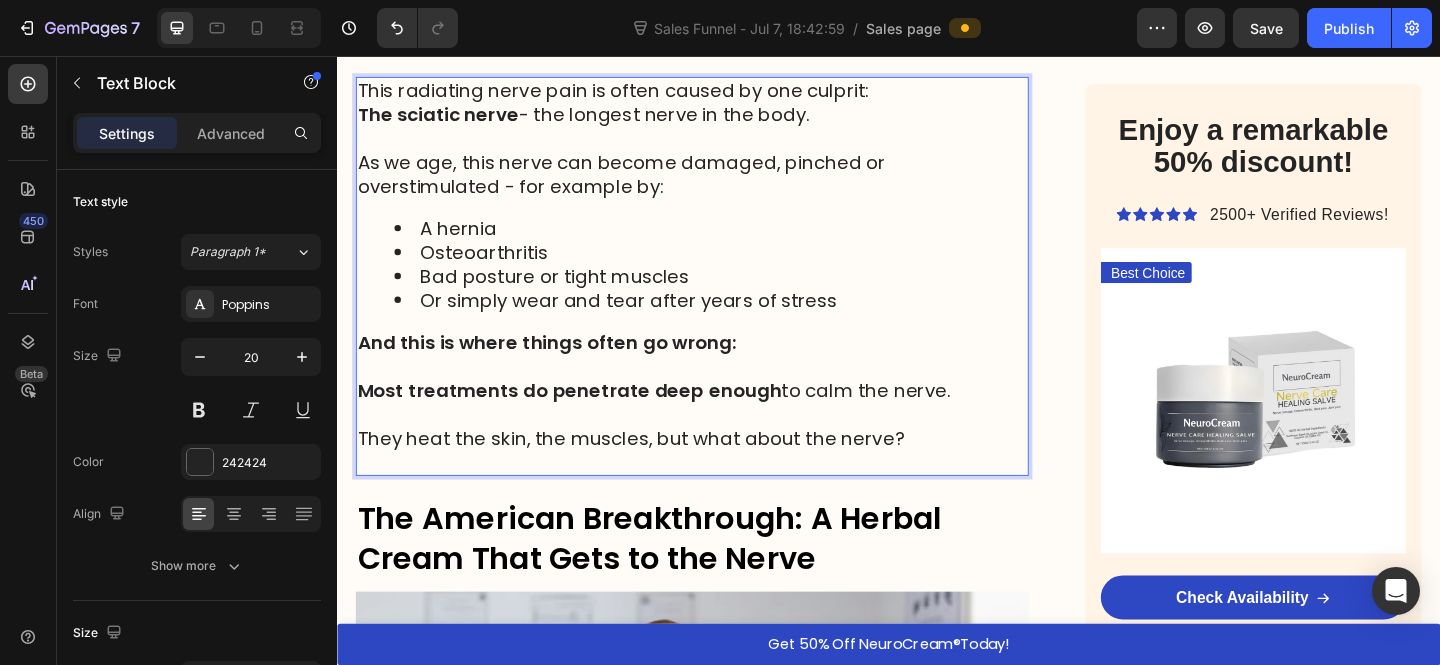 scroll, scrollTop: 2573, scrollLeft: 0, axis: vertical 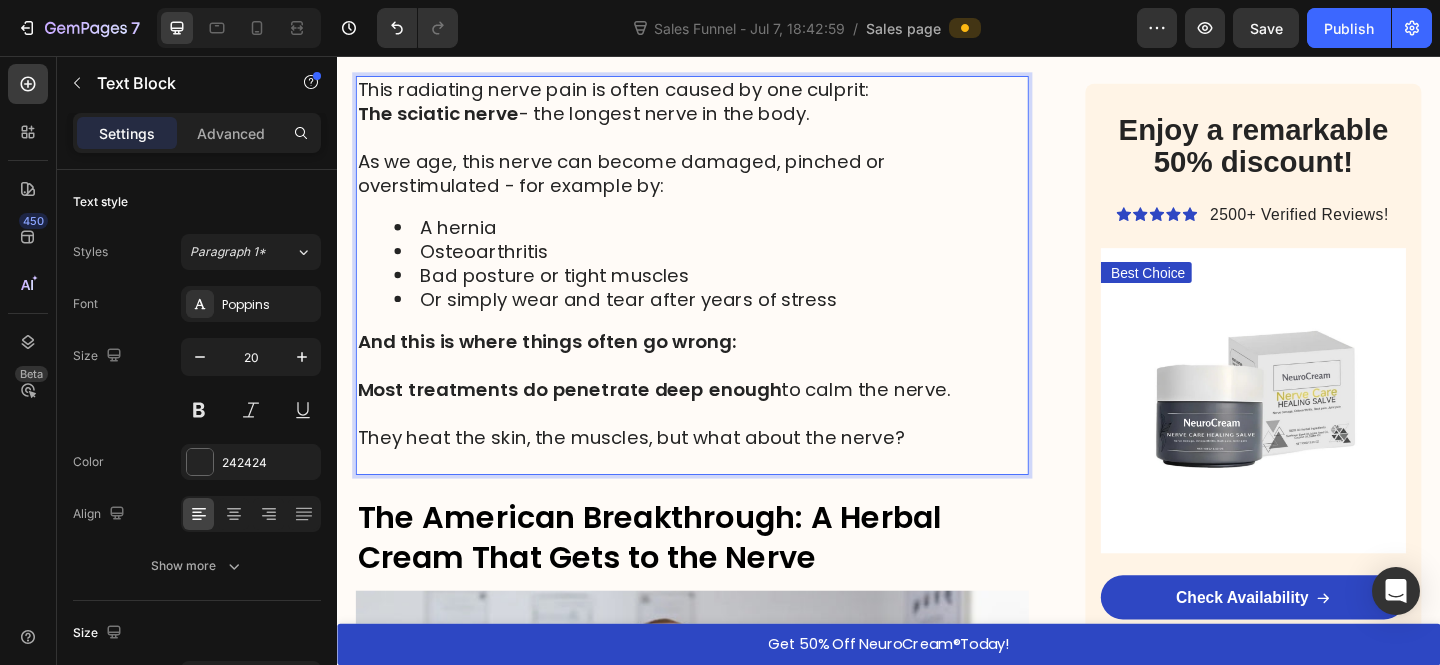 click on "They heat the skin, the muscles, but what about the nerve?" at bounding box center [656, 471] 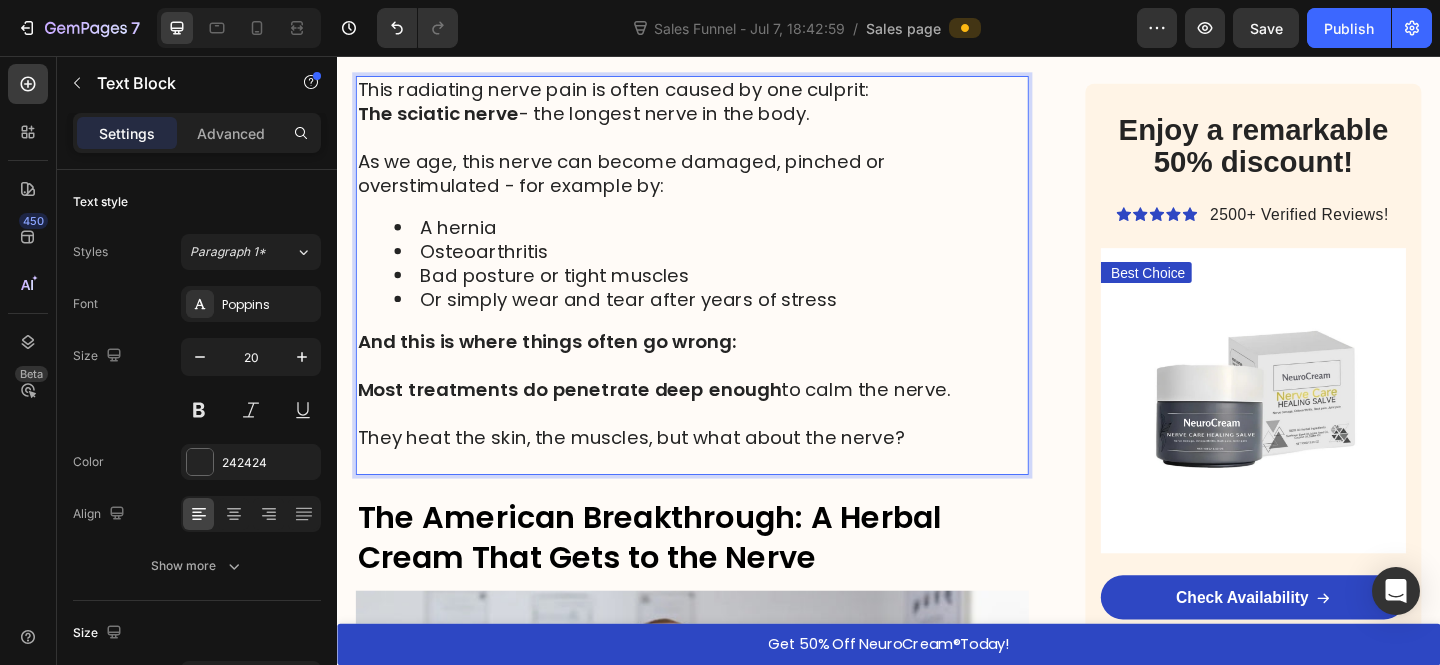 click on "They heat the skin, the muscles, but what about the nerve?" at bounding box center (656, 471) 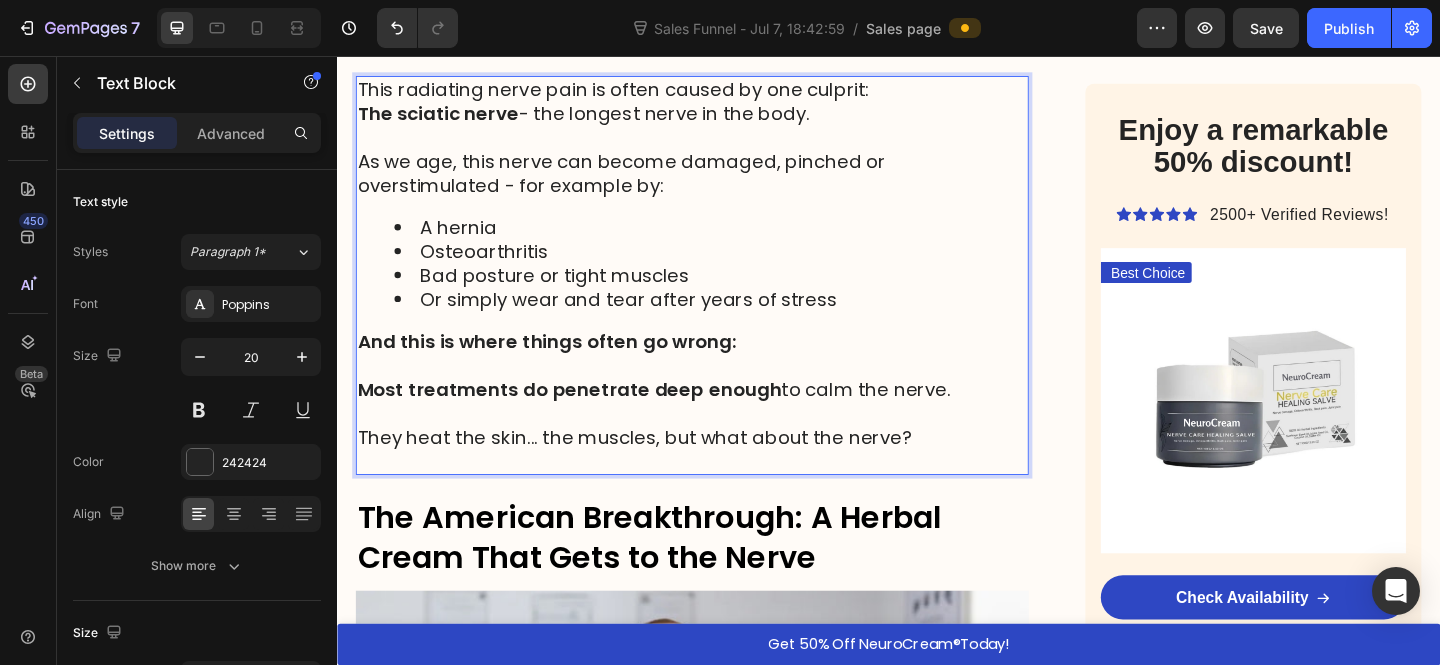 click on "They heat the skin... the muscles, but what about the nerve?" at bounding box center [660, 471] 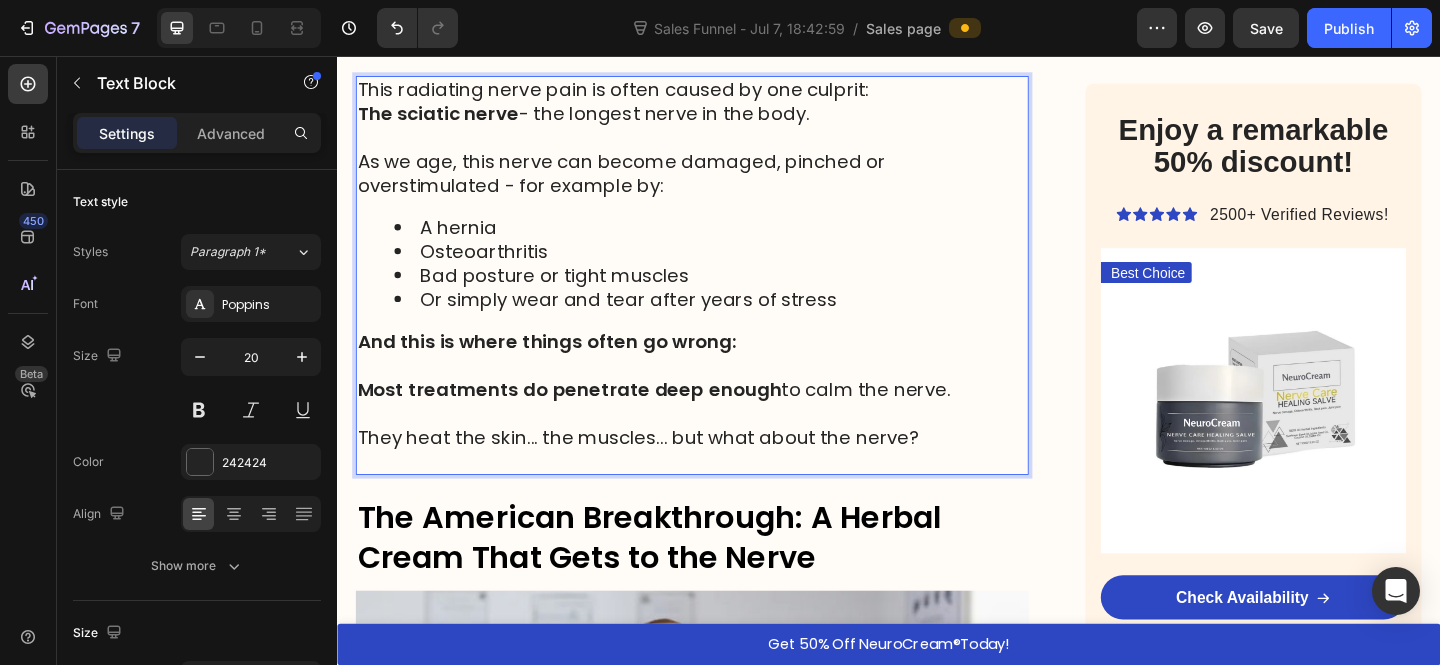 click on "They heat the skin... the muscles... but what about the nerve?" at bounding box center (664, 471) 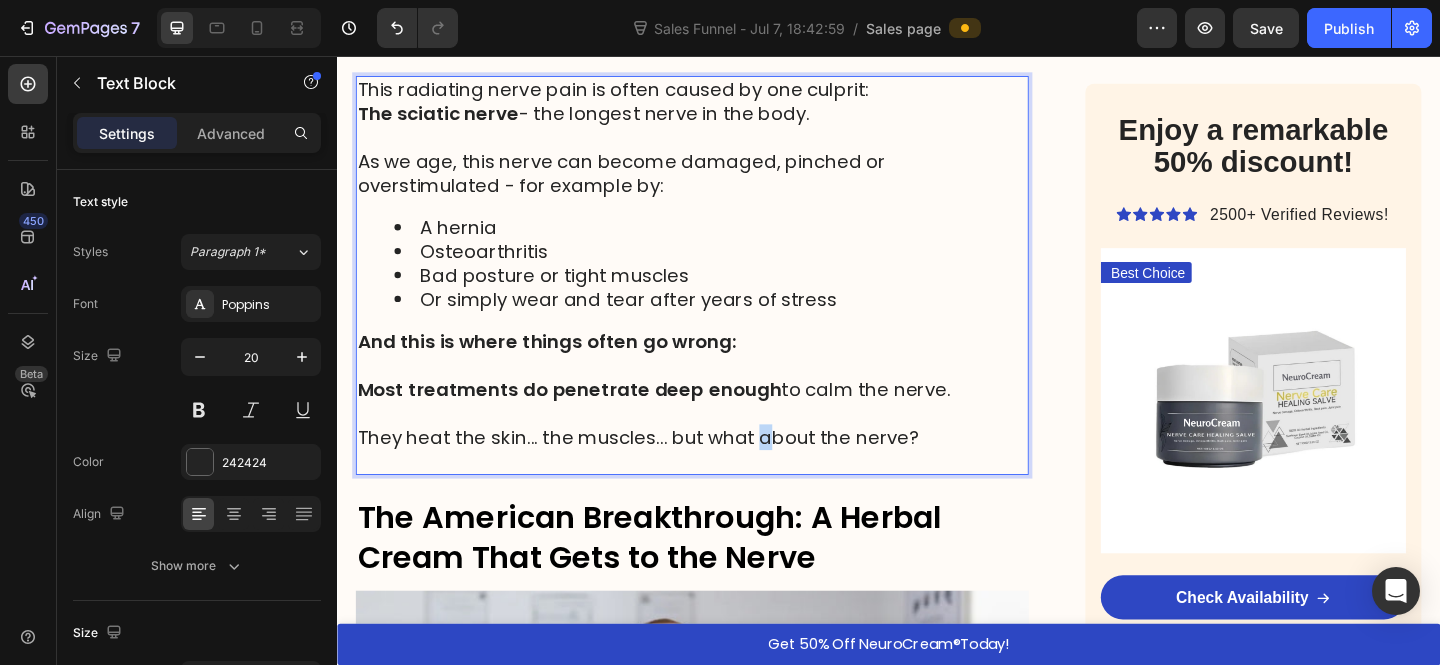 click on "They heat the skin... the muscles... but what about the nerve?" at bounding box center [664, 471] 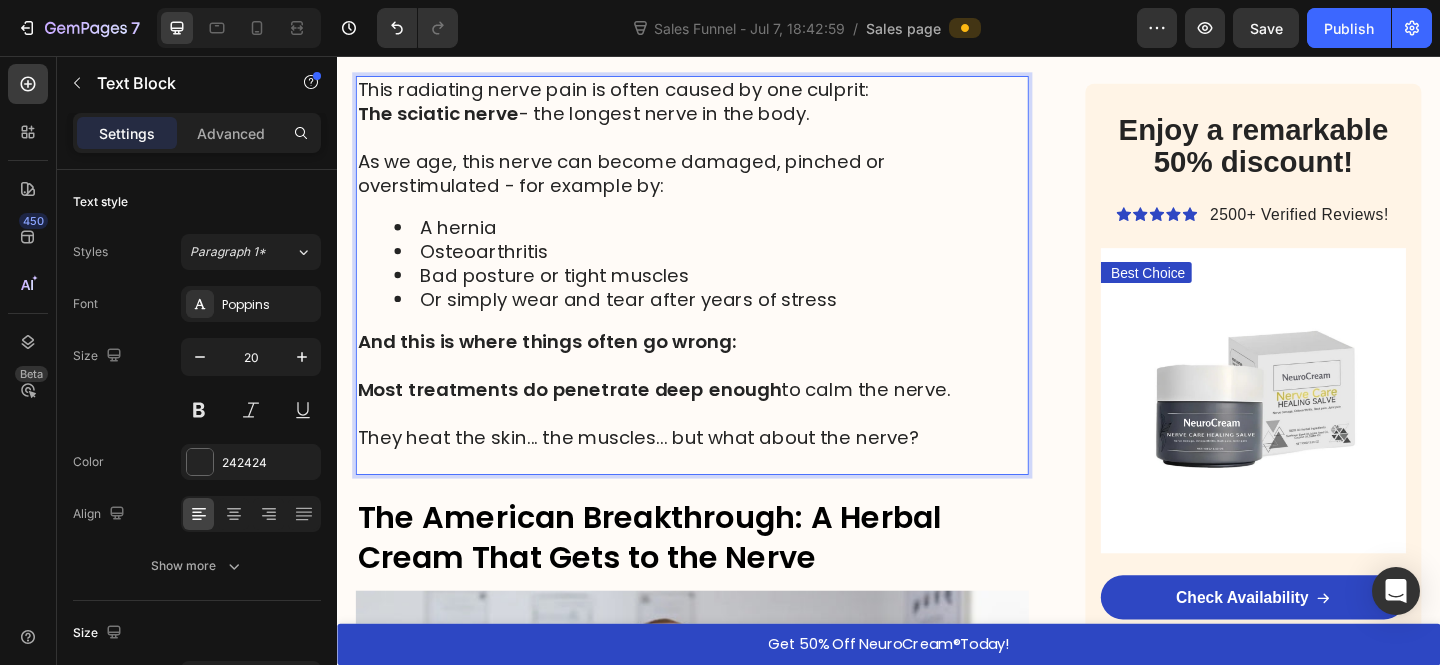 click on "They heat the skin... the muscles... but what about the nerve?" at bounding box center (664, 471) 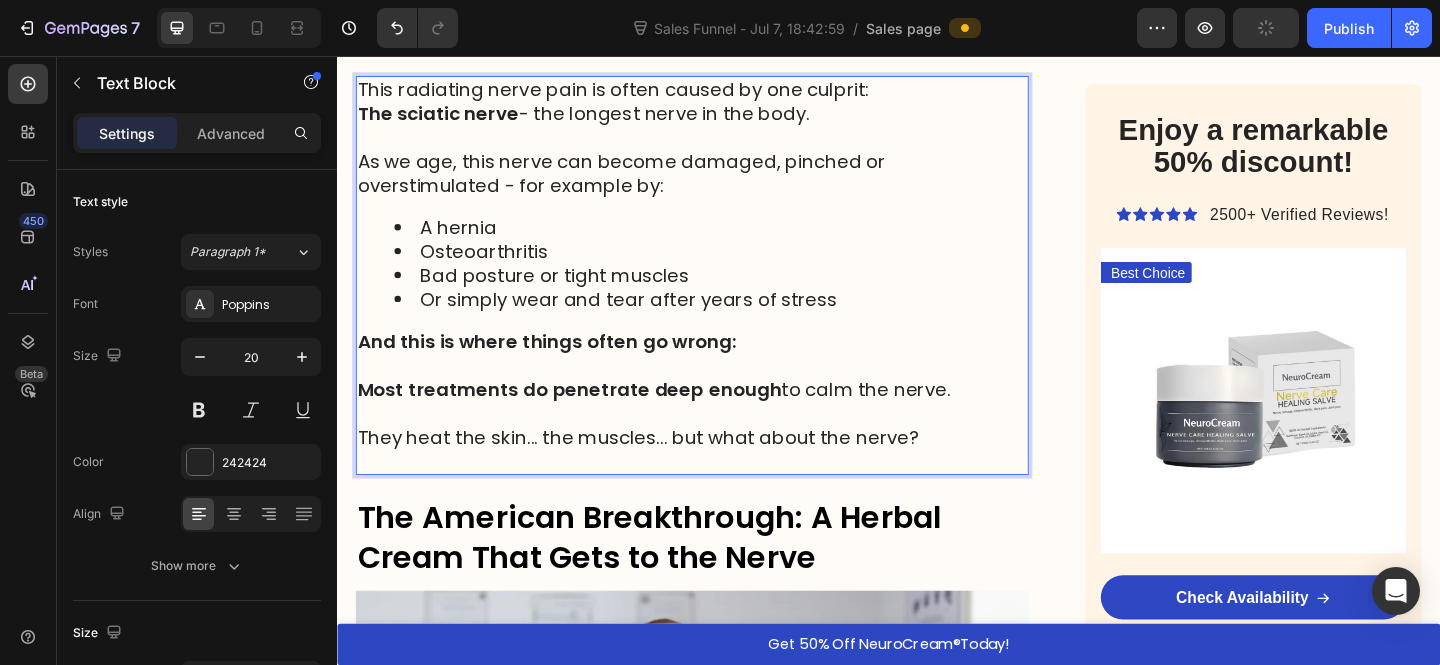 click on "They heat the skin... the muscles... but what about the nerve?" at bounding box center (664, 471) 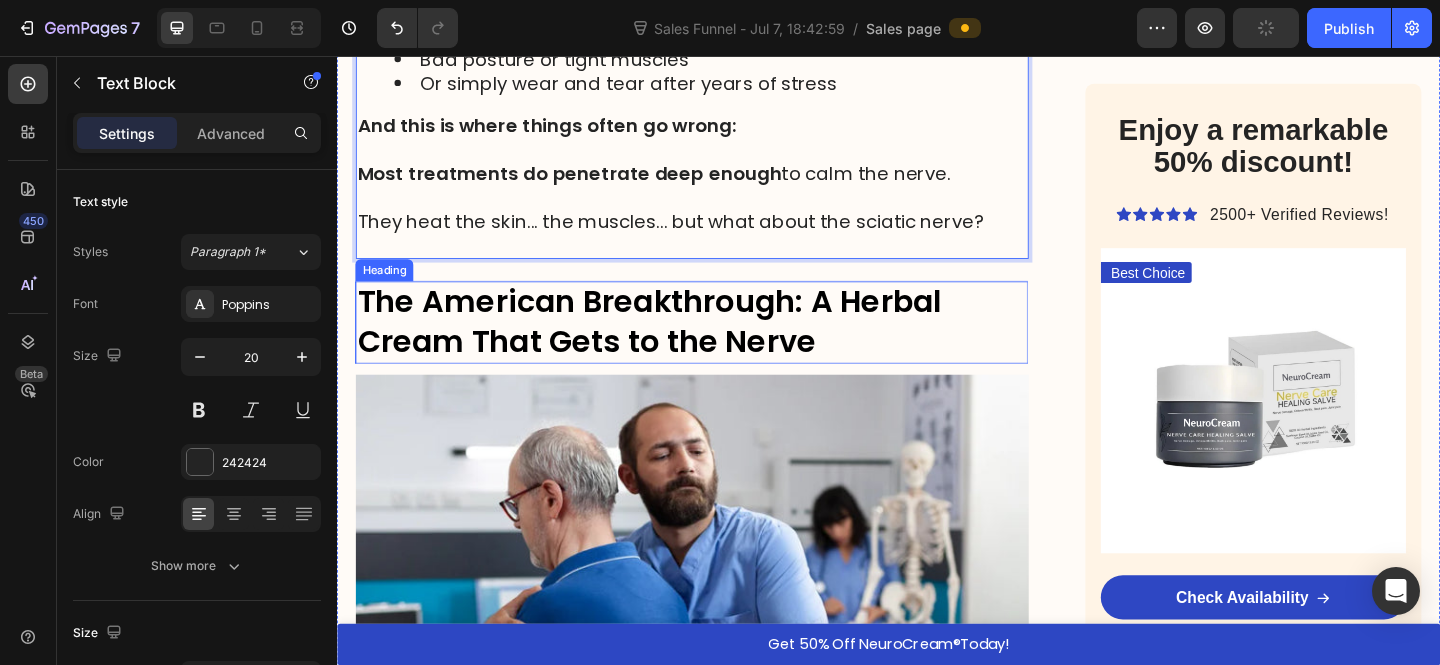 scroll, scrollTop: 2813, scrollLeft: 0, axis: vertical 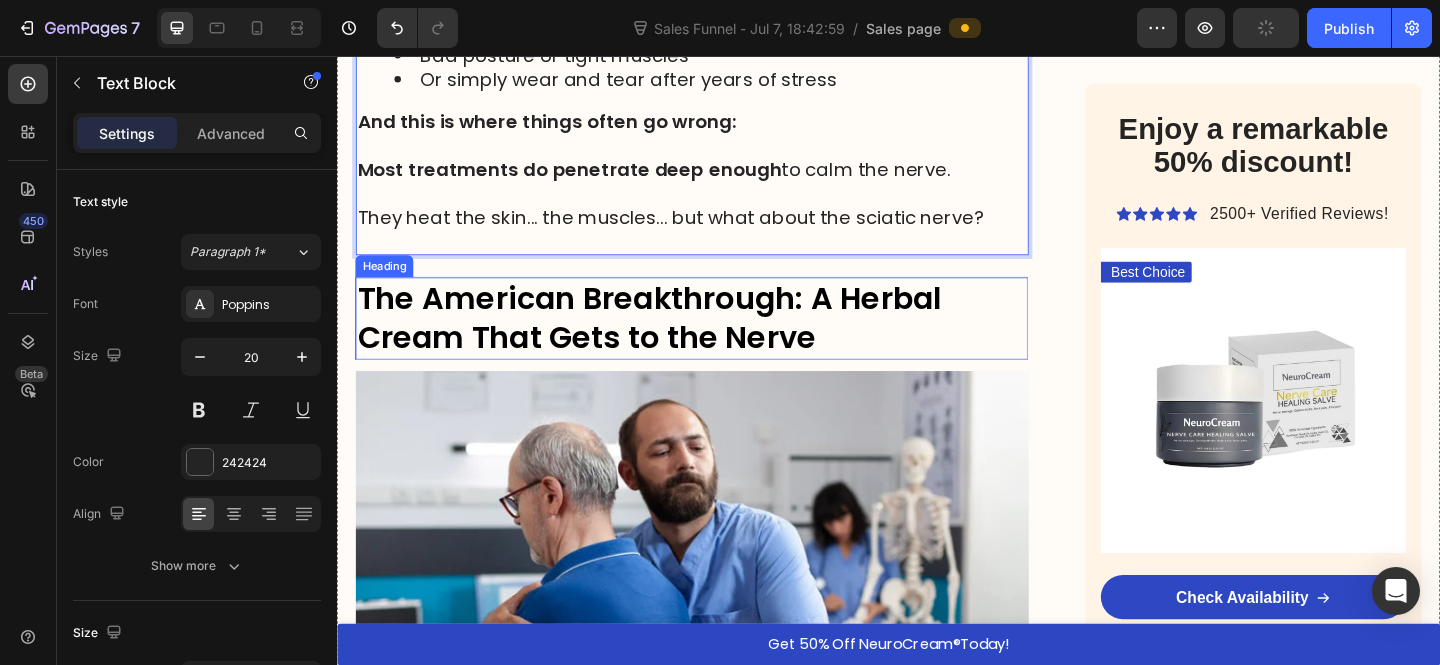 click on "The American Breakthrough: A Herbal Cream That Gets to the Nerve" at bounding box center [676, 341] 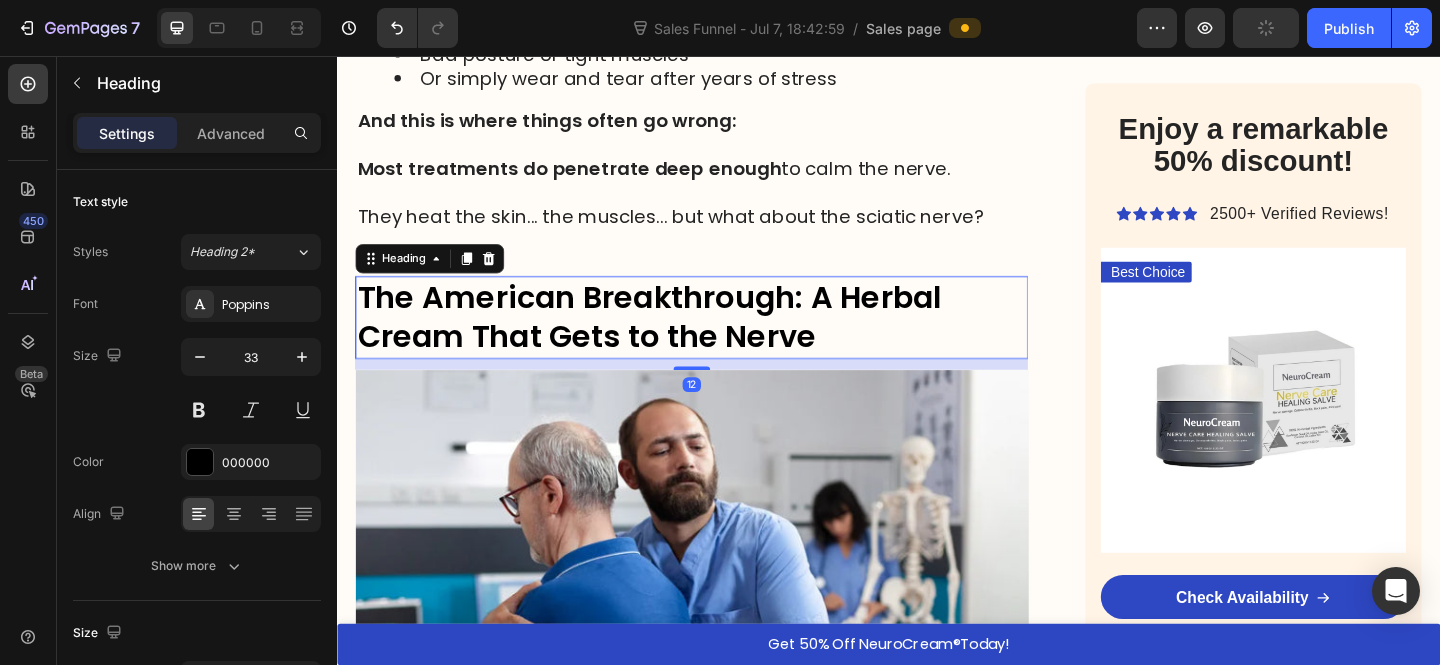 click on "The American Breakthrough: A Herbal Cream That Gets to the Nerve" at bounding box center [676, 340] 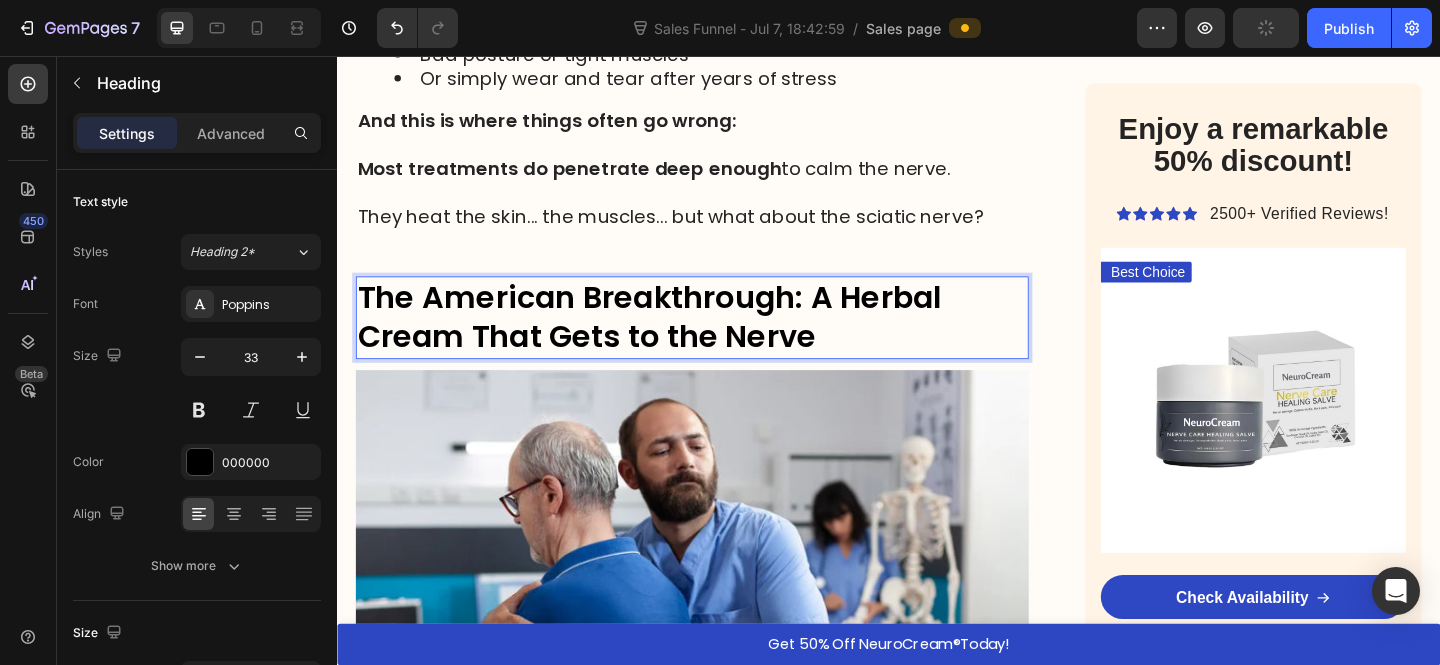 drag, startPoint x: 906, startPoint y: 365, endPoint x: 915, endPoint y: 354, distance: 14.21267 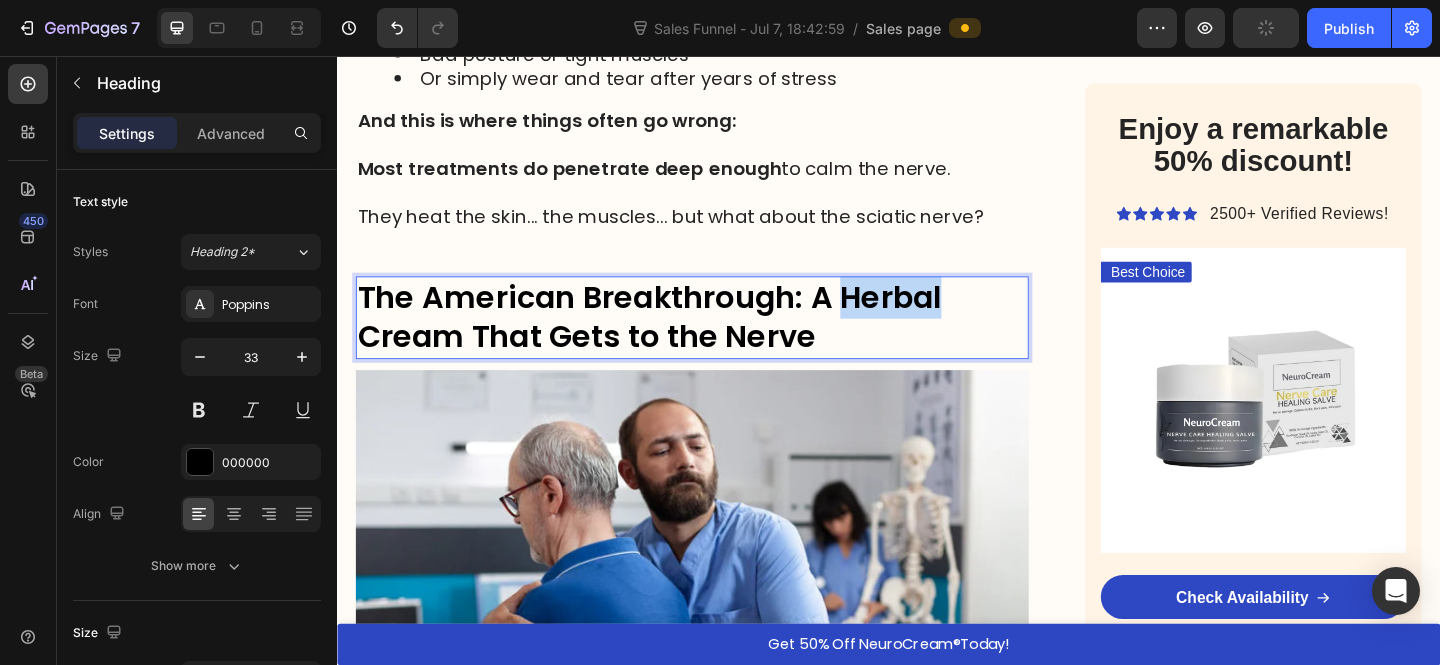 click on "The American Breakthrough: A Herbal Cream That Gets to the Nerve" at bounding box center (676, 340) 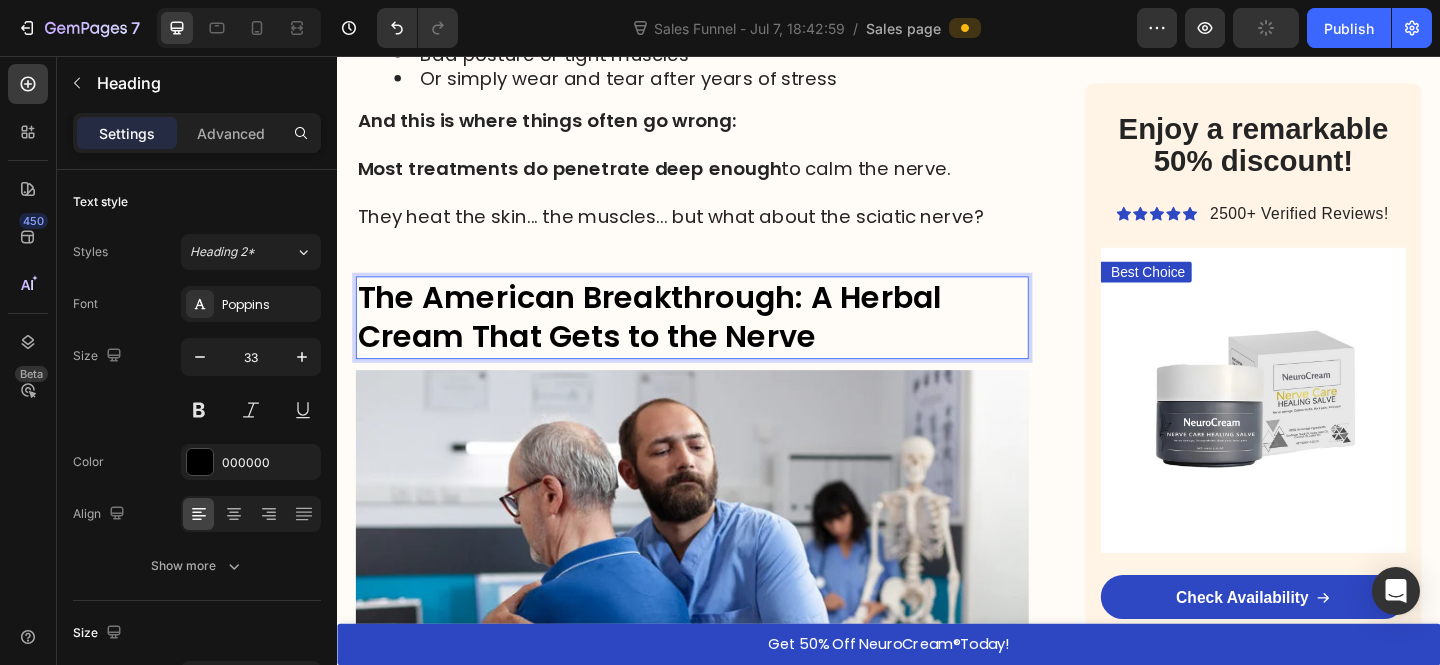 click on "The American Breakthrough: A Herbal Cream That Gets to the Nerve" at bounding box center (723, 341) 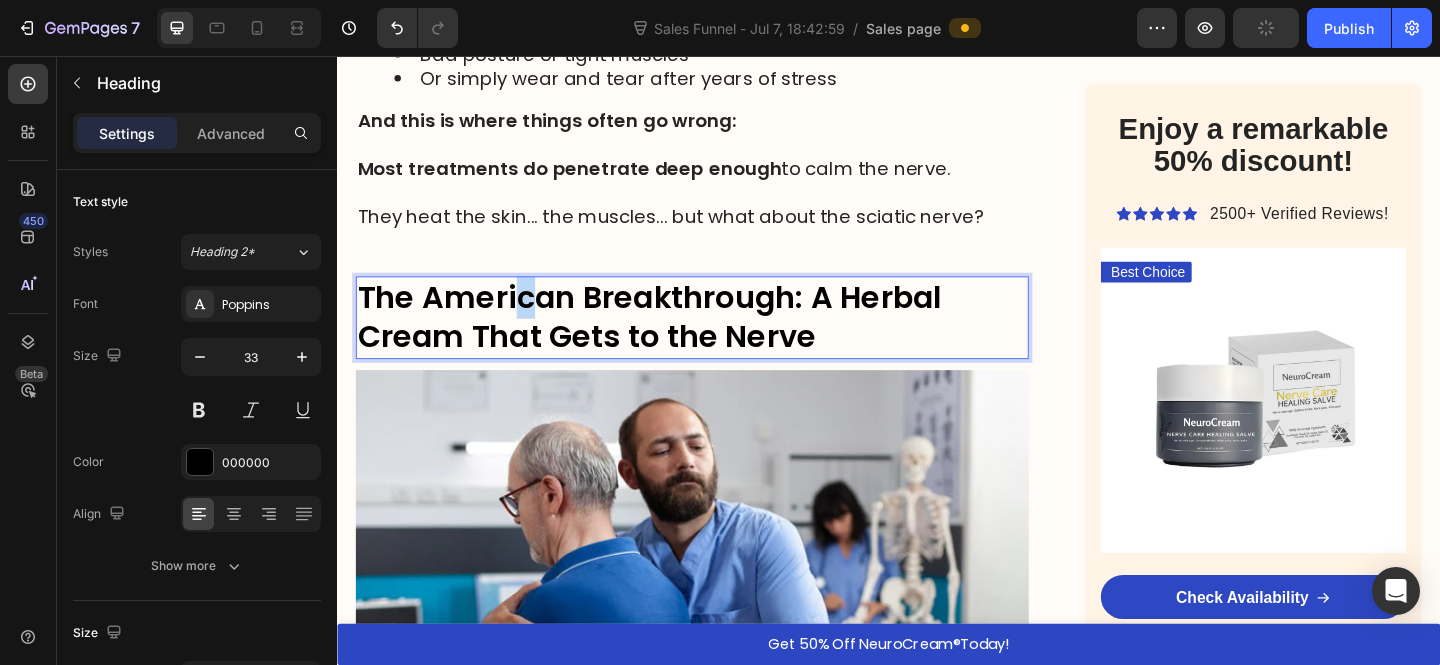 click on "The American Breakthrough: A Herbal Cream That Gets to the Nerve" at bounding box center [676, 340] 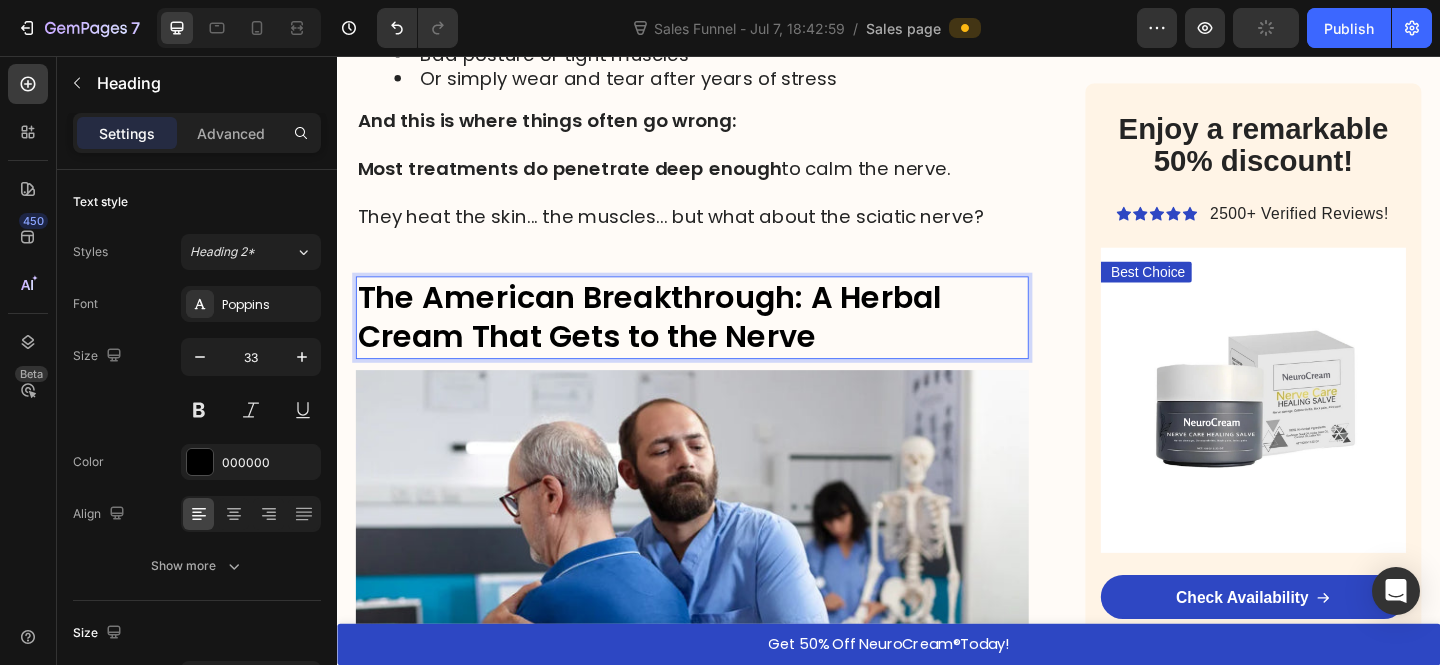 click on "The American Breakthrough: A Herbal Cream That Gets to the Nerve" at bounding box center (676, 340) 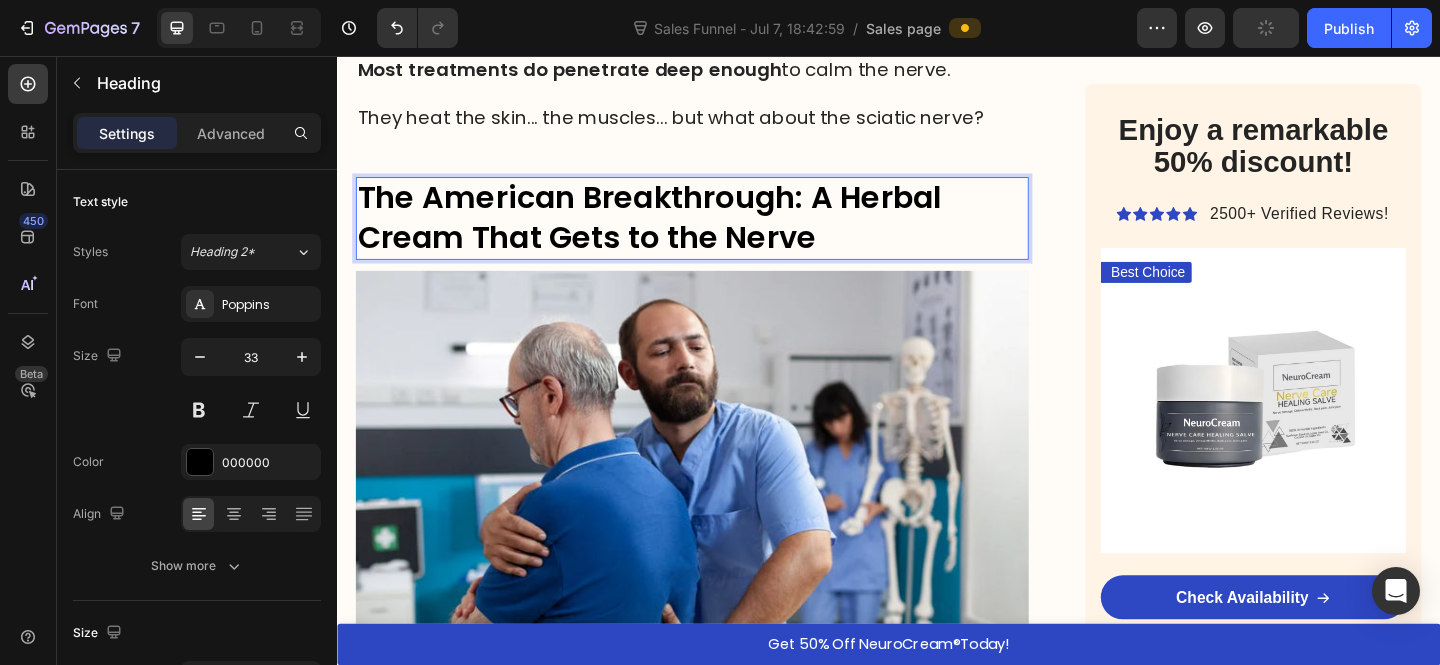 scroll, scrollTop: 2938, scrollLeft: 0, axis: vertical 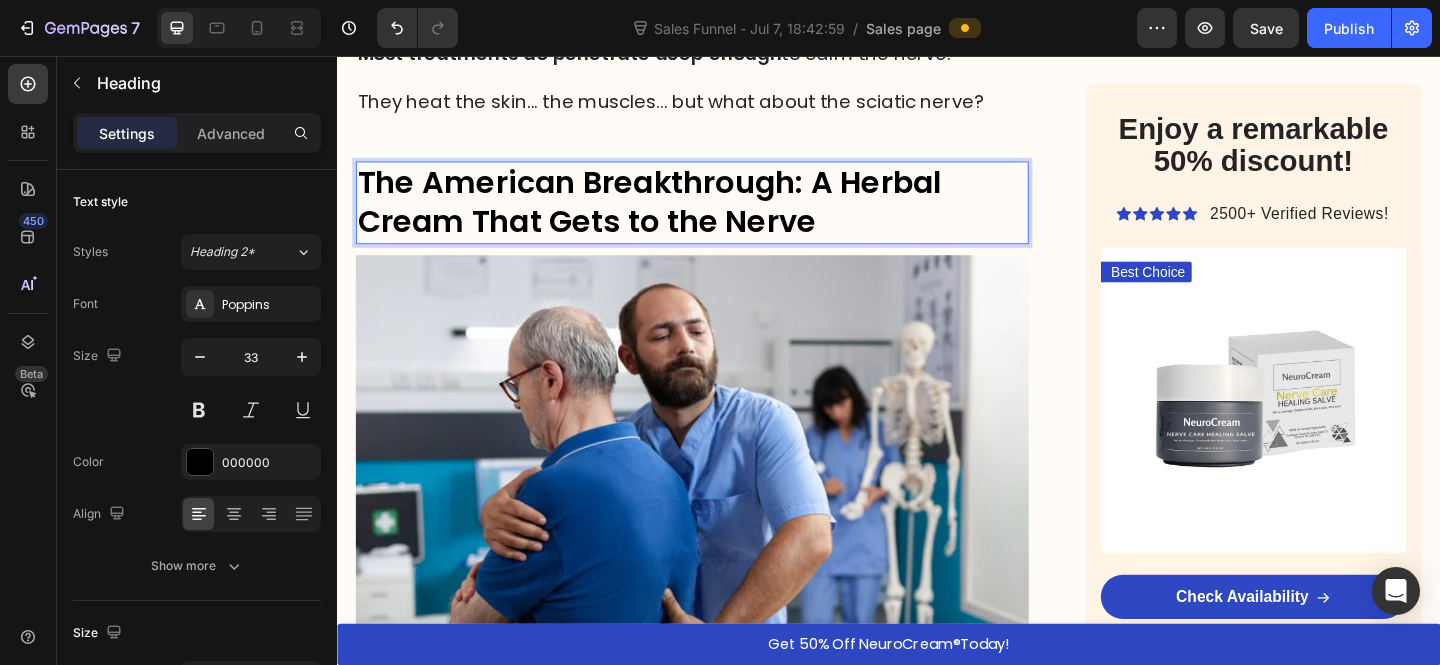 click on "The American Breakthrough: A Herbal Cream That Gets to the Nerve" at bounding box center (676, 215) 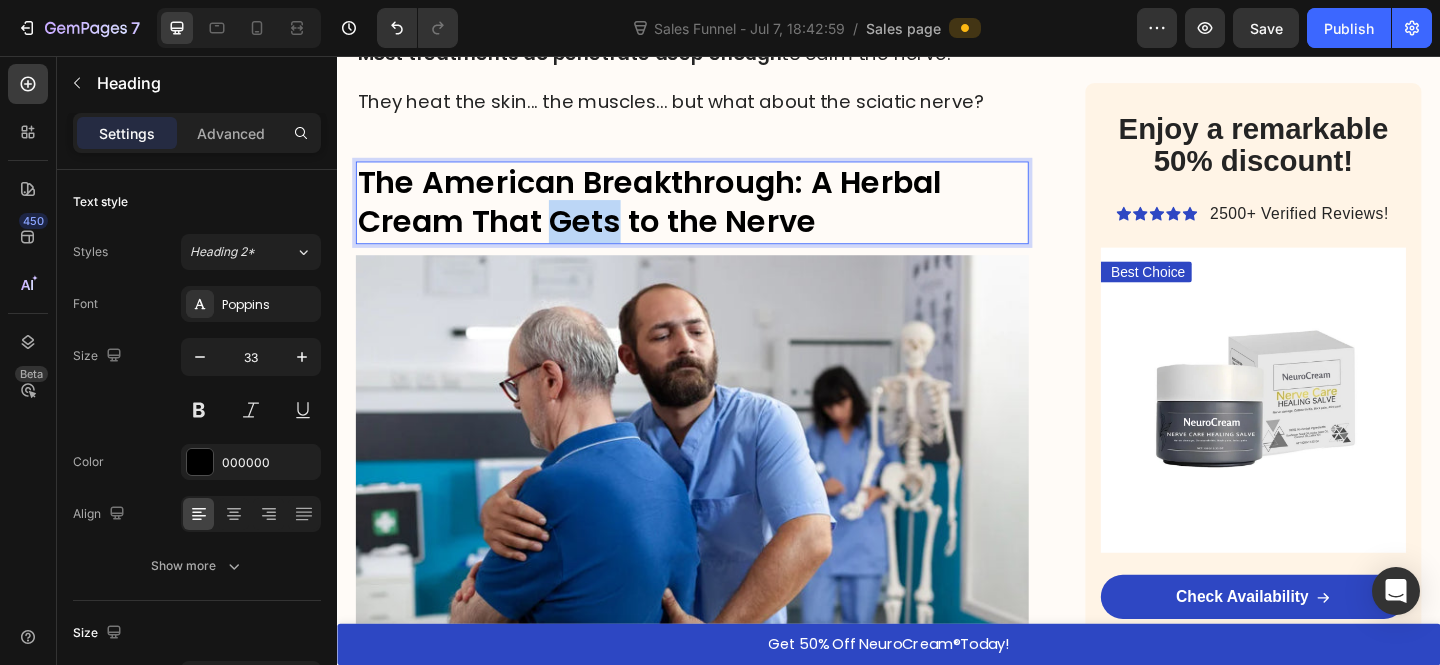click on "The American Breakthrough: A Herbal Cream That Gets to the Nerve" at bounding box center [676, 215] 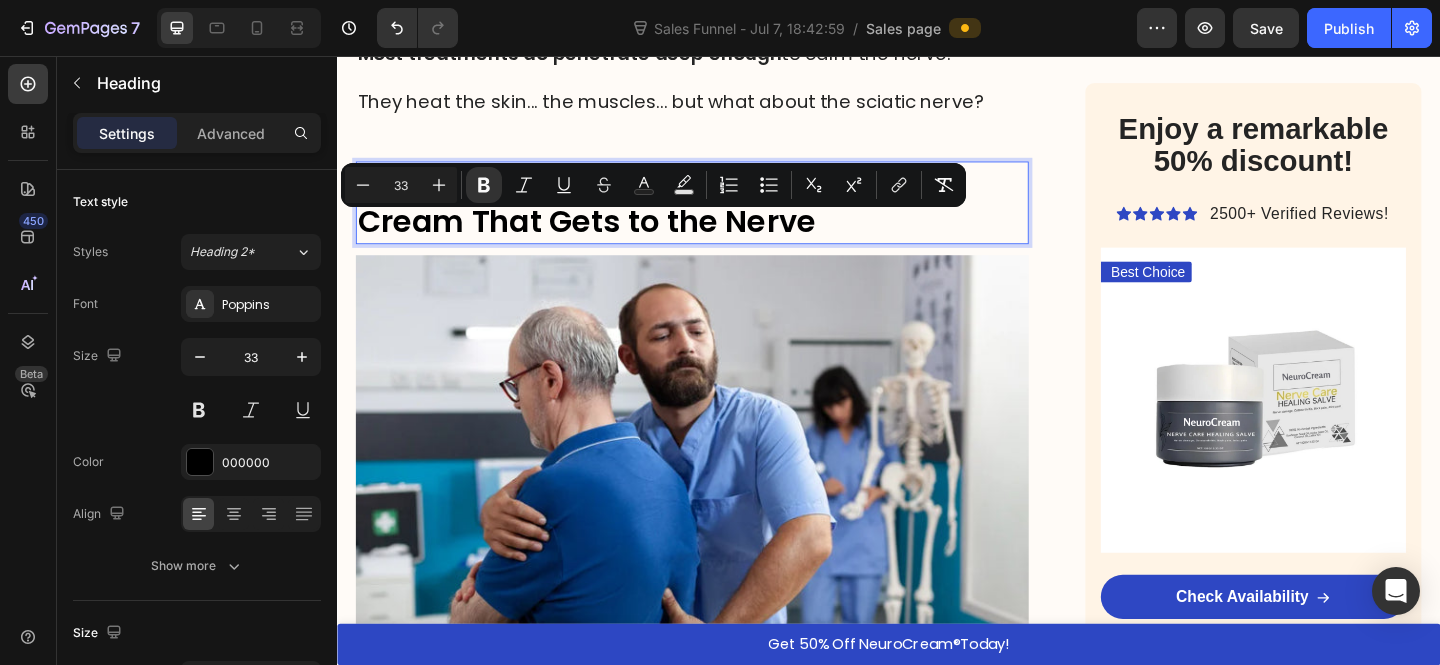 drag, startPoint x: 857, startPoint y: 239, endPoint x: 886, endPoint y: 245, distance: 29.614185 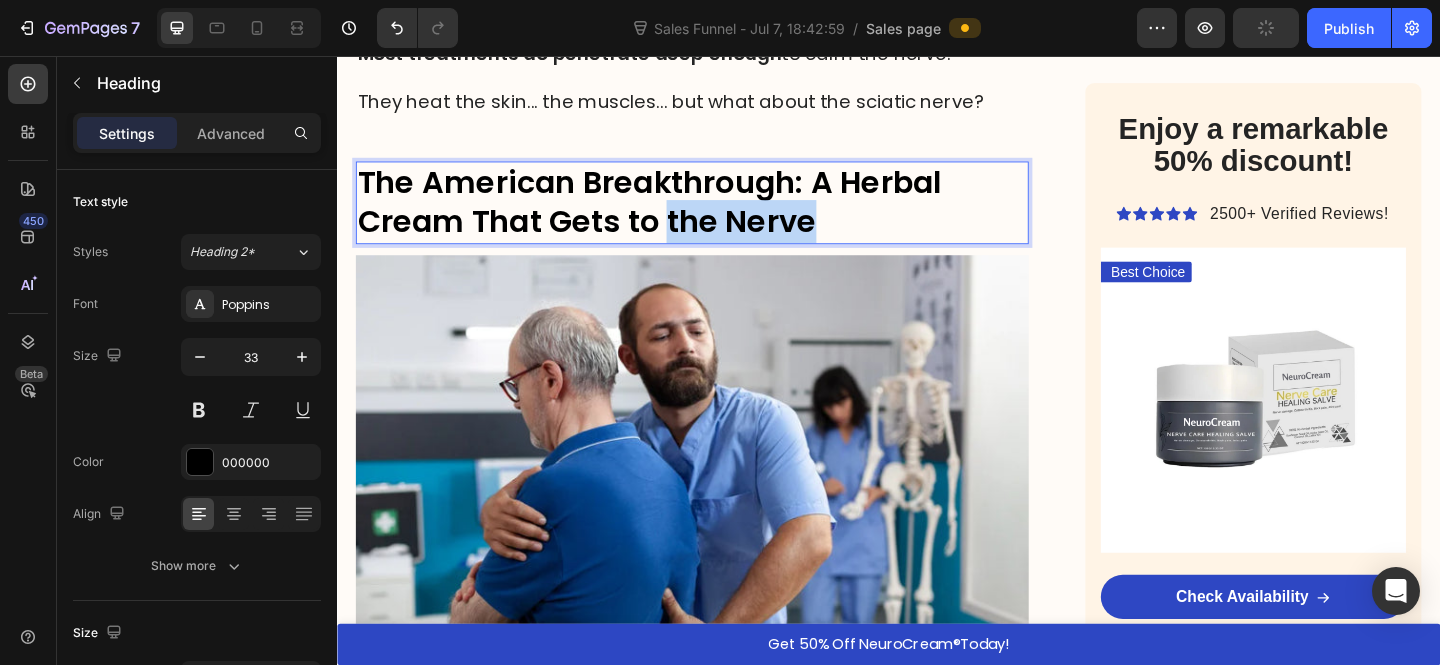 drag, startPoint x: 886, startPoint y: 245, endPoint x: 689, endPoint y: 243, distance: 197.01015 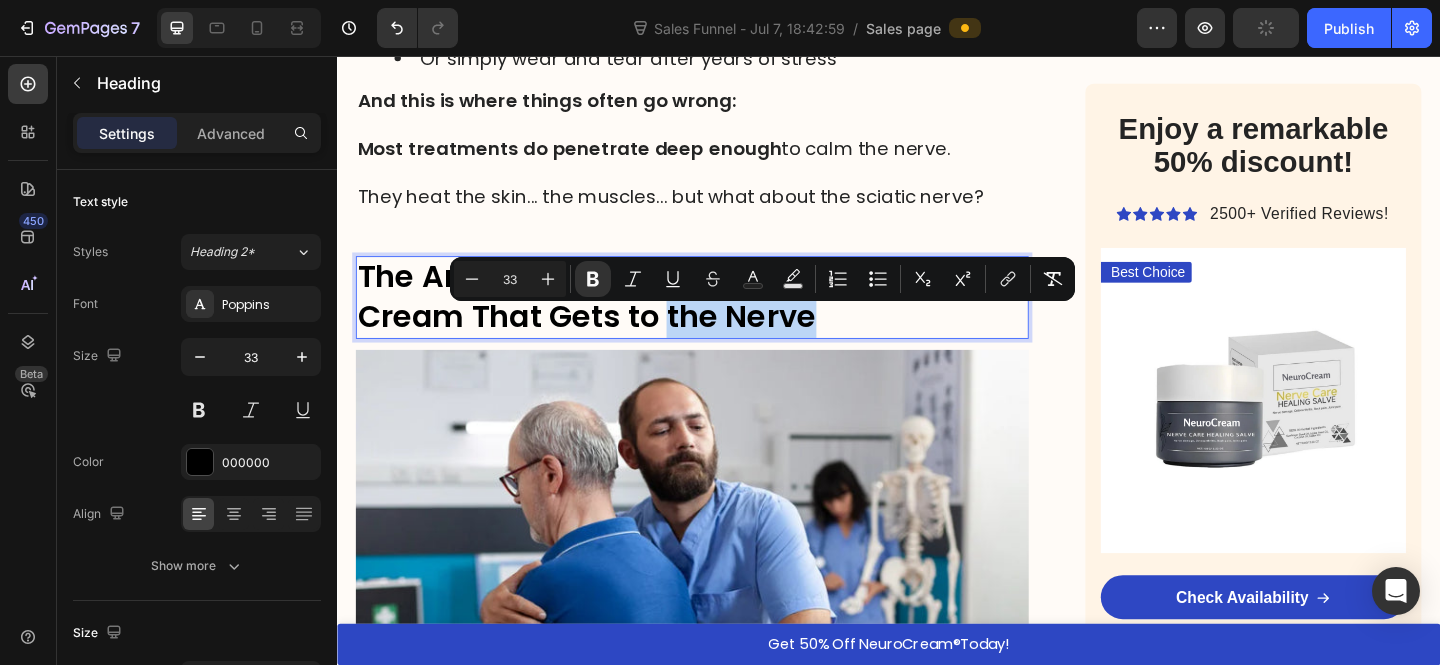 scroll, scrollTop: 2797, scrollLeft: 0, axis: vertical 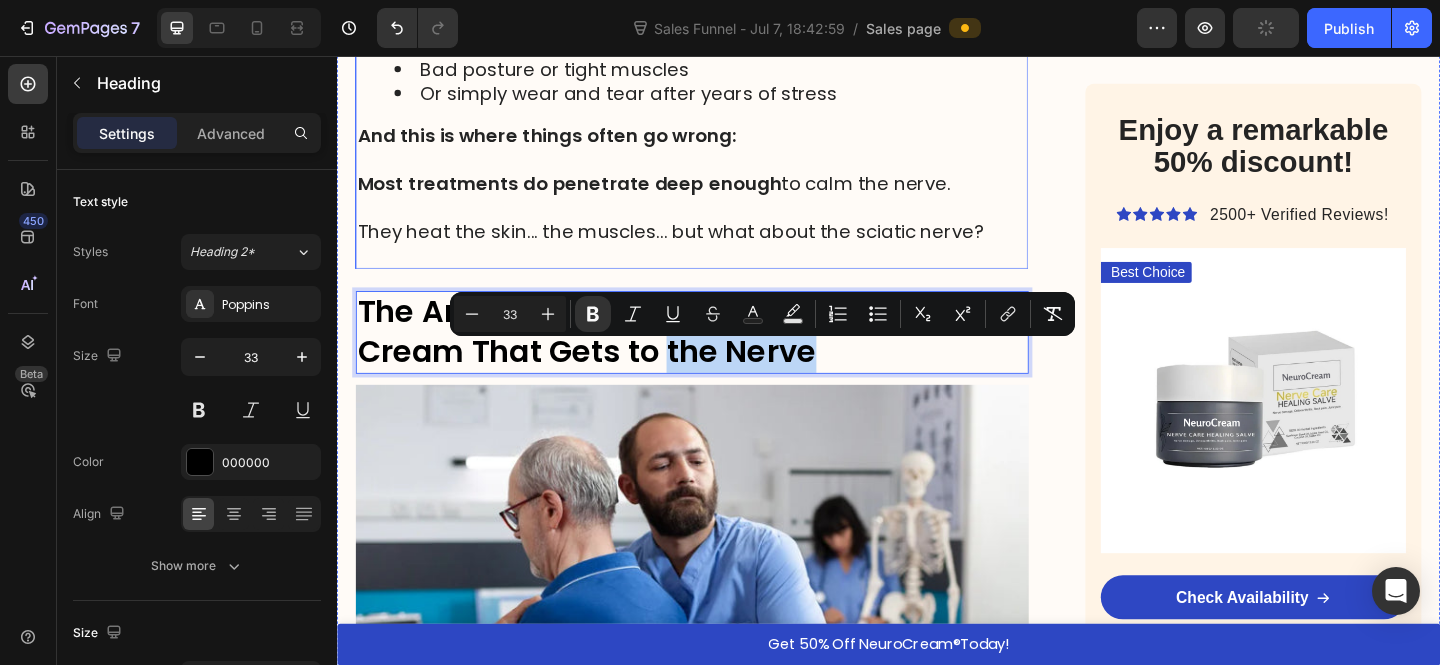 click on "They heat the skin... the muscles... but what about the sciatic nerve?" at bounding box center [699, 247] 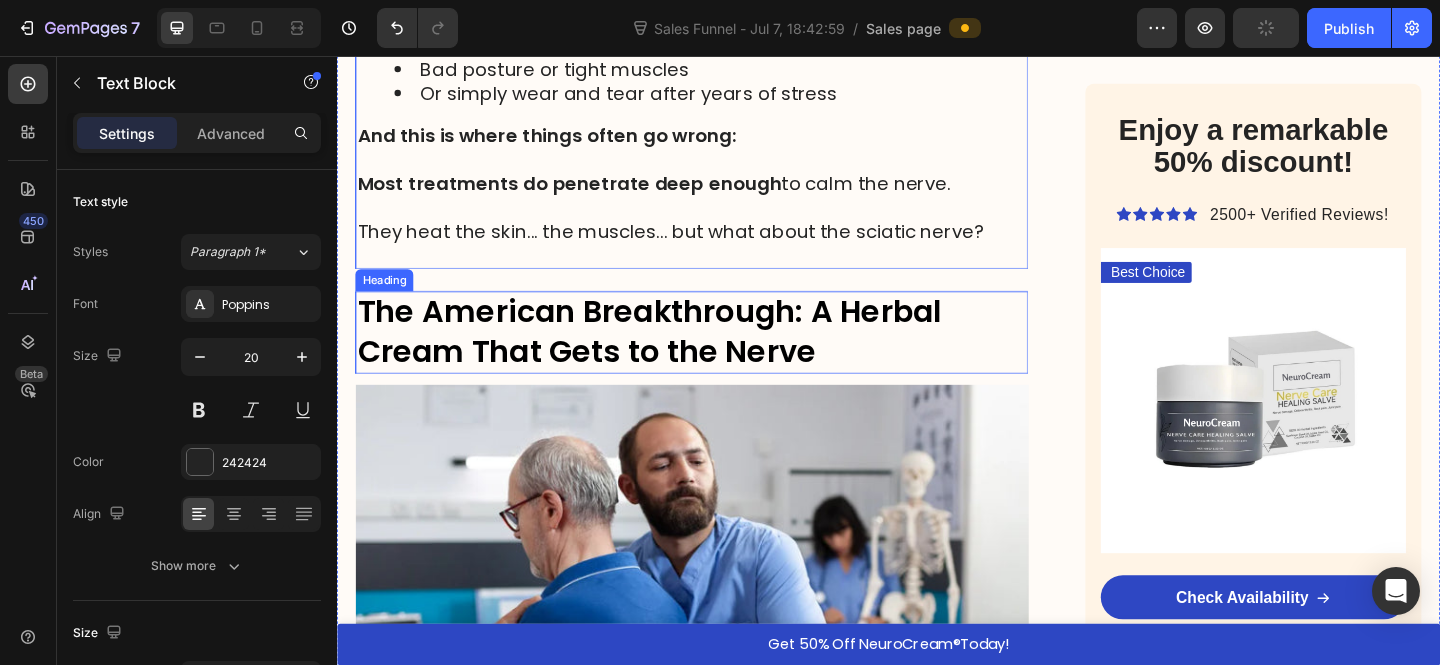 click on "The American Breakthrough: A Herbal Cream That Gets to the Nerve" at bounding box center (676, 356) 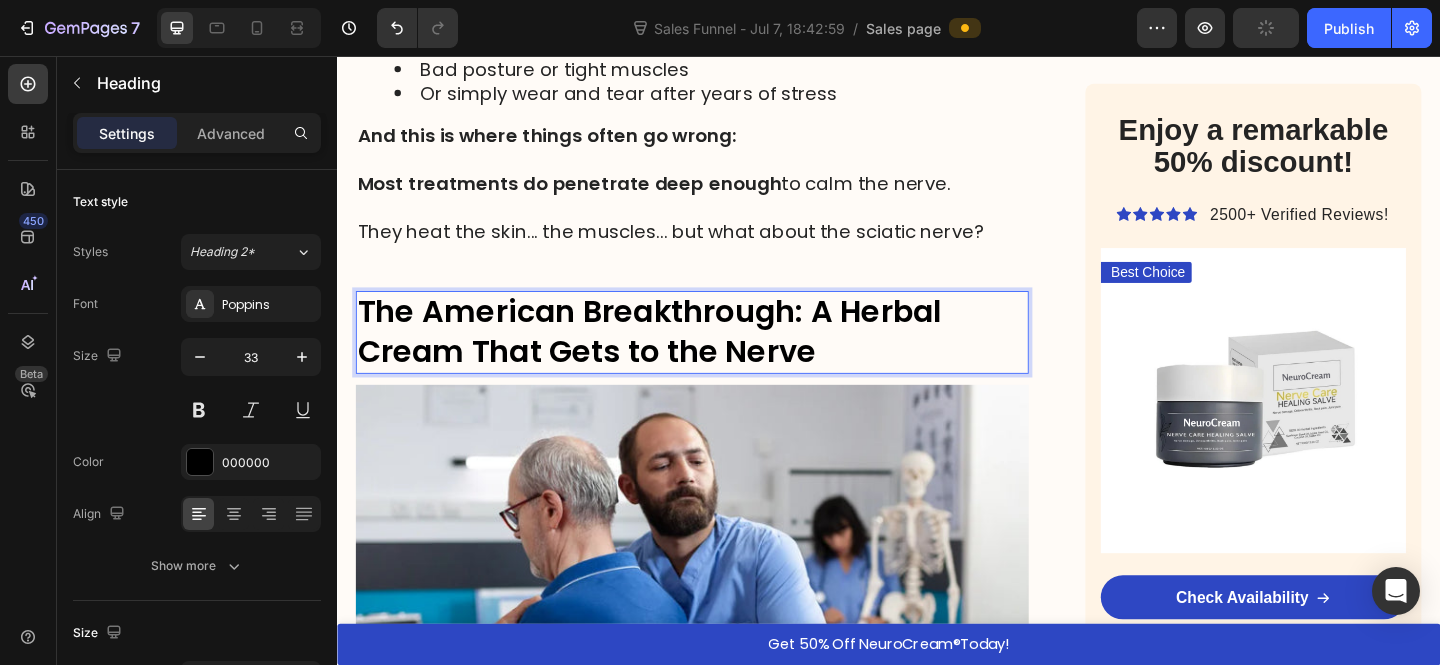 click on "The American Breakthrough: A Herbal Cream That Gets to the Nerve" at bounding box center [676, 356] 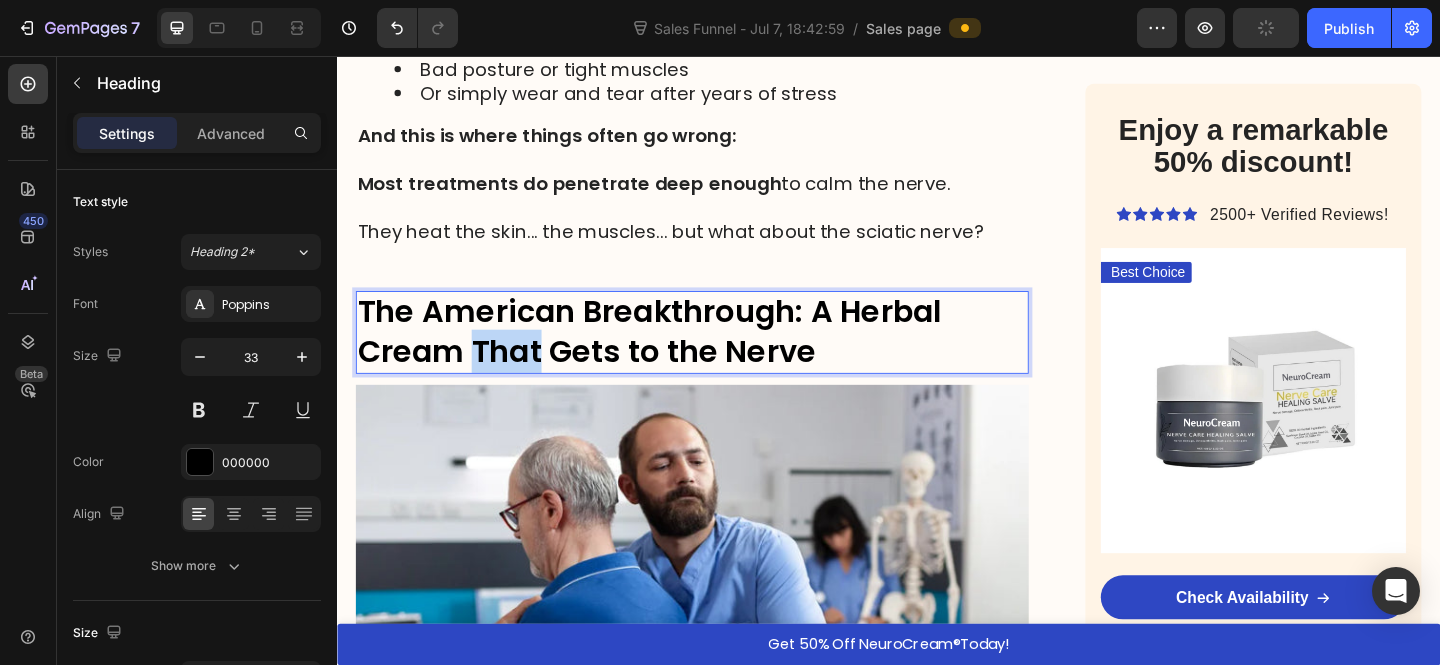 click on "The American Breakthrough: A Herbal Cream That Gets to the Nerve" at bounding box center (676, 356) 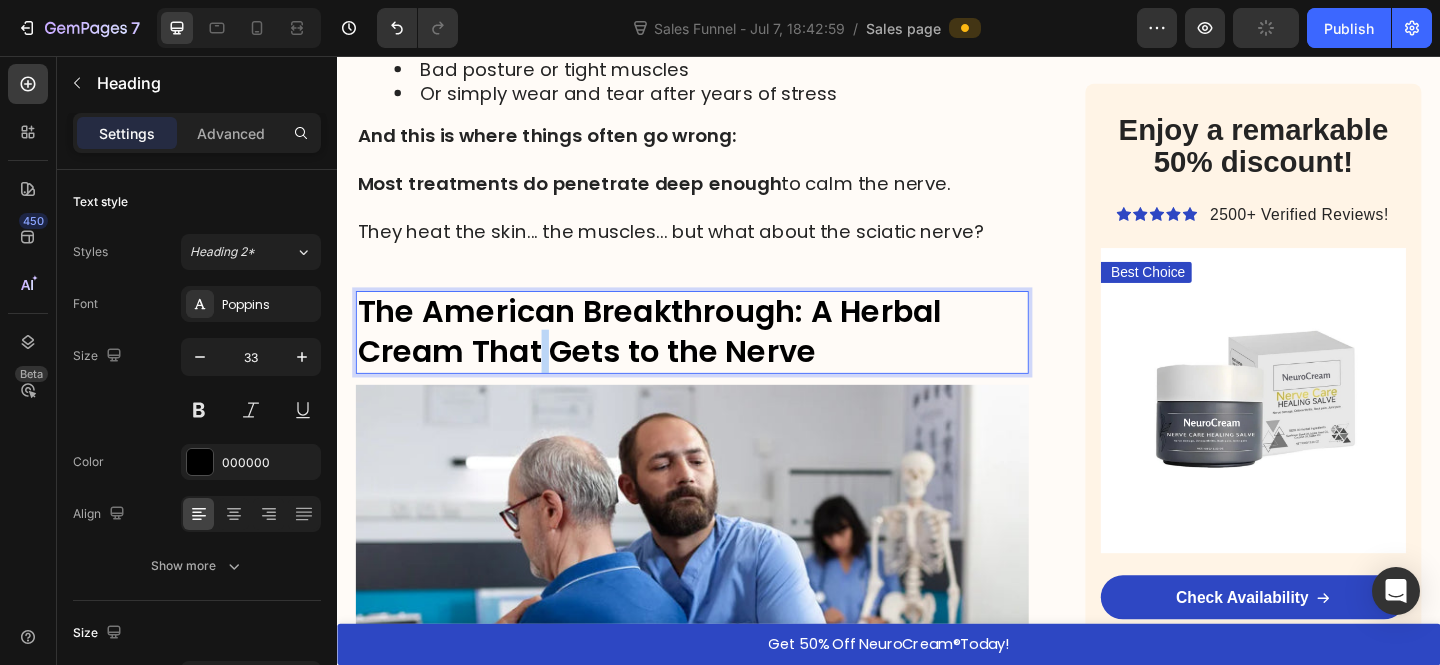 drag, startPoint x: 561, startPoint y: 387, endPoint x: 598, endPoint y: 388, distance: 37.01351 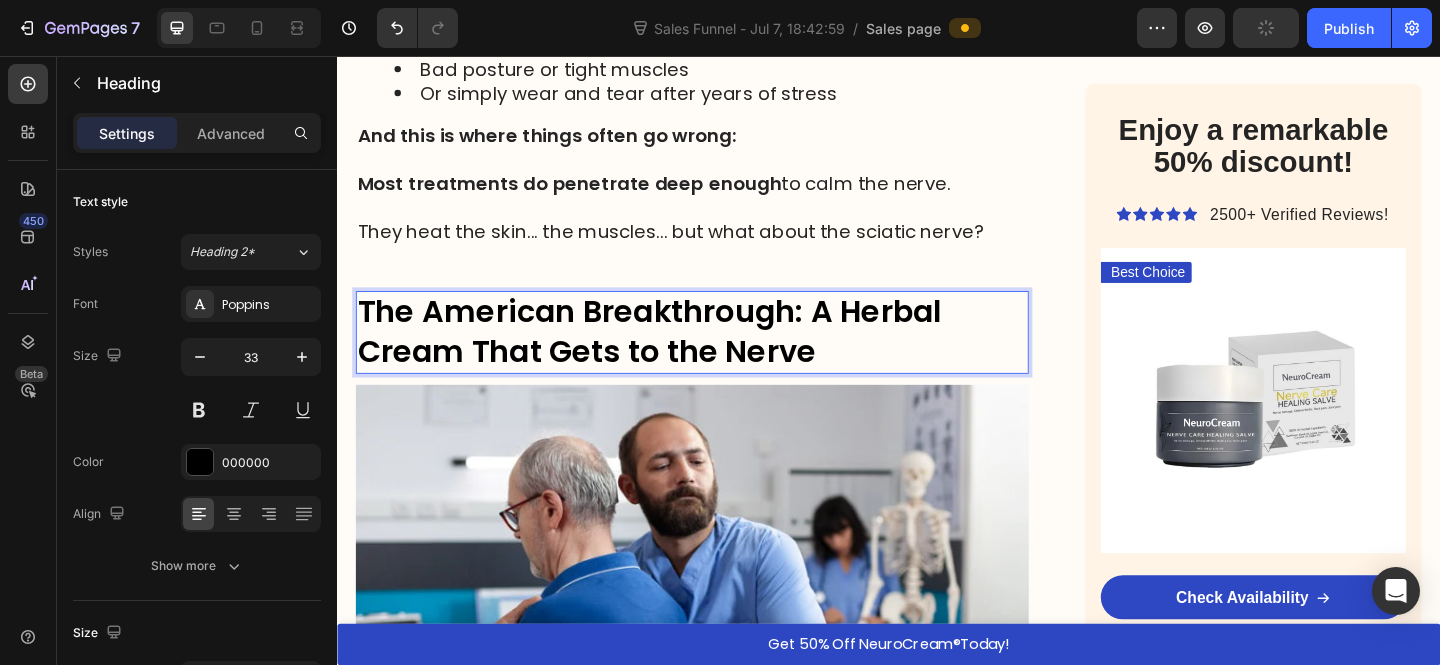 click on "The American Breakthrough: A Herbal Cream That Gets to the Nerve" at bounding box center (676, 356) 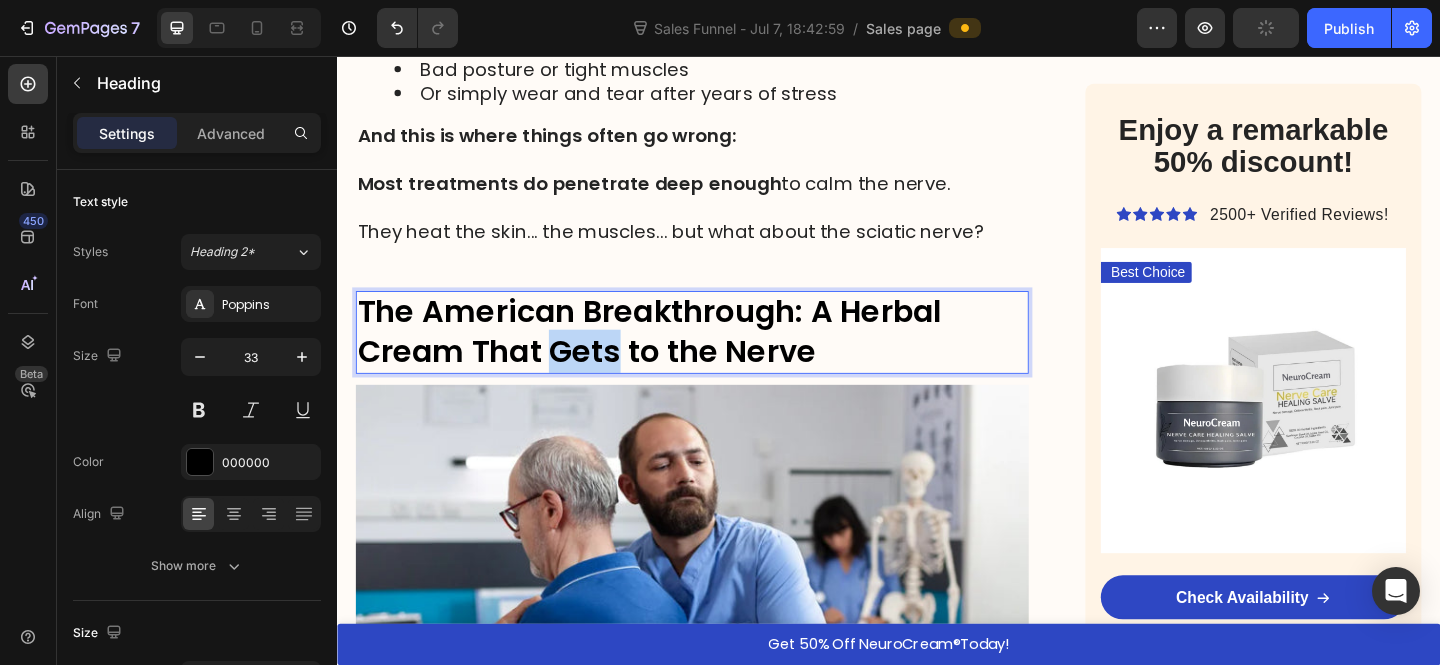 click on "The American Breakthrough: A Herbal Cream That Gets to the Nerve" at bounding box center (676, 356) 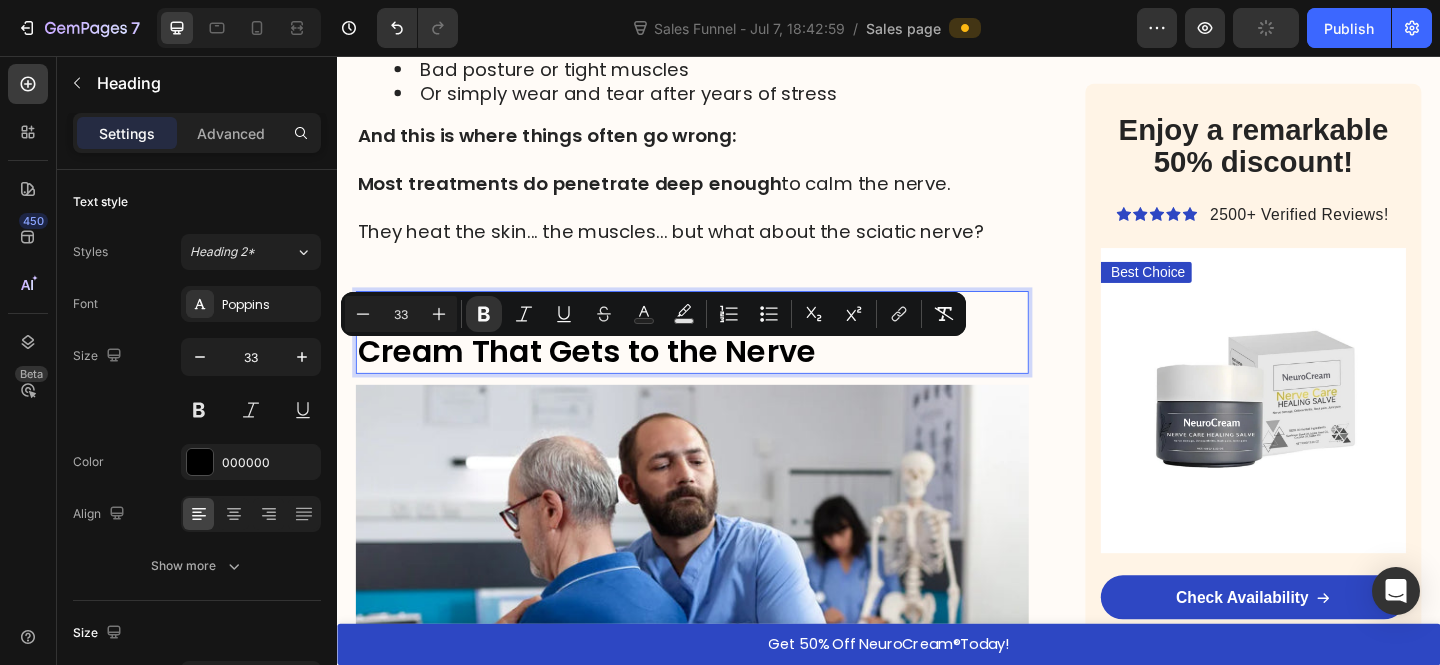 click on "The American Breakthrough: A Herbal Cream That Gets to the Nerve" at bounding box center [723, 357] 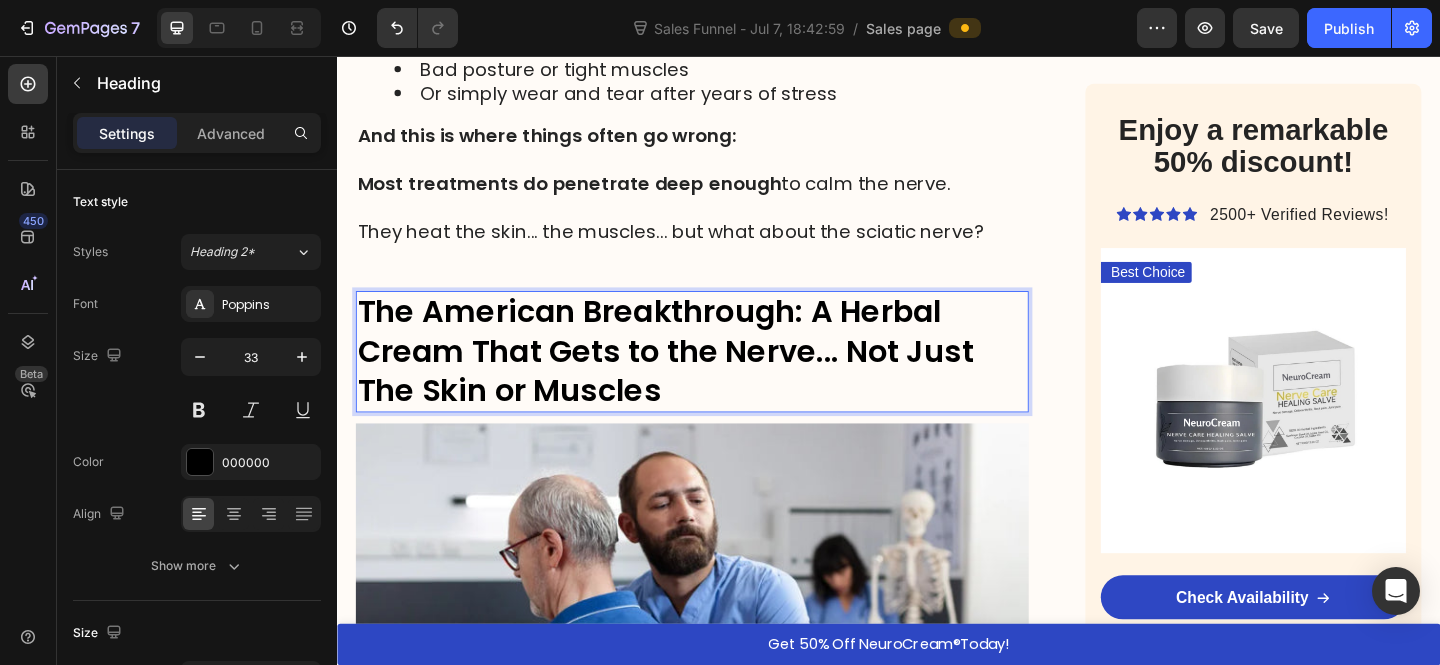 click on "The American Breakthrough: A Herbal Cream That Gets to the Nerve... Not Just The Skin or Muscles" at bounding box center [694, 377] 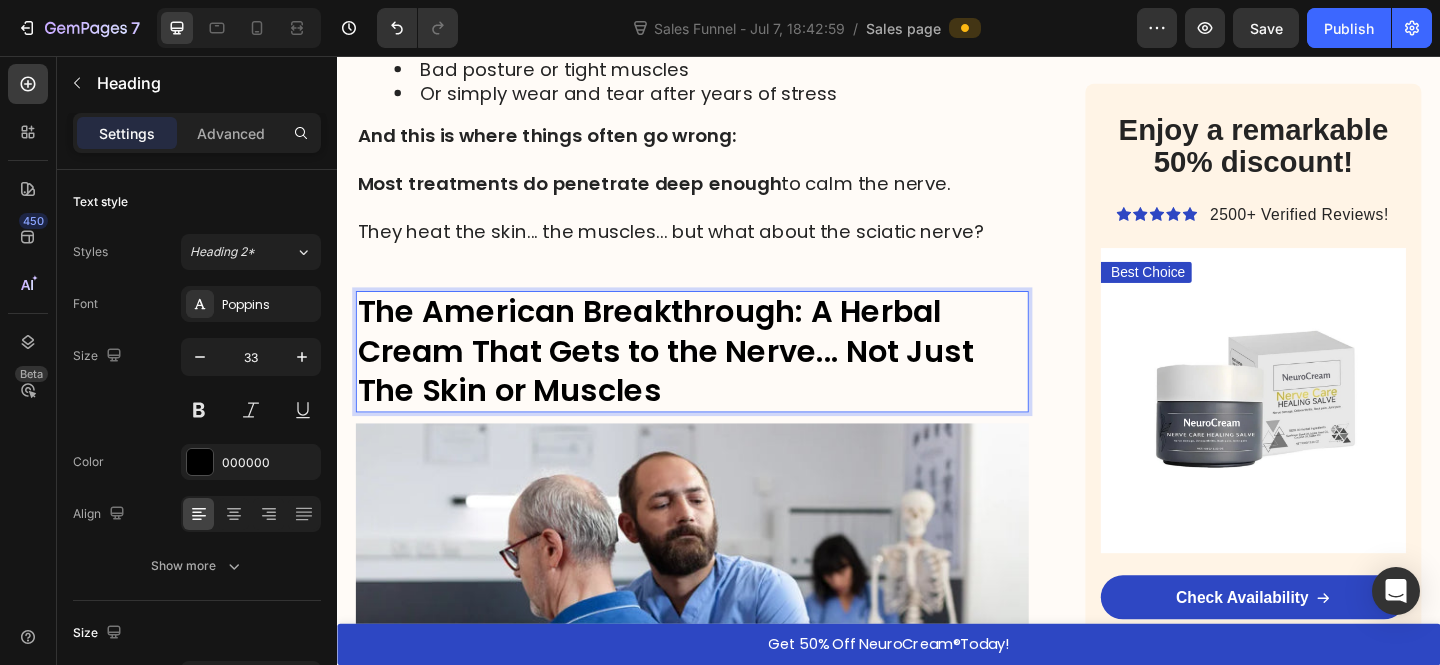 click on "The American Breakthrough: A Herbal Cream That Gets to the Nerve... Not Just The Skin or Muscles" at bounding box center [694, 377] 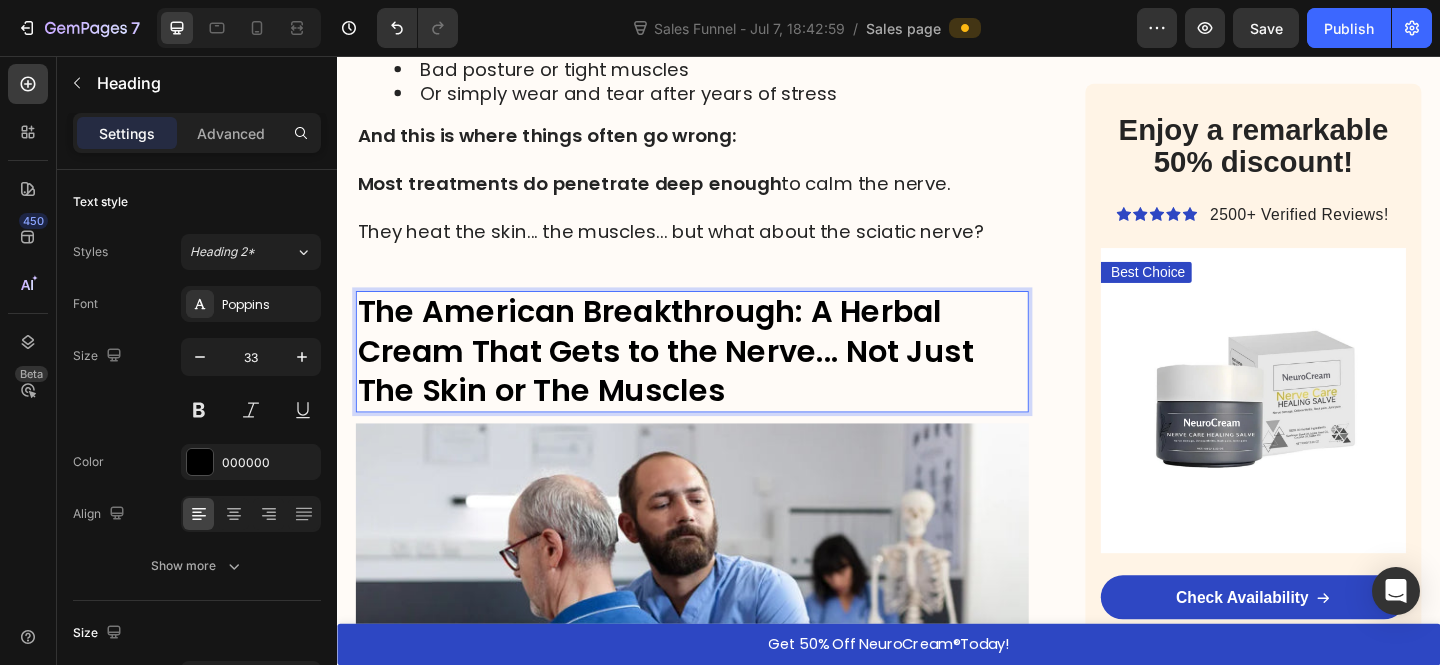 scroll, scrollTop: 2793, scrollLeft: 0, axis: vertical 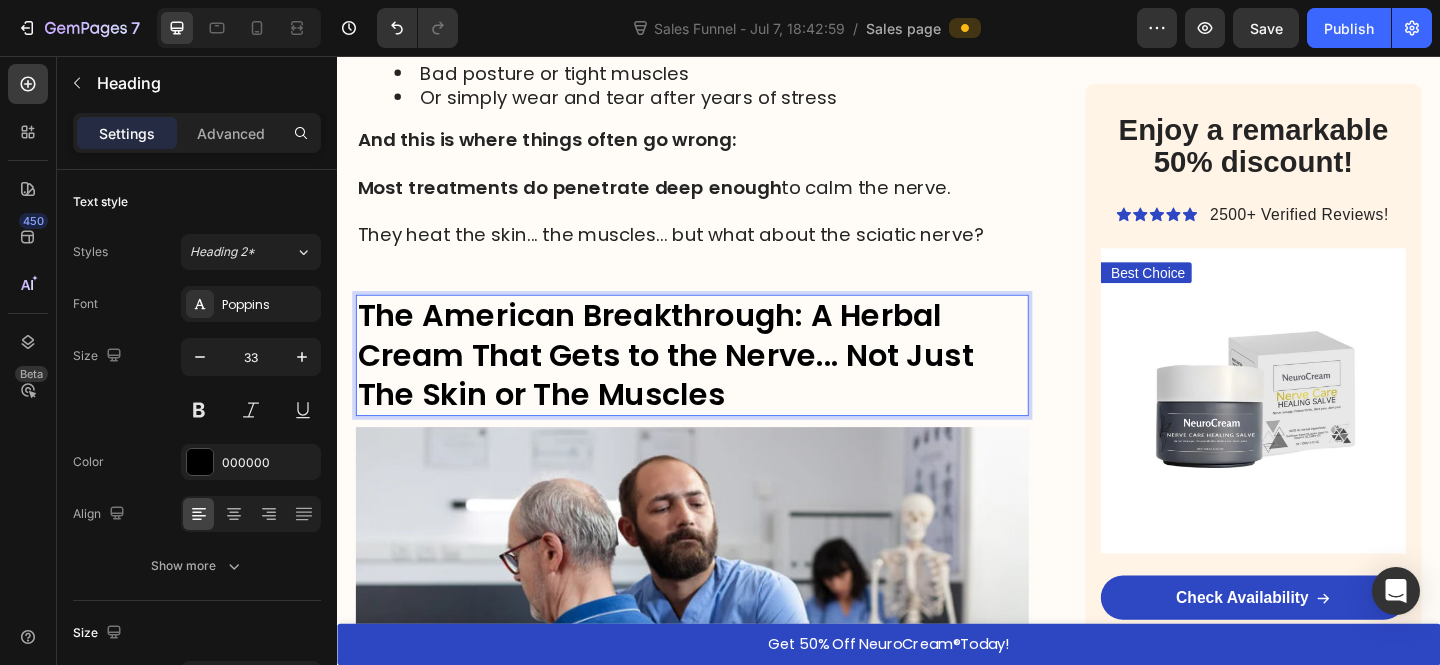 click on "The American Breakthrough: A Herbal Cream That Gets to the Nerve... Not Just The Skin or The Muscles" at bounding box center (723, 382) 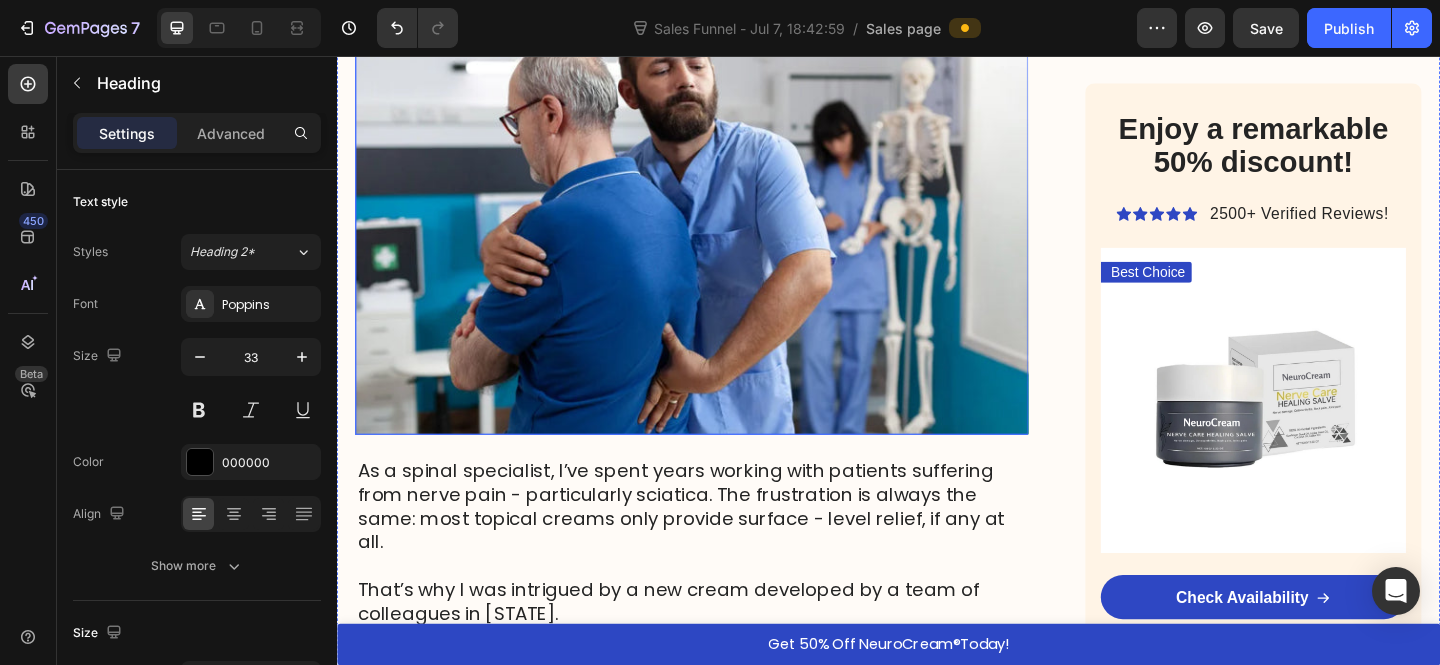 scroll, scrollTop: 3382, scrollLeft: 0, axis: vertical 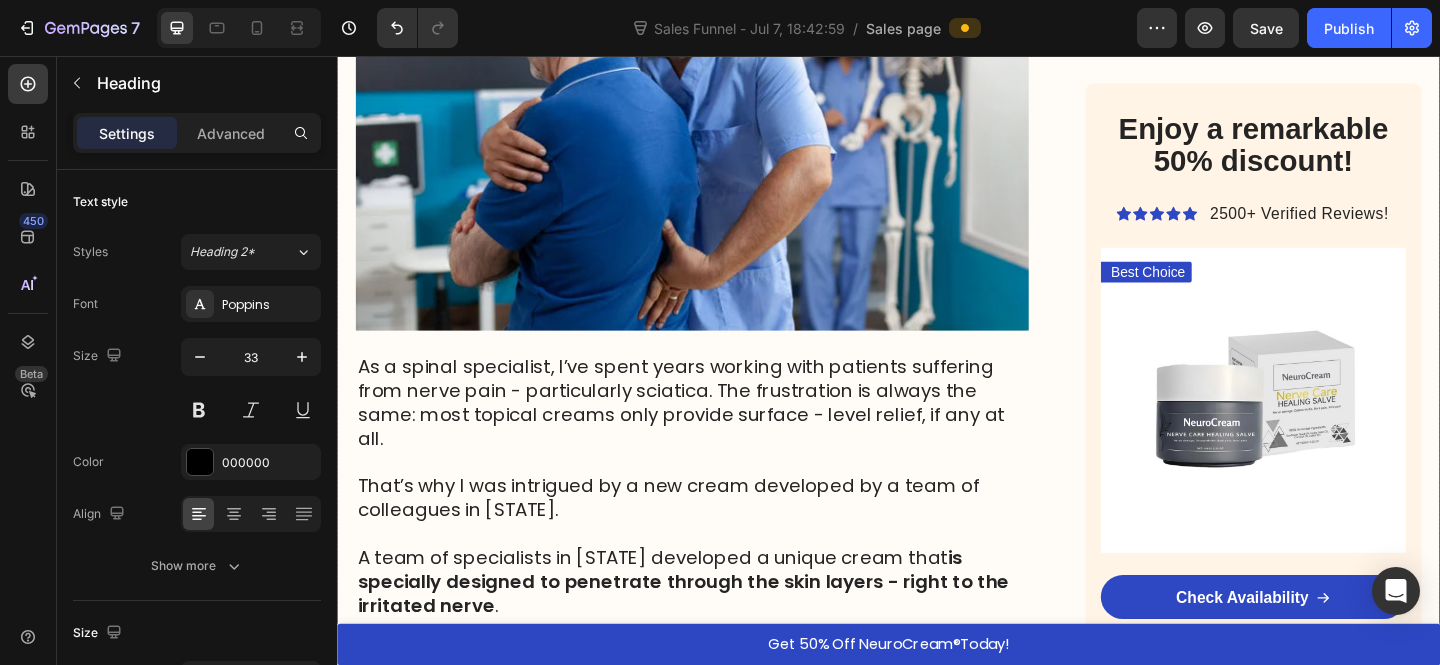 click on "As a spinal specialist, I’ve spent years working with patients suffering from nerve pain - particularly sciatica. The frustration is always the same: most topical creams only provide surface - level relief, if any at all." at bounding box center [723, 433] 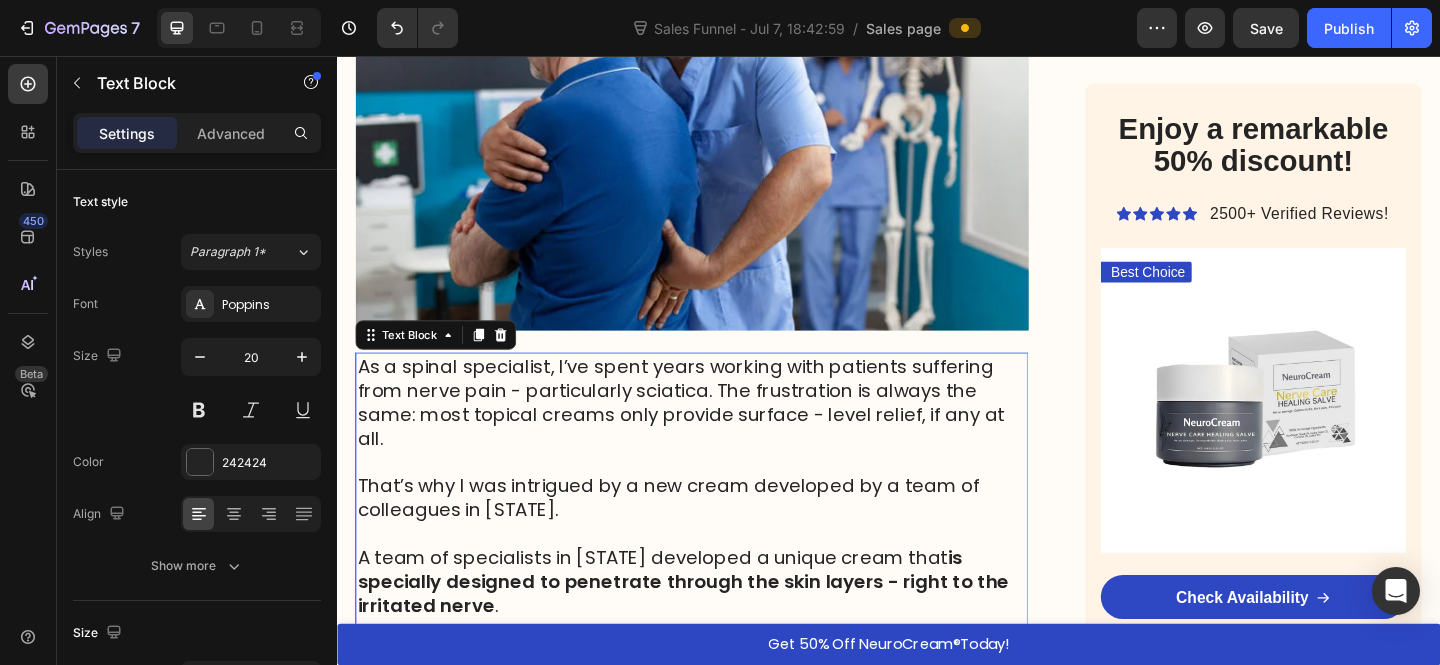 click on "As a spinal specialist, I’ve spent years working with patients suffering from nerve pain - particularly sciatica. The frustration is always the same: most topical creams only provide surface - level relief, if any at all." at bounding box center (723, 433) 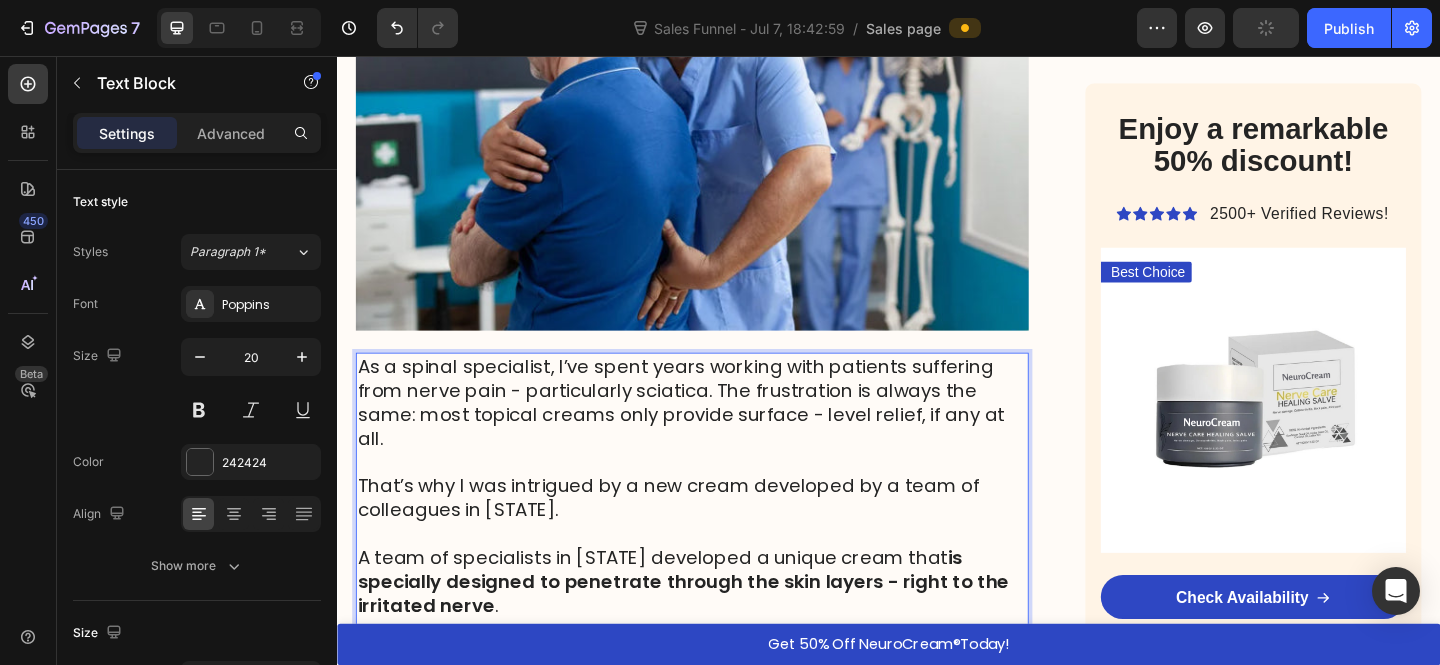 drag, startPoint x: 631, startPoint y: 493, endPoint x: 494, endPoint y: 475, distance: 138.17743 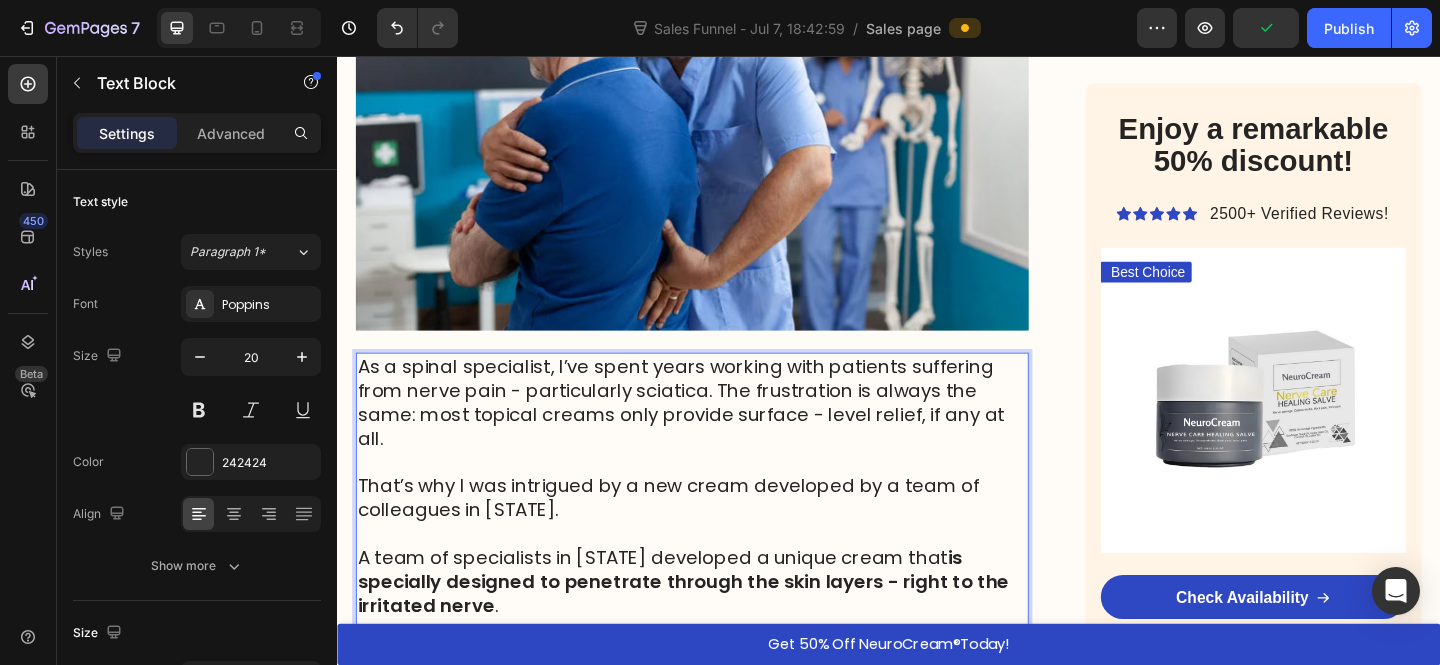 click on "As a spinal specialist, I’ve spent years working with patients suffering from nerve pain - particularly sciatica. The frustration is always the same: most topical creams only provide surface - level relief, if any at all." at bounding box center [723, 433] 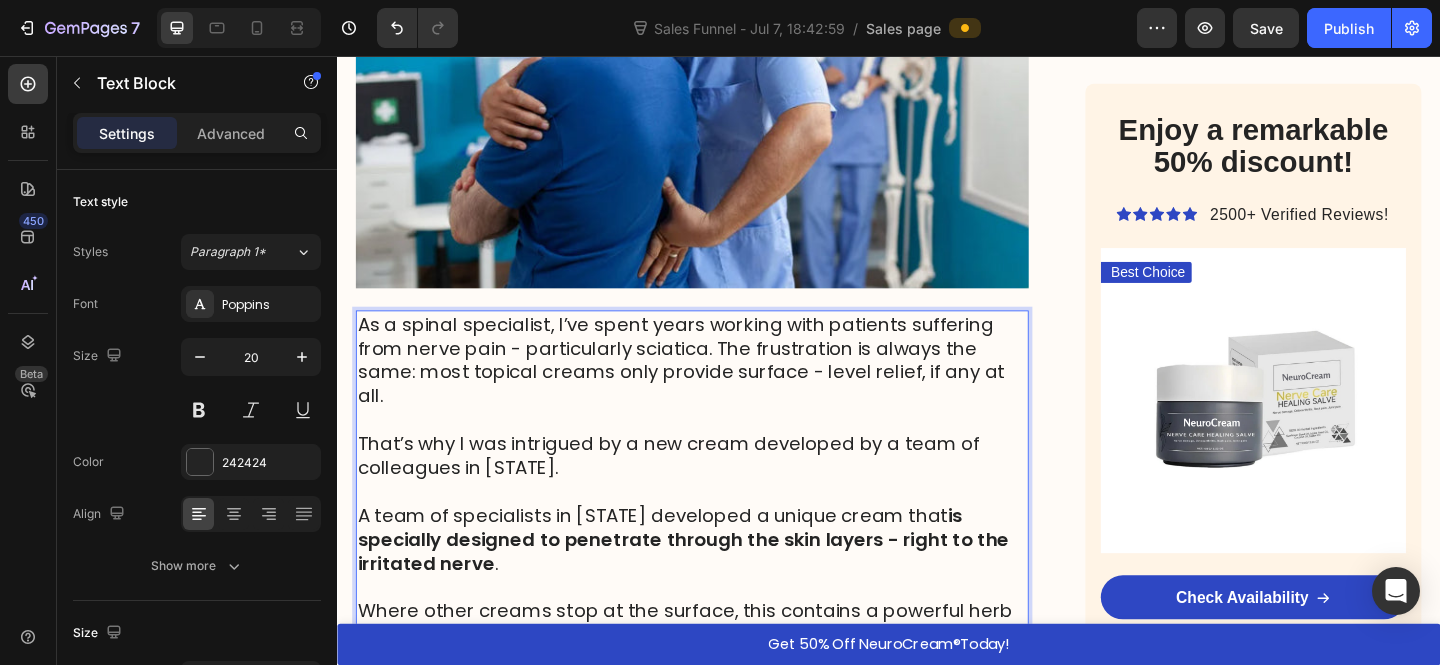 scroll, scrollTop: 3437, scrollLeft: 0, axis: vertical 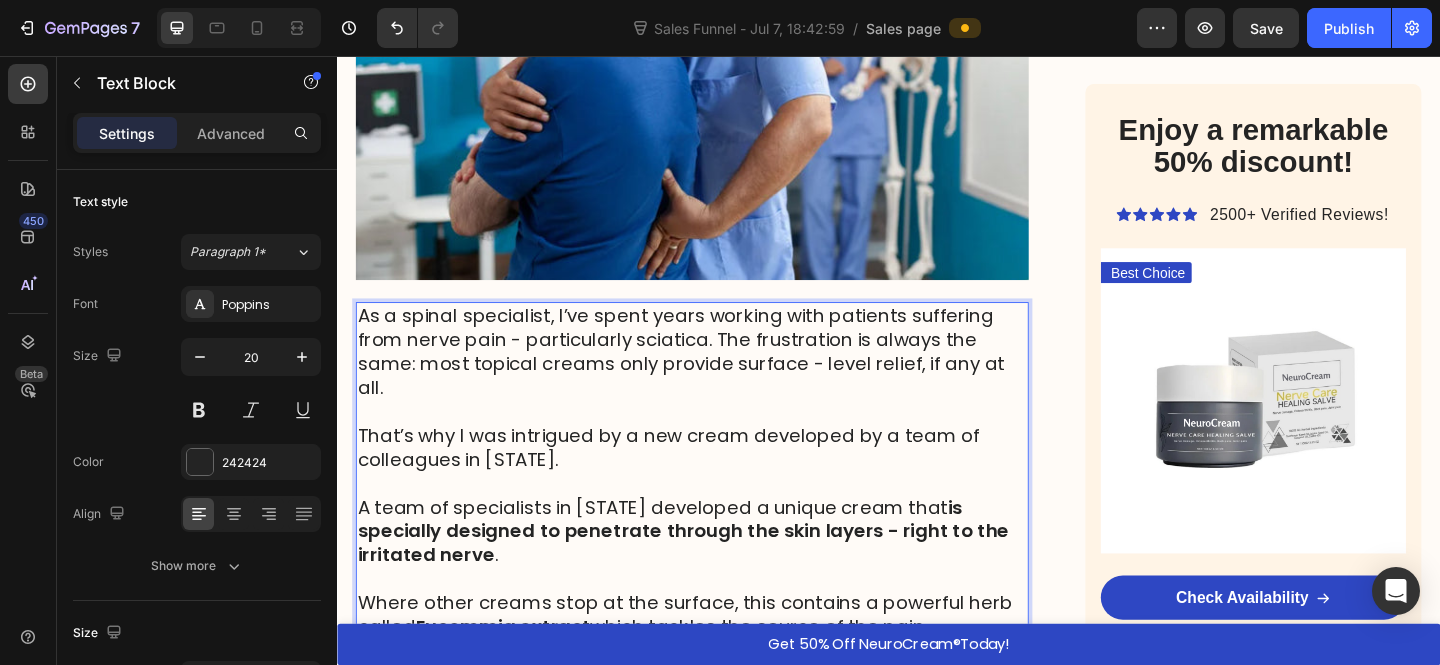 click at bounding box center (723, 443) 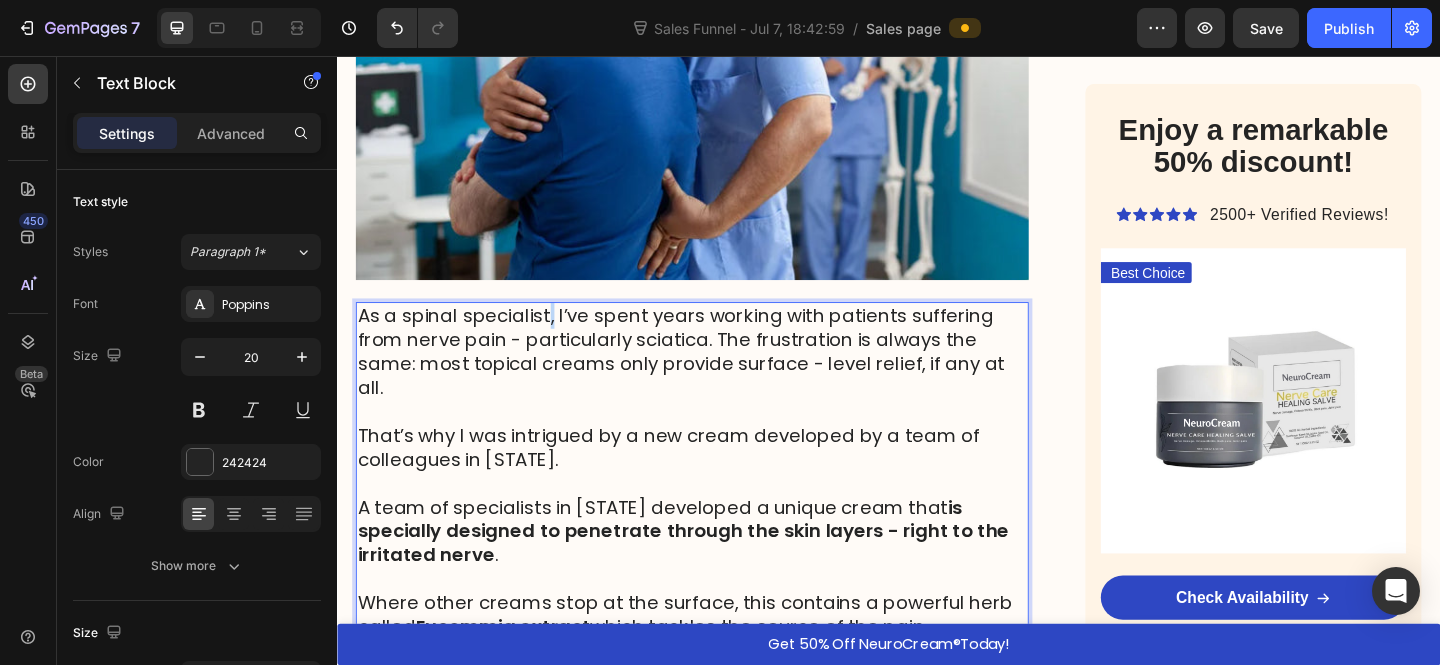 click on "As a spinal specialist, I’ve spent years working with patients suffering from nerve pain - particularly sciatica. The frustration is always the same: most topical creams only provide surface - level relief, if any at all." at bounding box center (711, 378) 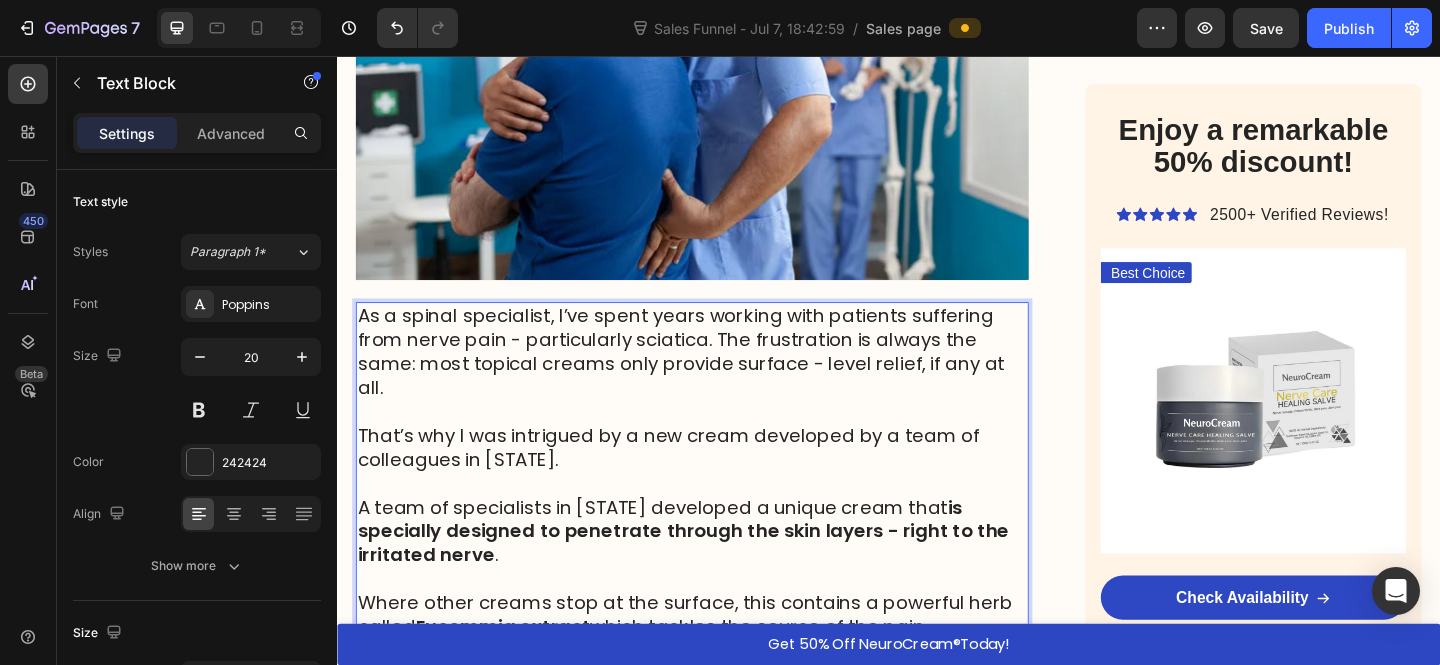 click on "As a spinal specialist, I’ve spent years working with patients suffering from nerve pain - particularly sciatica. The frustration is always the same: most topical creams only provide surface - level relief, if any at all." at bounding box center (711, 378) 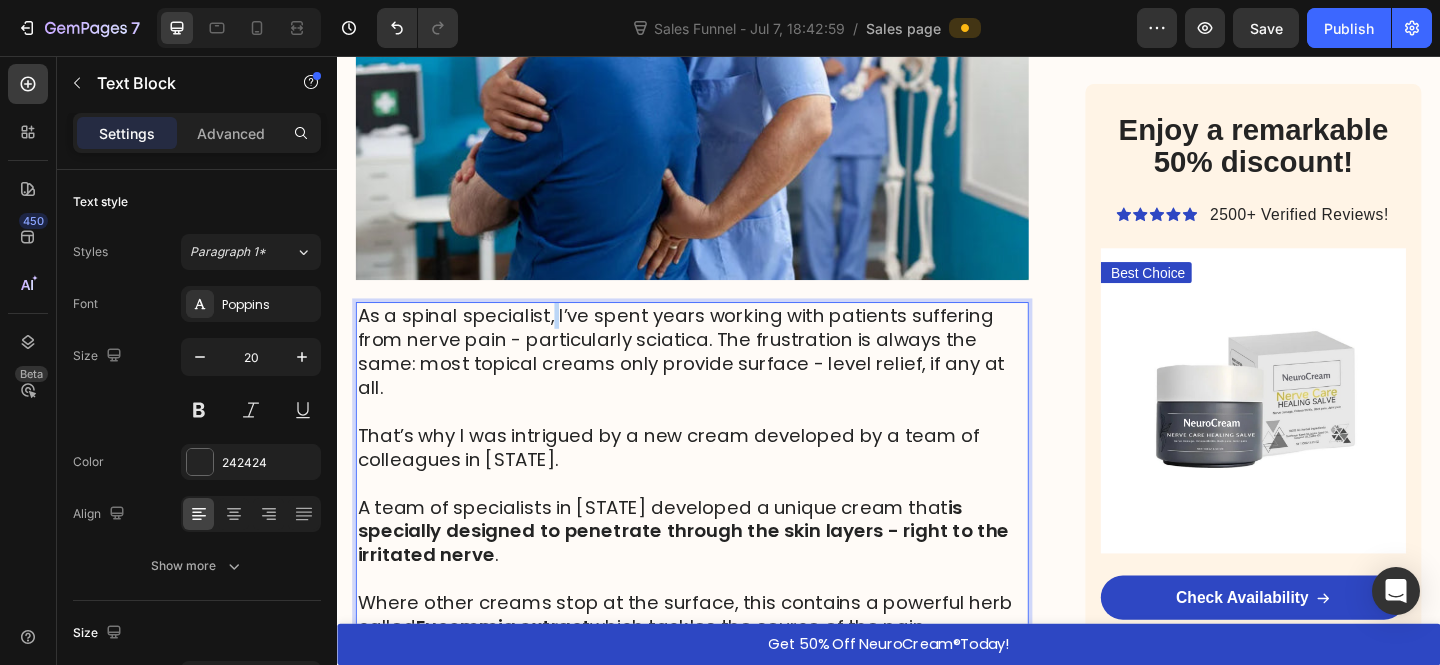 click on "As a spinal specialist, I’ve spent years working with patients suffering from nerve pain - particularly sciatica. The frustration is always the same: most topical creams only provide surface - level relief, if any at all." at bounding box center (711, 378) 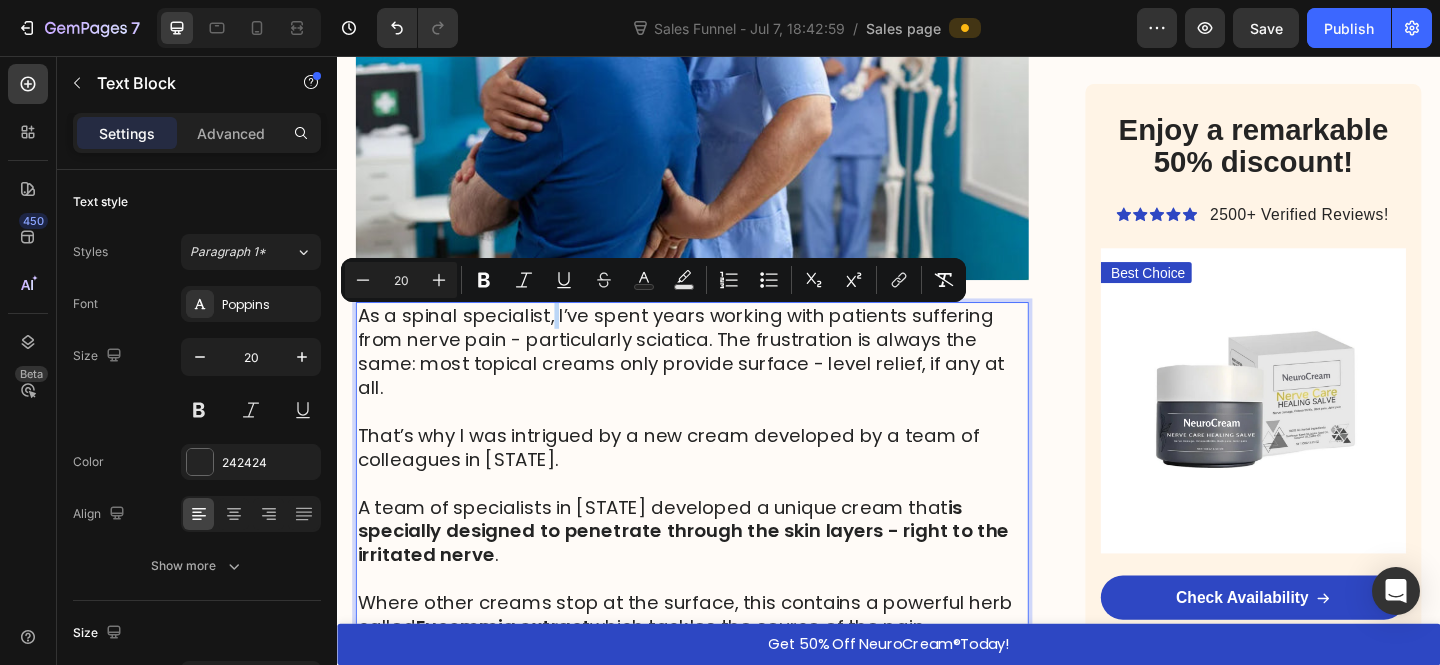 click on "As a spinal specialist, I’ve spent years working with patients suffering from nerve pain - particularly sciatica. The frustration is always the same: most topical creams only provide surface - level relief, if any at all." at bounding box center [711, 378] 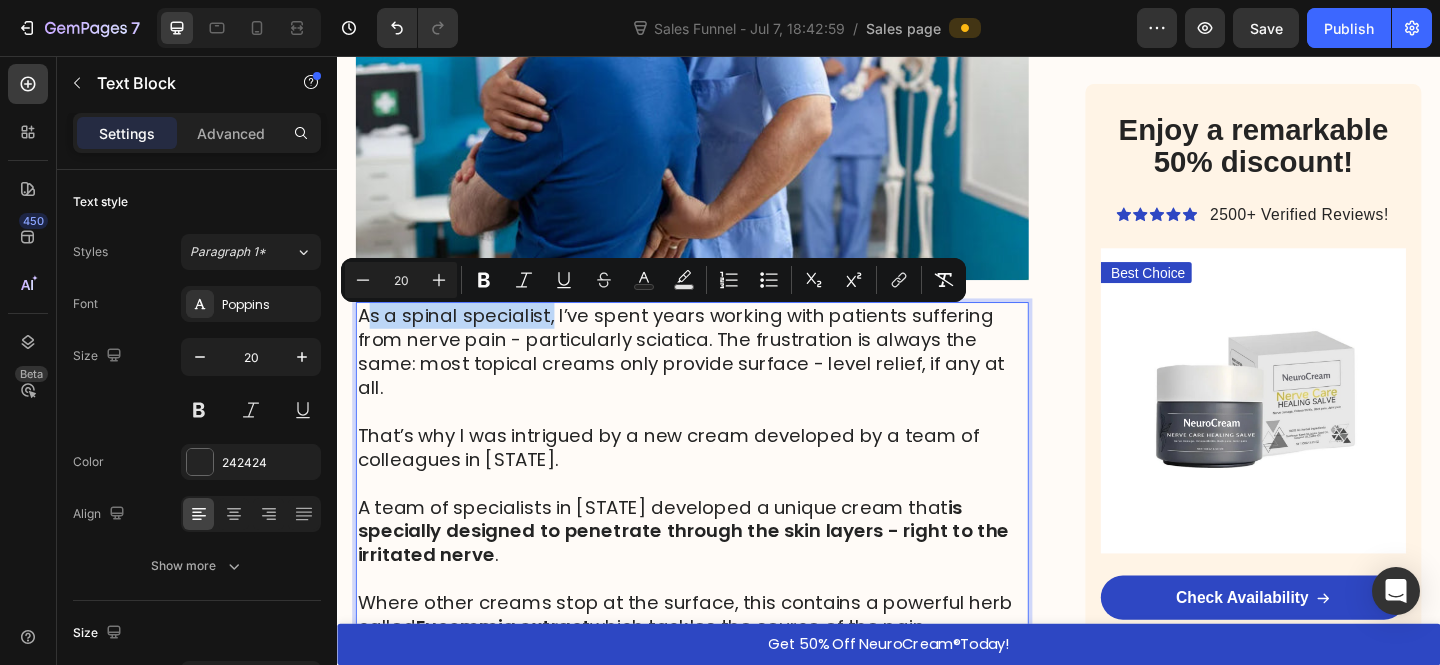 drag, startPoint x: 571, startPoint y: 344, endPoint x: 369, endPoint y: 332, distance: 202.35612 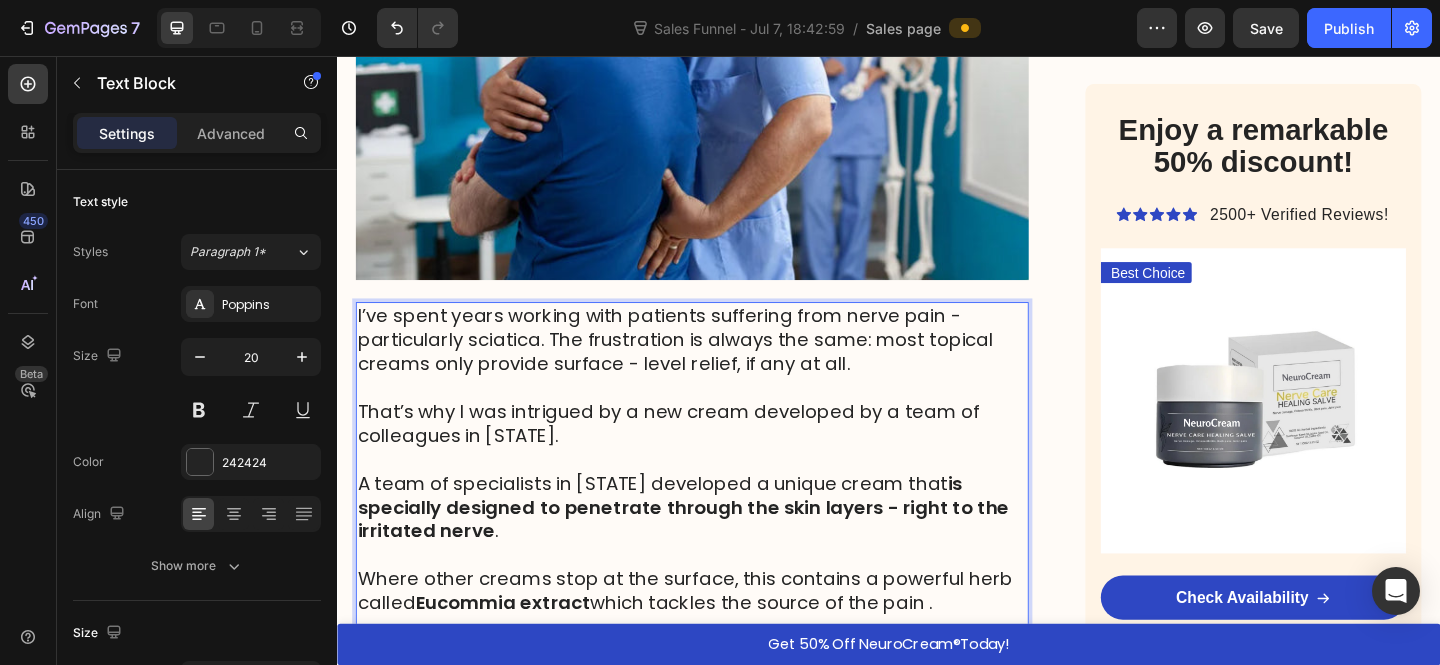 click on "I’ve spent years working with patients suffering from nerve pain - particularly sciatica. The frustration is always the same: most topical creams only provide surface - level relief, if any at all." at bounding box center [705, 365] 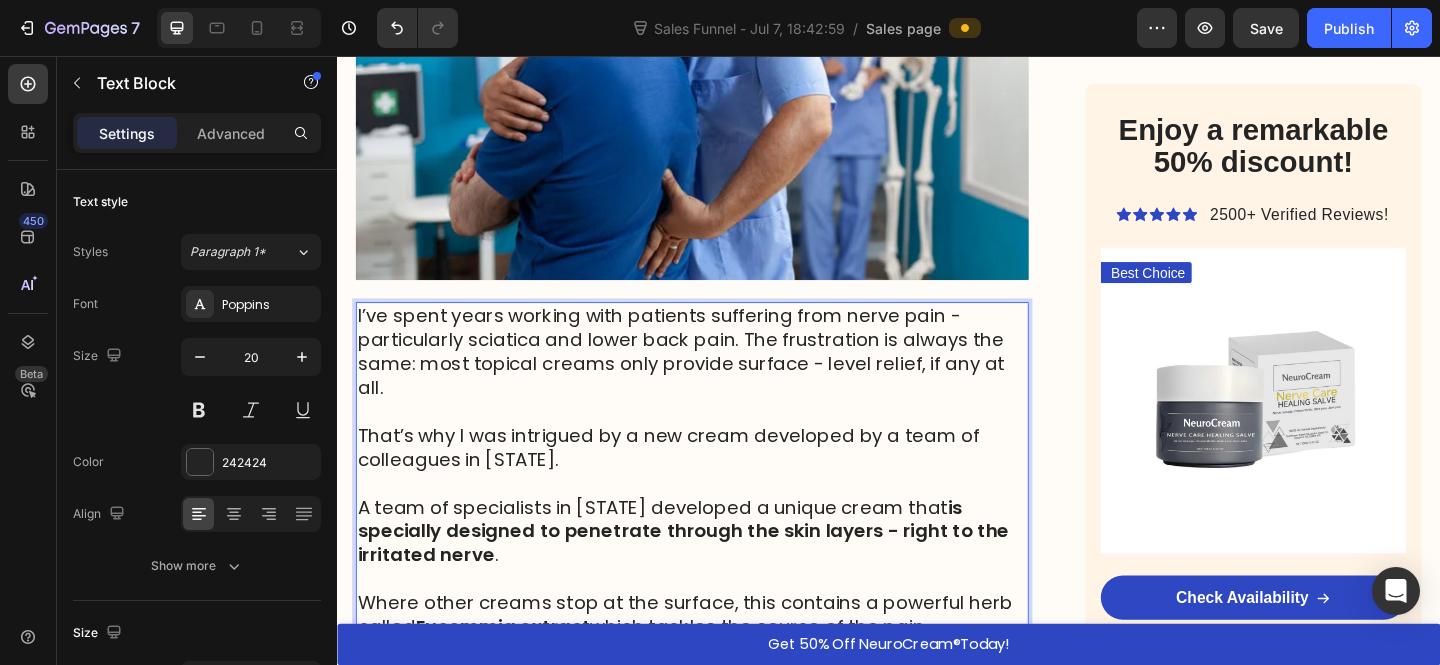 click on "That’s why I was intrigued by a new cream developed by a team of colleagues in [STATE]." at bounding box center [697, 482] 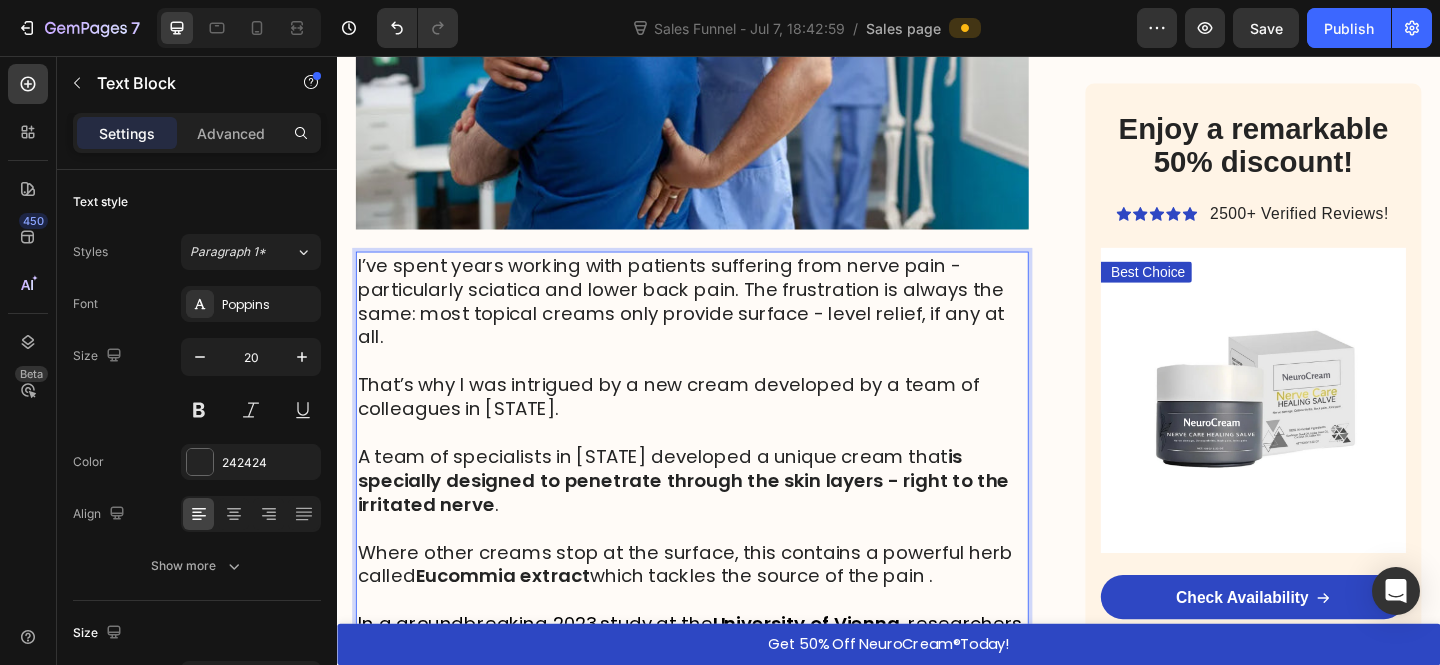 scroll, scrollTop: 3495, scrollLeft: 0, axis: vertical 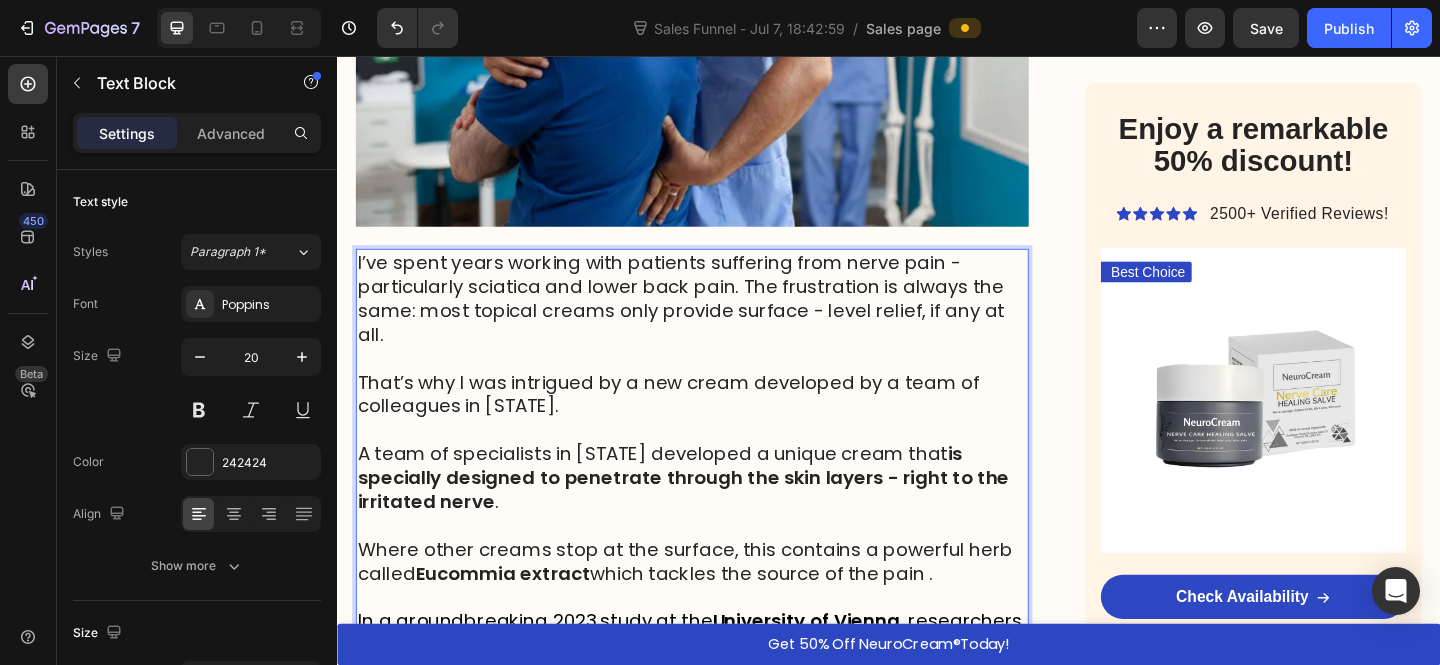 click at bounding box center (723, 463) 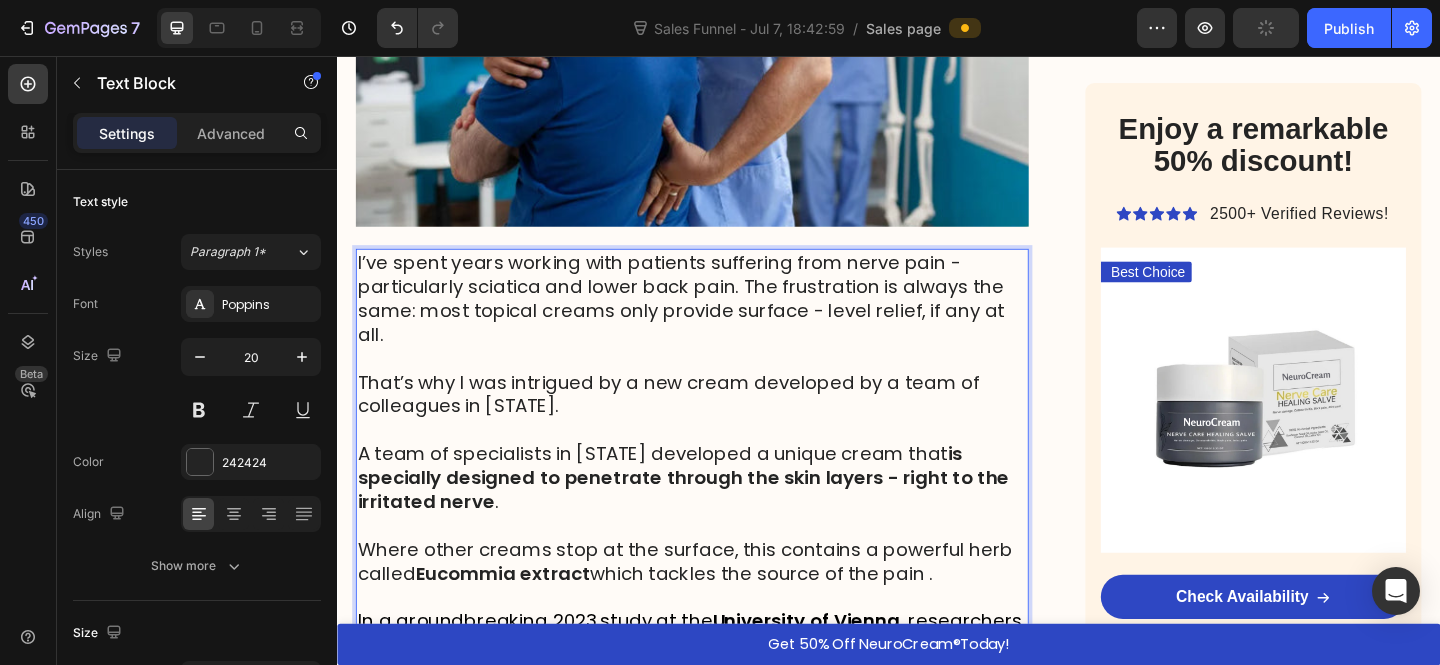 drag, startPoint x: 732, startPoint y: 437, endPoint x: 708, endPoint y: 439, distance: 24.083189 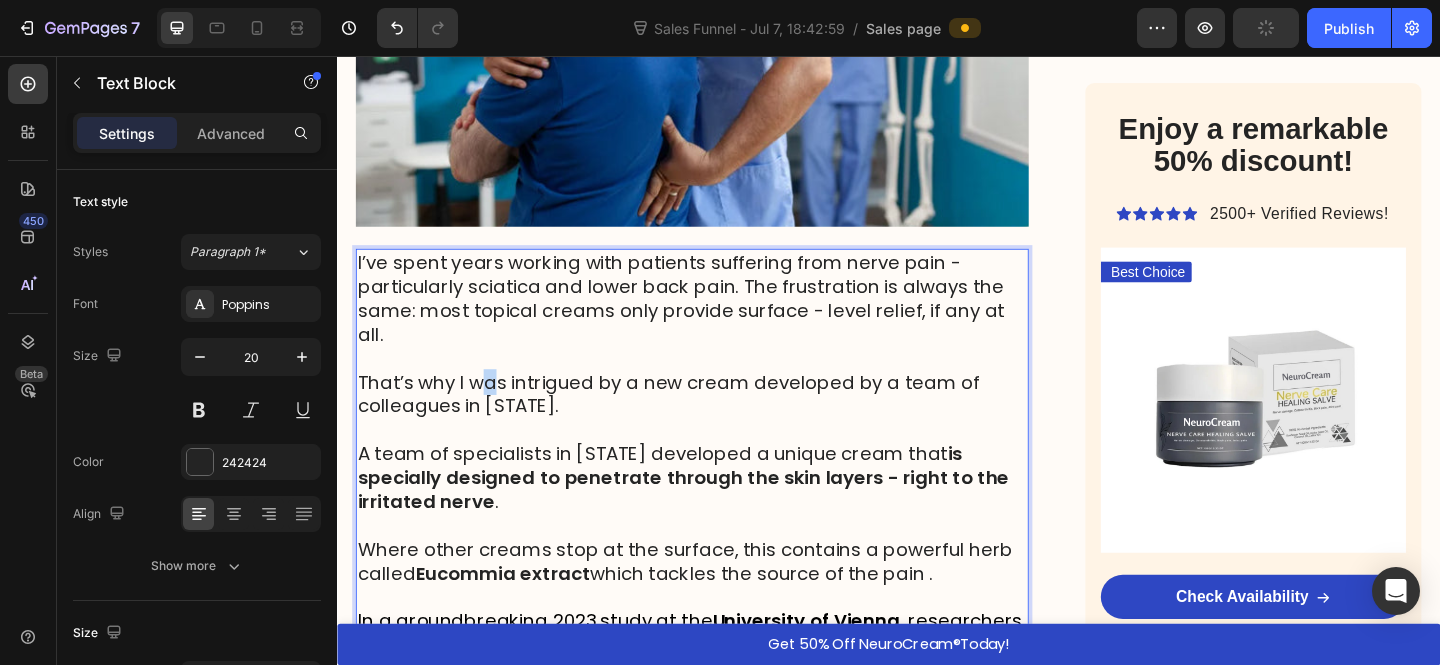 click on "That’s why I was intrigued by a new cream developed by a team of colleagues in [STATE]." at bounding box center [697, 424] 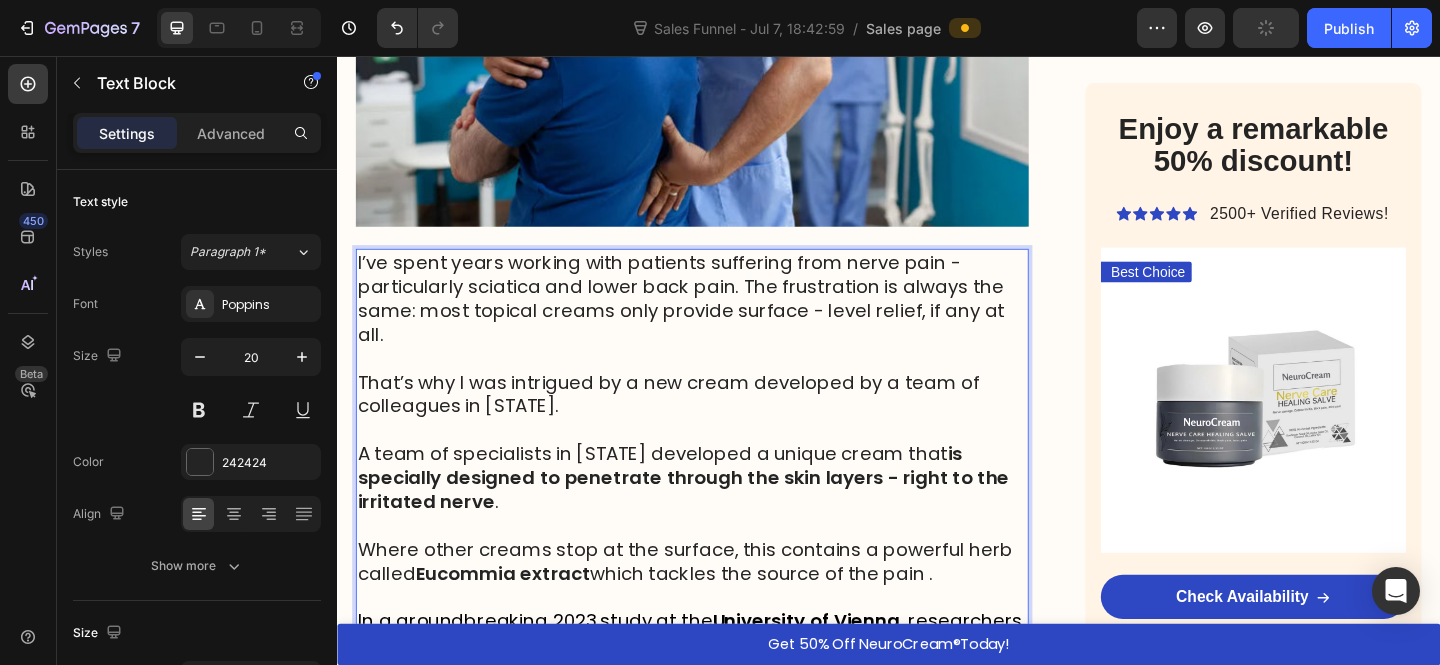click on "That’s why I was intrigued by a new cream developed by a team of colleagues in [STATE]." at bounding box center [697, 424] 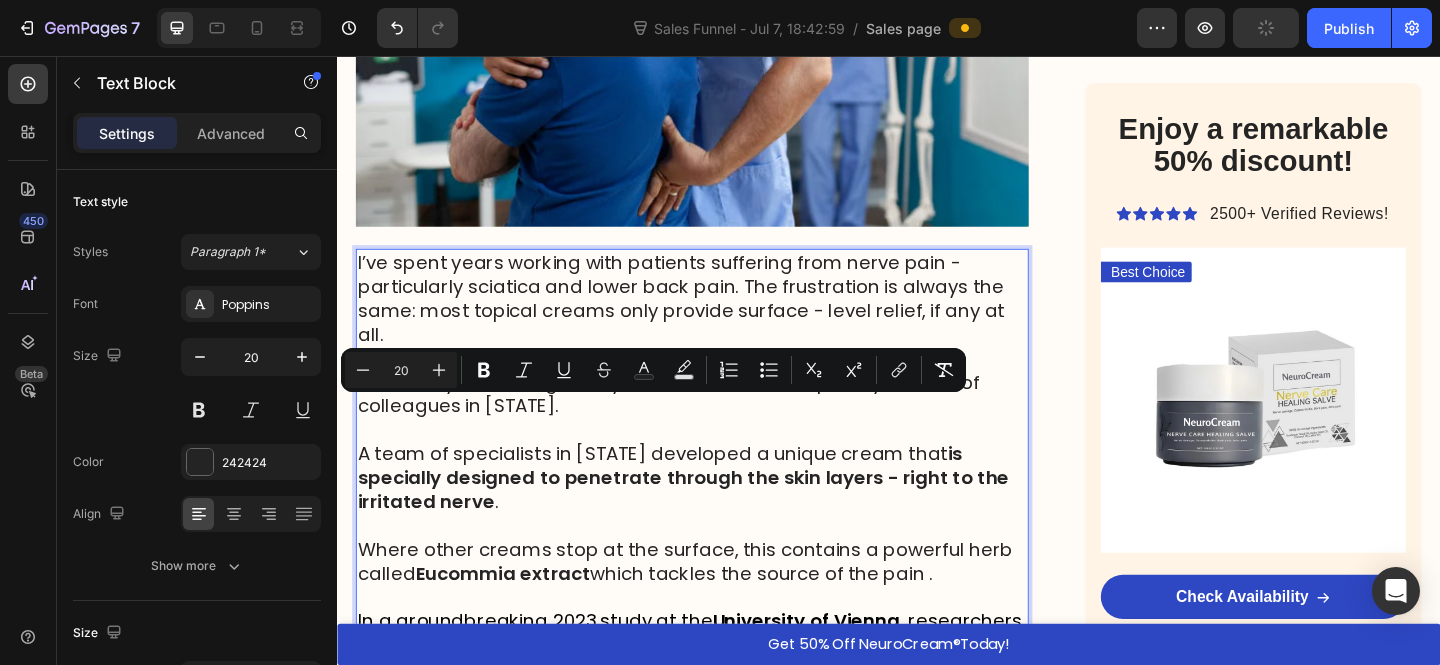 click on "That’s why I was intrigued by a new cream developed by a team of colleagues in [STATE]." at bounding box center [697, 424] 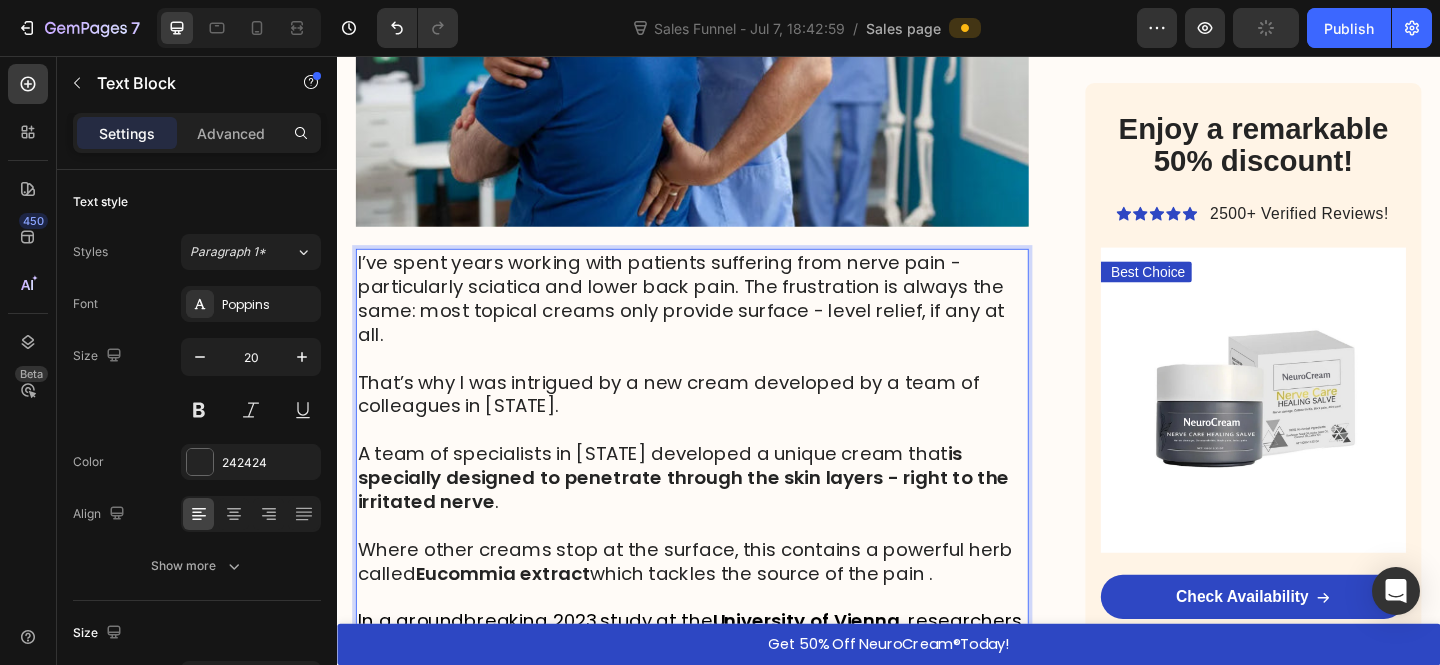 click on "That’s why I was intrigued by a new cream developed by a team of colleagues in [STATE]." at bounding box center [723, 424] 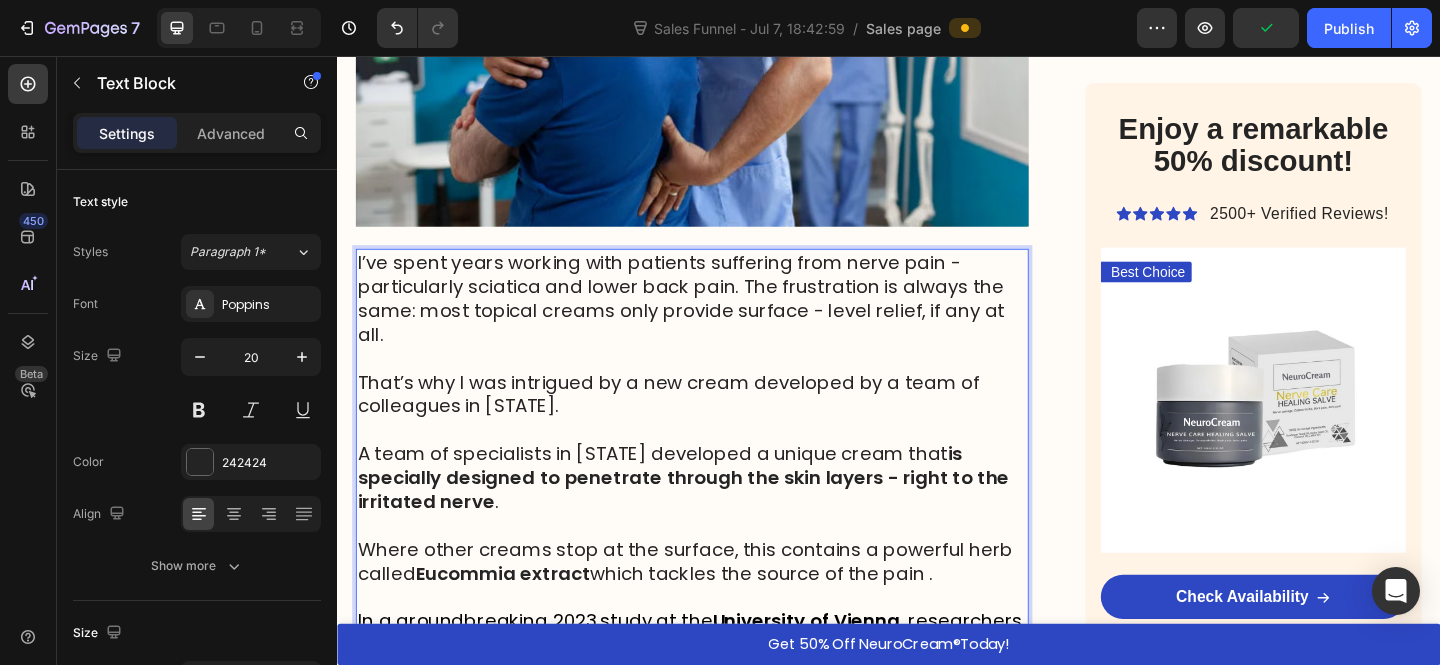click on "That’s why I was intrigued by a new cream developed by a team of colleagues in [STATE]." at bounding box center (697, 424) 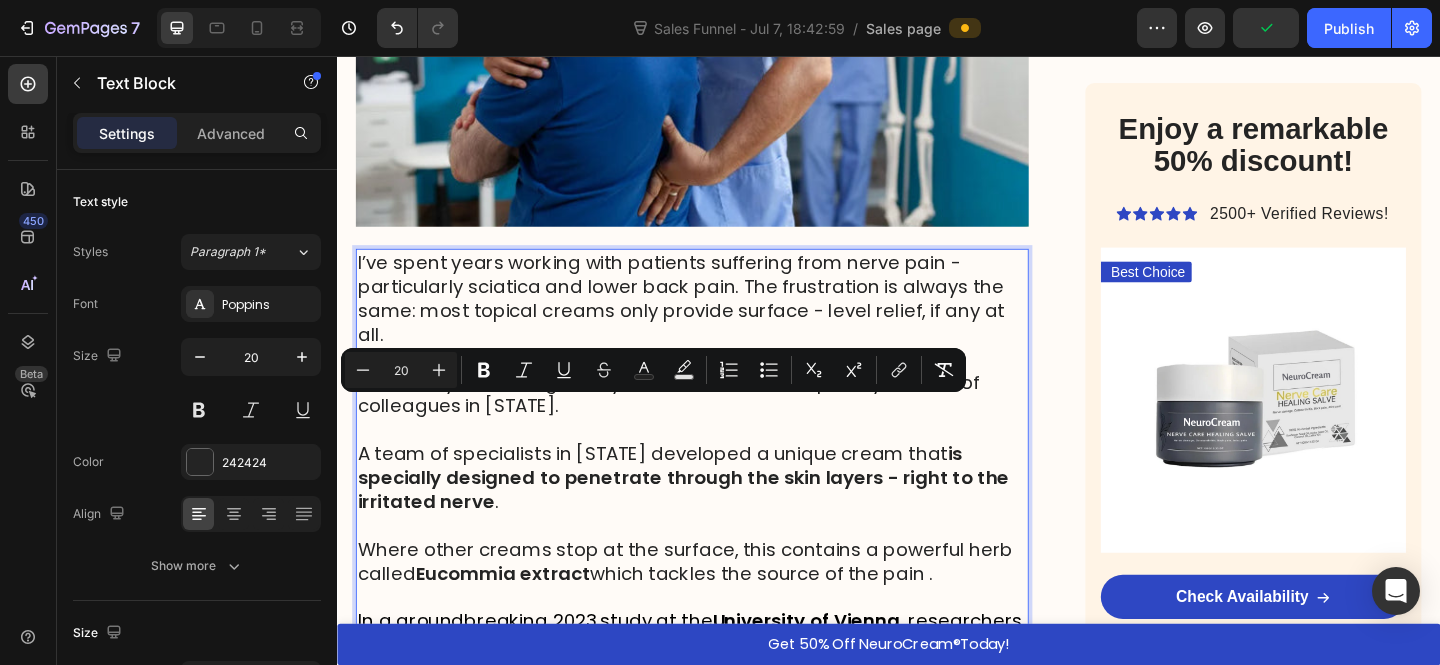 click on "That’s why I was intrigued by a new cream developed by a team of colleagues in [STATE]." at bounding box center [697, 424] 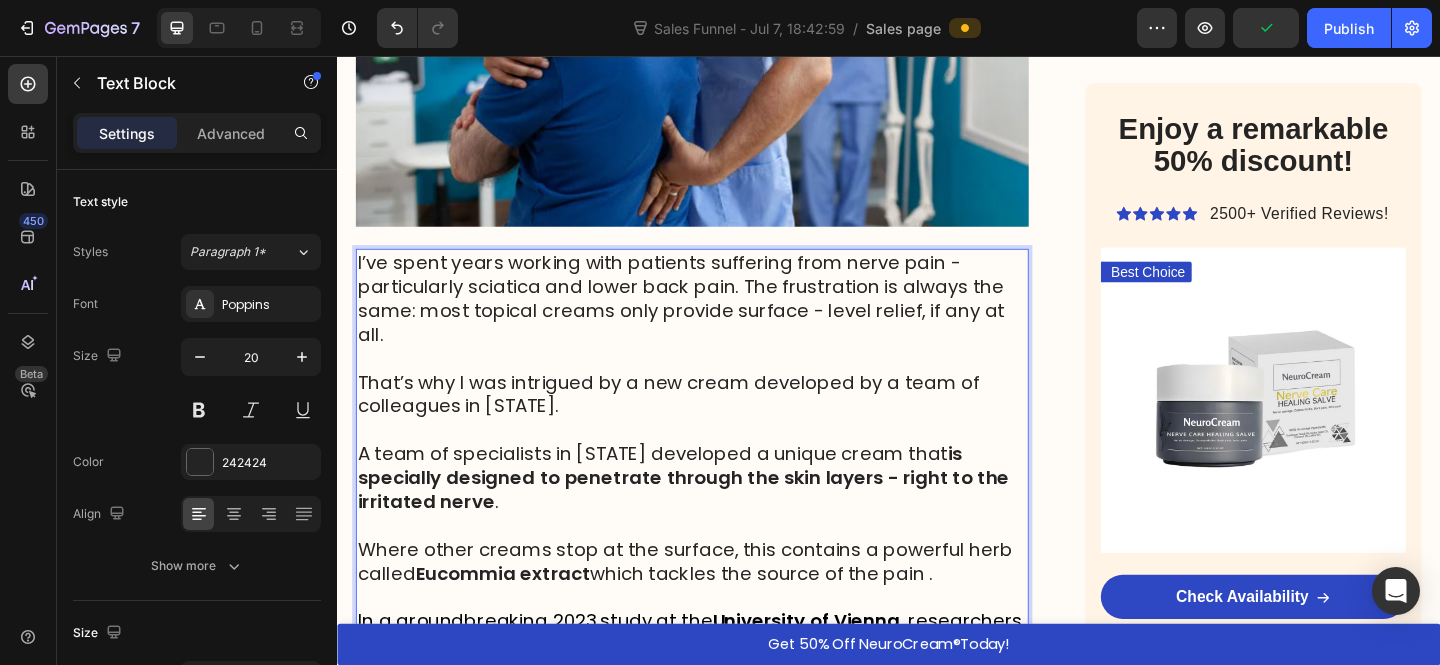 click on "That’s why I was intrigued by a new cream developed by a team of colleagues in [STATE]." at bounding box center (697, 424) 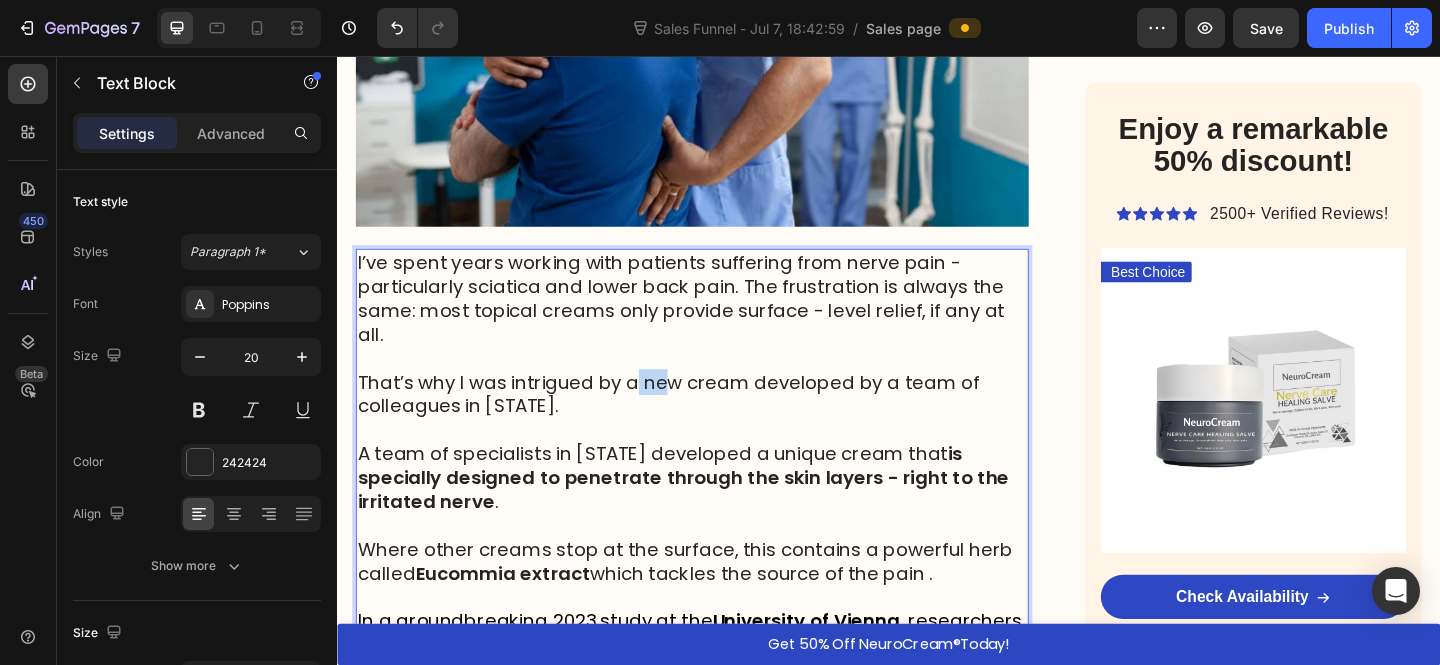 drag, startPoint x: 685, startPoint y: 453, endPoint x: 622, endPoint y: 421, distance: 70.66116 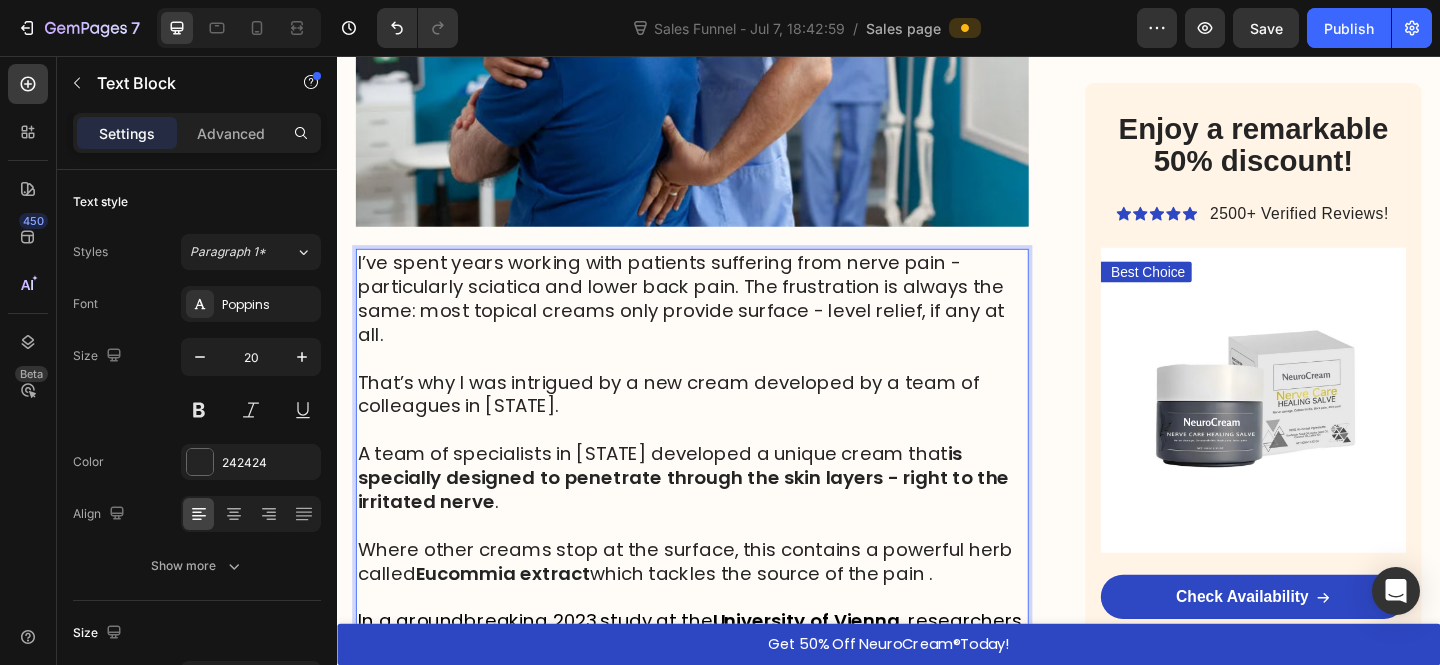 click on "That’s why I was intrigued by a new cream developed by a team of colleagues in [STATE]." at bounding box center [697, 424] 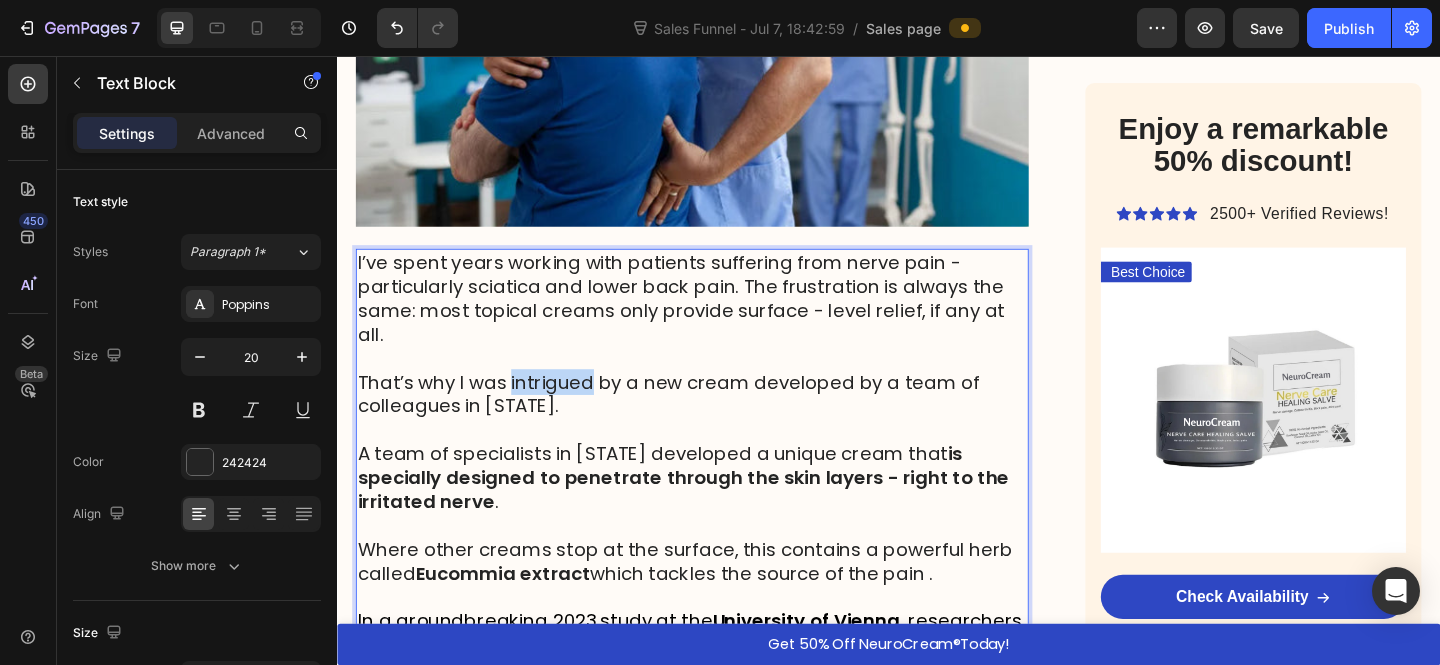 click on "That’s why I was intrigued by a new cream developed by a team of colleagues in [STATE]." at bounding box center (697, 424) 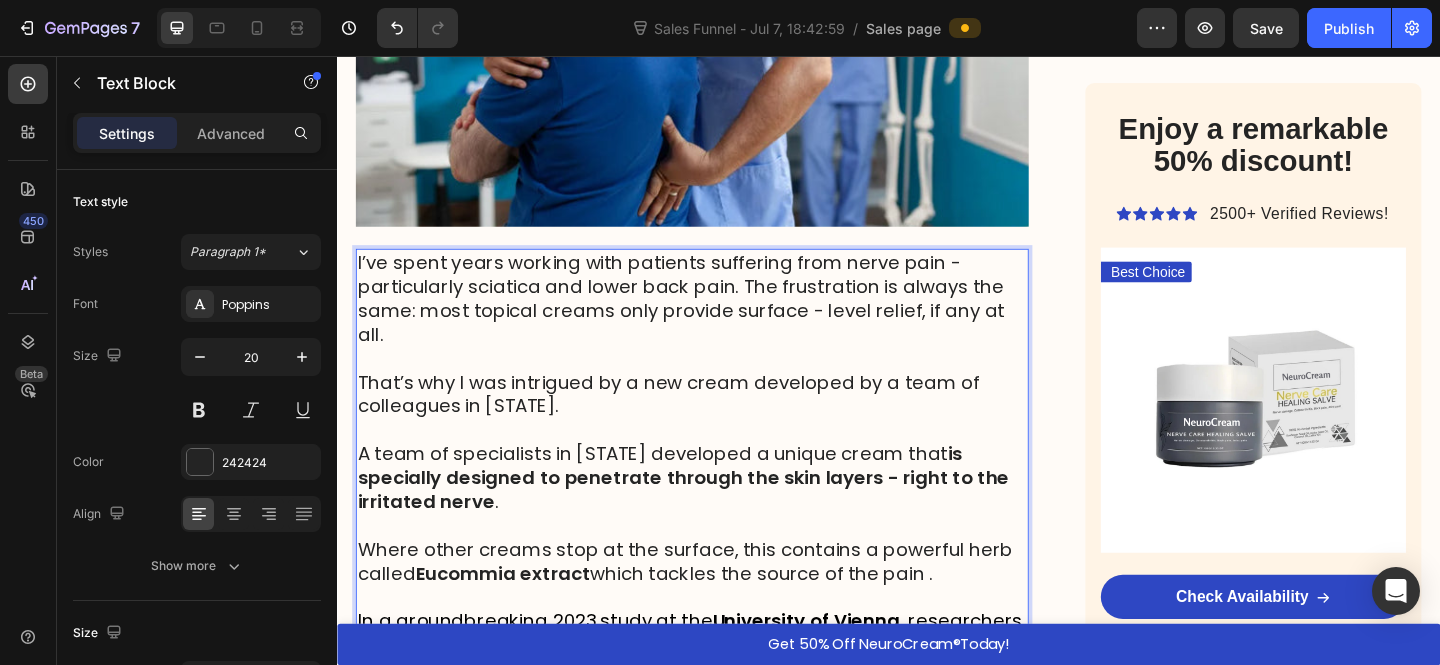 click on "That’s why I was intrigued by a new cream developed by a team of colleagues in [STATE]." at bounding box center (697, 424) 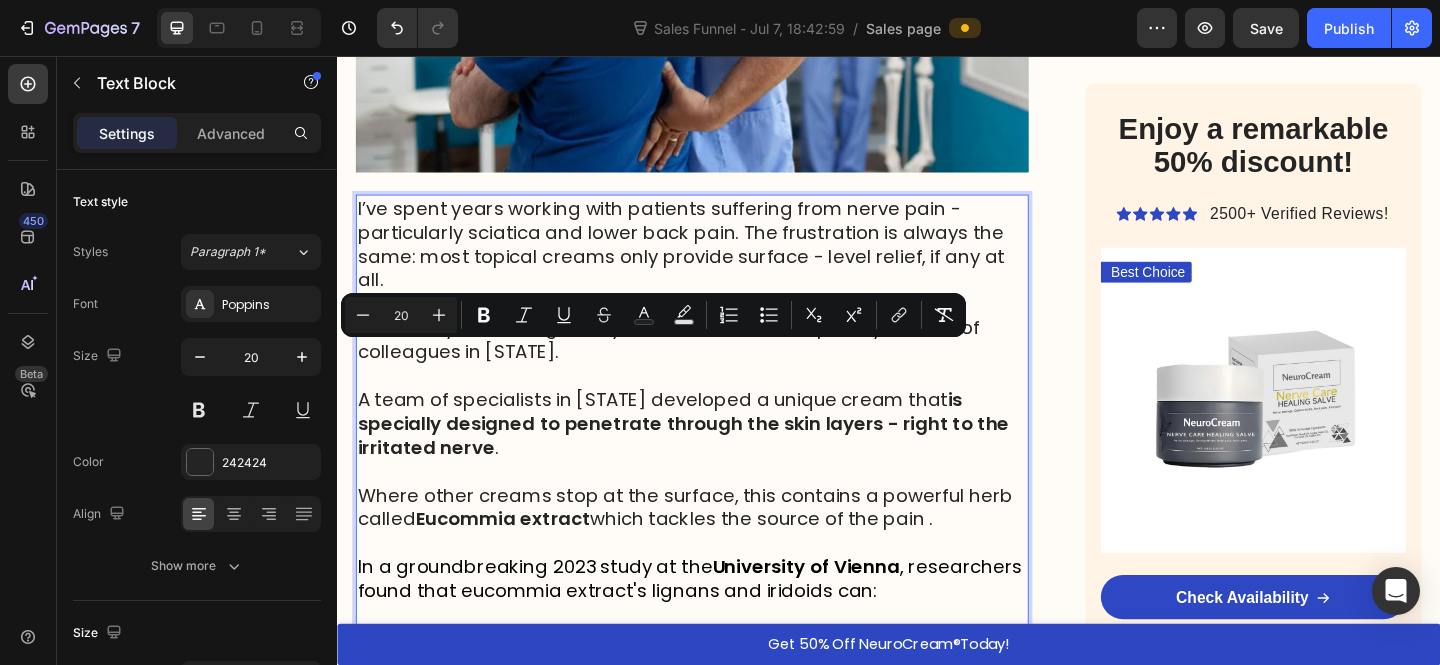 scroll, scrollTop: 3555, scrollLeft: 0, axis: vertical 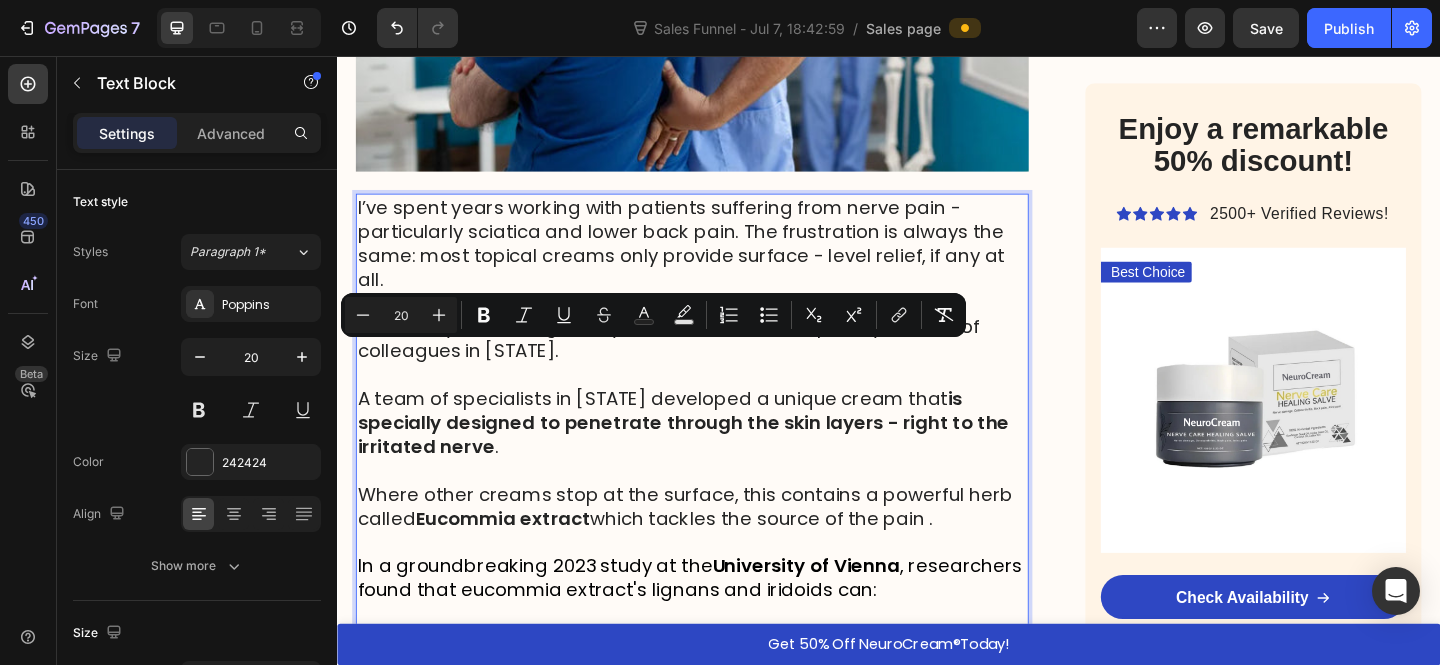 click on "is specially designed to penetrate through the skin layers - right to the irritated nerve" at bounding box center [713, 455] 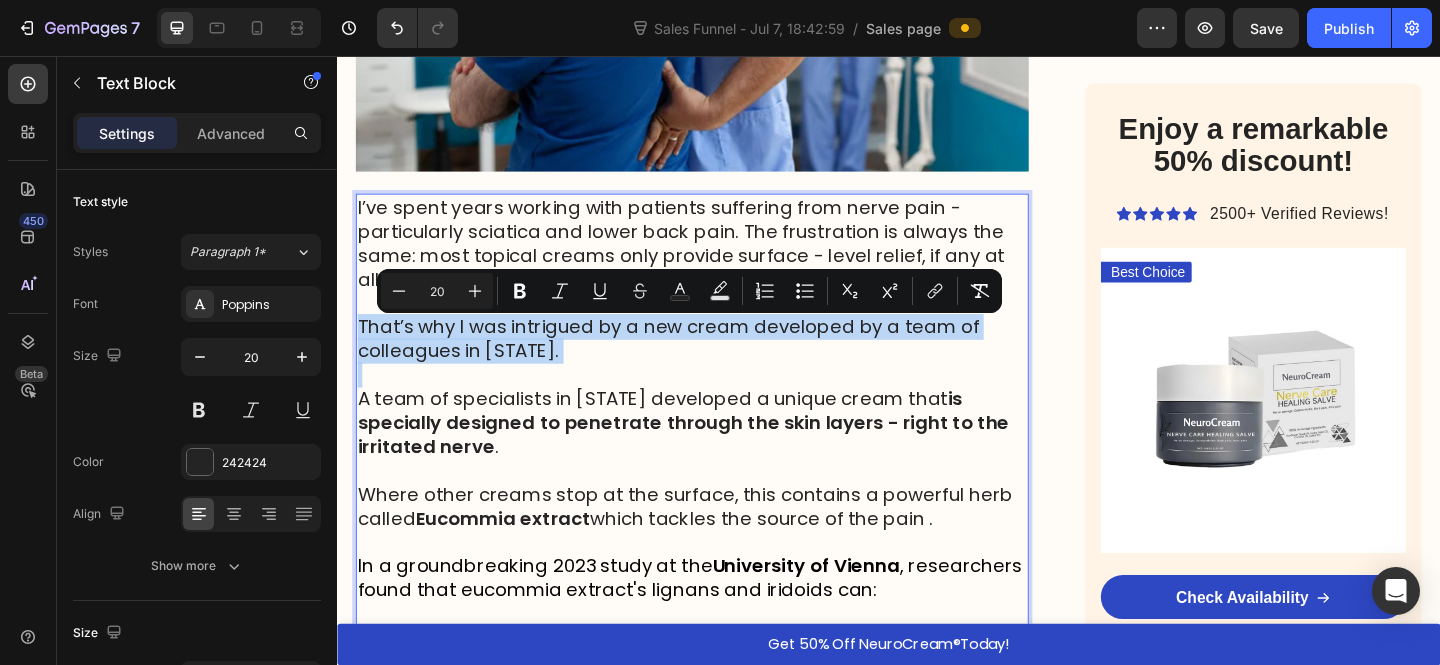 drag, startPoint x: 725, startPoint y: 396, endPoint x: 359, endPoint y: 366, distance: 367.22745 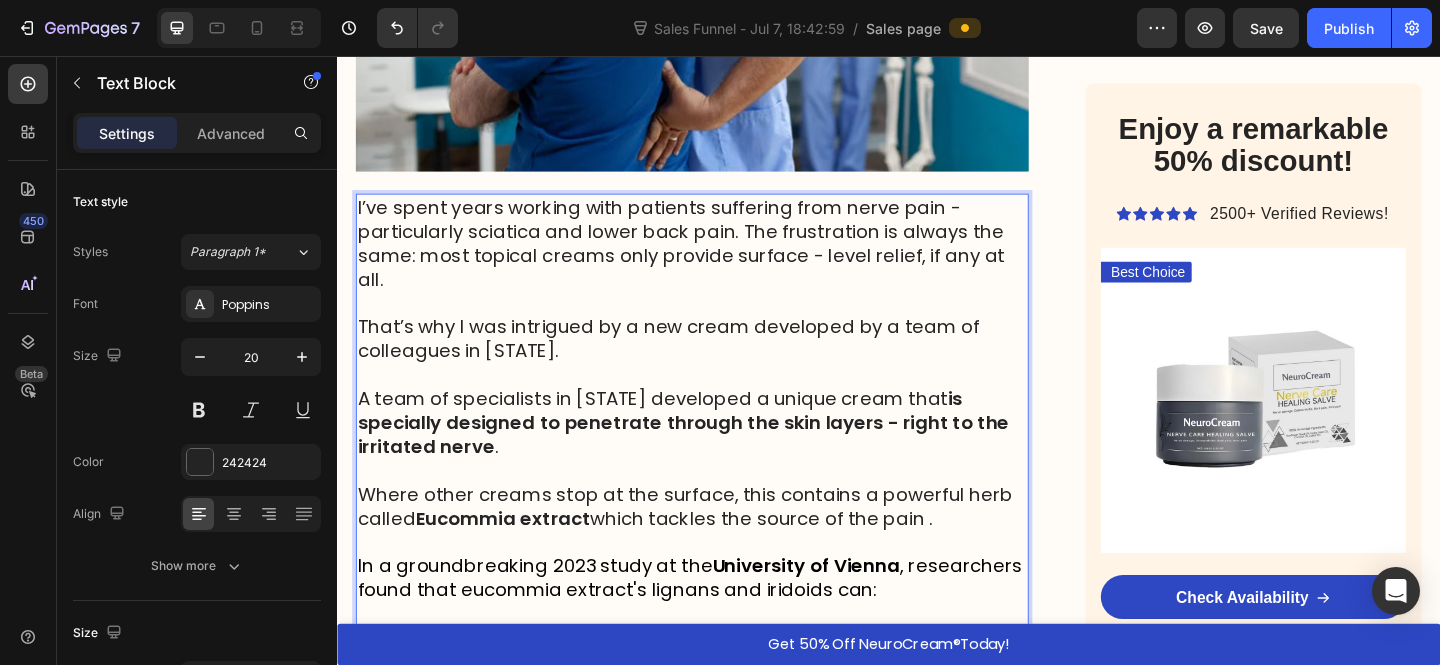 click on "A team of specialists in Massachusetts developed a unique cream that  is specially designed to penetrate through the skin layers - right to the irritated nerve  ." at bounding box center (713, 455) 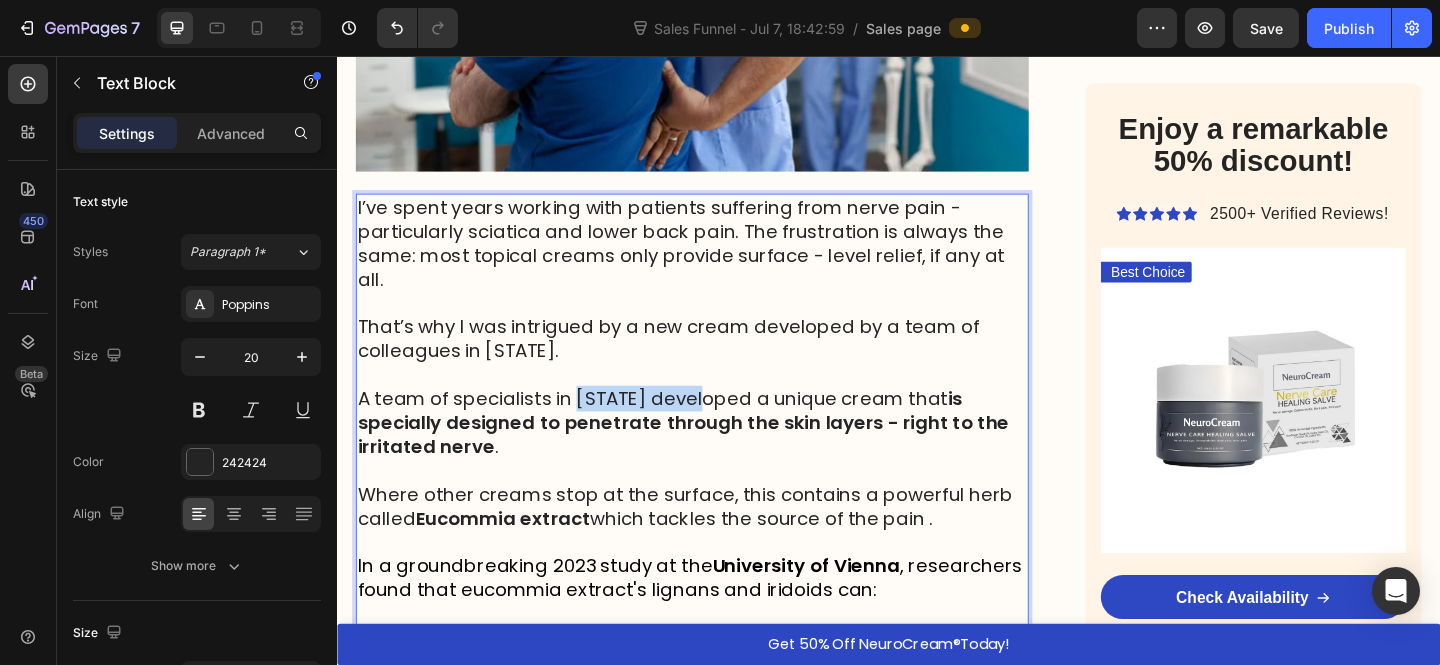 click on "A team of specialists in Massachusetts developed a unique cream that  is specially designed to penetrate through the skin layers - right to the irritated nerve  ." at bounding box center (713, 455) 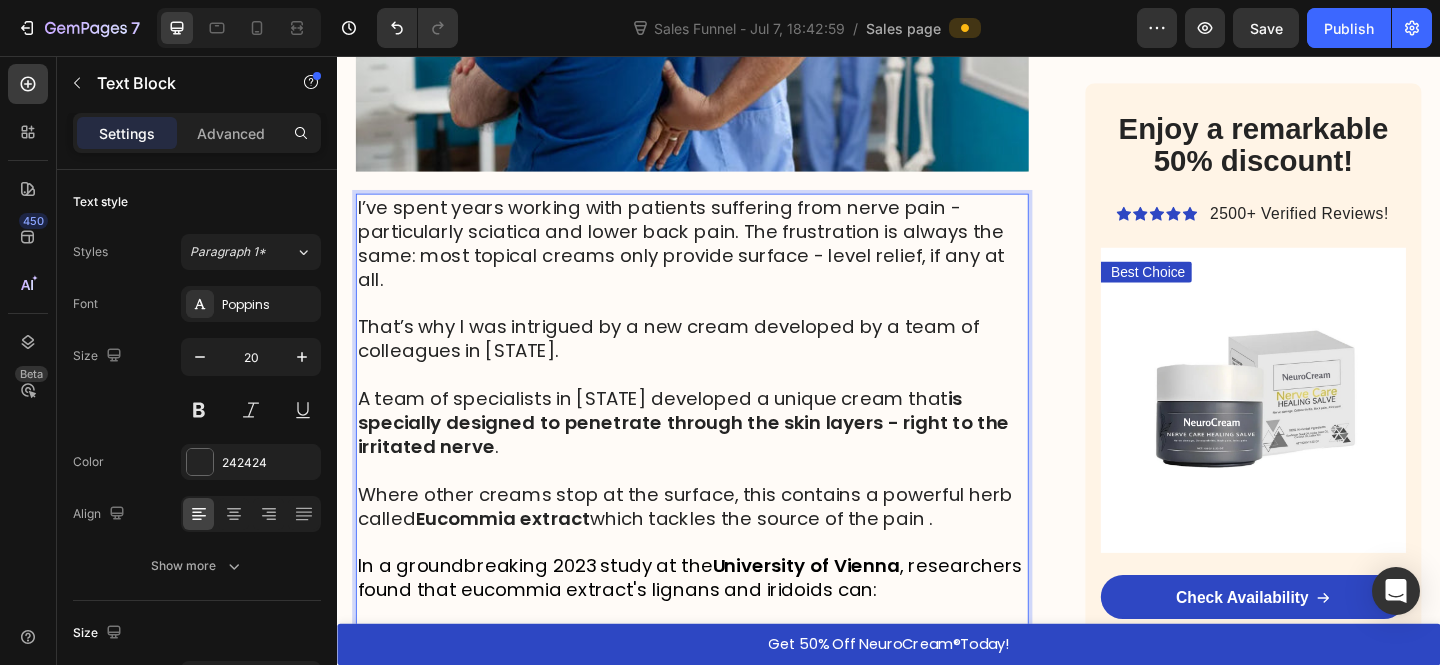 click on "A team of specialists in Massachusetts developed a unique cream that  is specially designed to penetrate through the skin layers - right to the irritated nerve  ." at bounding box center [713, 455] 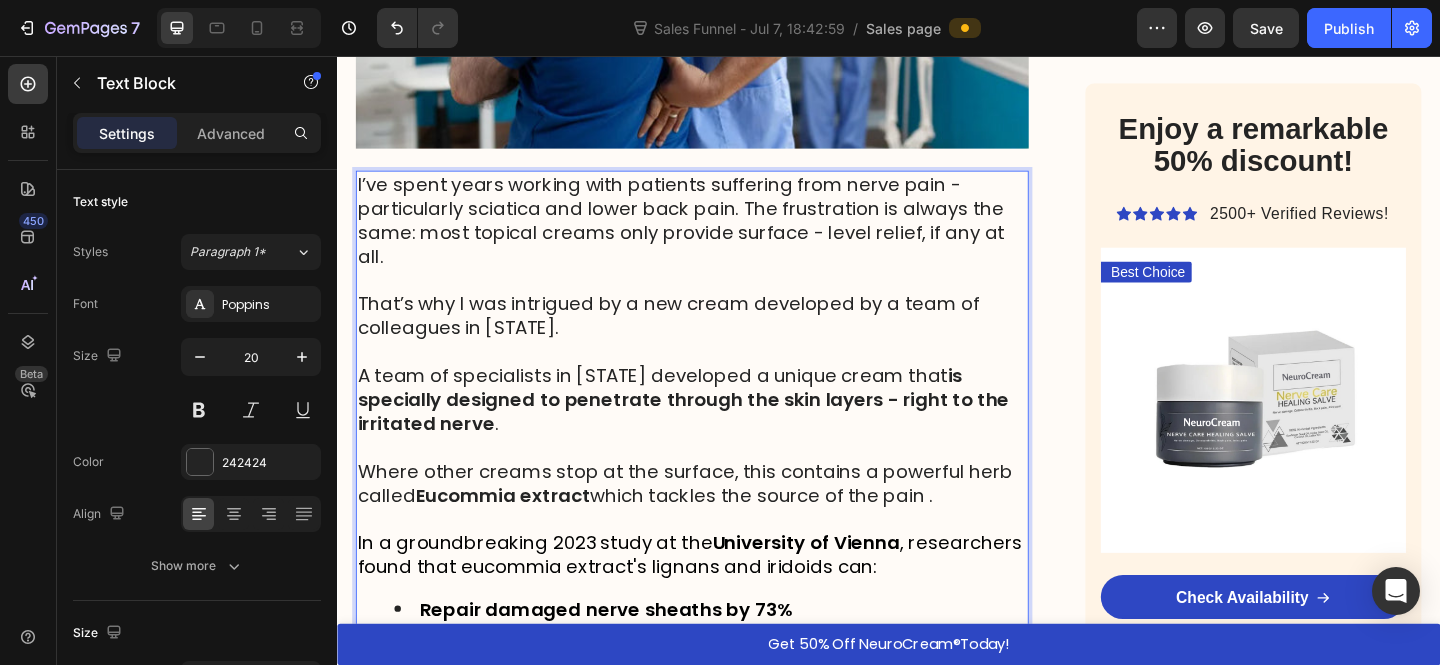scroll, scrollTop: 3613, scrollLeft: 0, axis: vertical 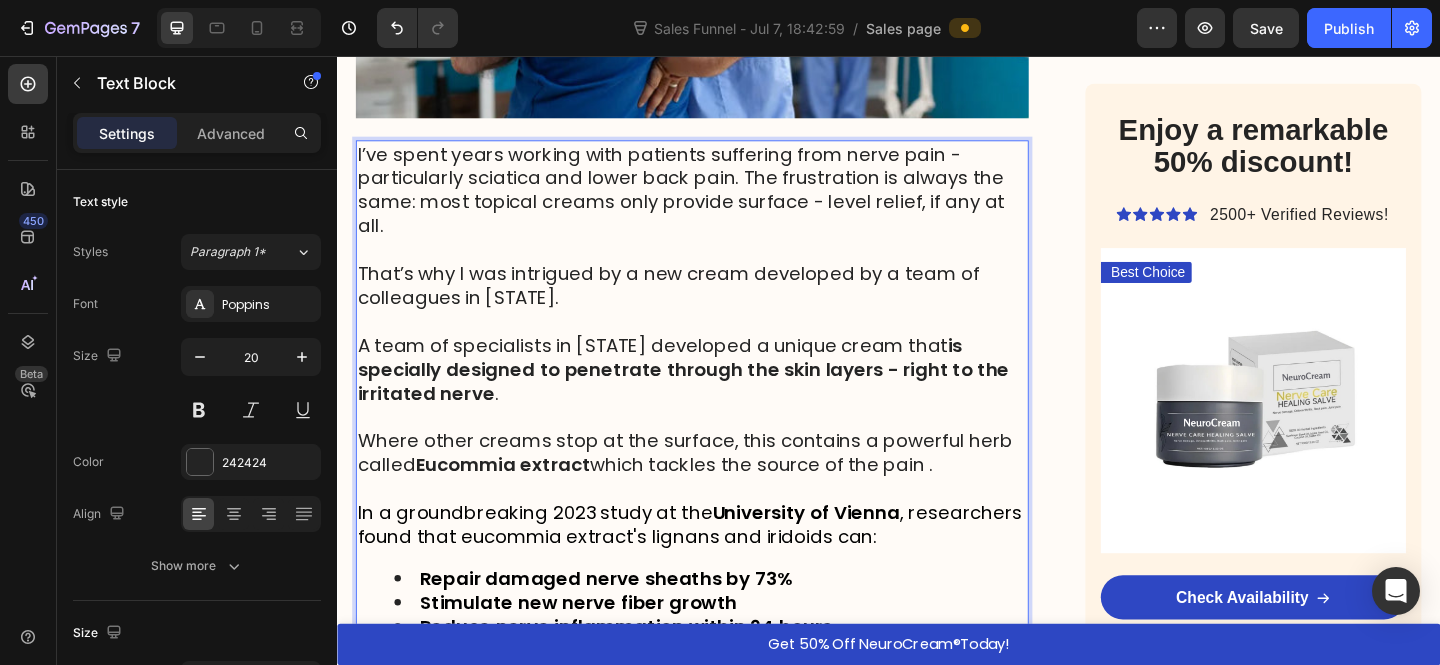 click at bounding box center [723, 449] 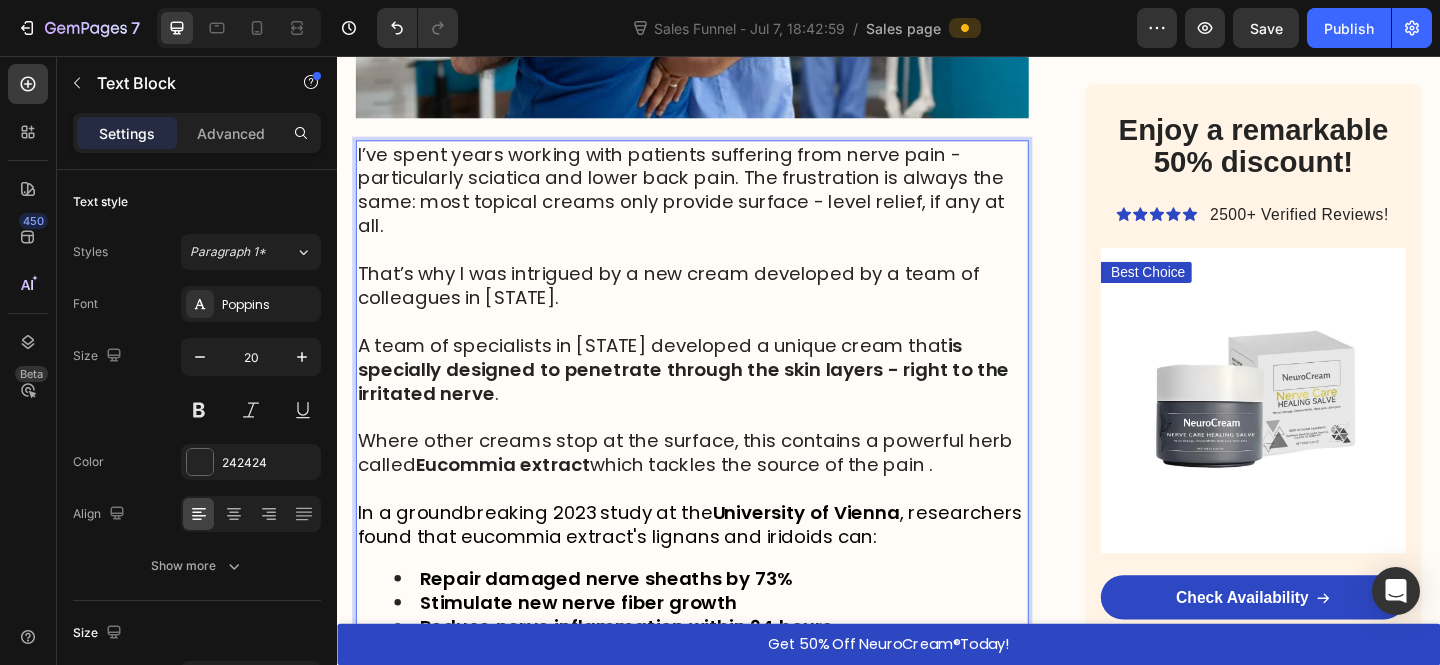 click on "Eucommia extract" at bounding box center [517, 501] 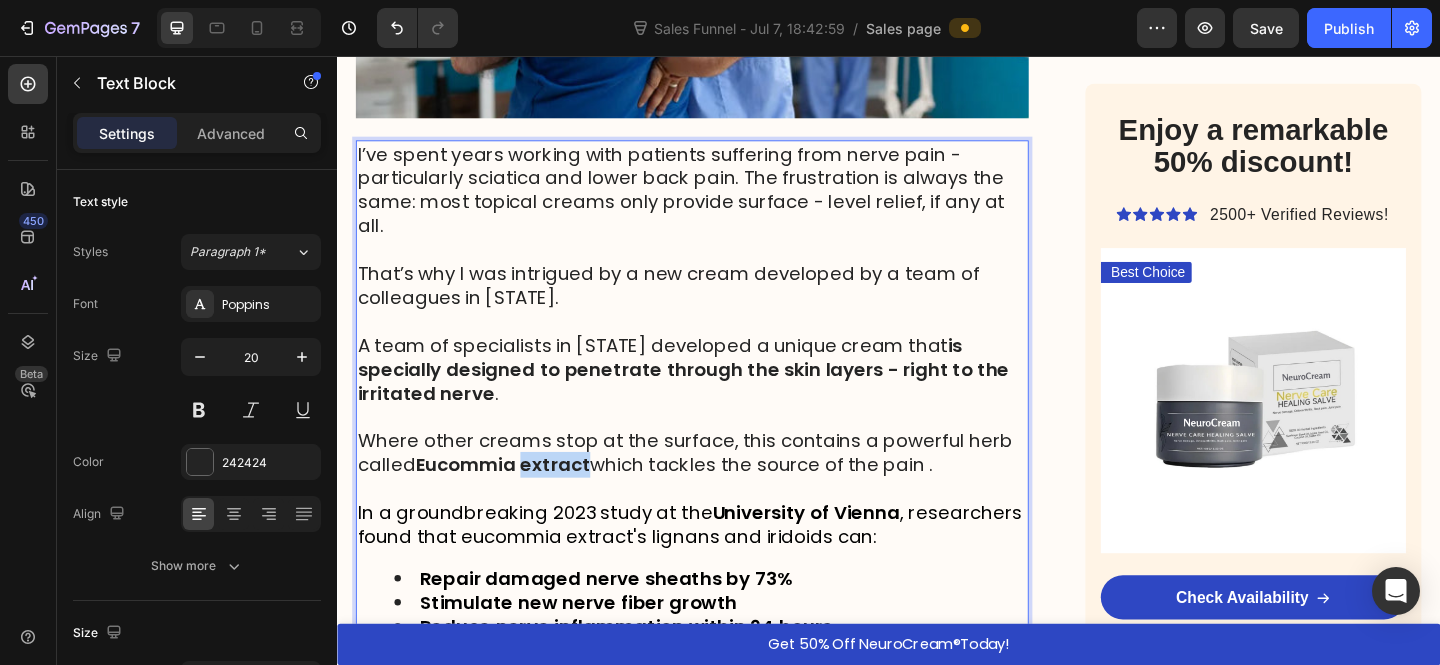 click on "Eucommia extract" at bounding box center [517, 501] 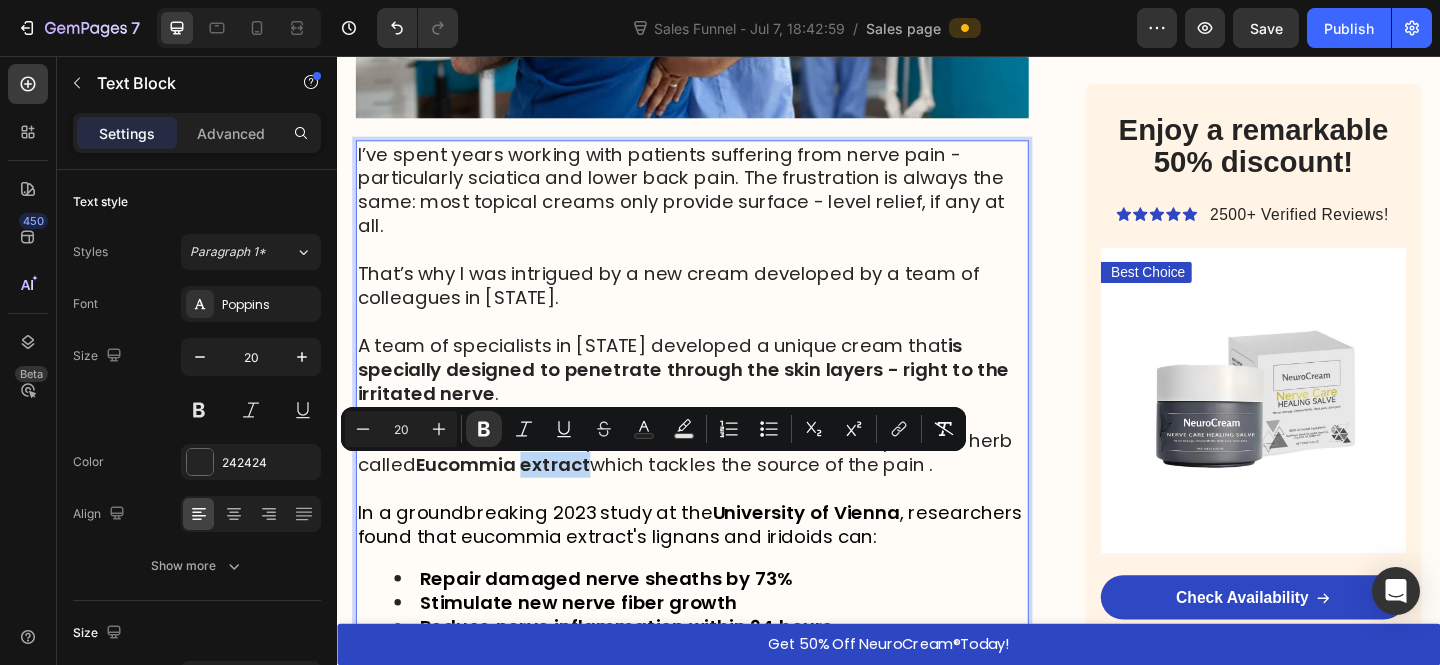 click on "Eucommia extract" at bounding box center [517, 501] 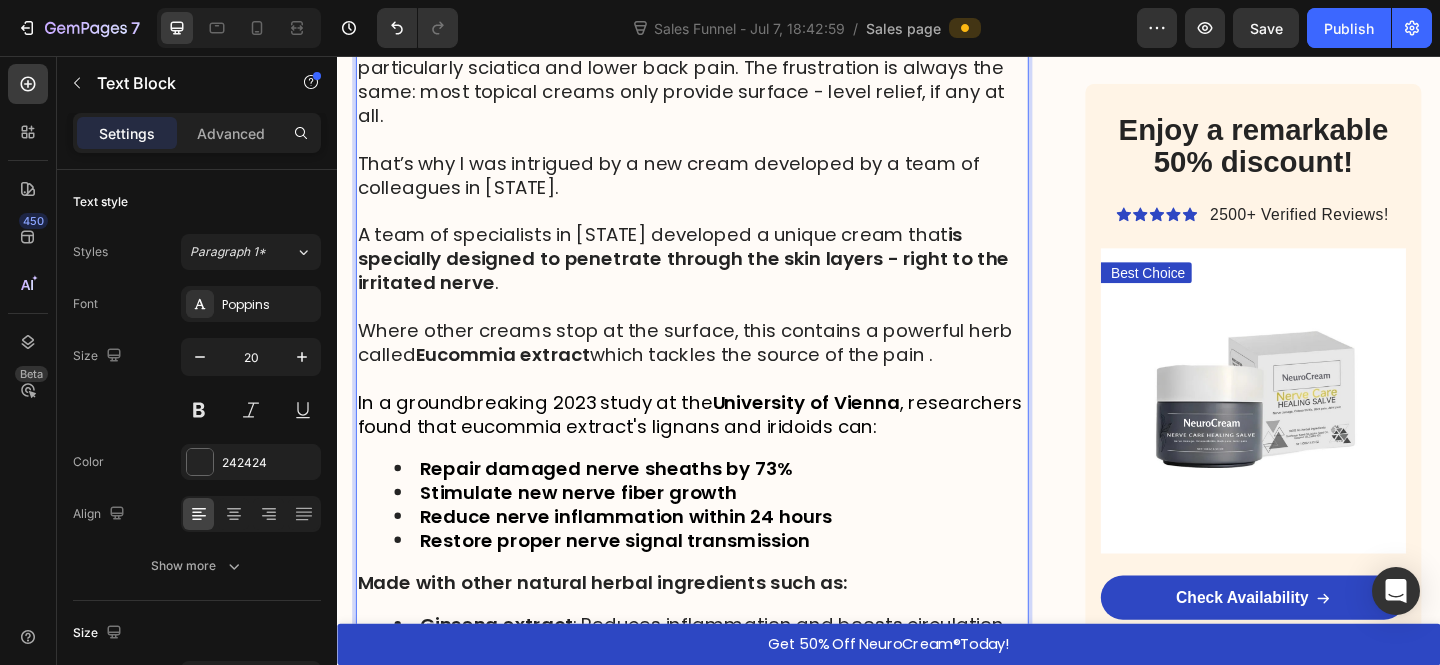 scroll, scrollTop: 3742, scrollLeft: 0, axis: vertical 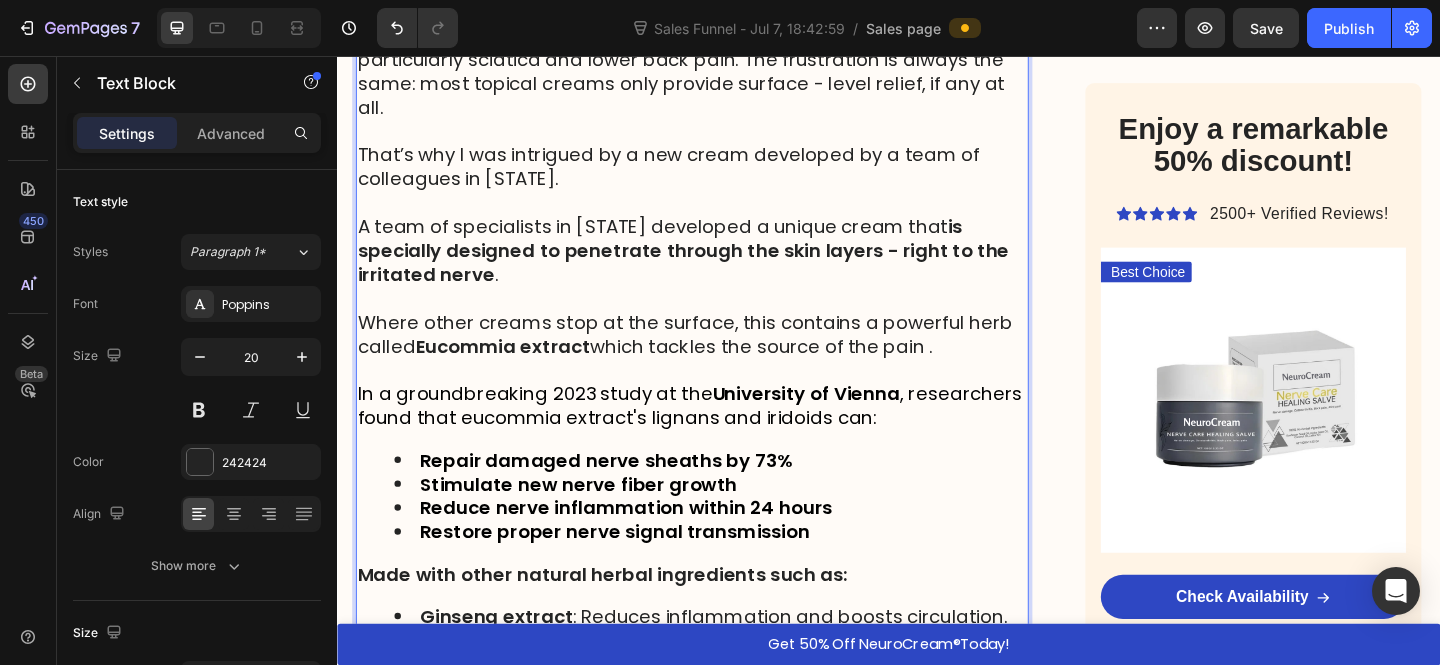 click on "In a groundbreaking 2023 study at the  University of Vienna , researchers found that eucommia extract's lignans and iridoids can:" at bounding box center [720, 437] 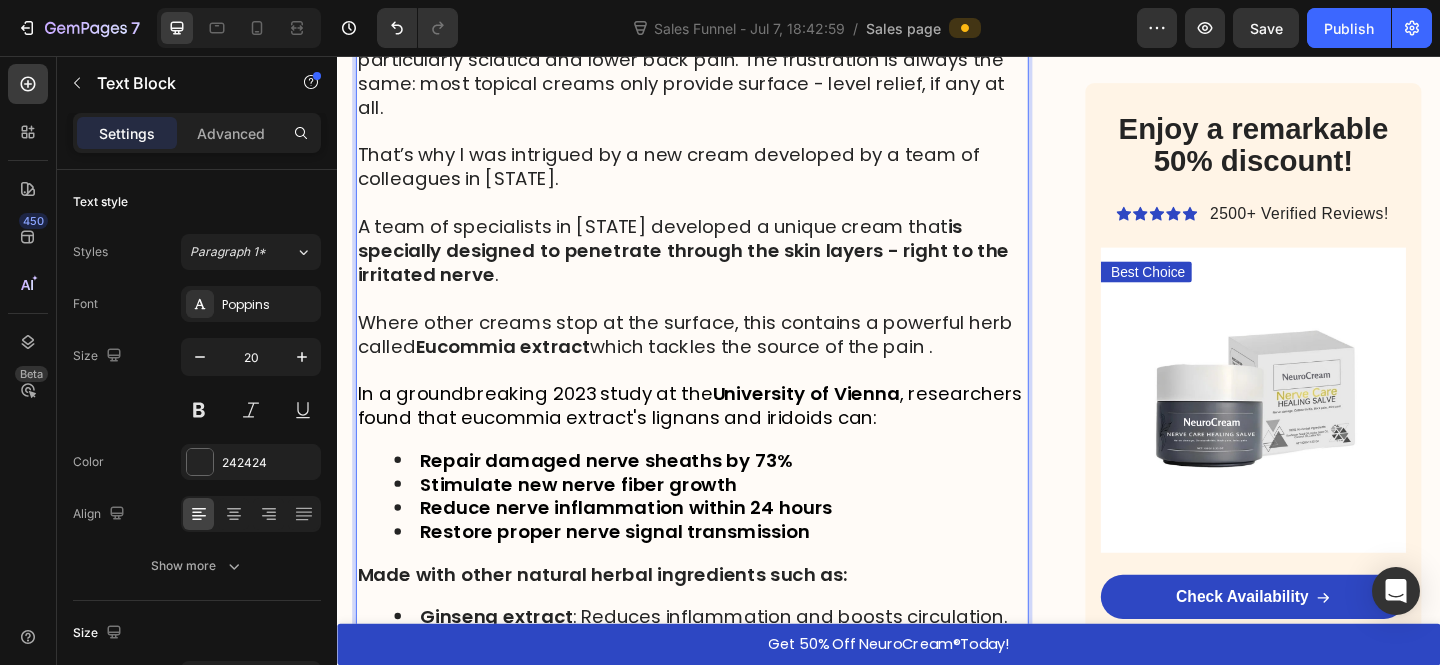 drag, startPoint x: 637, startPoint y: 444, endPoint x: 833, endPoint y: 455, distance: 196.30843 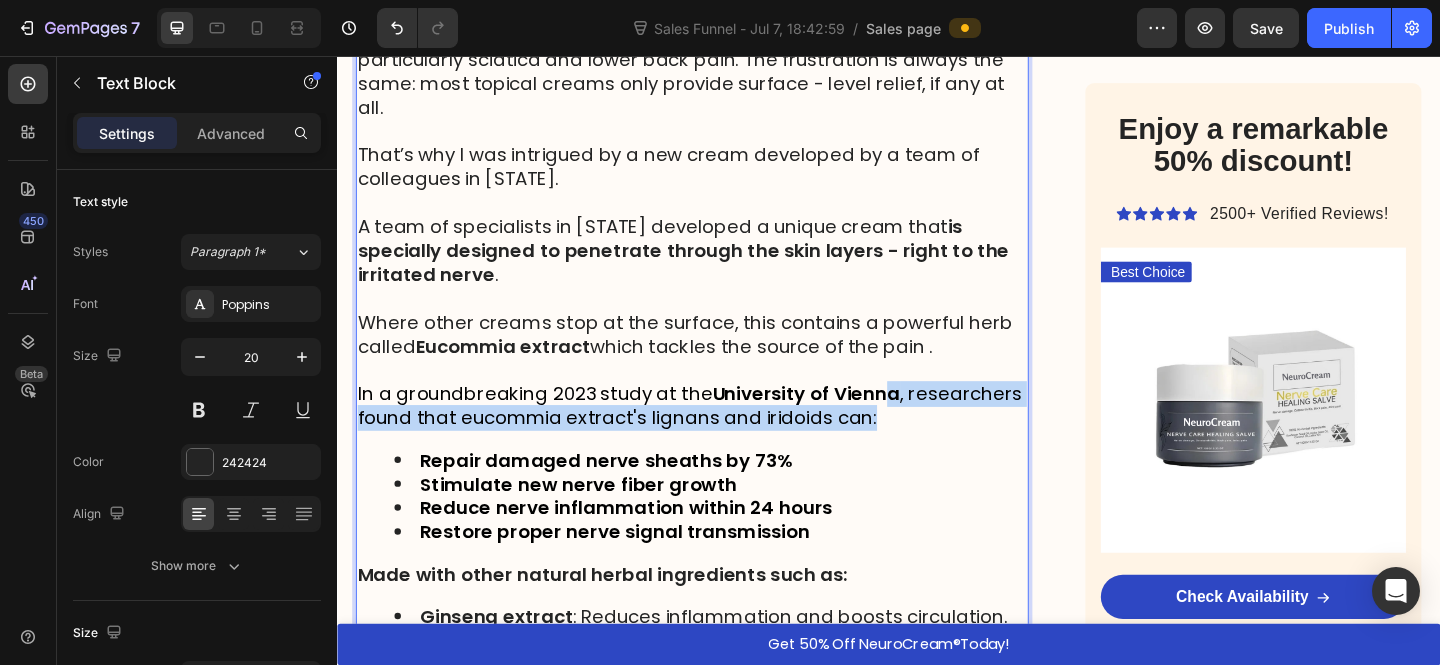 click on "In a groundbreaking 2023 study at the  University of Vienna , researchers found that eucommia extract's lignans and iridoids can:" at bounding box center (720, 437) 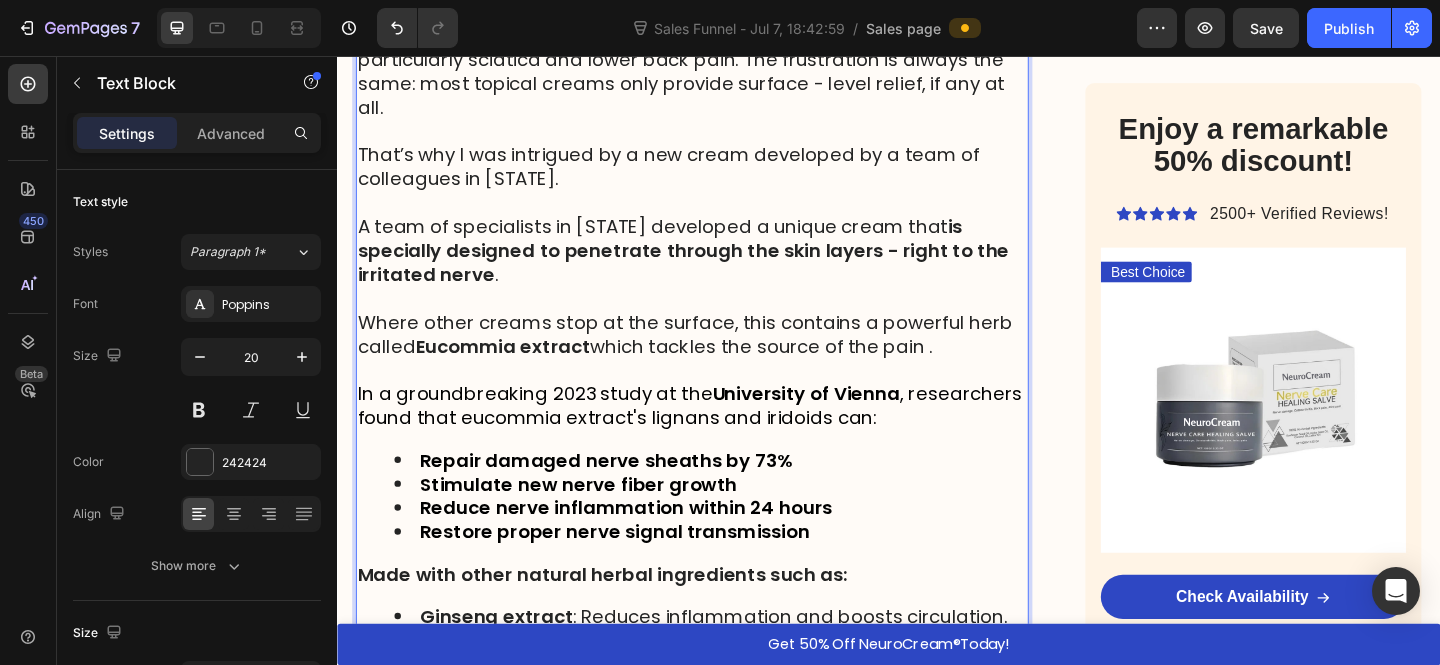 click on "In a groundbreaking 2023 study at the  University of Vienna , researchers found that eucommia extract's lignans and iridoids can:" at bounding box center [723, 437] 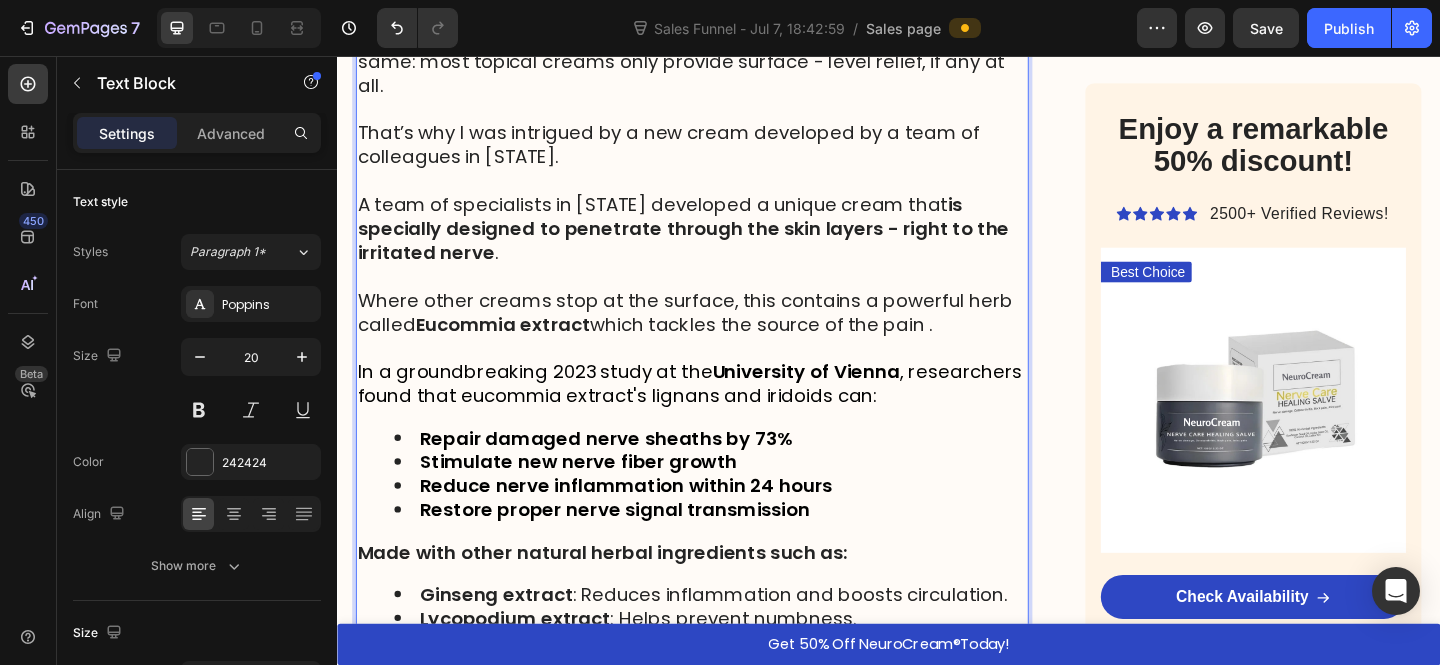 scroll, scrollTop: 3805, scrollLeft: 0, axis: vertical 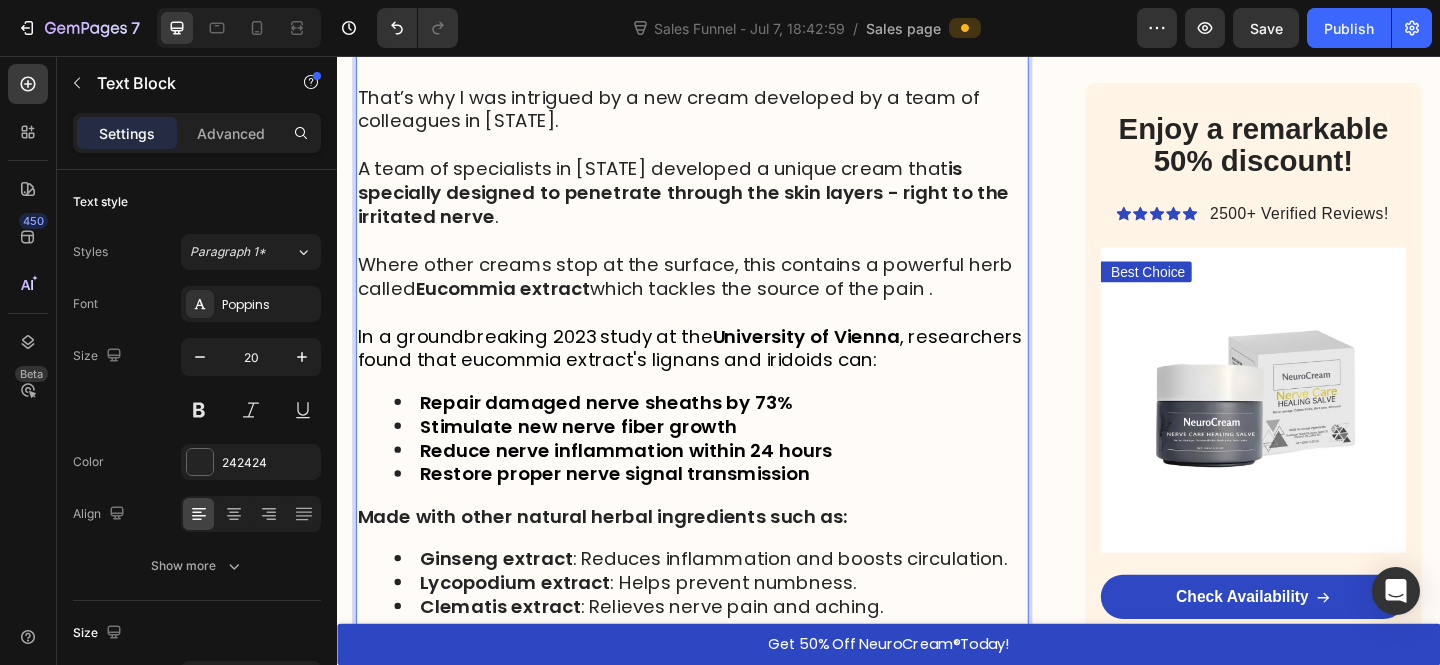 click on "In a groundbreaking 2023 study at the  University of Vienna , researchers found that eucommia extract's lignans and iridoids can:" at bounding box center [720, 374] 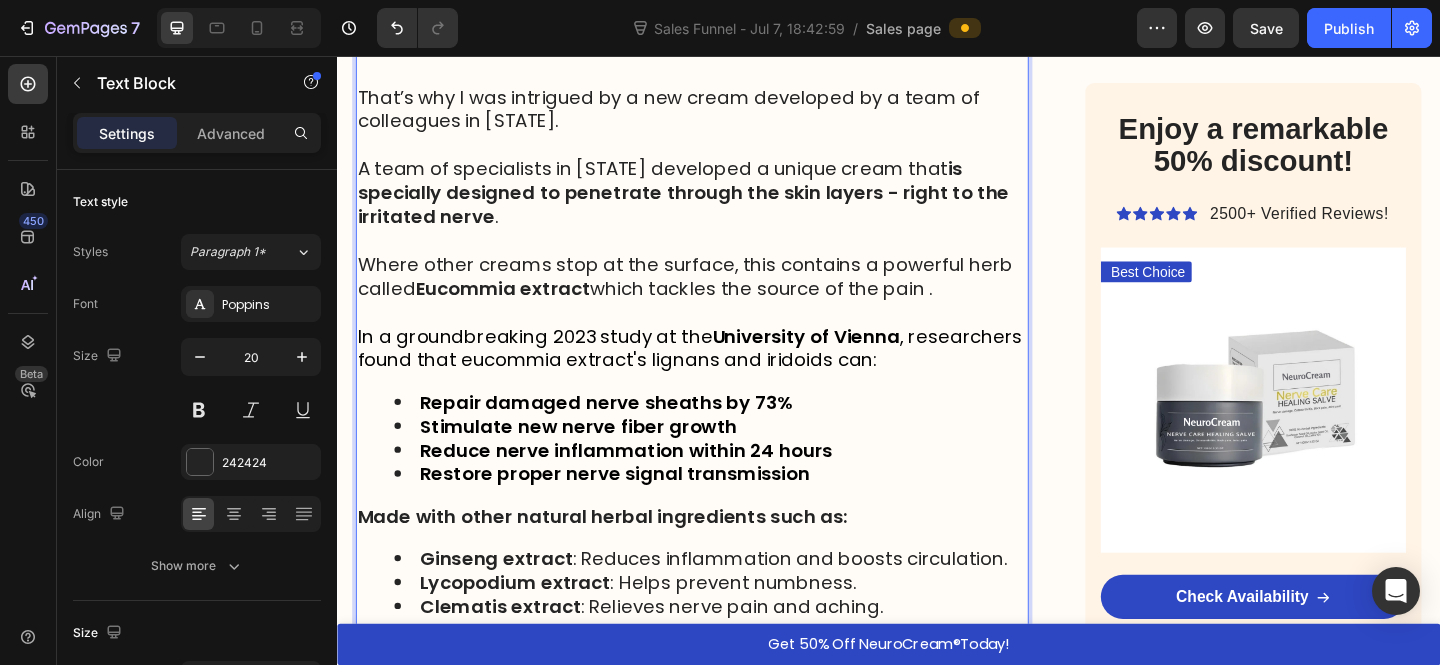 click on "University of Vienna" at bounding box center [847, 361] 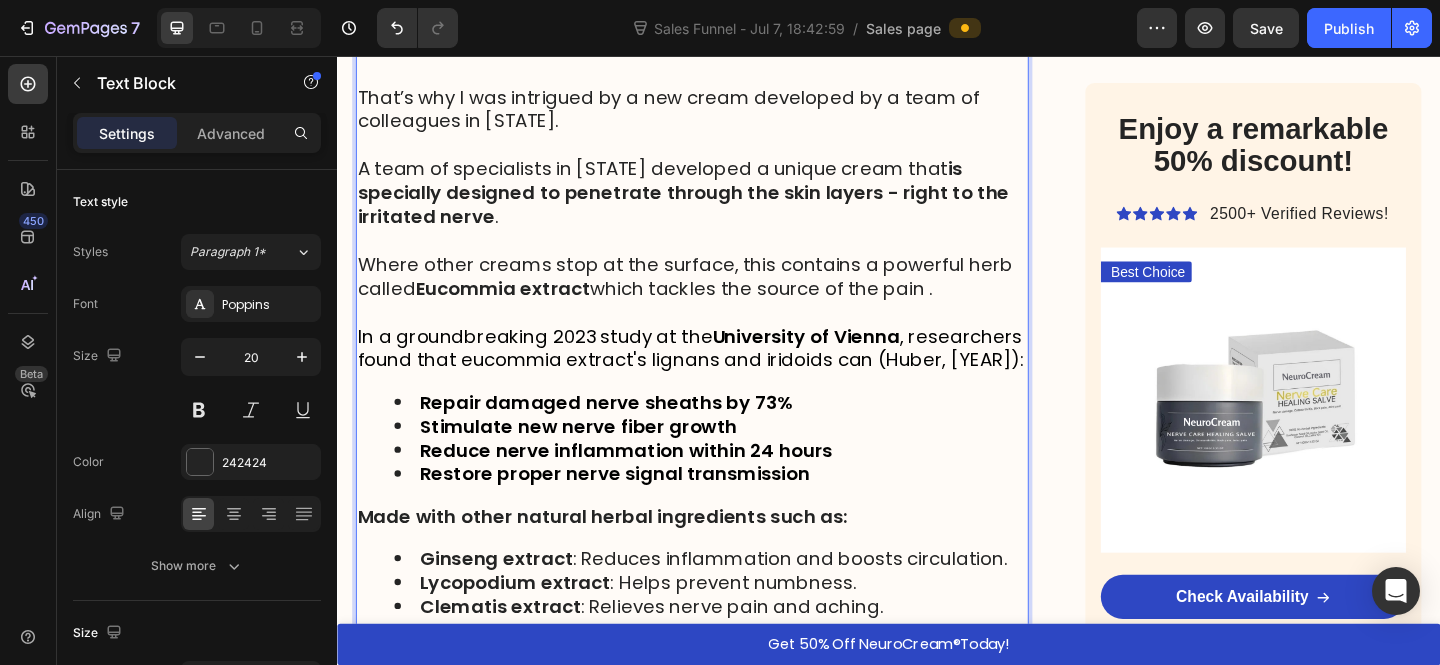 click on "In a groundbreaking 2023 study at the  University of [CITY] , researchers found that eucommia extract's lignans and iridoids can (Huber, 2023):" at bounding box center [721, 374] 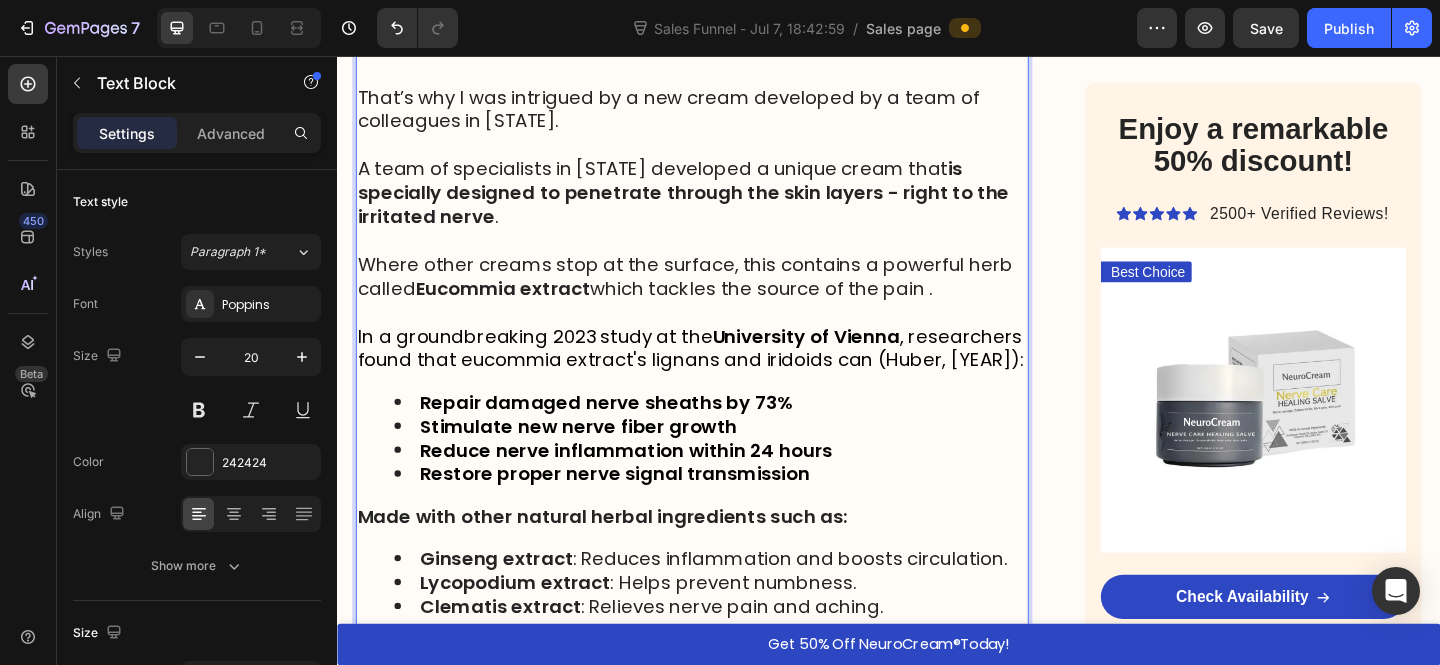click on "I’ve spent years working with patients suffering from nerve pain - particularly sciatica and lower back pain. The frustration is always the same: most topical creams only provide surface - level relief, if any at all. That’s why I was intrigued by a new cream developed by a team of colleagues in [STATE]. A team of specialists in [STATE] developed a unique cream that  is specially designed to penetrate through the skin layers - right to the irritated nerve  . Where other creams stop at the surface, this contains a powerful herb called  Eucommia extract  which tackles the source of the pain . In a groundbreaking 2023 study at the  [UNIVERSITY NAME] , researchers found that eucommia extract's lignans and iridoids can (Huber, 2023): Repair damaged nerve sheaths by 73% Stimulate new nerve fiber growth Reduce nerve inflammation within 24 hours Restore proper nerve signal transmission Made with other natural herbal ingredients such as: Ginseng extract Lycopodium extract : Helps prevent numbness." at bounding box center [723, 434] 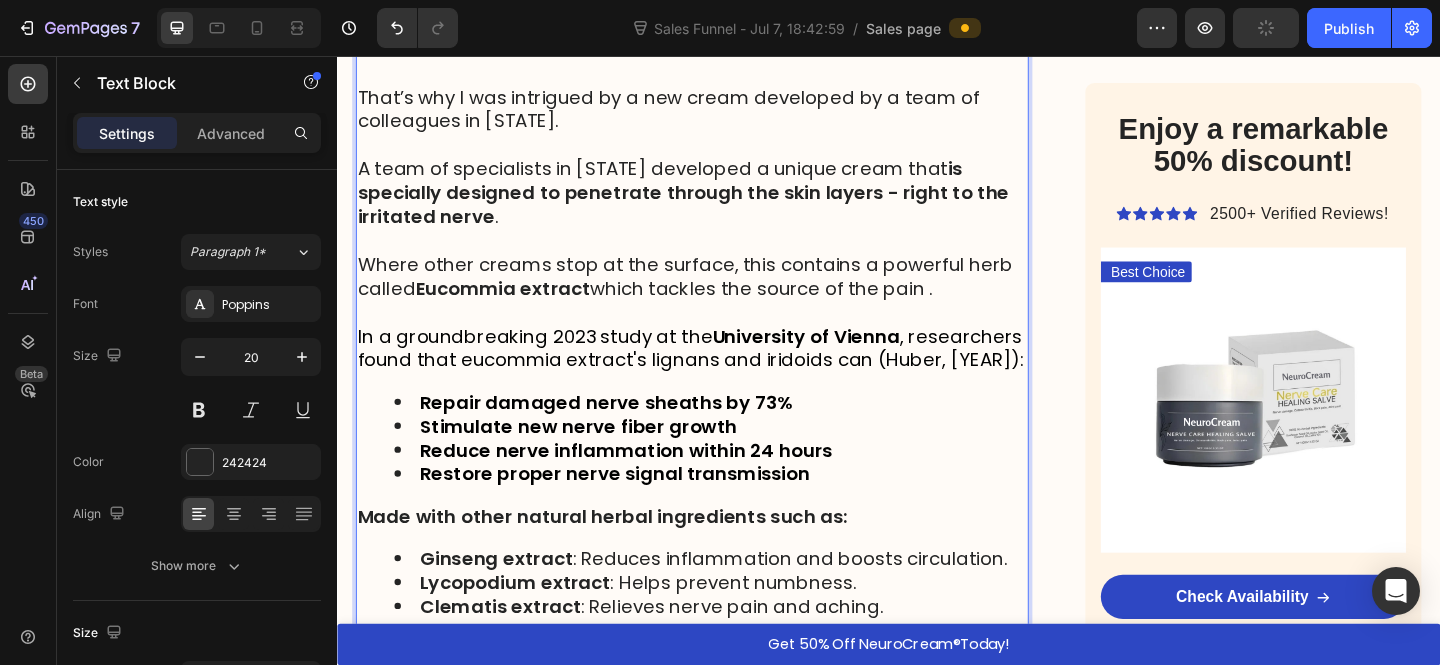 click on "Repair damaged nerve sheaths by 73%" at bounding box center [629, 433] 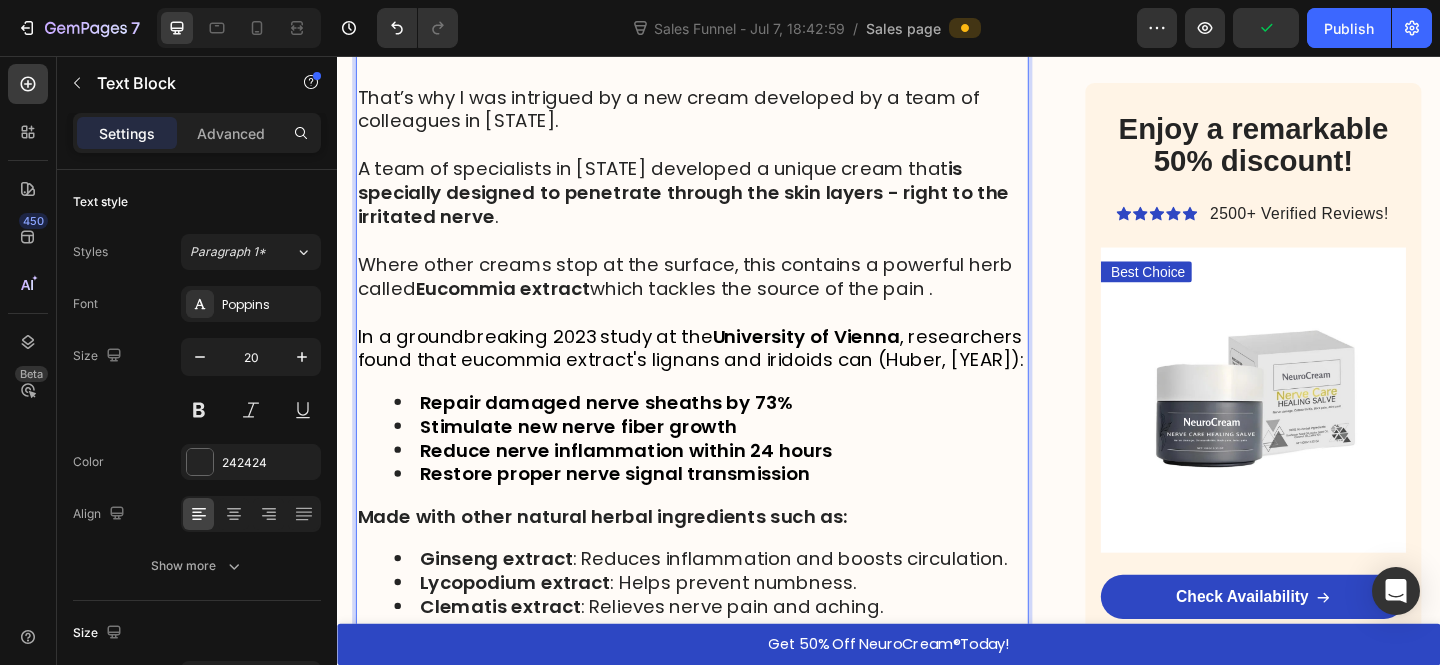 click on "Repair damaged nerve sheaths by 73%" at bounding box center (629, 433) 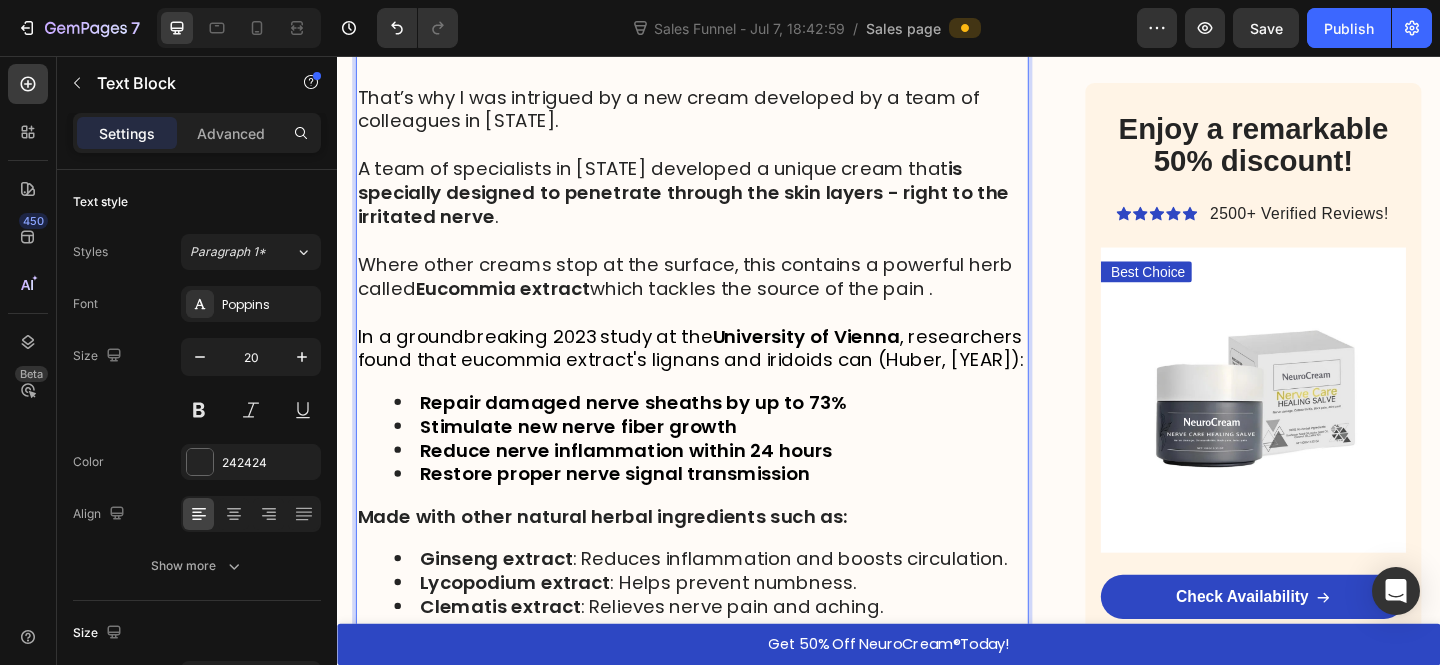 click on "I’ve spent years working with patients suffering from nerve pain - particularly sciatica and lower back pain. The frustration is always the same: most topical creams only provide surface - level relief, if any at all. That’s why I was intrigued by a new cream developed by a team of colleagues in [STATE]. A team of specialists in [STATE] developed a unique cream that  is specially designed to penetrate through the skin layers - right to the irritated nerve  . Where other creams stop at the surface, this contains a powerful herb called  Eucommia extract  which tackles the source of the pain . In a groundbreaking 2023 study at the  University of [CITY] , researchers found that eucommia extract's lignans and iridoids can (Huber, 2023): Repair damaged nerve sheaths by up to 73% Stimulate new nerve fiber growth Reduce nerve inflammation within 24 hours Restore proper nerve signal transmission Made with other natural herbal ingredients such as: Ginseng extract Lycopodium extract Clematis extract" at bounding box center (723, 434) 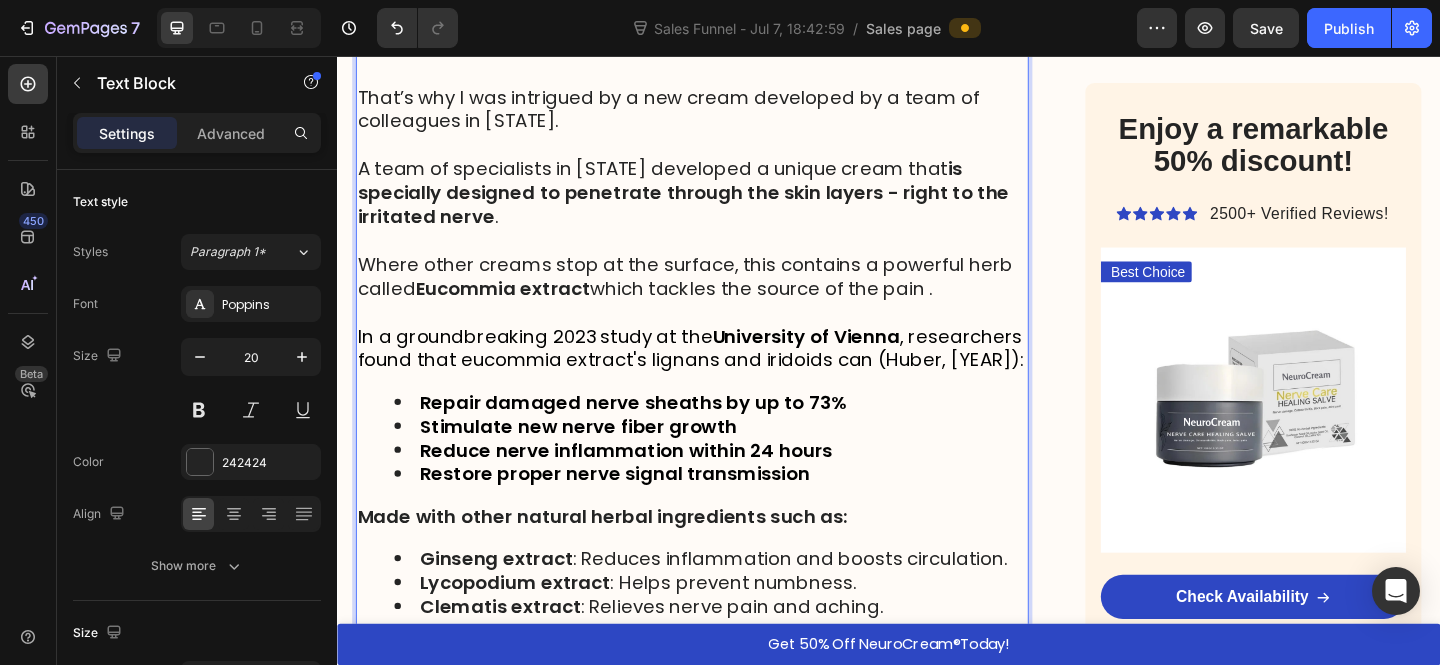 click on "Stimulate new nerve fiber growth" at bounding box center [743, 459] 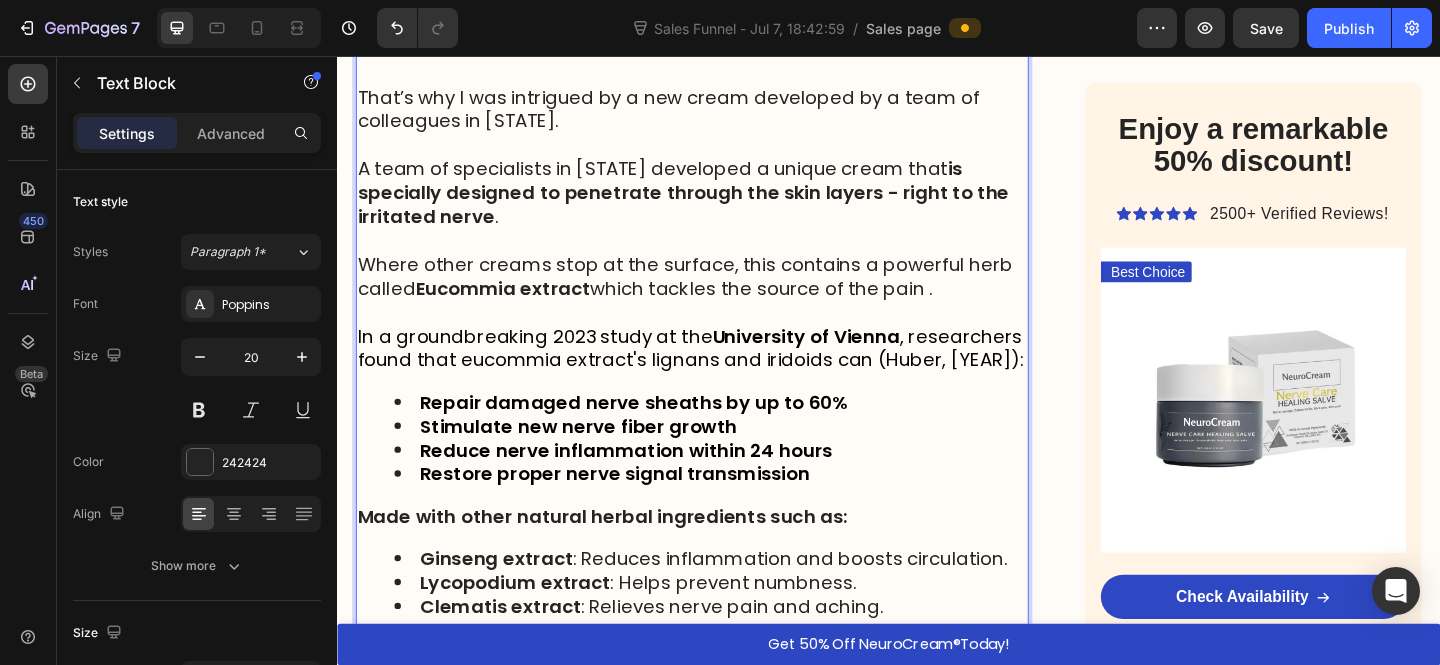 click on "Stimulate new nerve fiber growth" at bounding box center [743, 459] 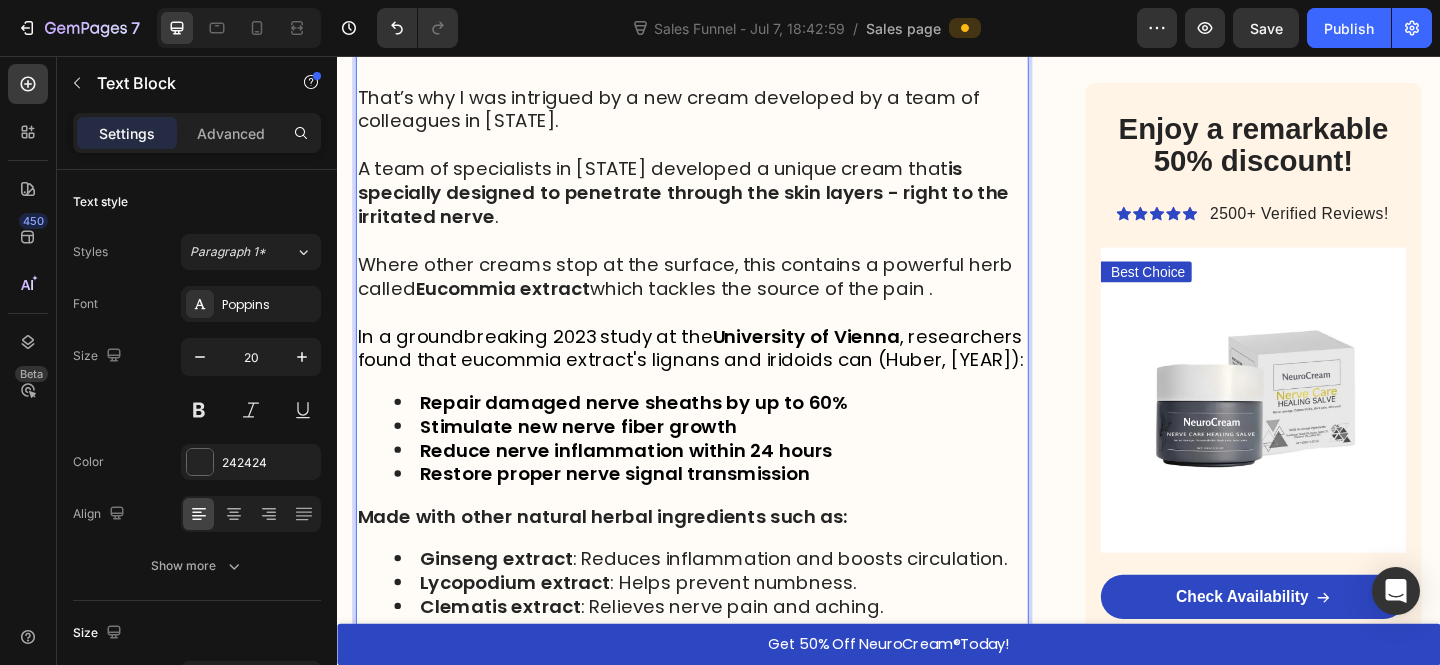 click on "Reduce nerve inflammation within 24 hours" at bounding box center [651, 485] 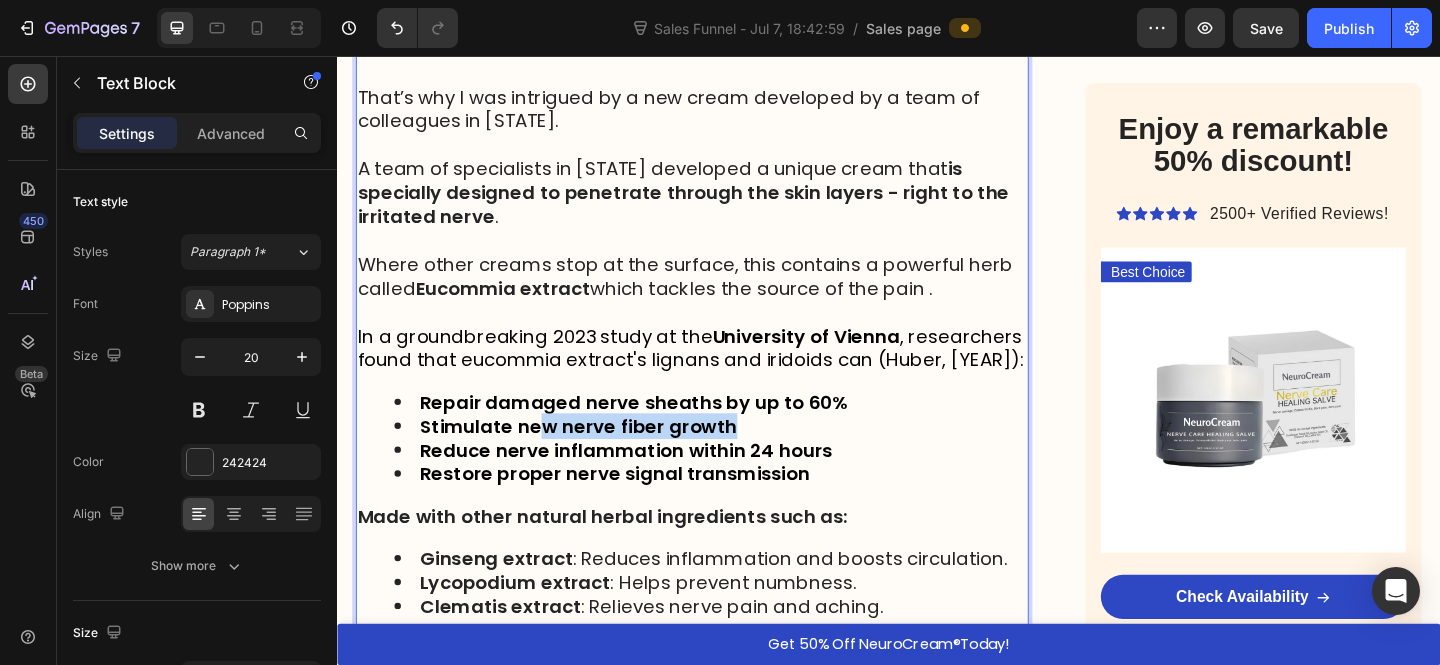 drag, startPoint x: 803, startPoint y: 466, endPoint x: 552, endPoint y: 461, distance: 251.04979 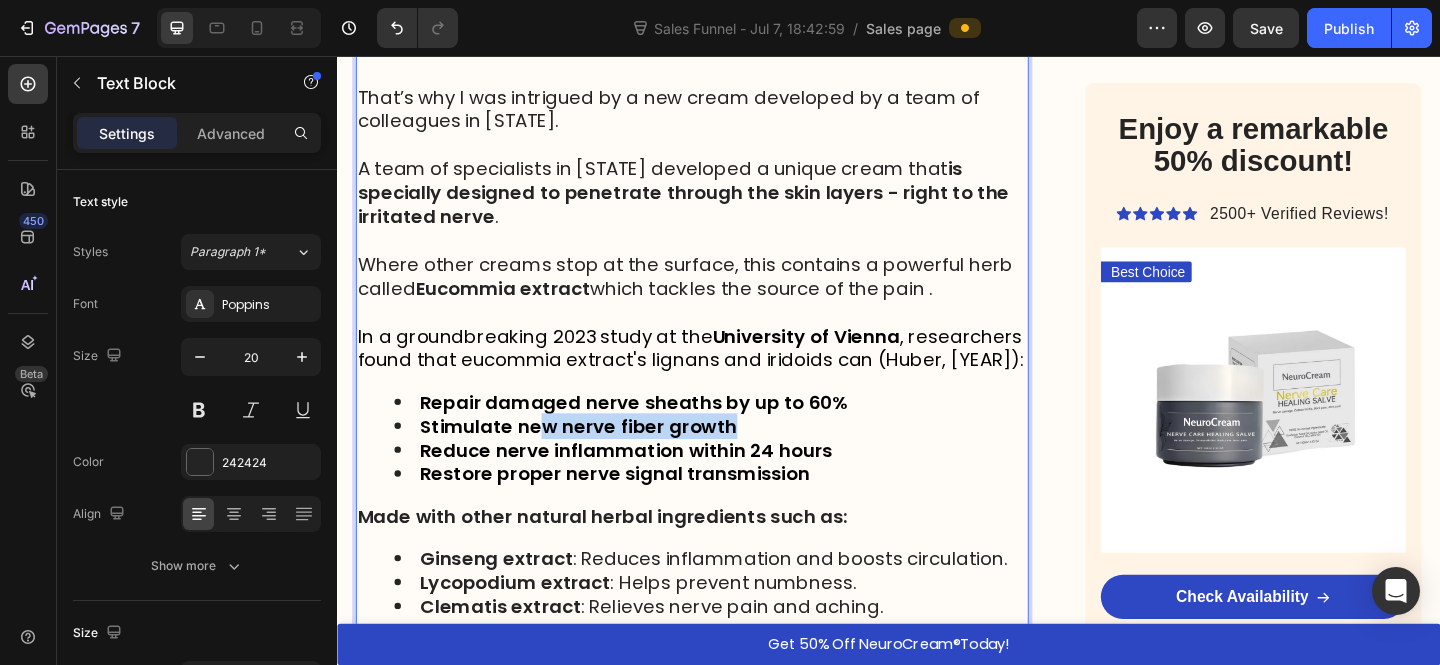 click on "Stimulate new nerve fiber growth" at bounding box center [743, 459] 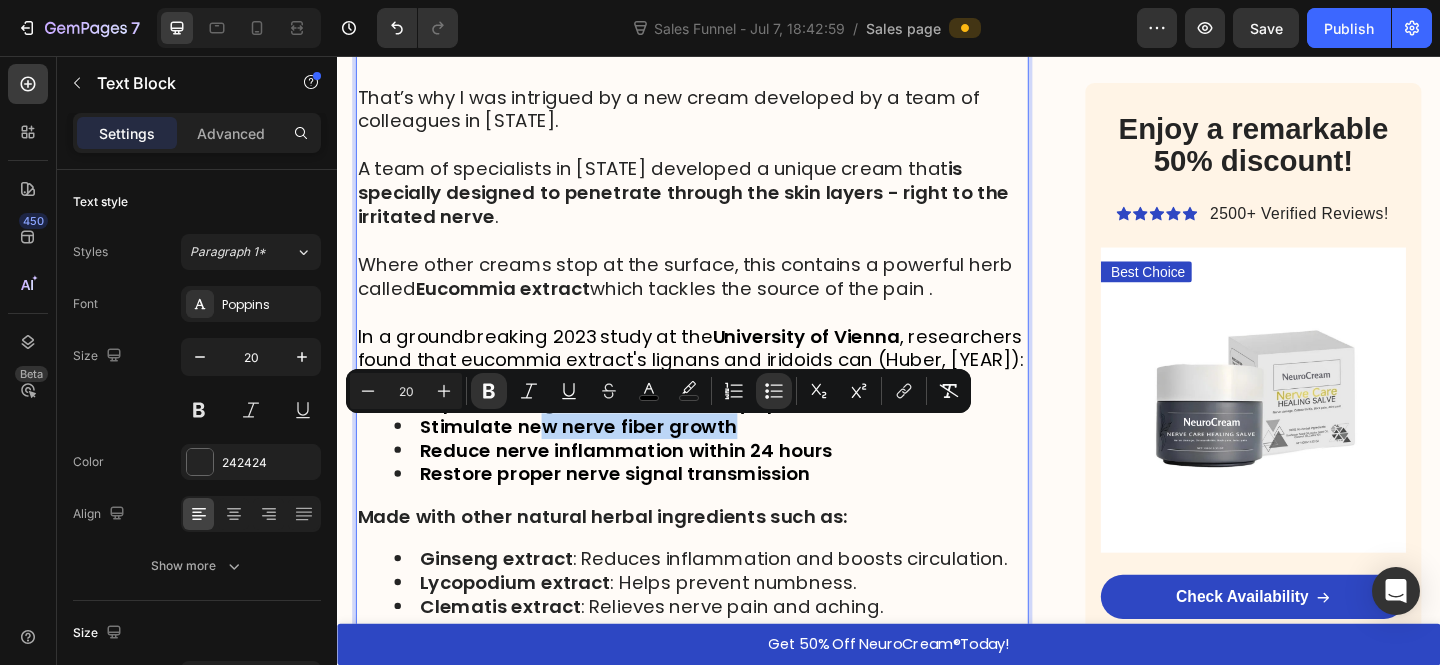 click on "Stimulate new nerve fiber growth" at bounding box center (599, 459) 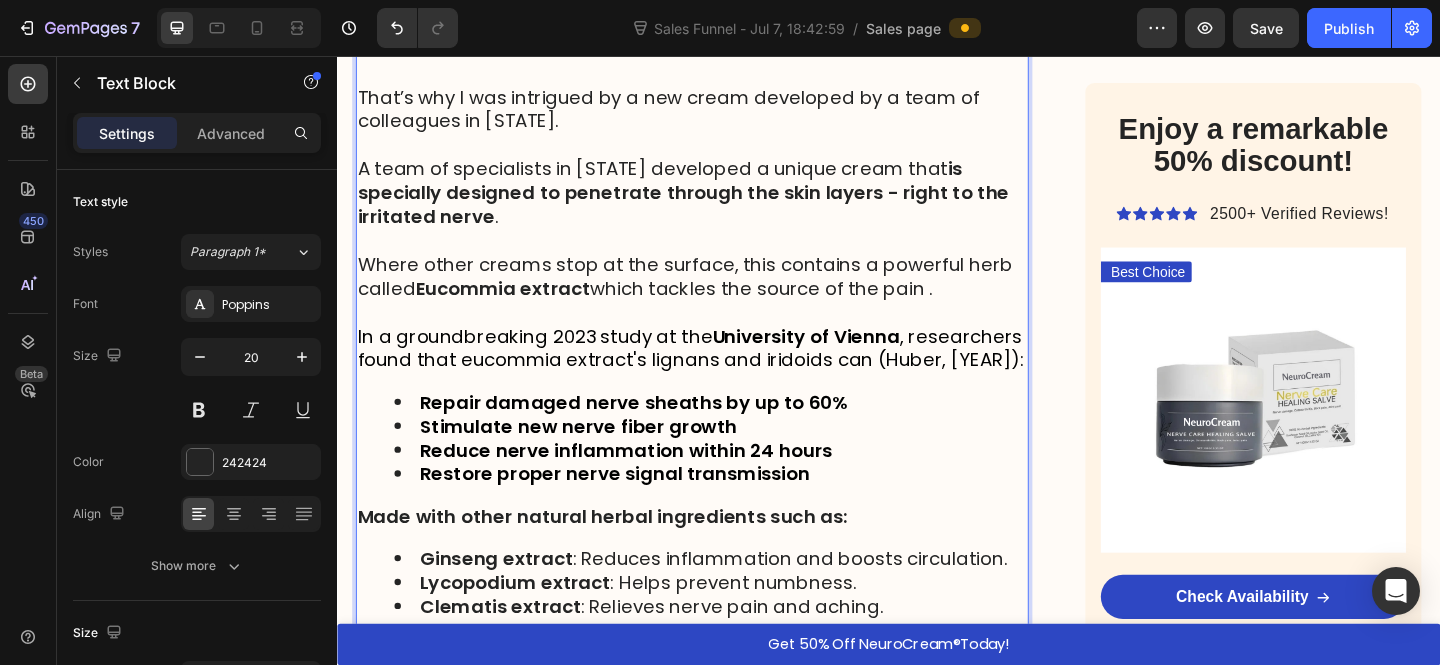 click on "Stimulate new nerve fiber growth" at bounding box center (599, 459) 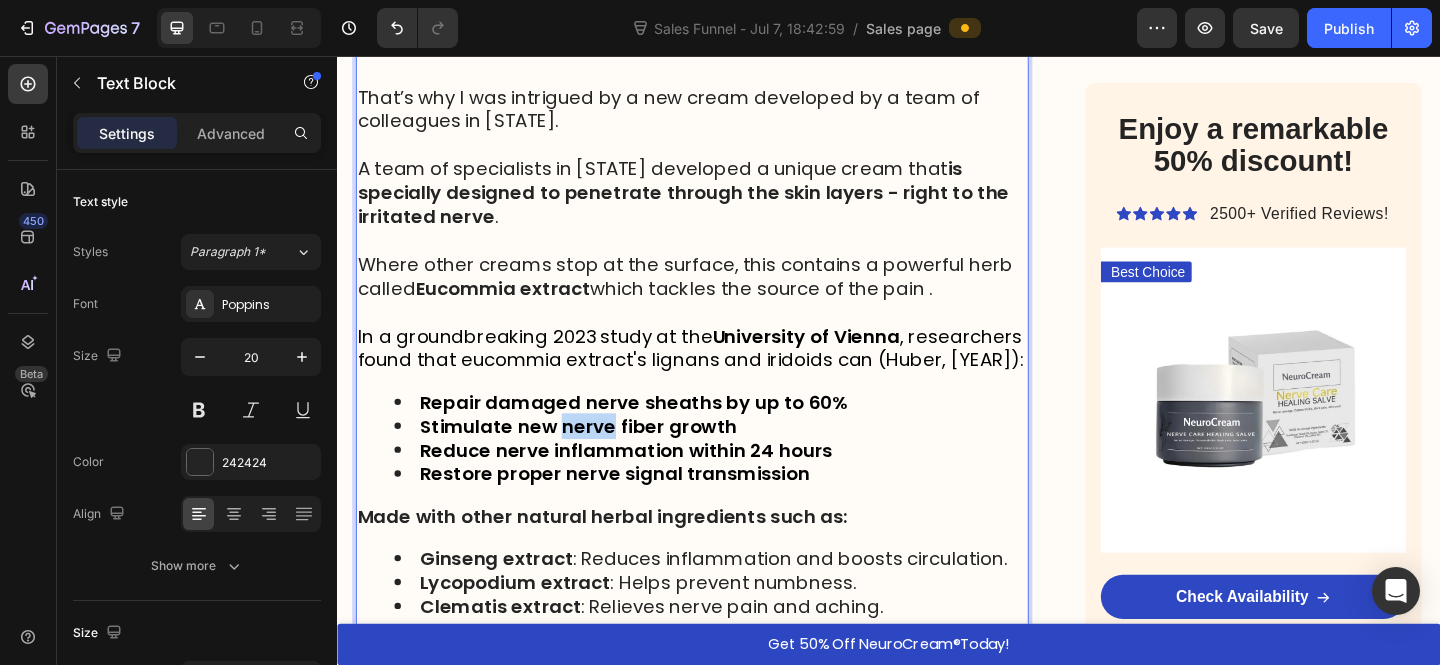 click on "Stimulate new nerve fiber growth" at bounding box center [599, 459] 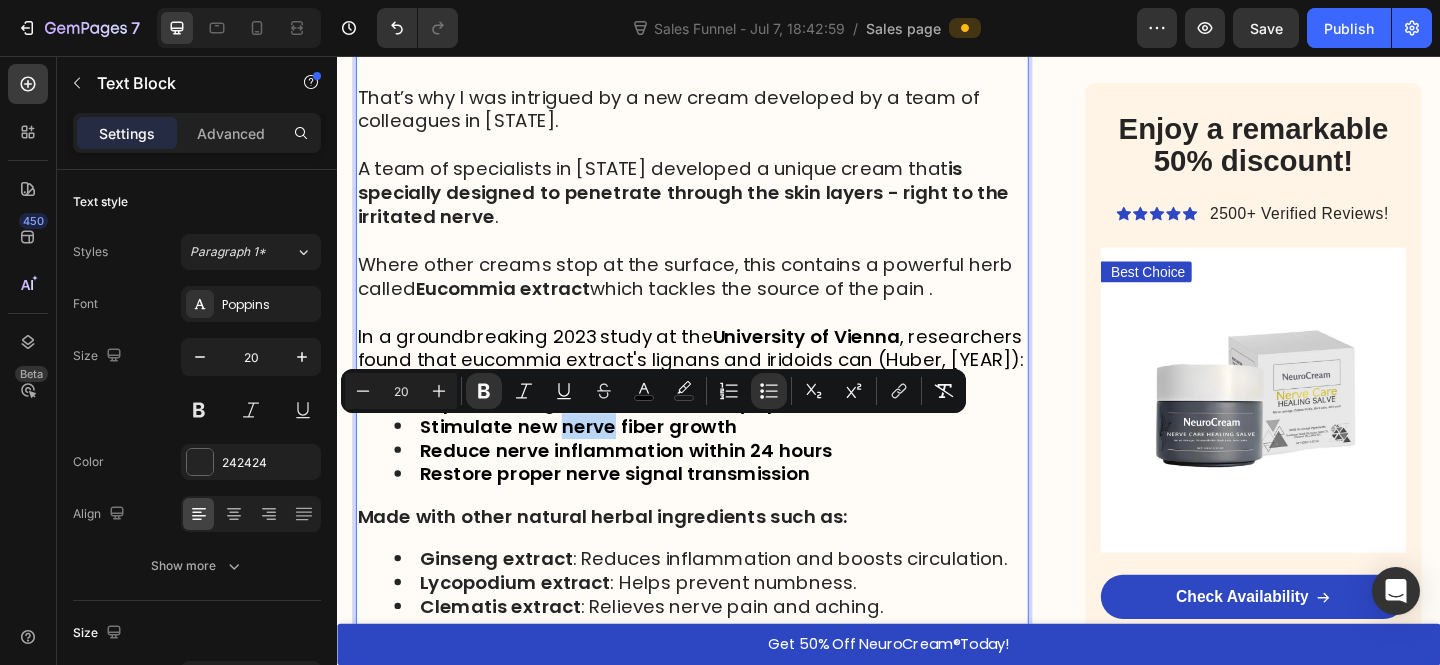 click on "Stimulate new nerve fiber growth" at bounding box center (599, 459) 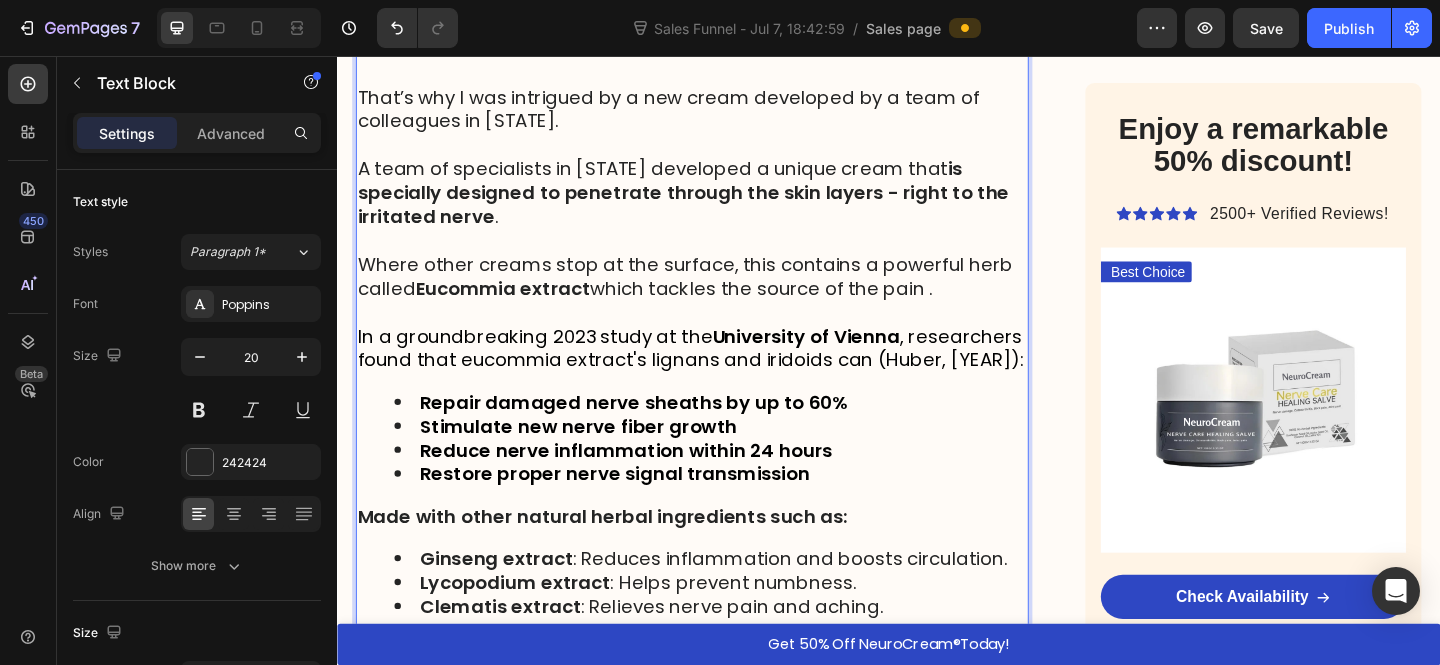 click on "Stimulate new nerve fiber growth" at bounding box center [599, 459] 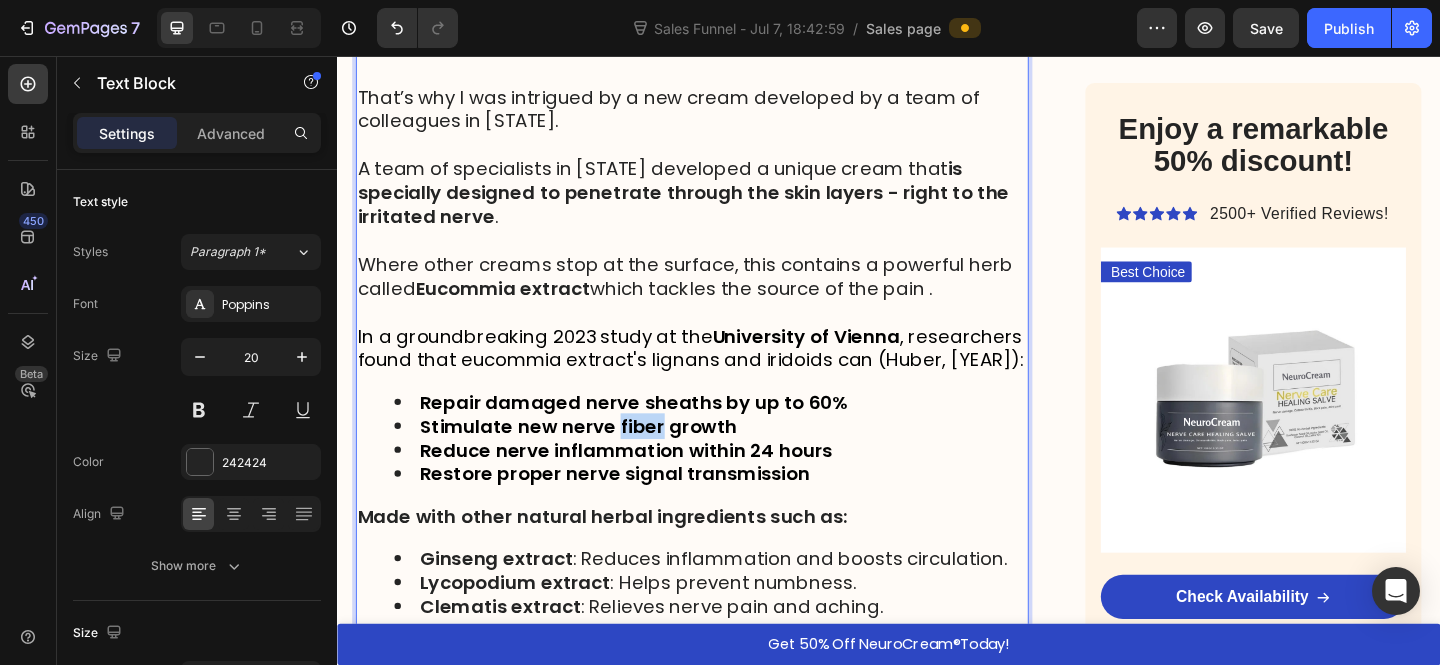 drag, startPoint x: 652, startPoint y: 466, endPoint x: 618, endPoint y: 468, distance: 34.058773 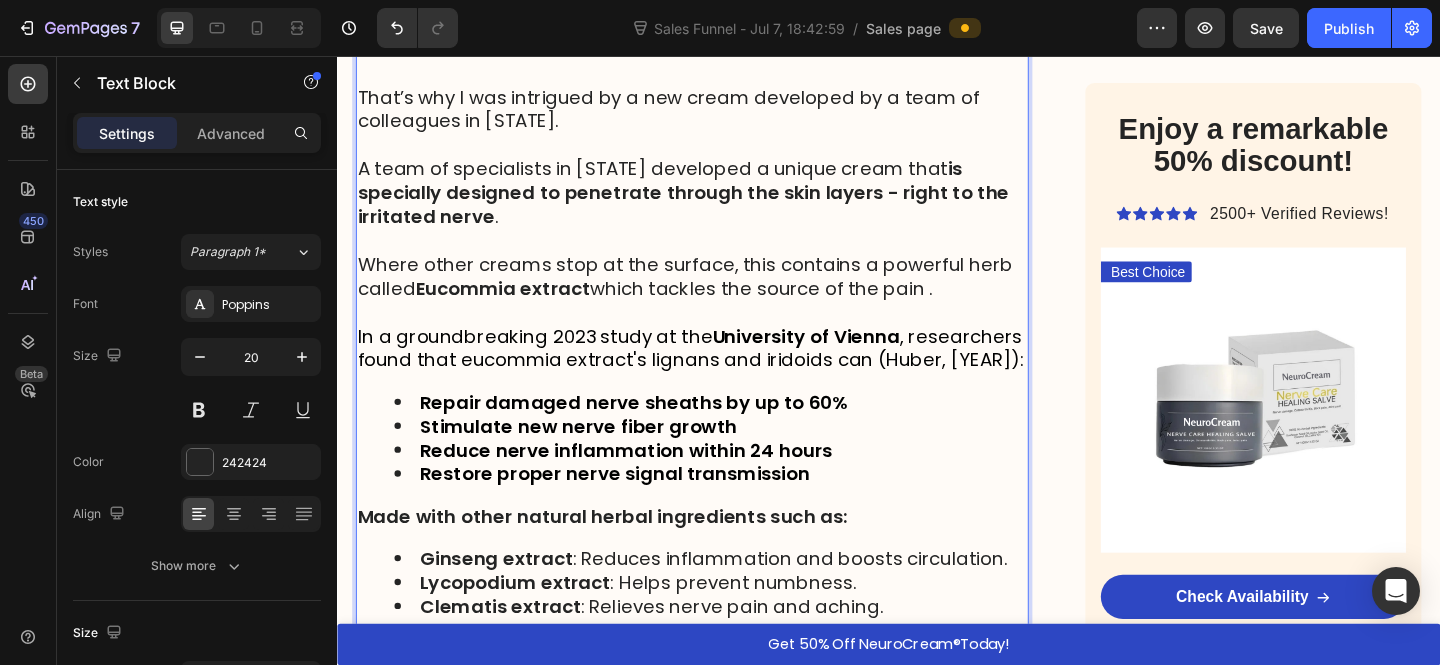 click on "Stimulate new nerve fiber growth" at bounding box center (599, 459) 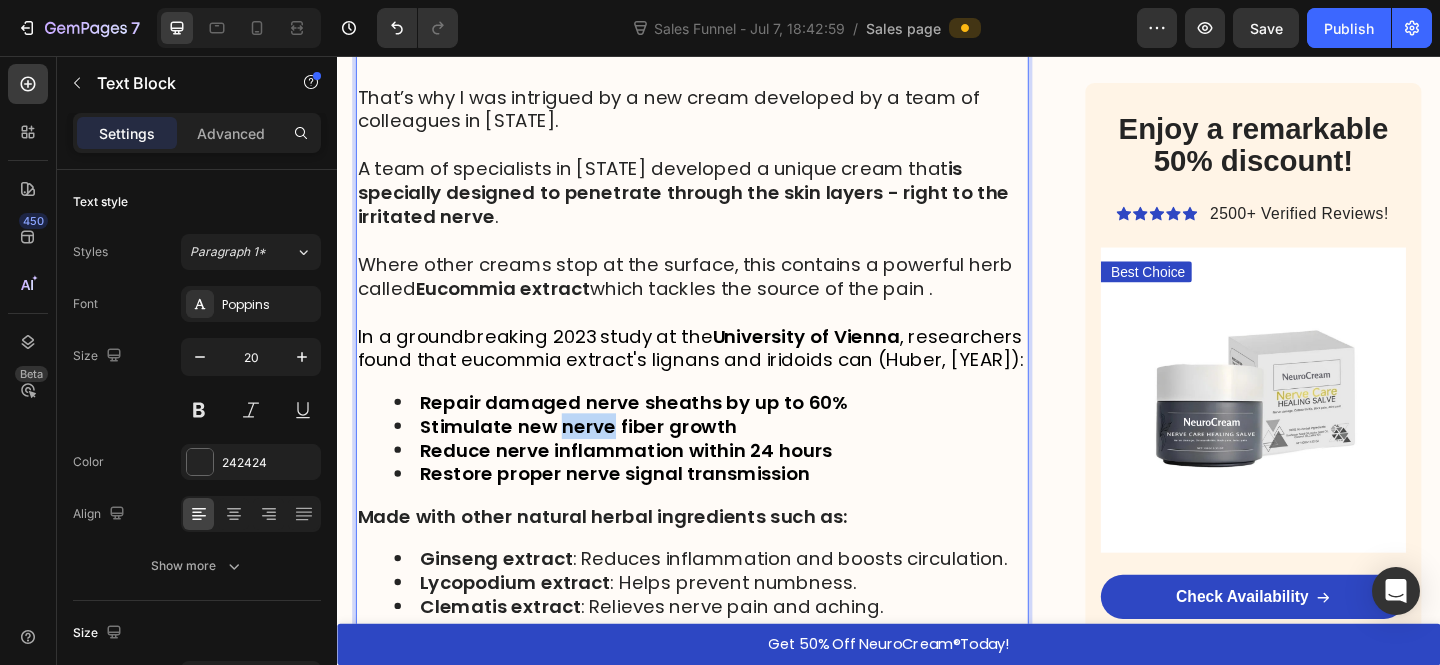 click on "Stimulate new nerve fiber growth" at bounding box center (599, 459) 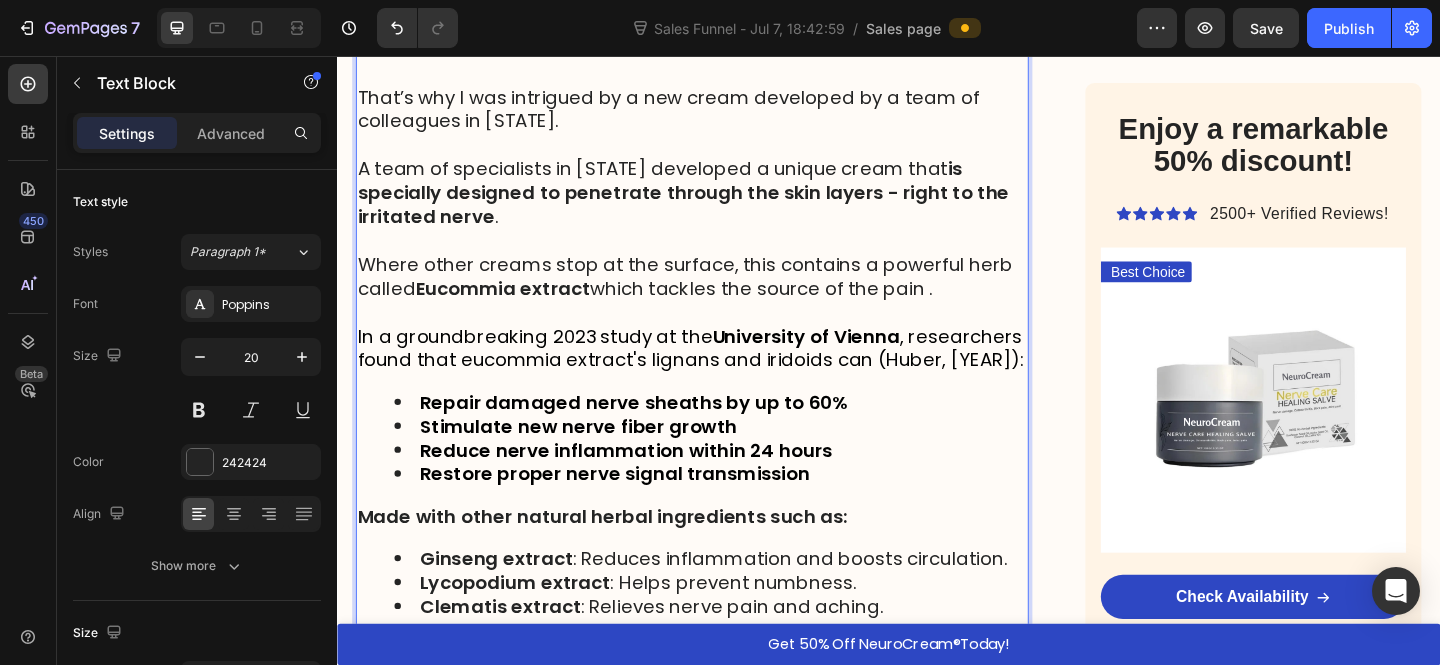 click on "Stimulate new nerve fiber growth" at bounding box center (599, 459) 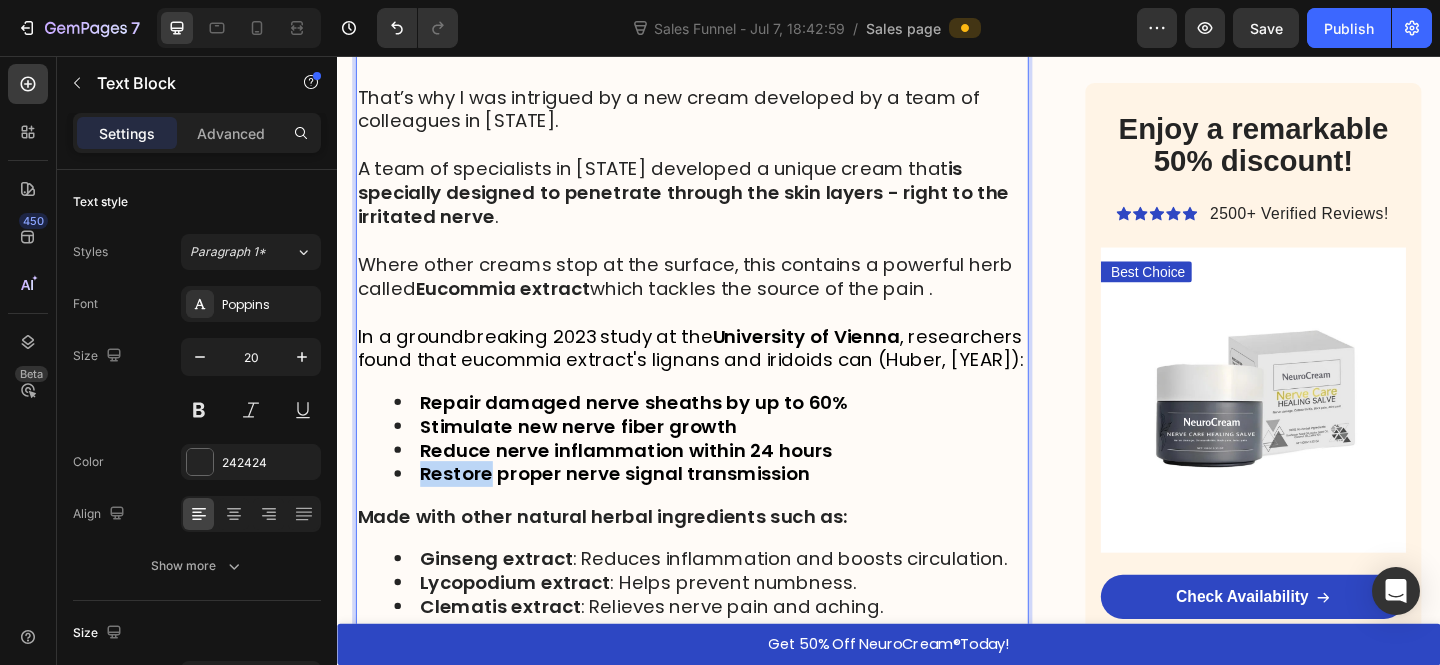 drag, startPoint x: 677, startPoint y: 503, endPoint x: 659, endPoint y: 501, distance: 18.110771 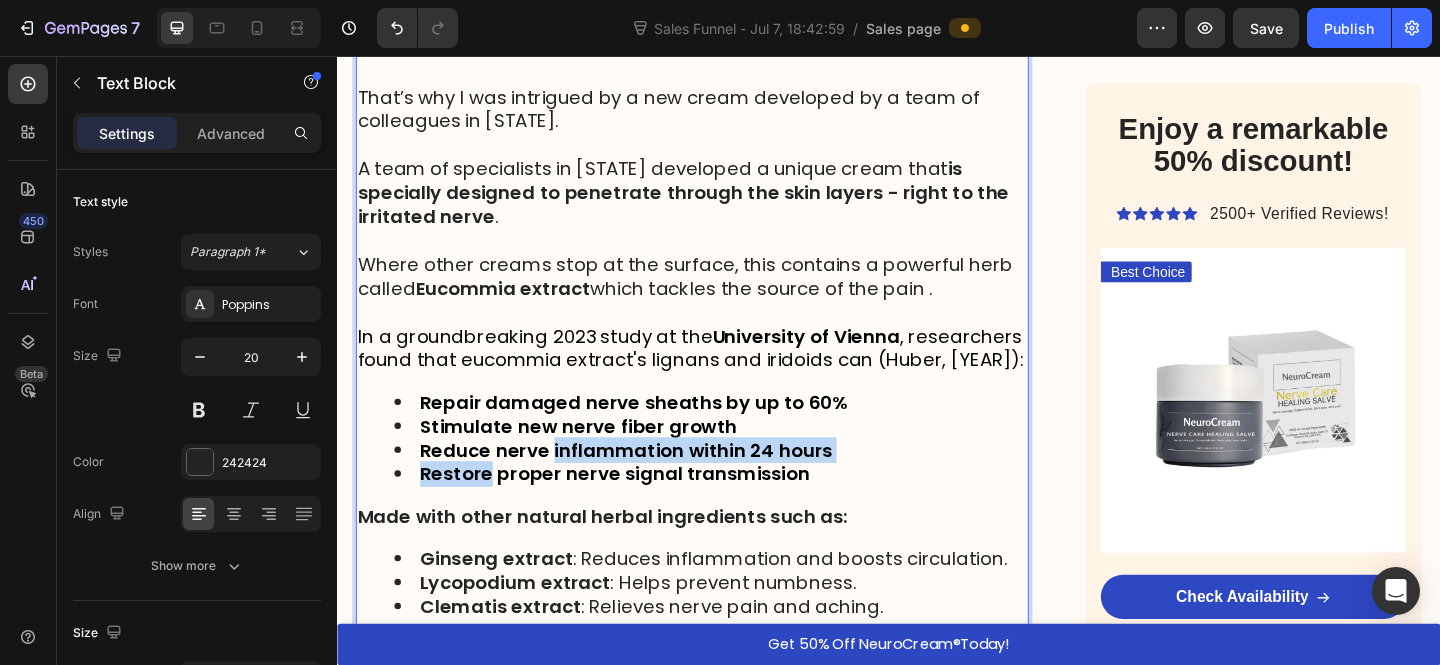 click on "Reduce nerve inflammation within 24 hours" at bounding box center [651, 485] 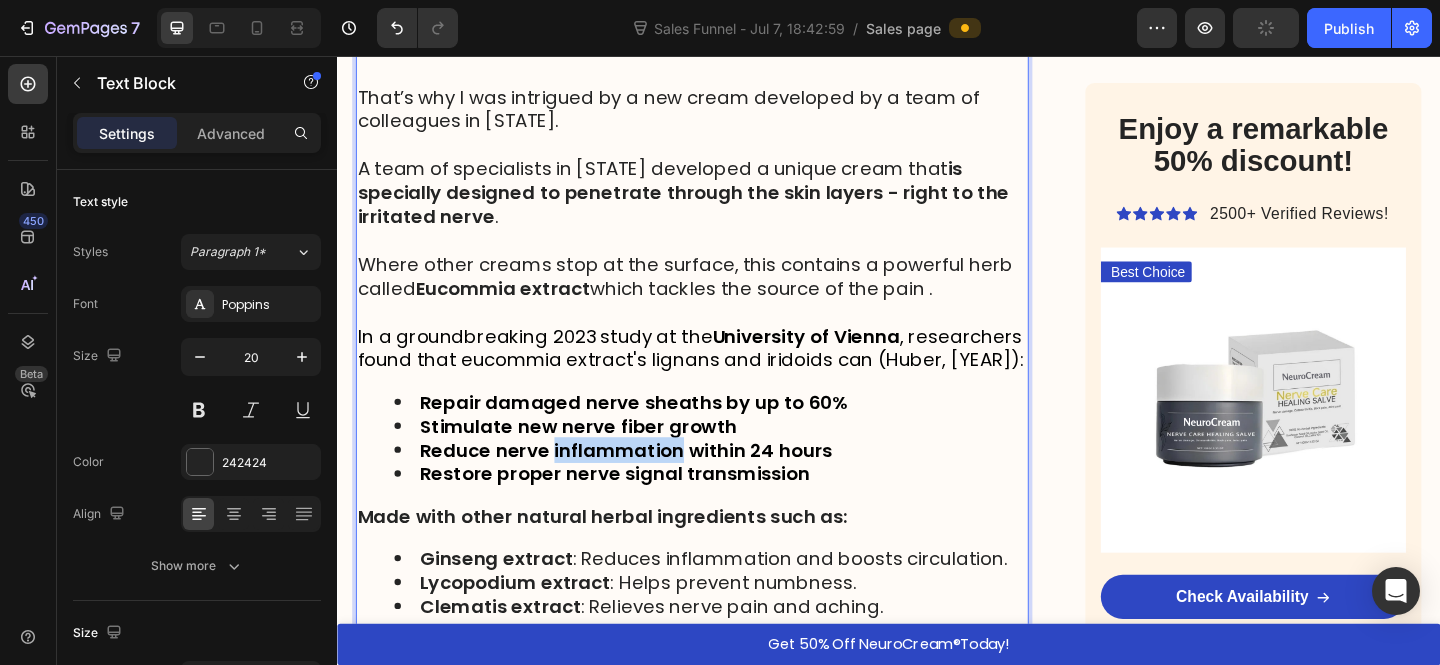 click on "Reduce nerve inflammation within 24 hours" at bounding box center (651, 485) 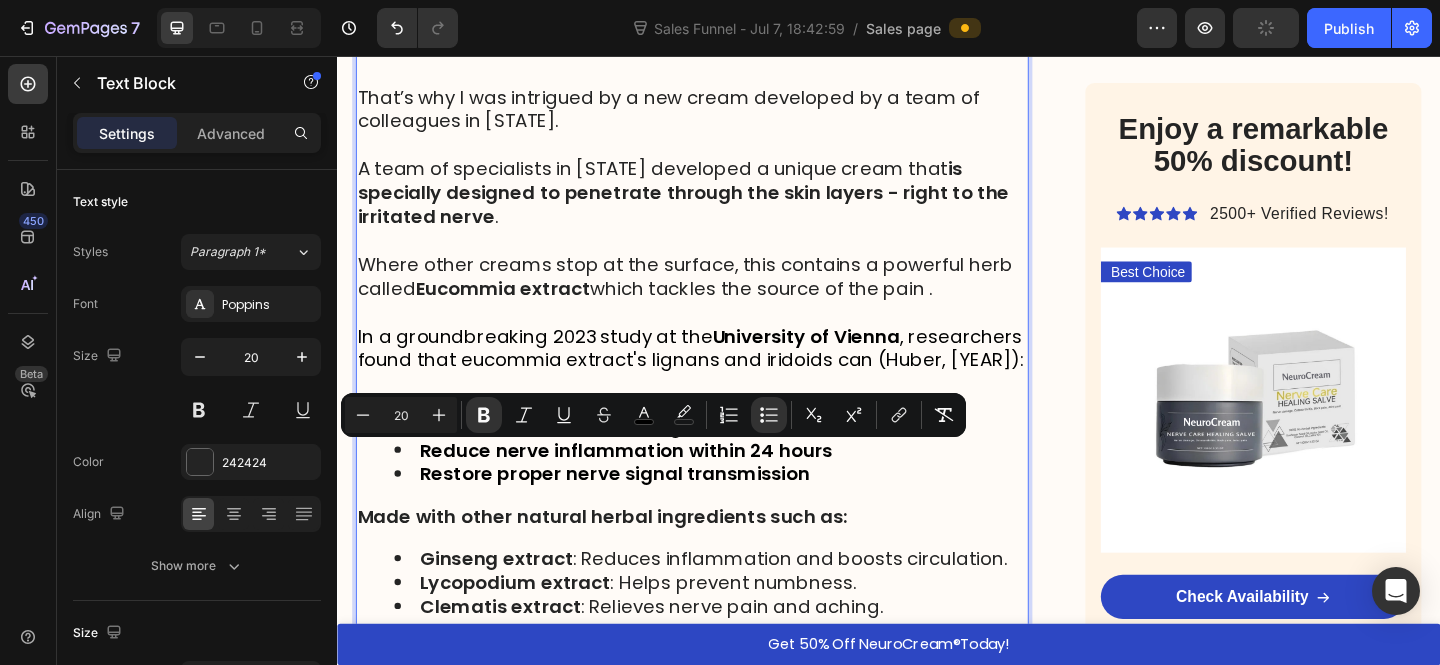 click on "Reduce nerve inflammation within 24 hours" at bounding box center [651, 485] 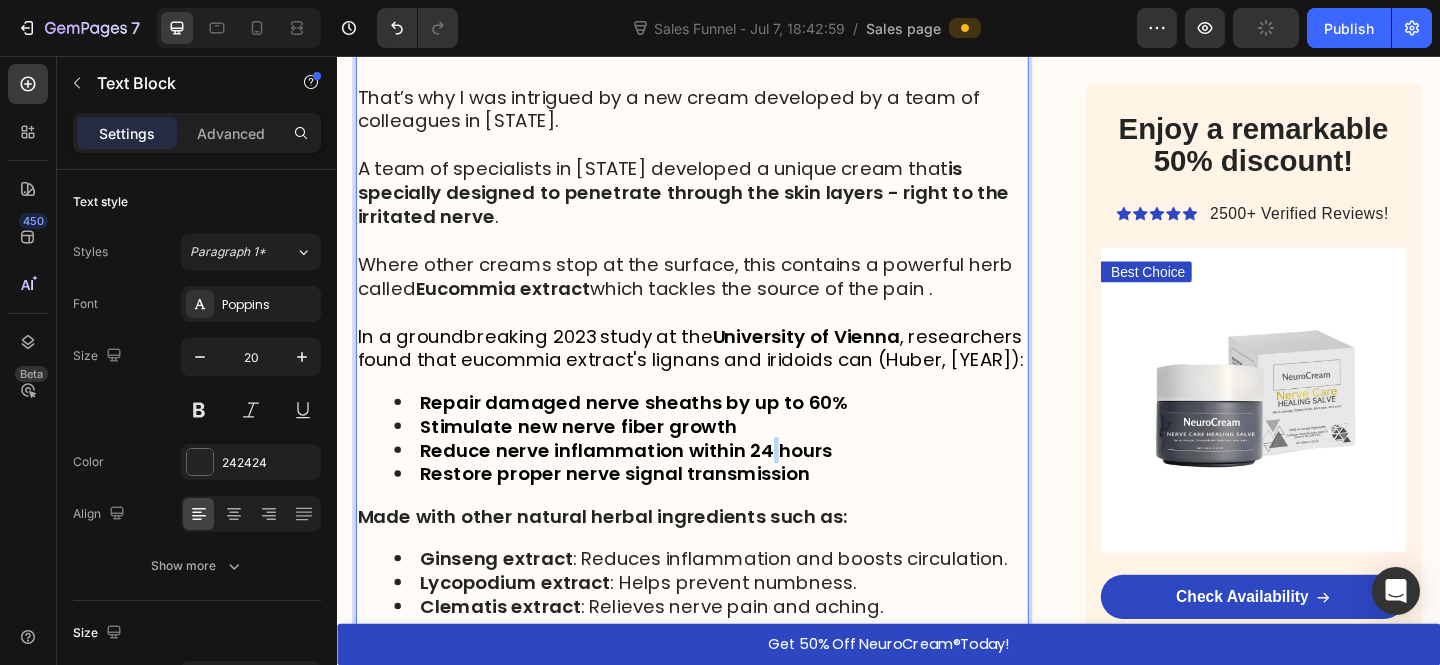 click on "Reduce nerve inflammation within 24 hours" at bounding box center [651, 485] 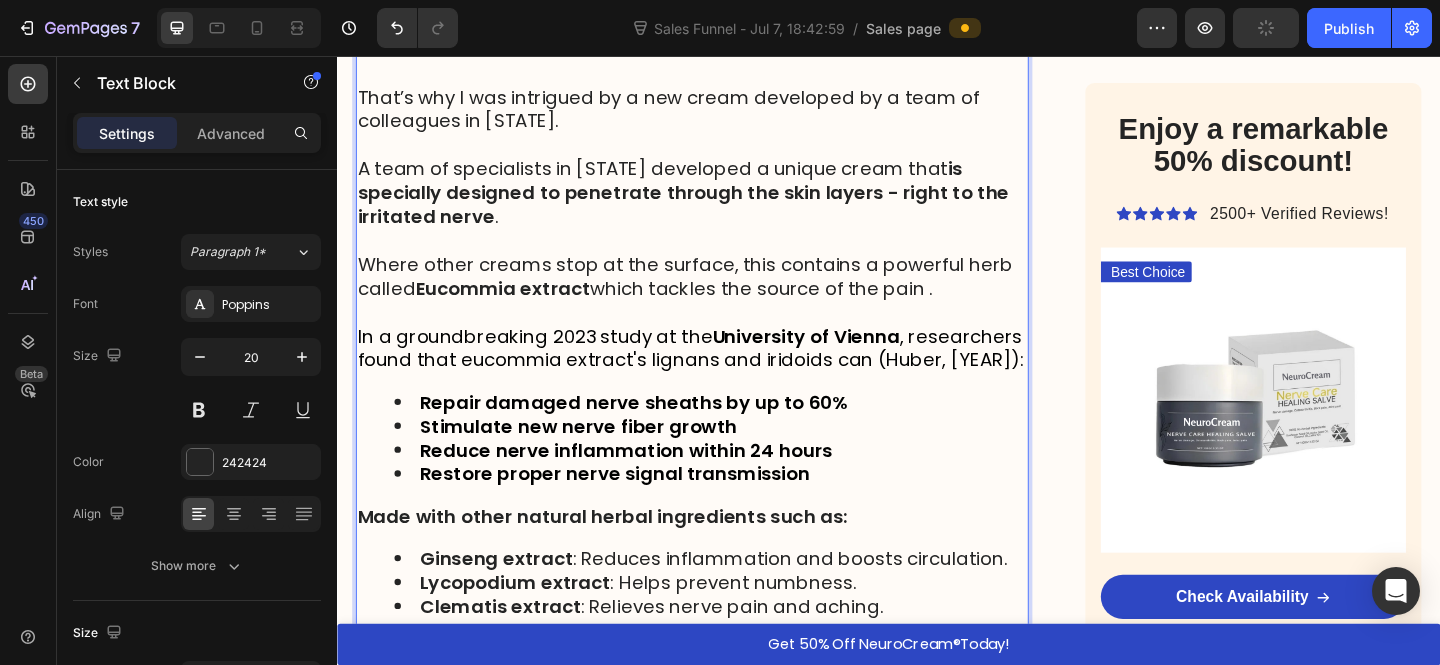 click on "Reduce nerve inflammation within 24 hours" at bounding box center [651, 485] 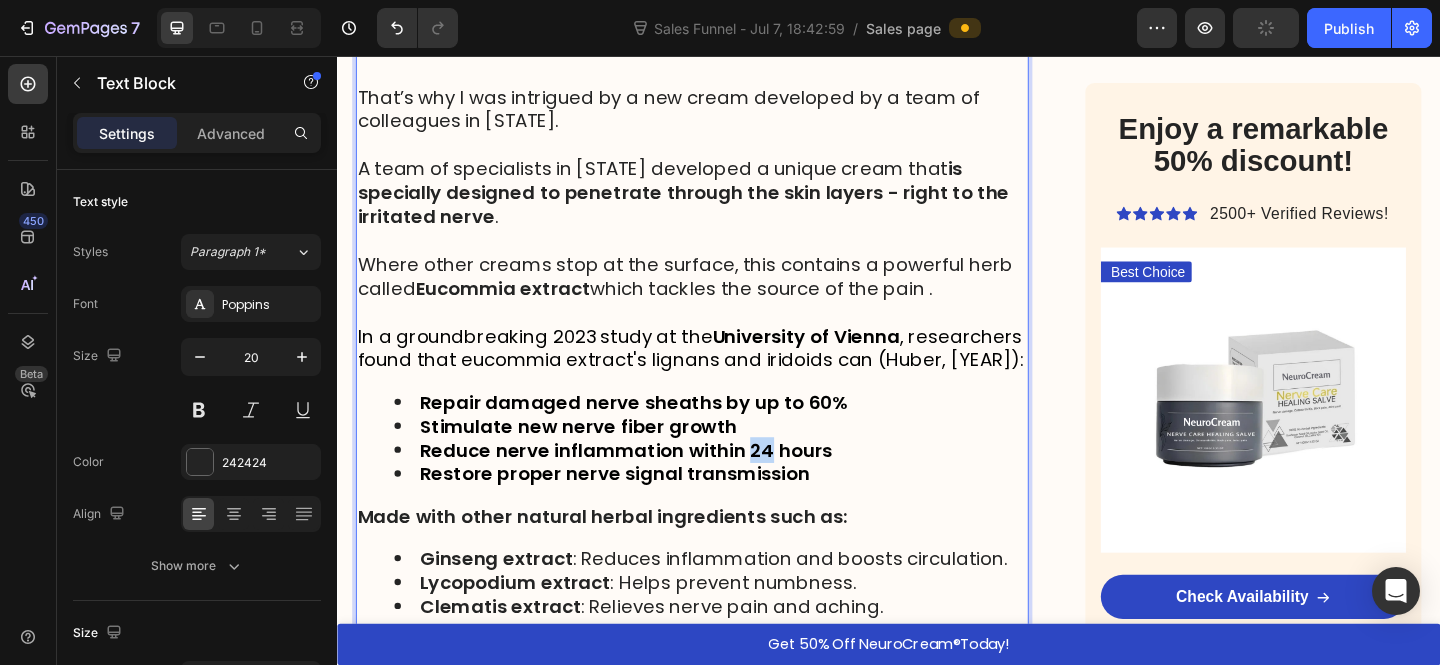 click on "Reduce nerve inflammation within 24 hours" at bounding box center (651, 485) 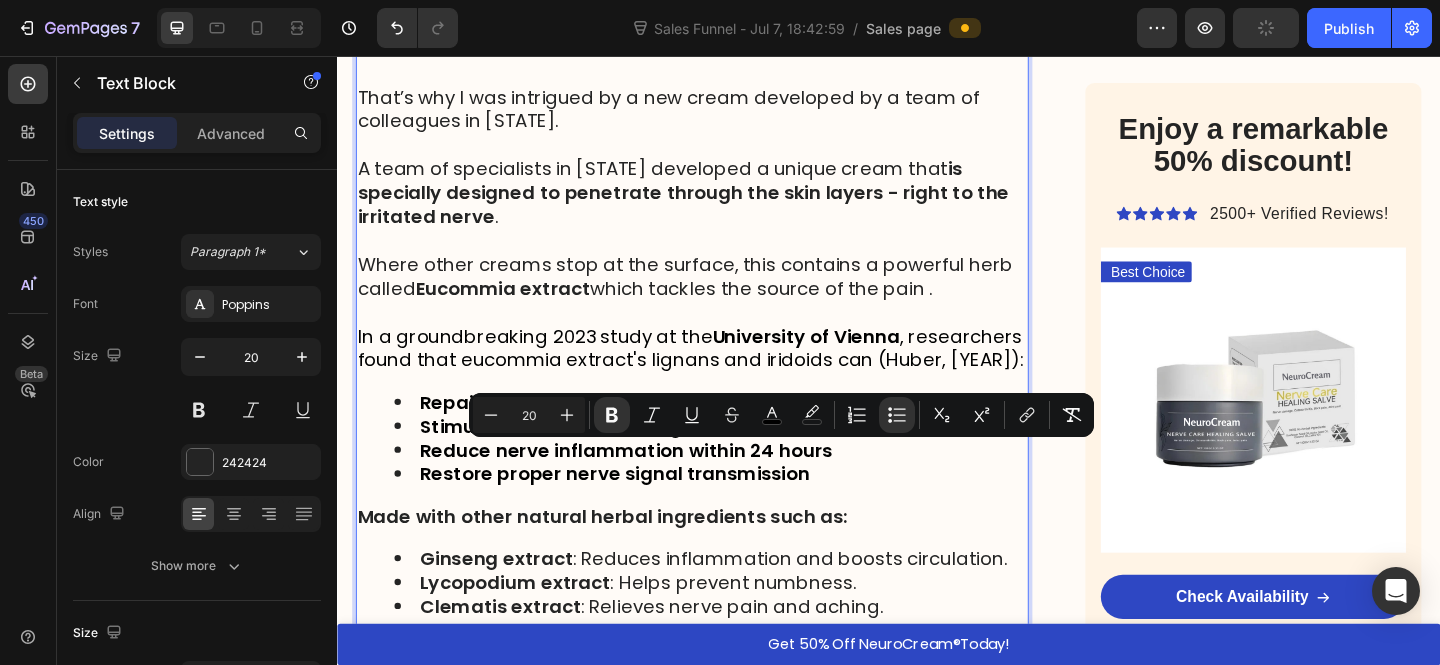 click on "Reduce nerve inflammation within 24 hours" at bounding box center [651, 485] 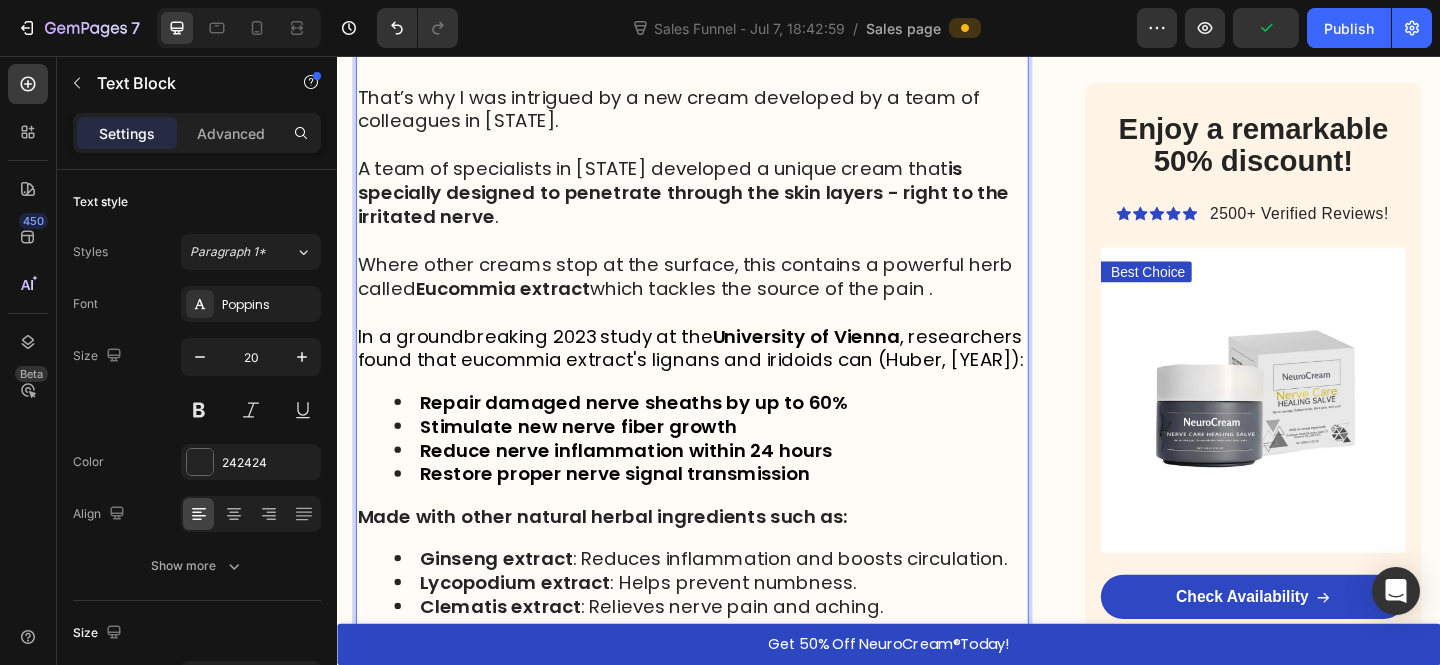 click on "Reduce nerve inflammation within 24 hours" at bounding box center [651, 485] 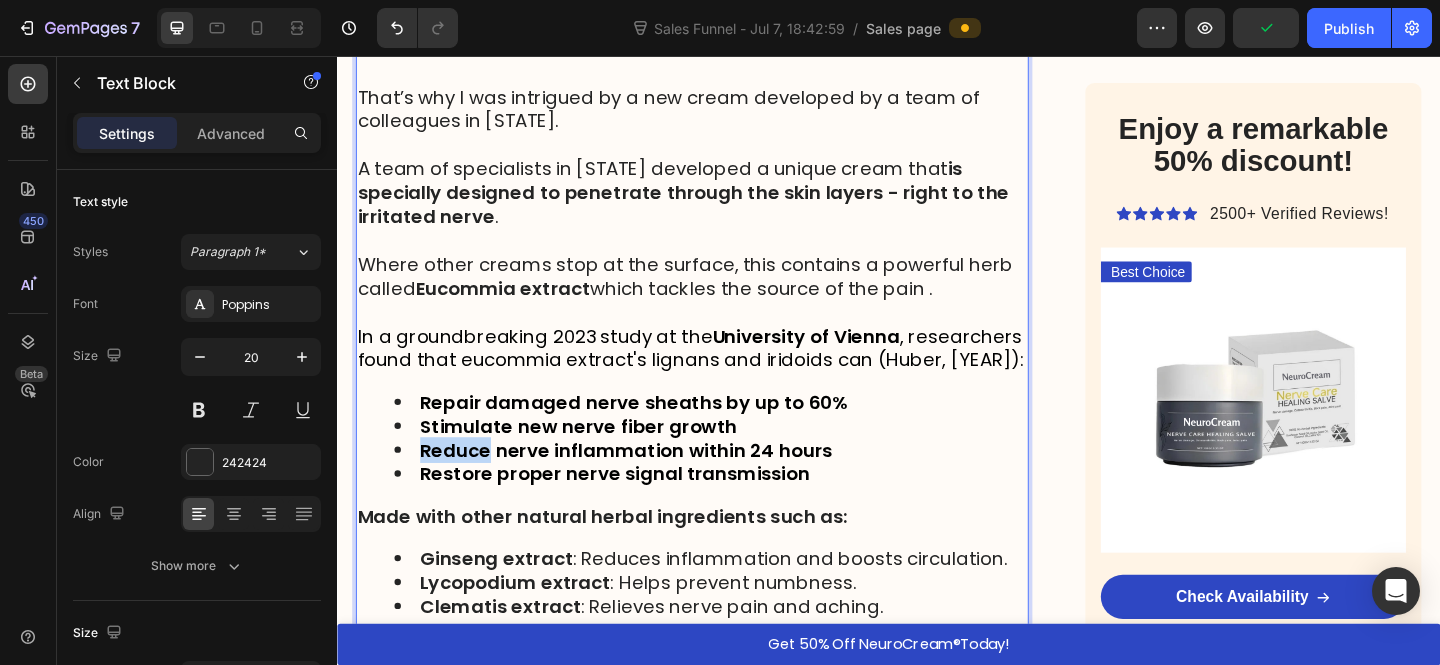 click on "Reduce nerve inflammation within 24 hours" at bounding box center (651, 485) 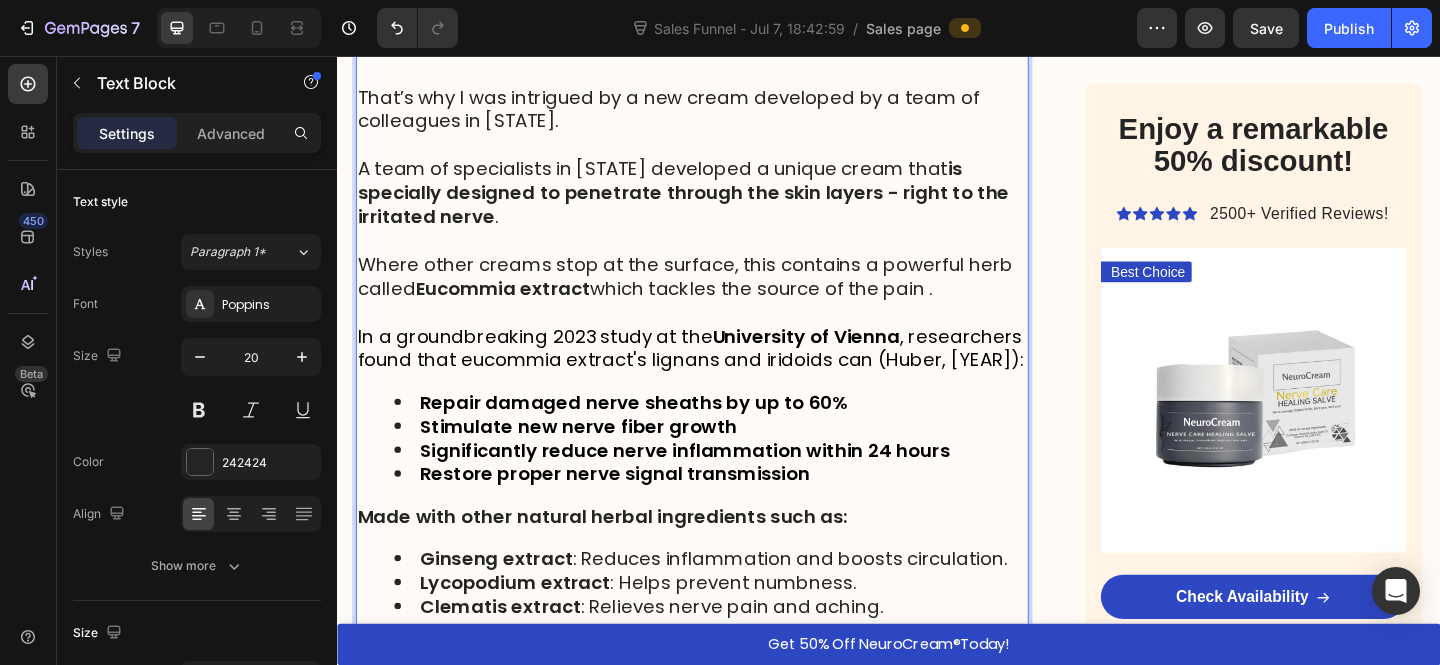 click on "Restore proper nerve signal transmission" at bounding box center [639, 511] 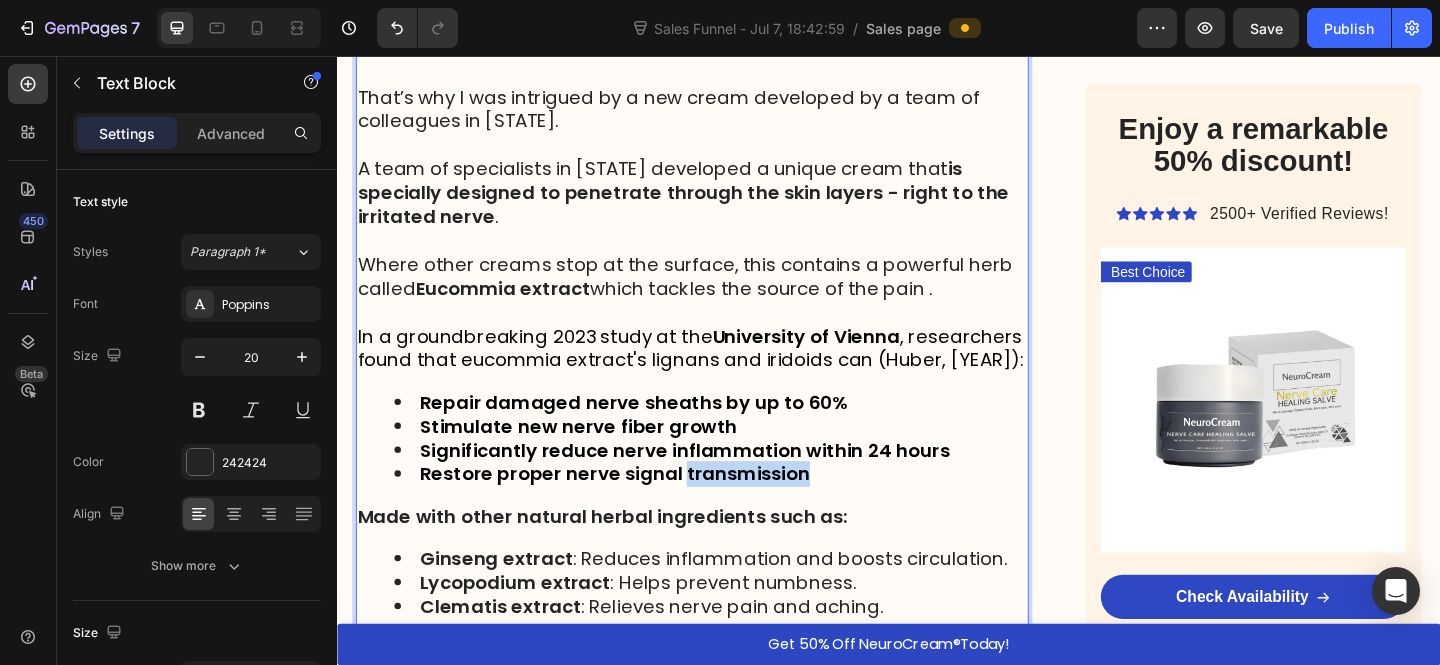 click on "Restore proper nerve signal transmission" at bounding box center (639, 511) 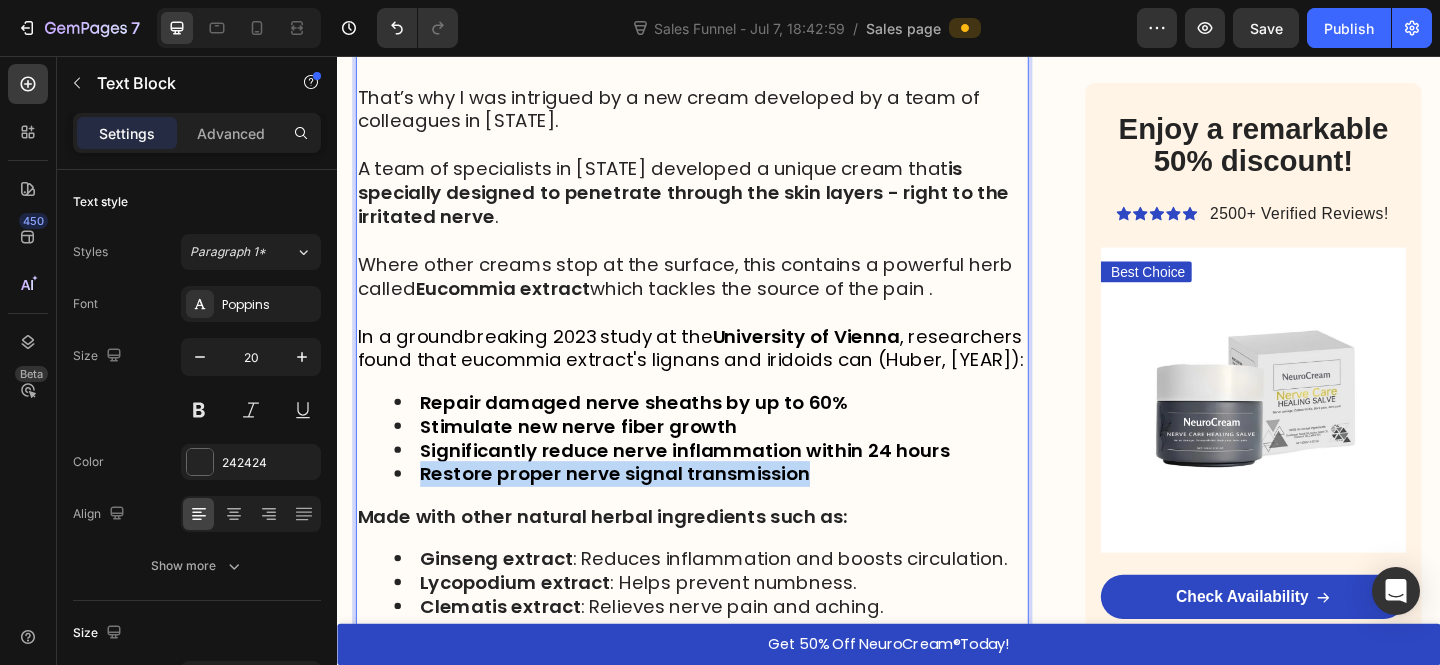 click on "Restore proper nerve signal transmission" at bounding box center [639, 511] 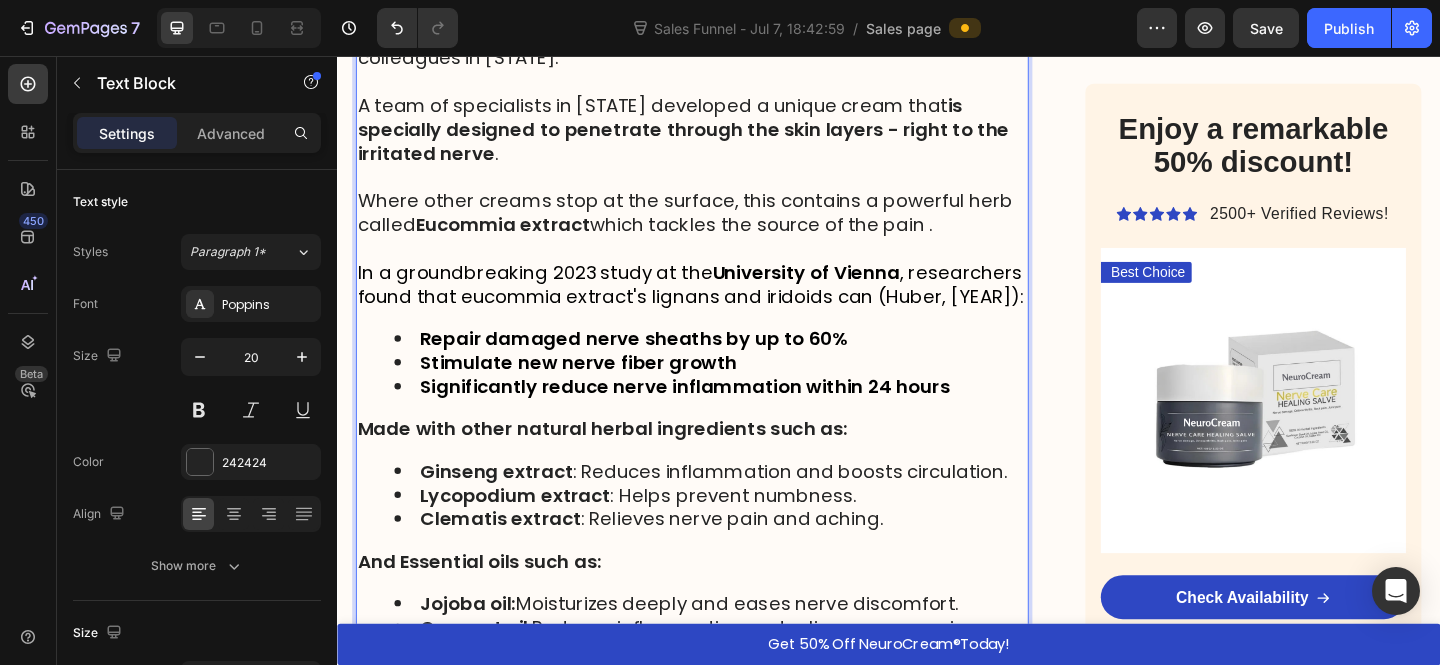 scroll, scrollTop: 3895, scrollLeft: 0, axis: vertical 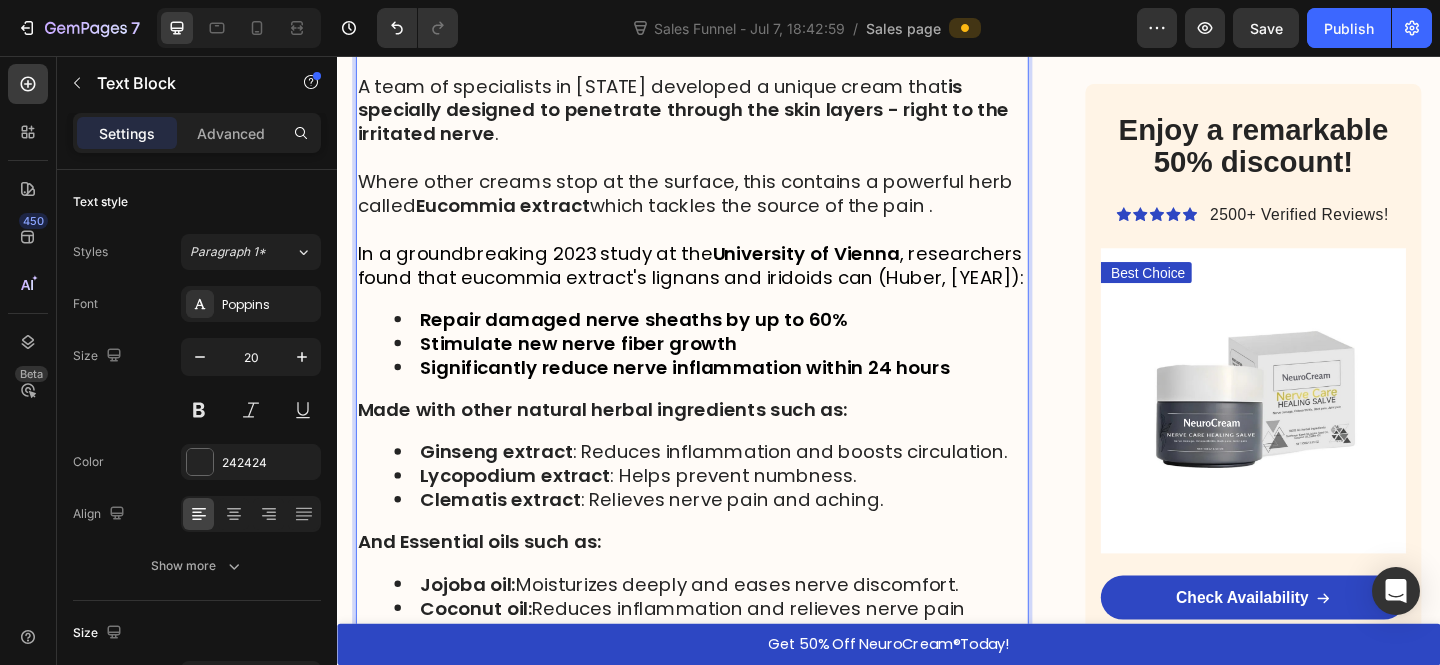 click on "Made with other natural herbal ingredients such as:" at bounding box center [625, 441] 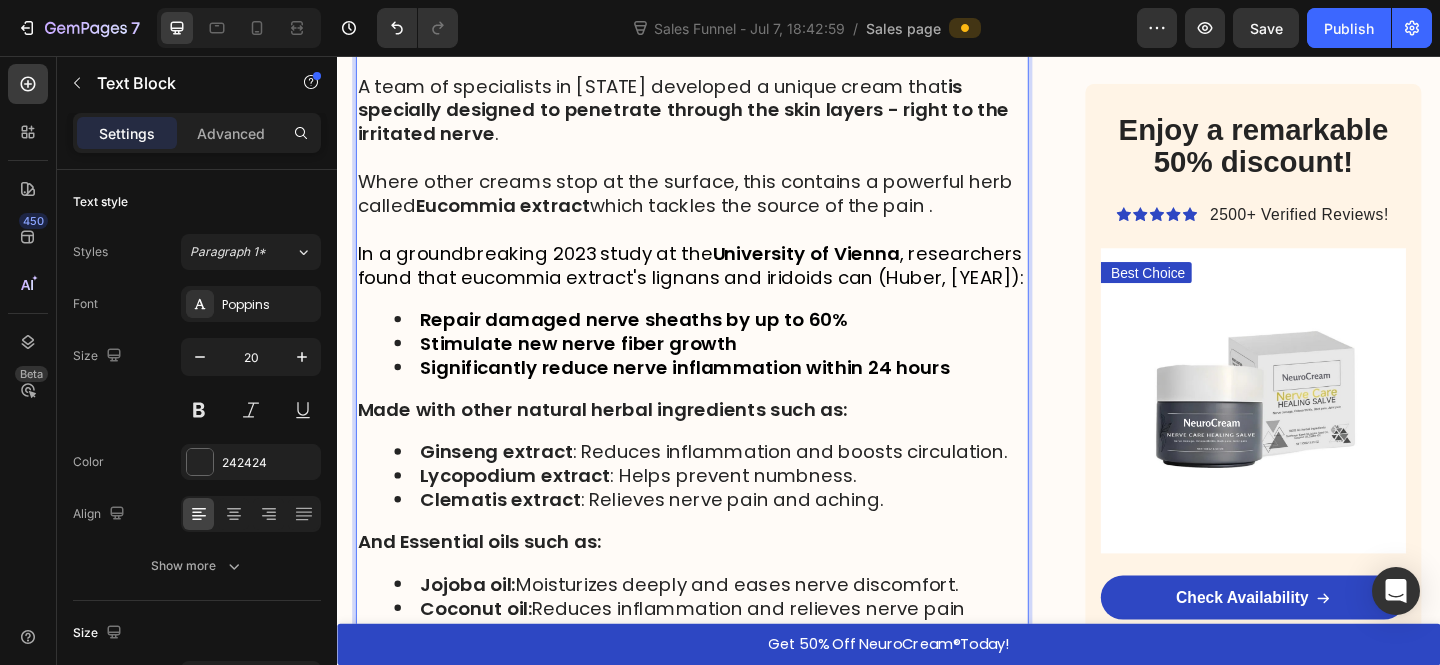 click on "I’ve spent years working with patients suffering from nerve pain - particularly sciatica and lower back pain. The frustration is always the same: most topical creams only provide surface - level relief, if any at all. That’s why I was intrigued by a new cream developed by a team of colleagues in Massachusetts. A team of specialists in Massachusetts developed a unique cream that  is specially designed to penetrate through the skin layers - right to the irritated nerve  . Where other creams stop at the surface, this contains a powerful herb called  Eucommia extract  which tackles the source of the pain . In a groundbreaking [YEAR] study at the  University of Vienna , researchers found that eucommia extract's lignans and iridoids can (Huber, [YEAR]): Repair damaged nerve sheaths by up to 60% Stimulate new nerve fiber growth Significantly reduce nerve inflammation within 24 hours Made with other natural herbal ingredients such as: Ginseng extract : Reduces inflammation and boosts circulation. Lycopodium extract" at bounding box center (723, 331) 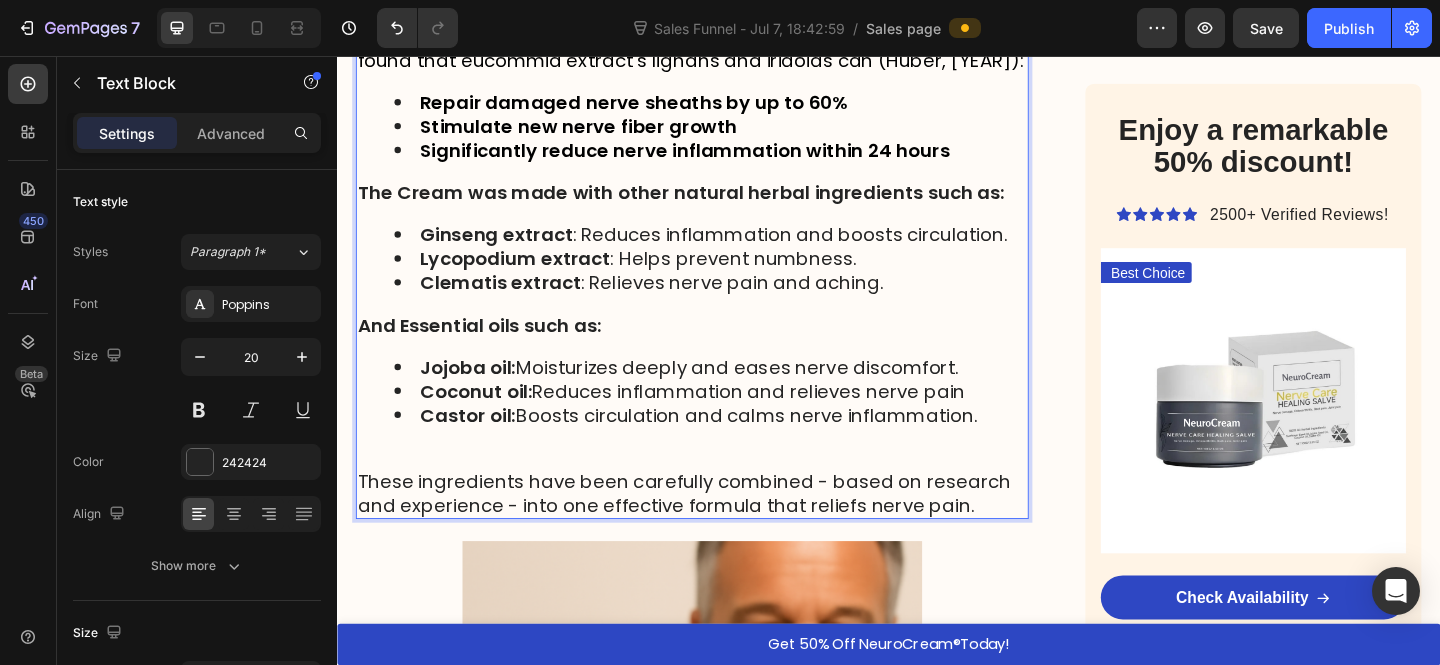 scroll, scrollTop: 4136, scrollLeft: 0, axis: vertical 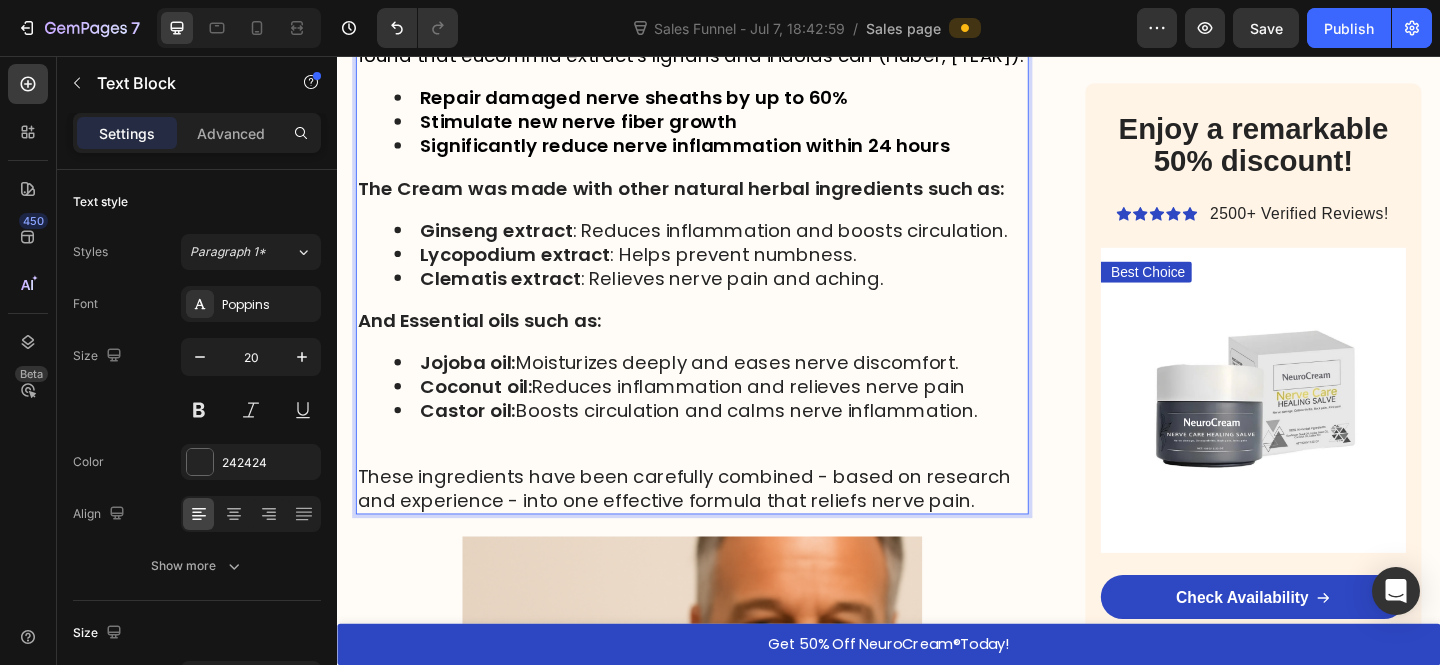 click on "Coconut oil:  Reduces   inflammation and relieves nerve pain" at bounding box center [743, 416] 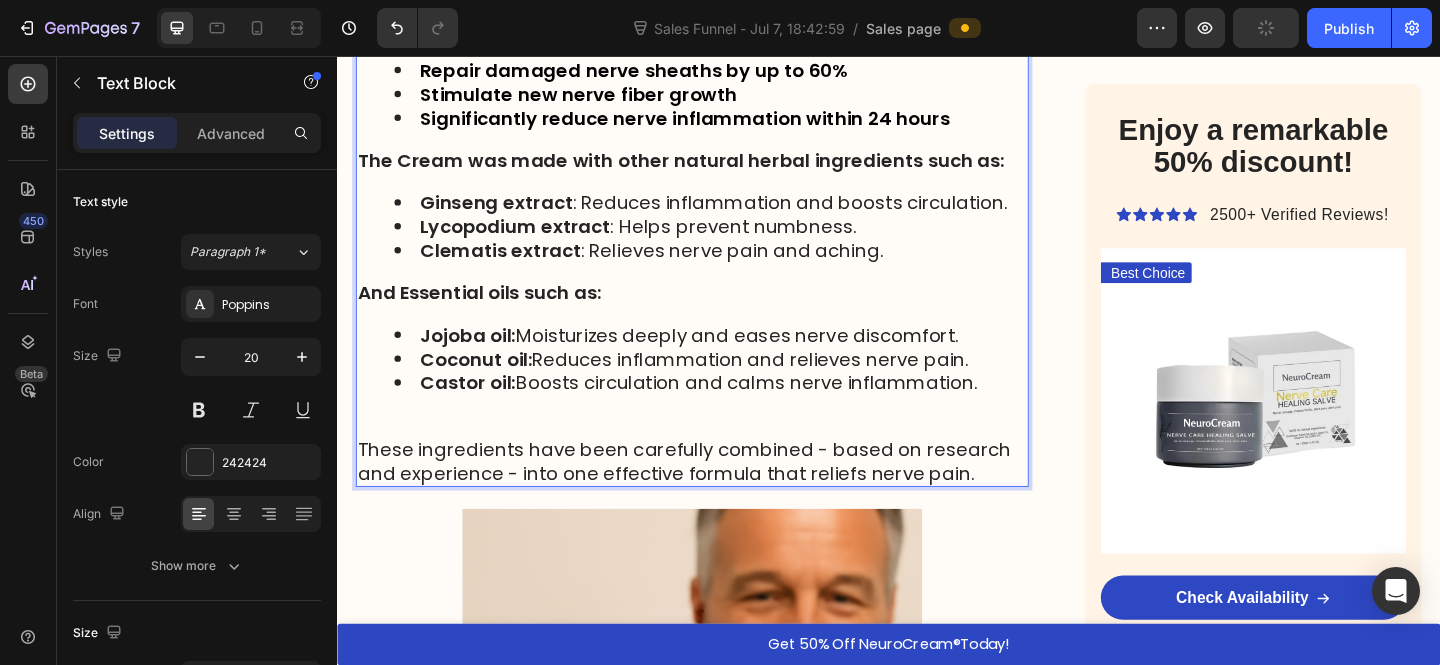 scroll, scrollTop: 4197, scrollLeft: 0, axis: vertical 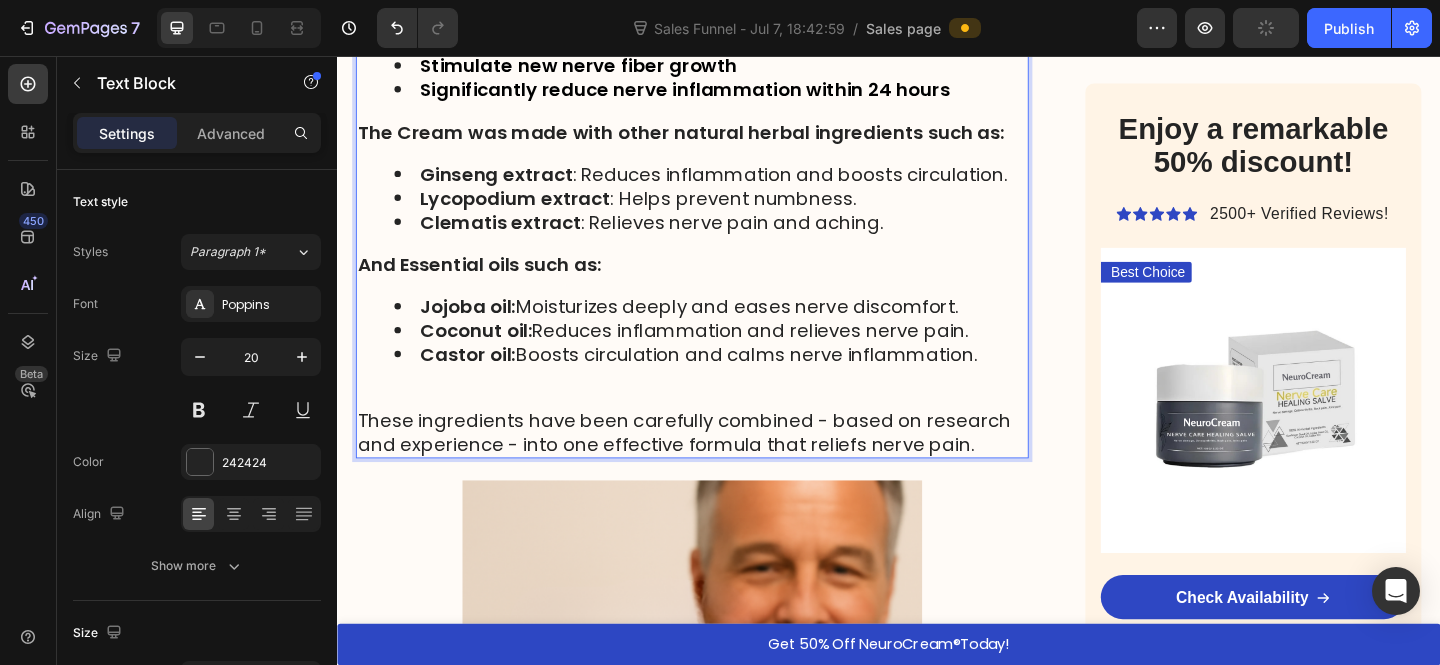 click on "These ingredients have been carefully combined - based on research and experience - into one effective formula that reliefs nerve pain." at bounding box center [714, 466] 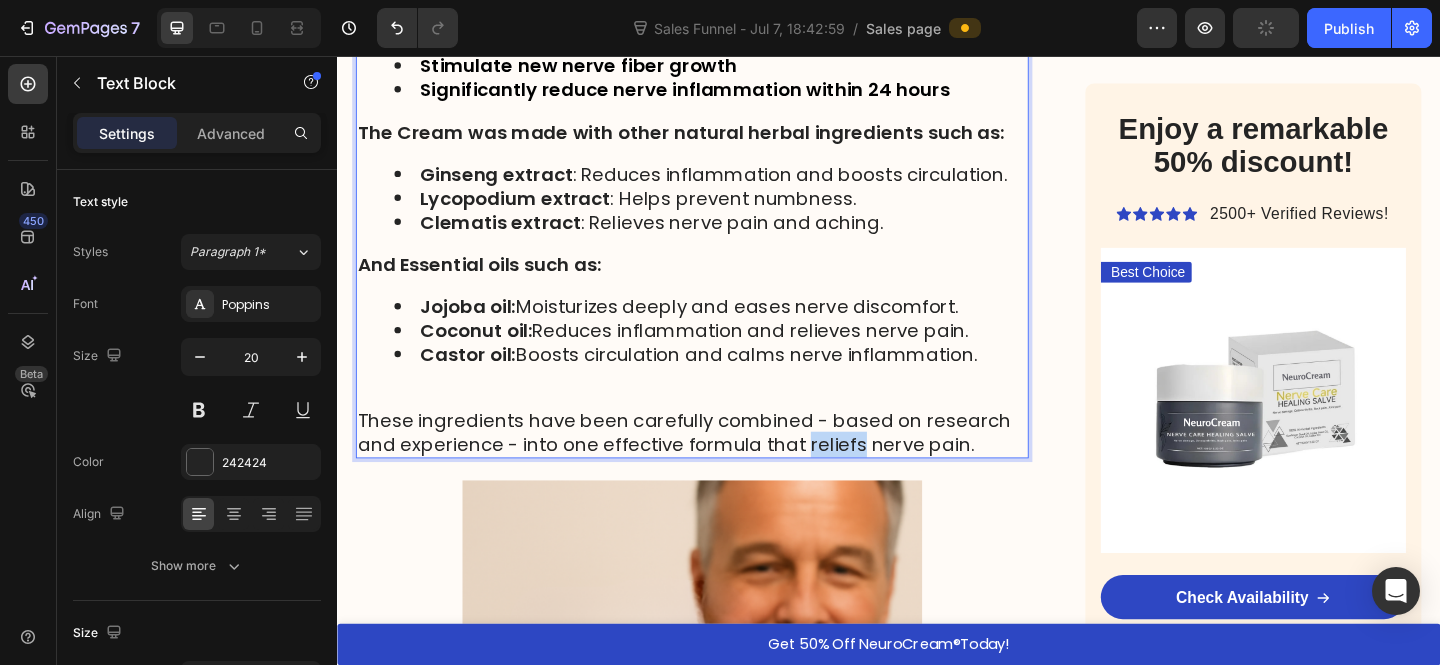 click on "These ingredients have been carefully combined - based on research and experience - into one effective formula that reliefs nerve pain." at bounding box center (714, 466) 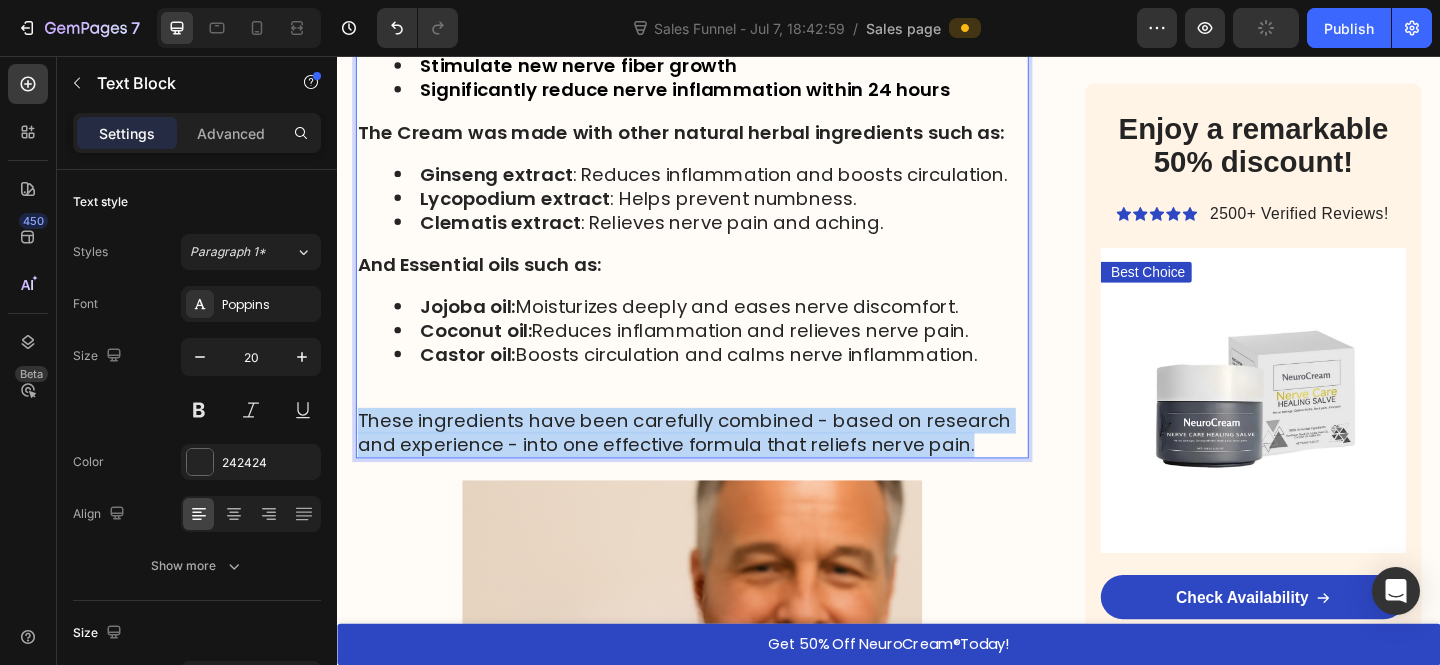 click on "These ingredients have been carefully combined - based on research and experience - into one effective formula that reliefs nerve pain." at bounding box center (714, 466) 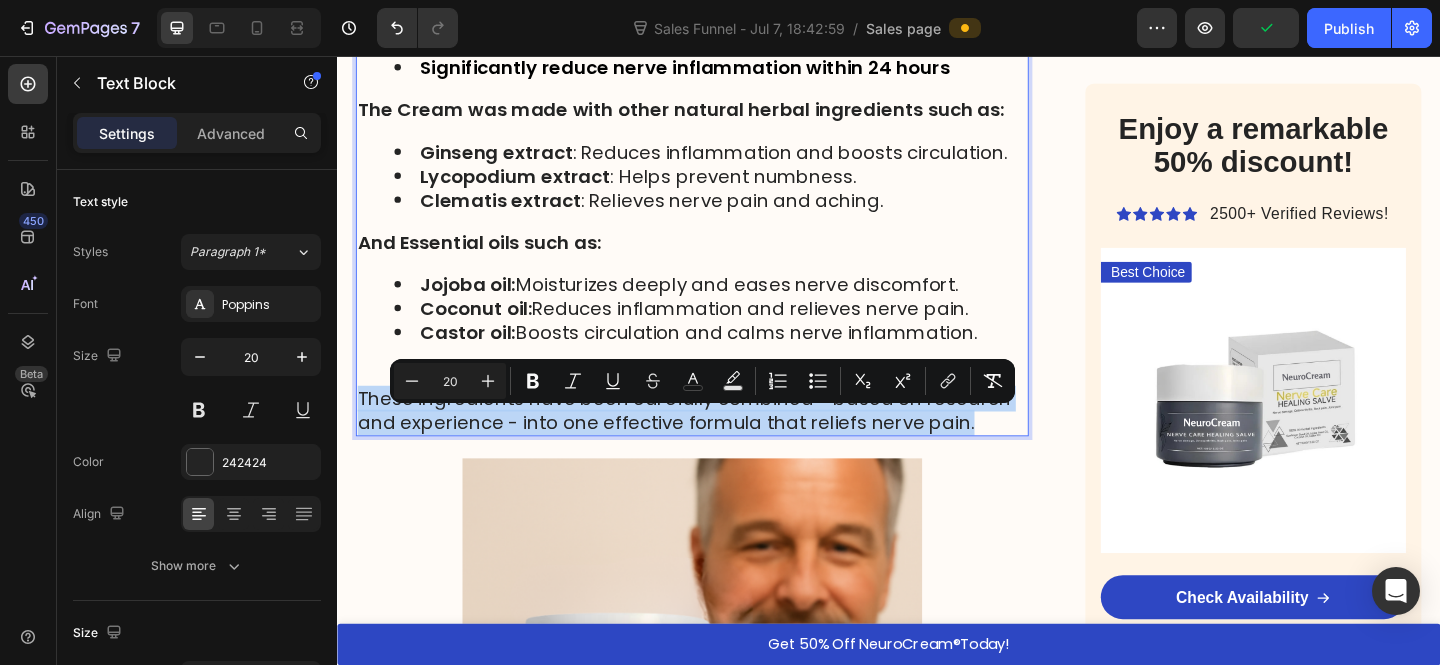 scroll, scrollTop: 4226, scrollLeft: 0, axis: vertical 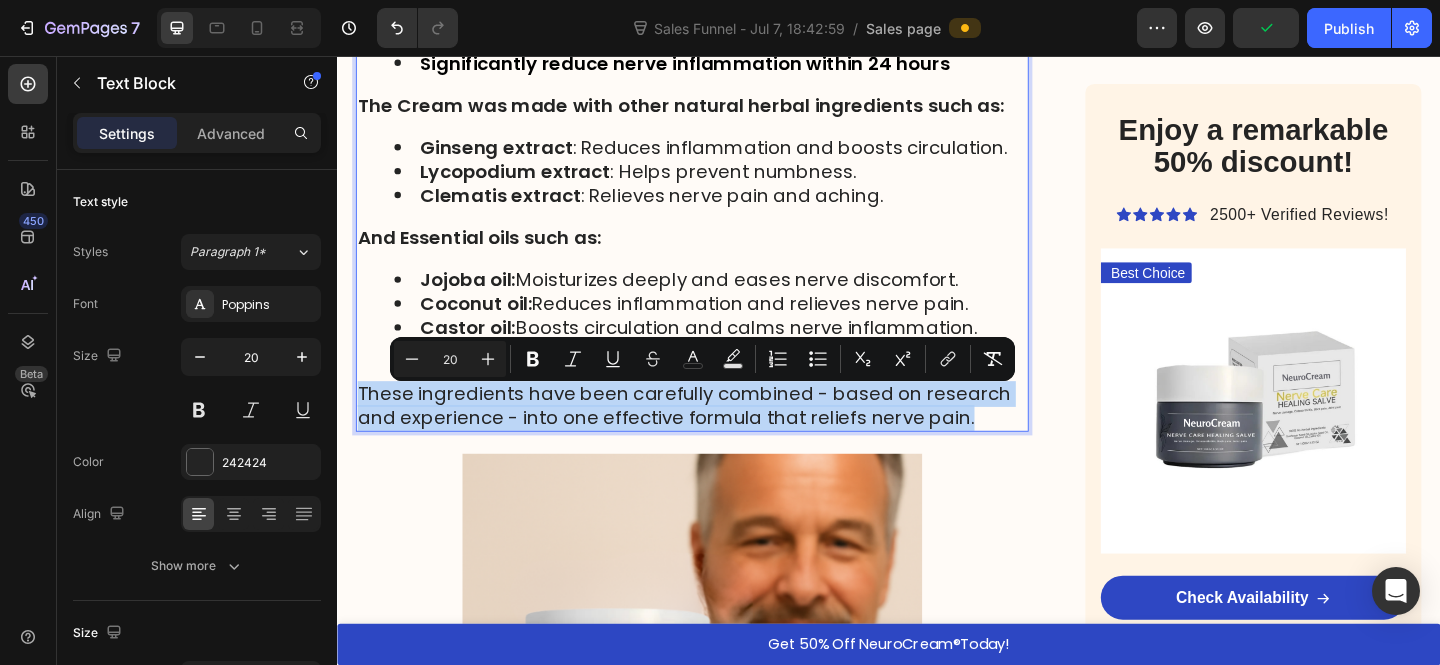click on "These ingredients have been carefully combined - based on research and experience - into one effective formula that reliefs nerve pain." at bounding box center (714, 437) 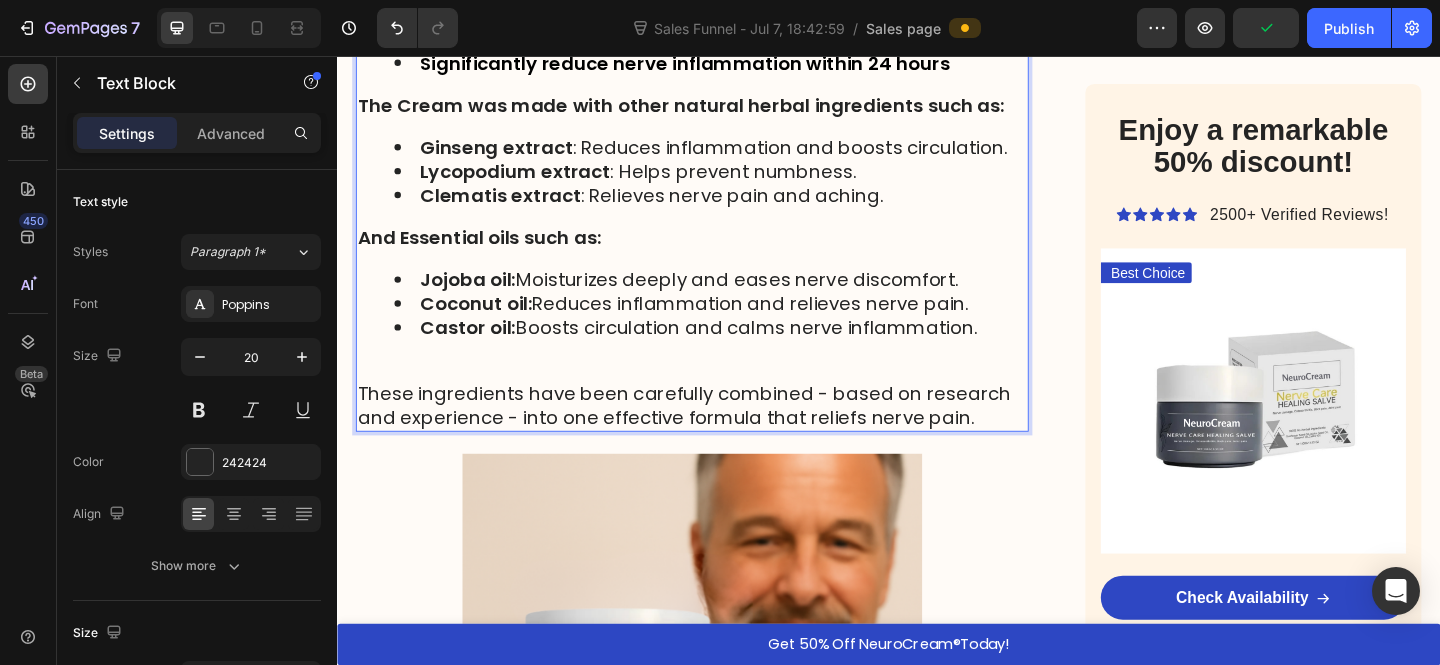 click on "These ingredients have been carefully combined - based on research and experience - into one effective formula that reliefs nerve pain." at bounding box center [714, 437] 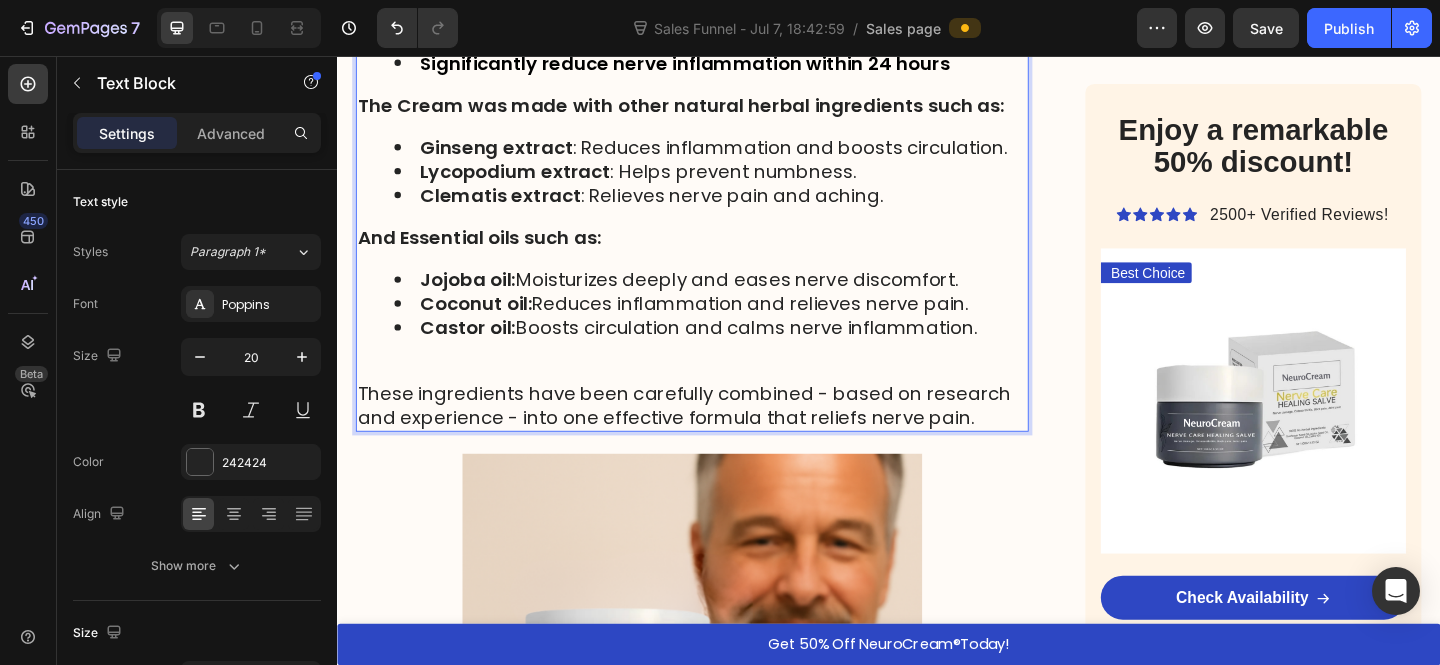 click on "These ingredients have been carefully combined - based on research and experience - into one effective formula that reliefs nerve pain." at bounding box center (723, 437) 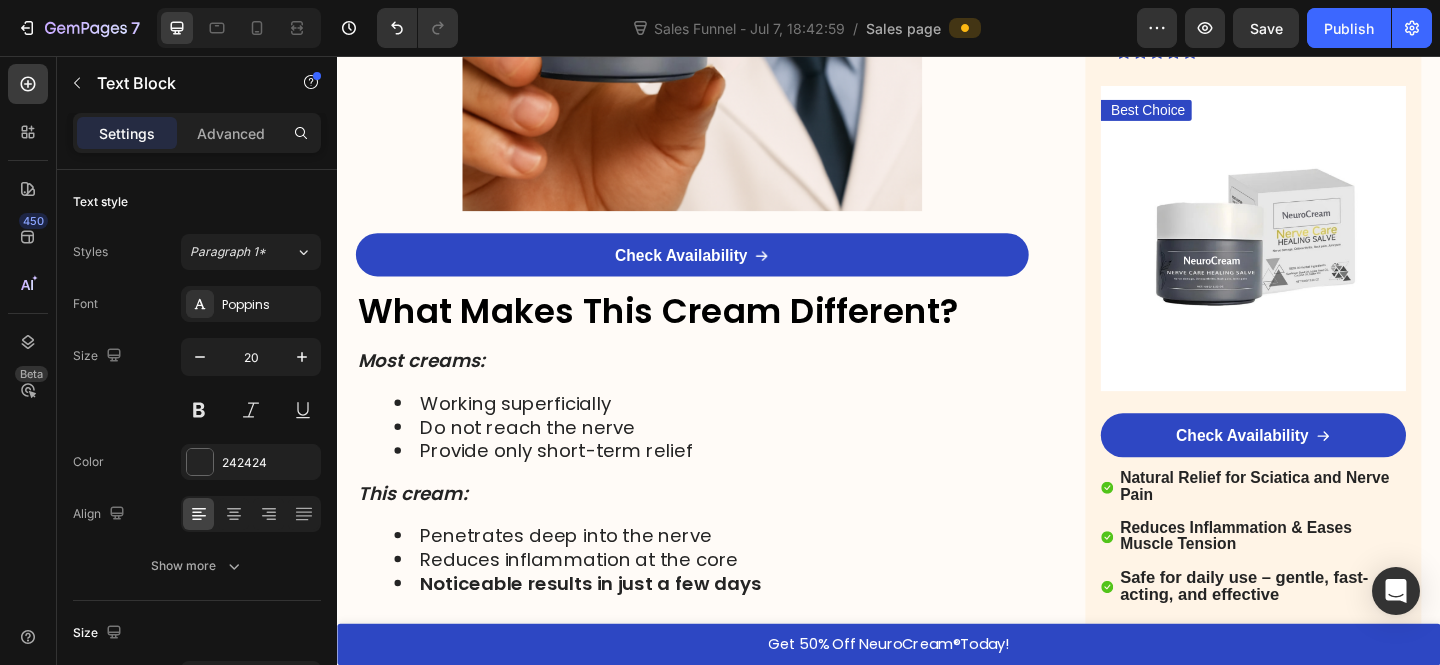 scroll, scrollTop: 5114, scrollLeft: 0, axis: vertical 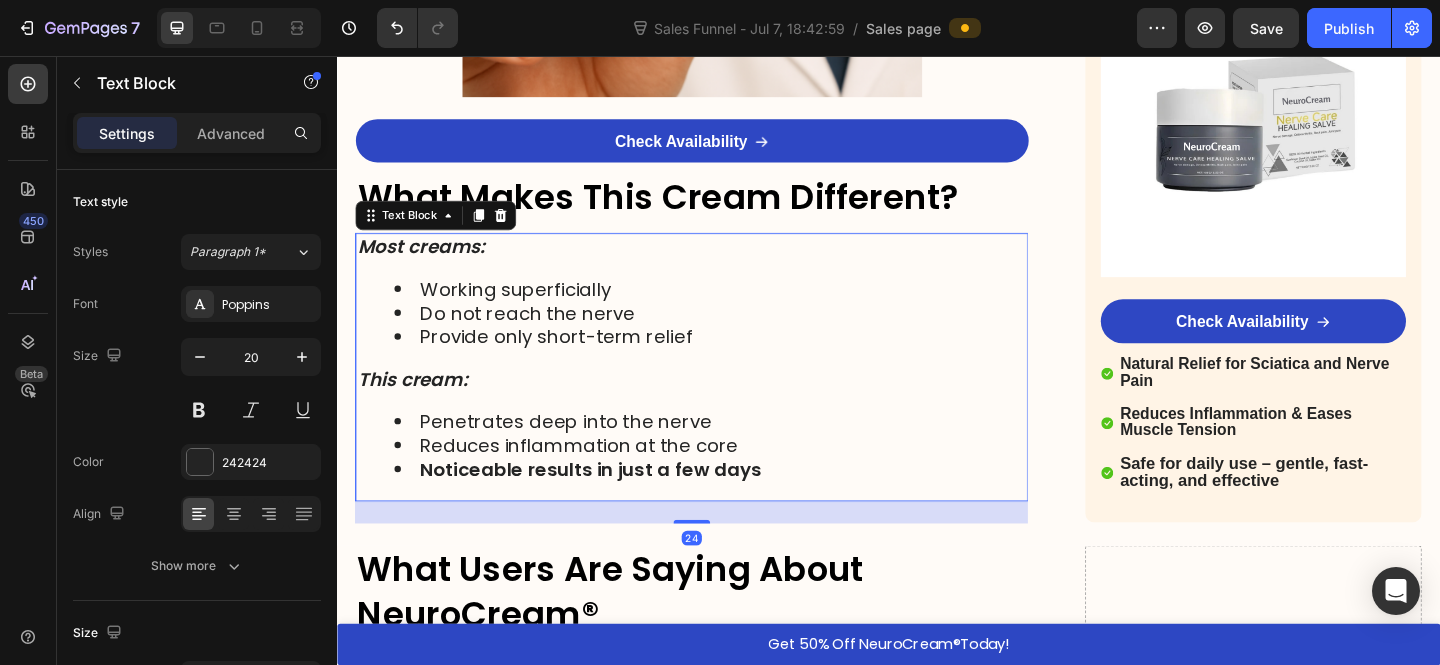 click on "Most creams: Working superficially Do not reach the nerve Provide only short-term relief This cream: Penetrates deep into the nerve Reduces inflammation at the core Noticeable results in just a few days" at bounding box center (723, 395) 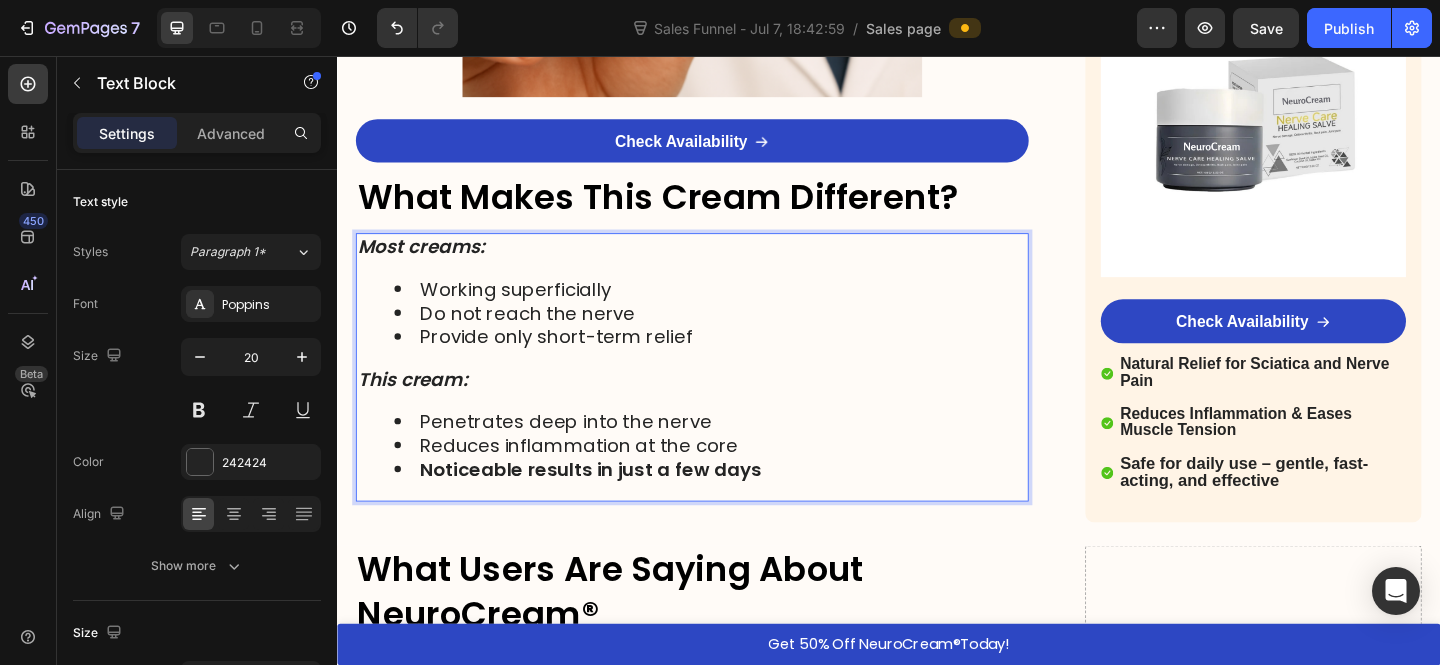 click on "Do not reach the nerve" at bounding box center (743, 336) 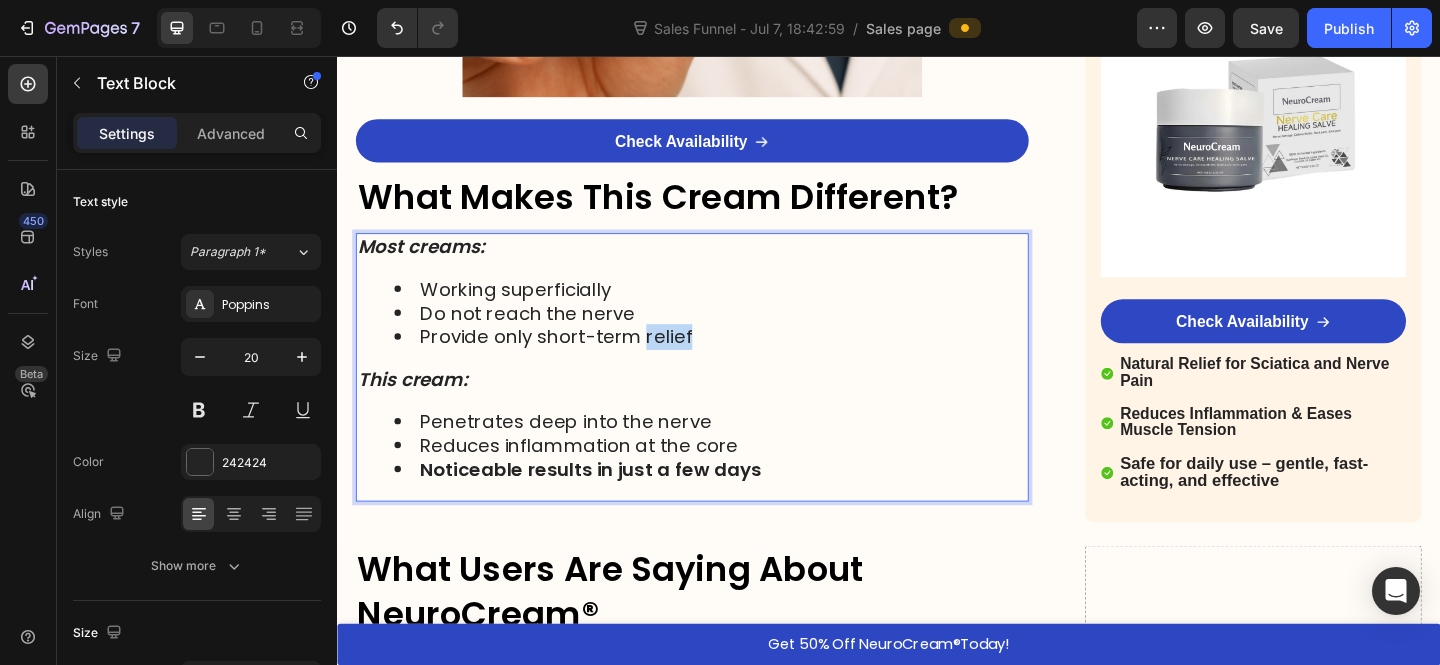 click on "Provide only short-term relief" at bounding box center [743, 362] 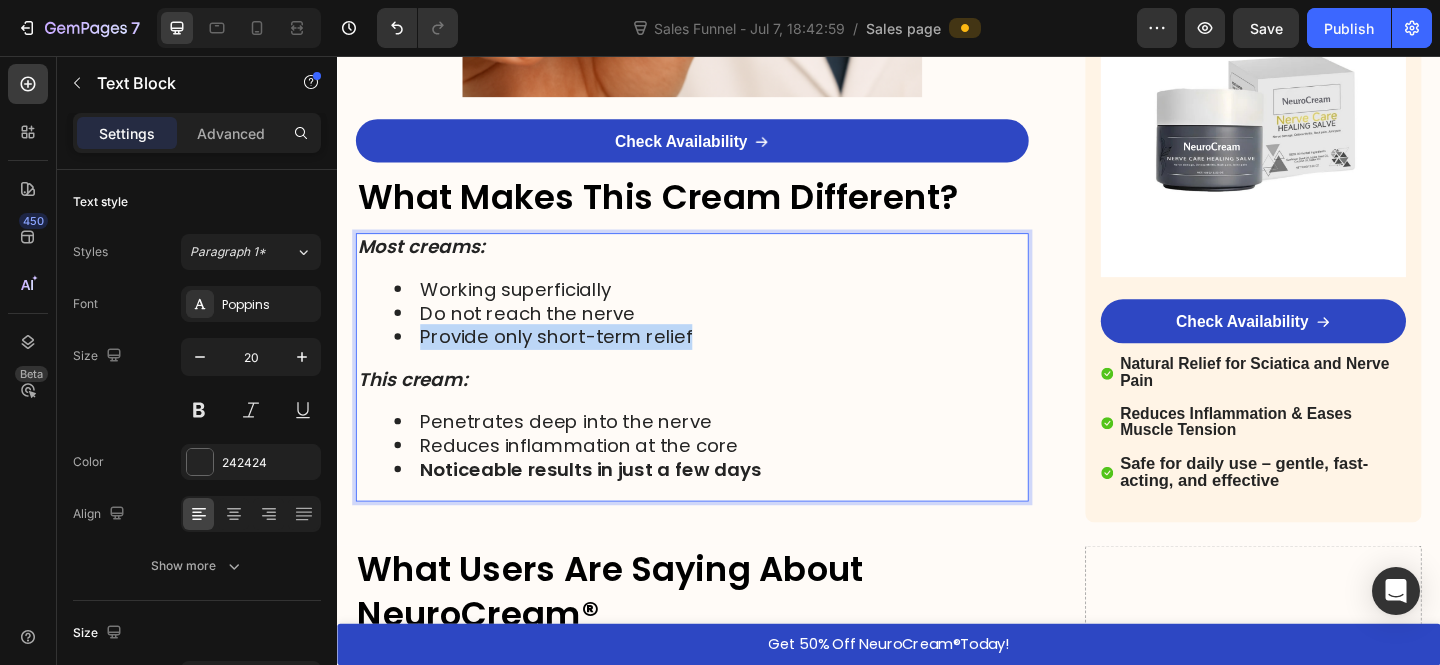 click on "Provide only short-term relief" at bounding box center (743, 362) 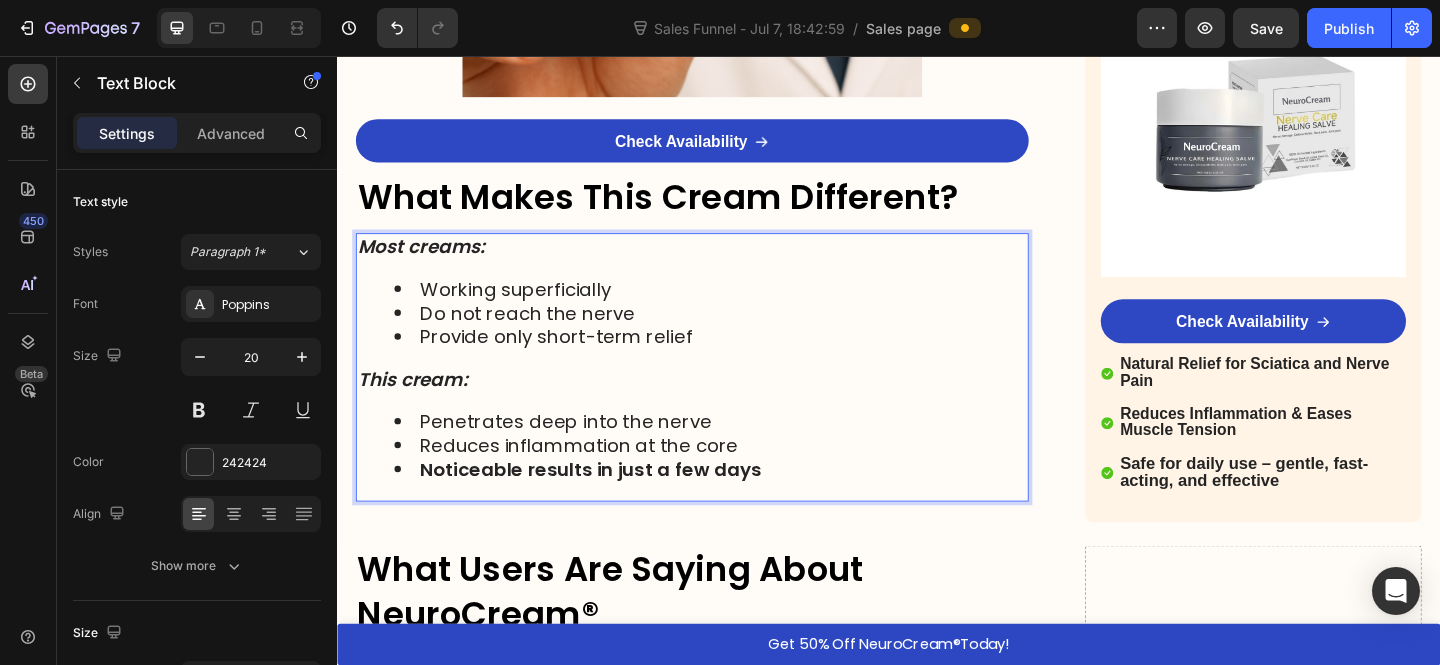 click on "Most creams: Working superficially Do not reach the nerve Provide only short-term relief This cream: Penetrates deep into the nerve Reduces inflammation at the core Noticeable results in just a few days" at bounding box center [723, 395] 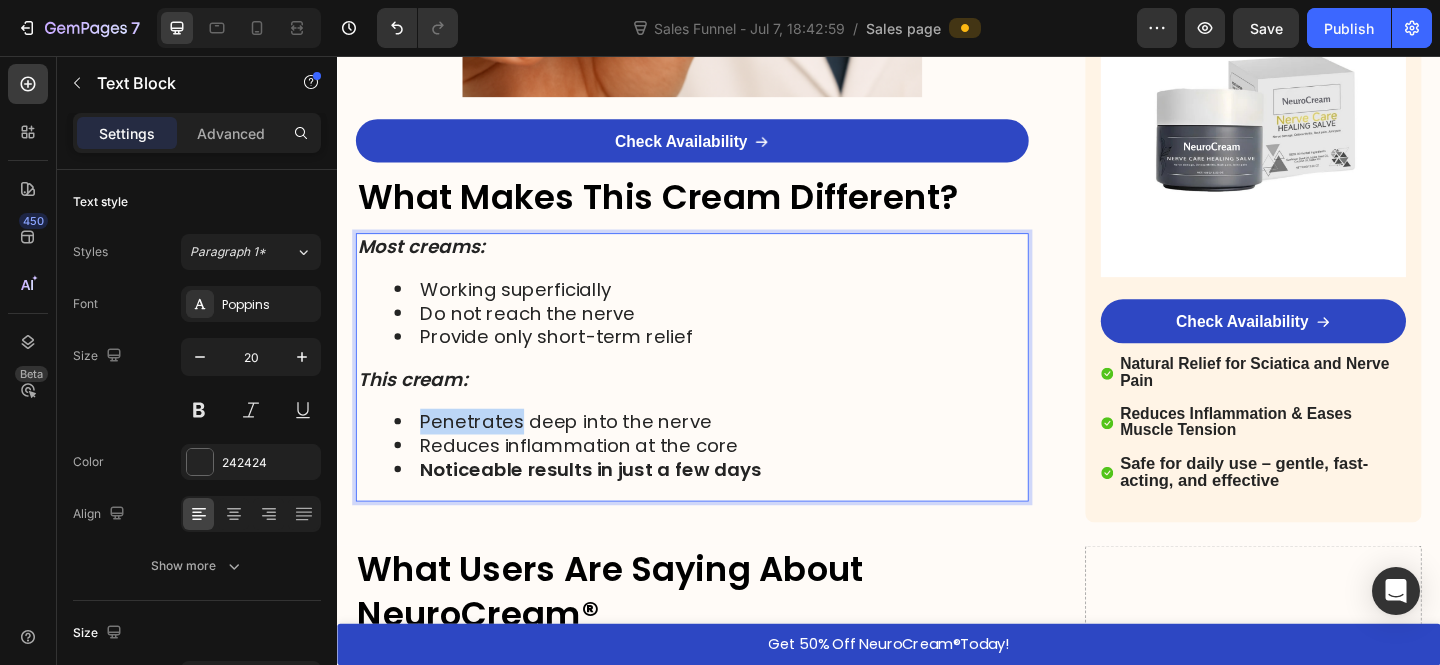 click on "Most creams: Working superficially Do not reach the nerve Provide only short-term relief This cream: Penetrates deep into the nerve Reduces inflammation at the core Noticeable results in just a few days" at bounding box center (723, 395) 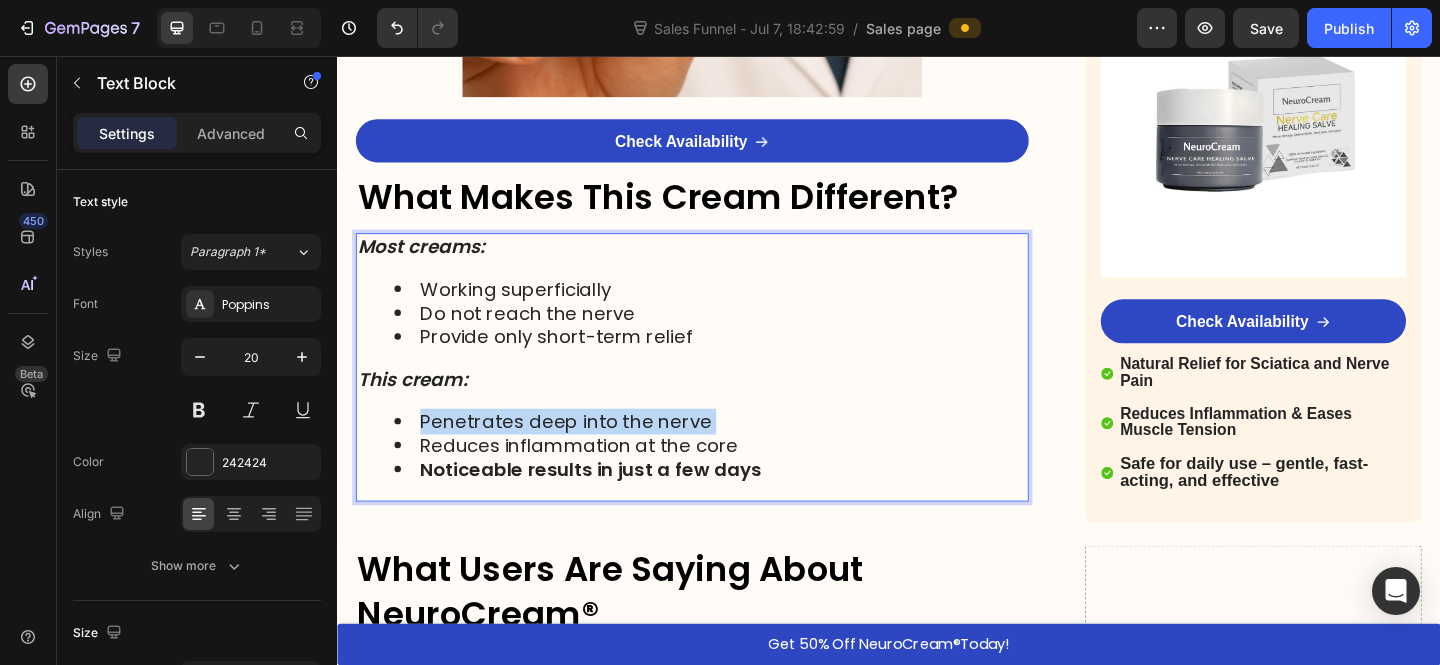 click on "Most creams: Working superficially Do not reach the nerve Provide only short-term relief This cream: Penetrates deep into the nerve Reduces inflammation at the core Noticeable results in just a few days" at bounding box center (723, 395) 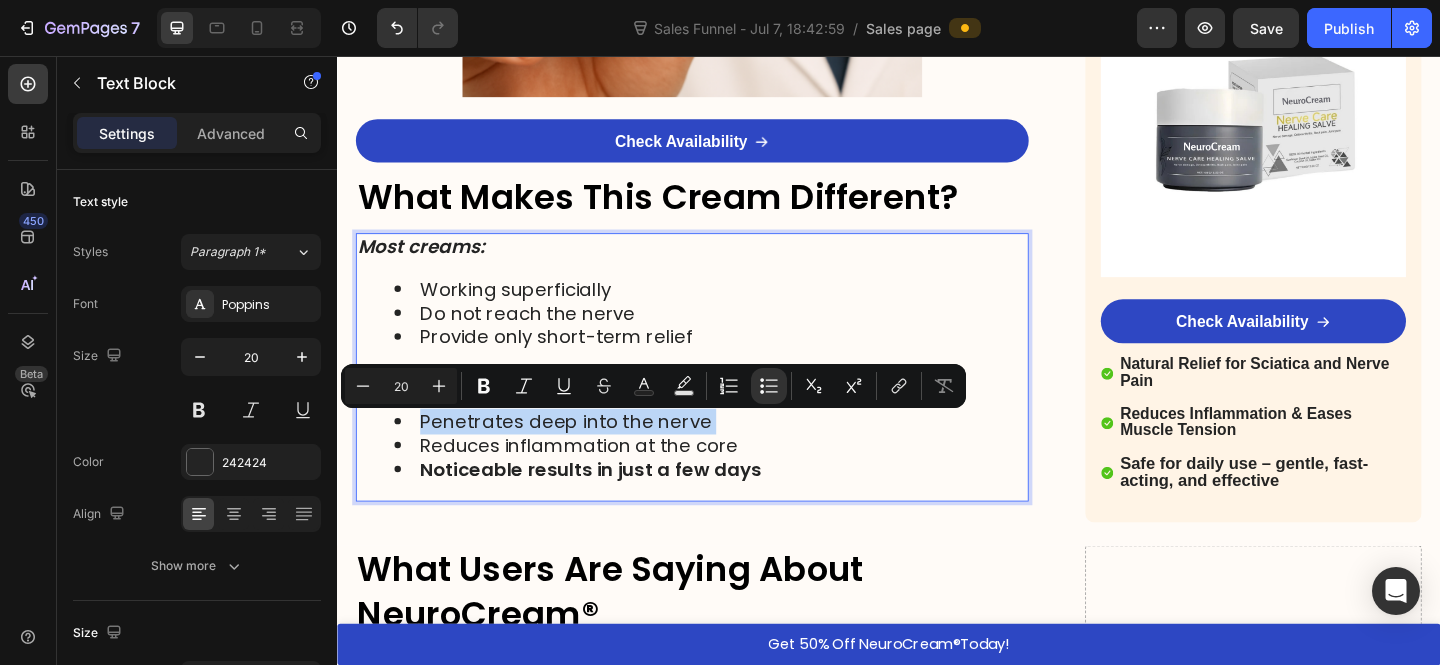 click on "Penetrates deep into the nerve" at bounding box center [743, 454] 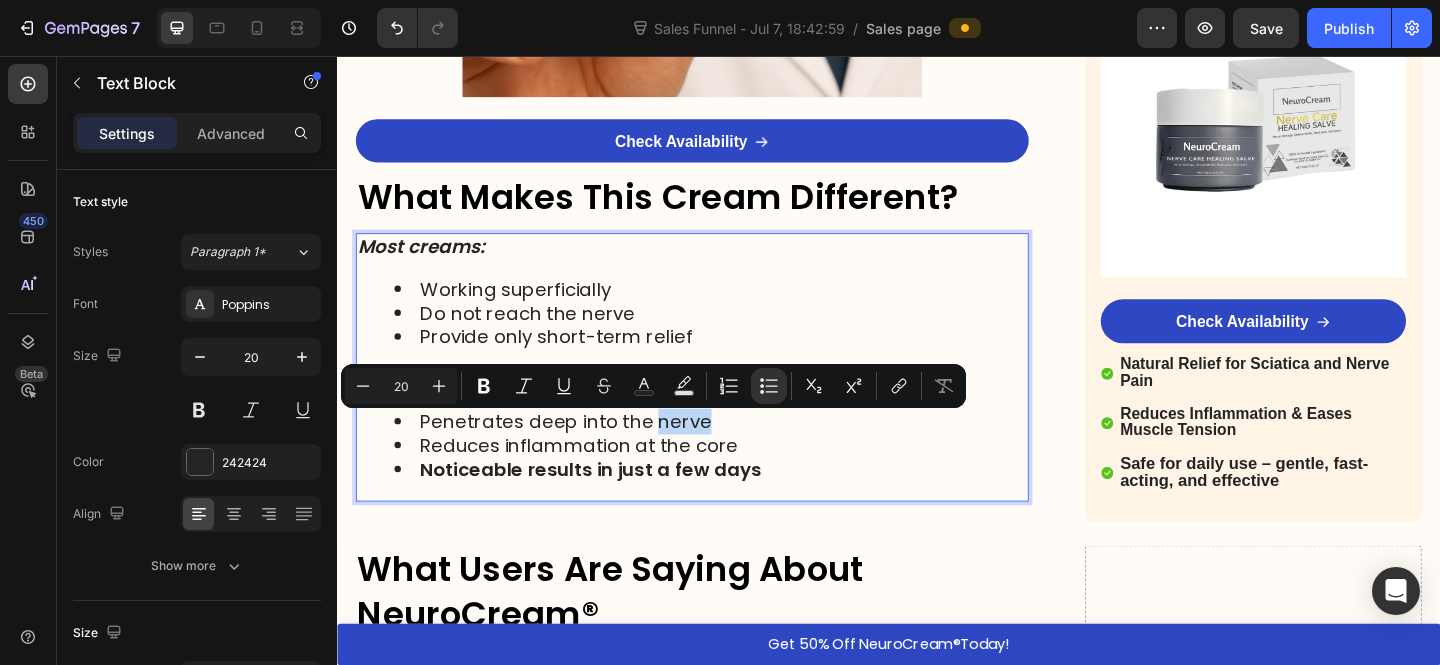 click on "Penetrates deep into the nerve" at bounding box center [743, 454] 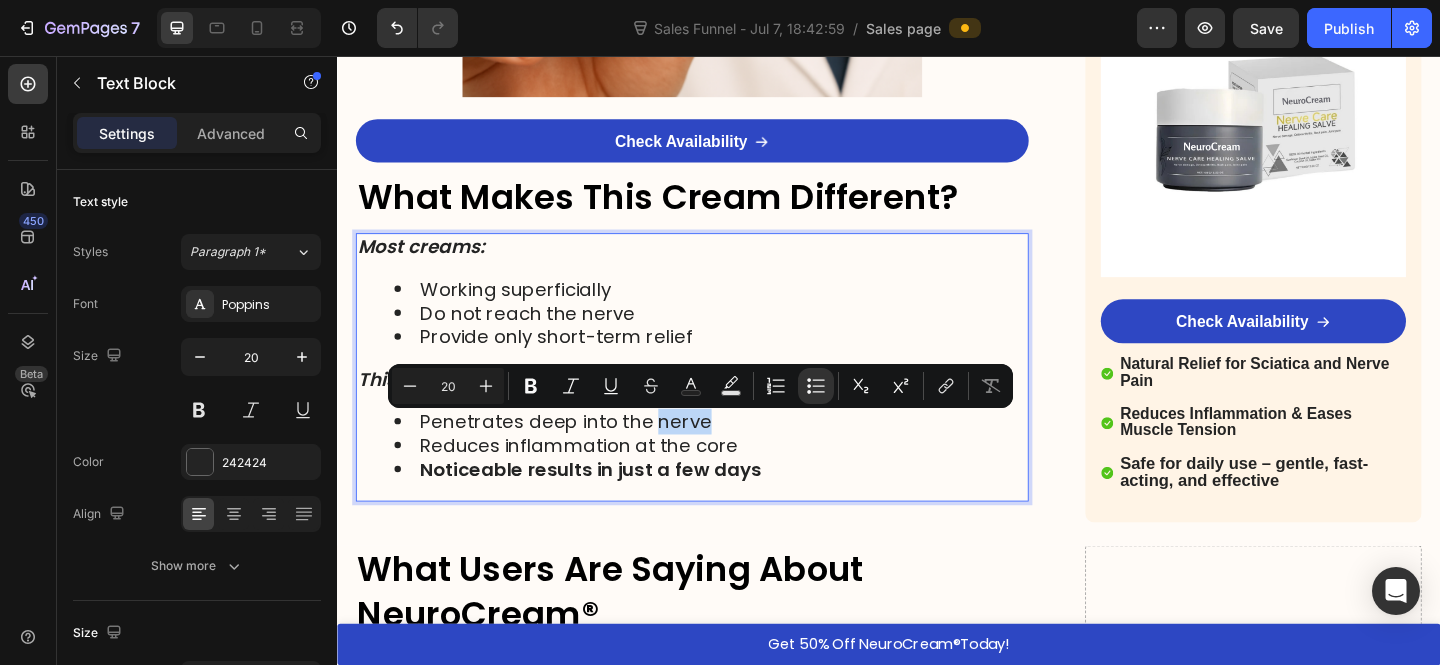 click on "Penetrates deep into the nerve" at bounding box center [743, 454] 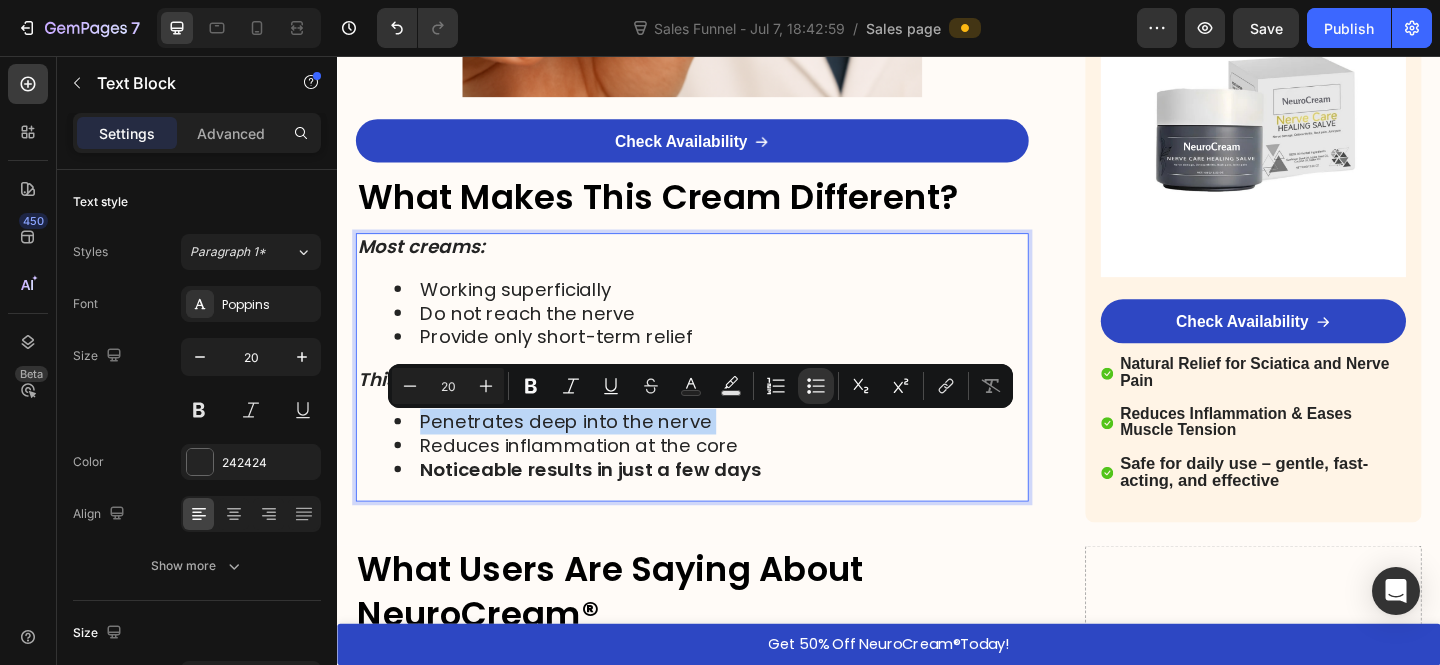 click on "Penetrates deep into the nerve" at bounding box center (743, 454) 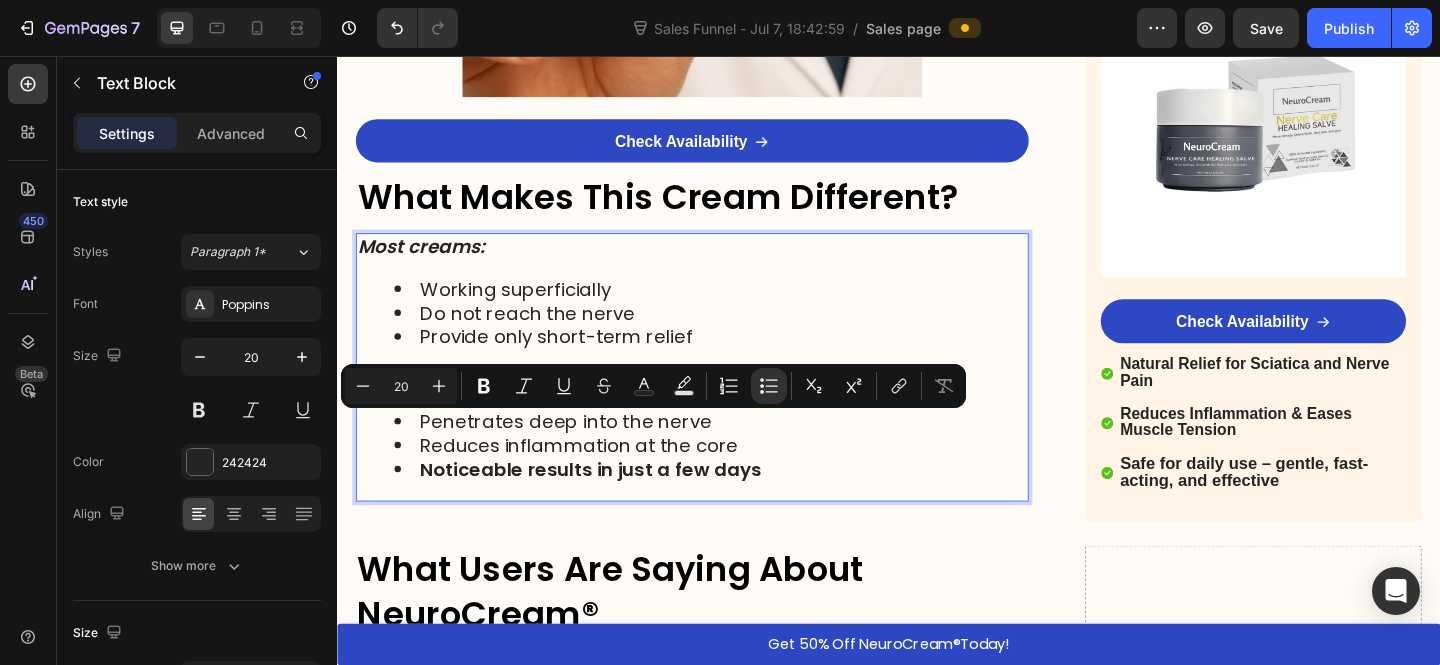 click on "Reduces inflammation at the core" at bounding box center [743, 480] 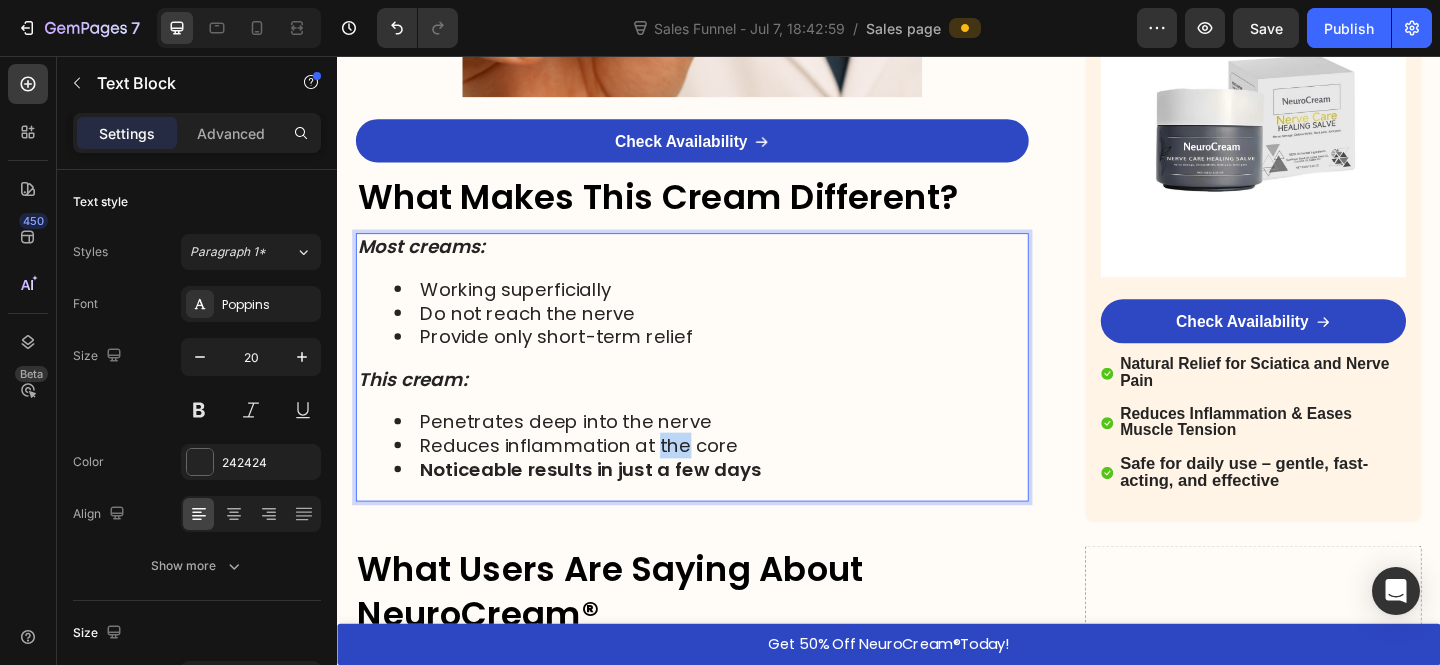 click on "Reduces inflammation at the core" at bounding box center (743, 480) 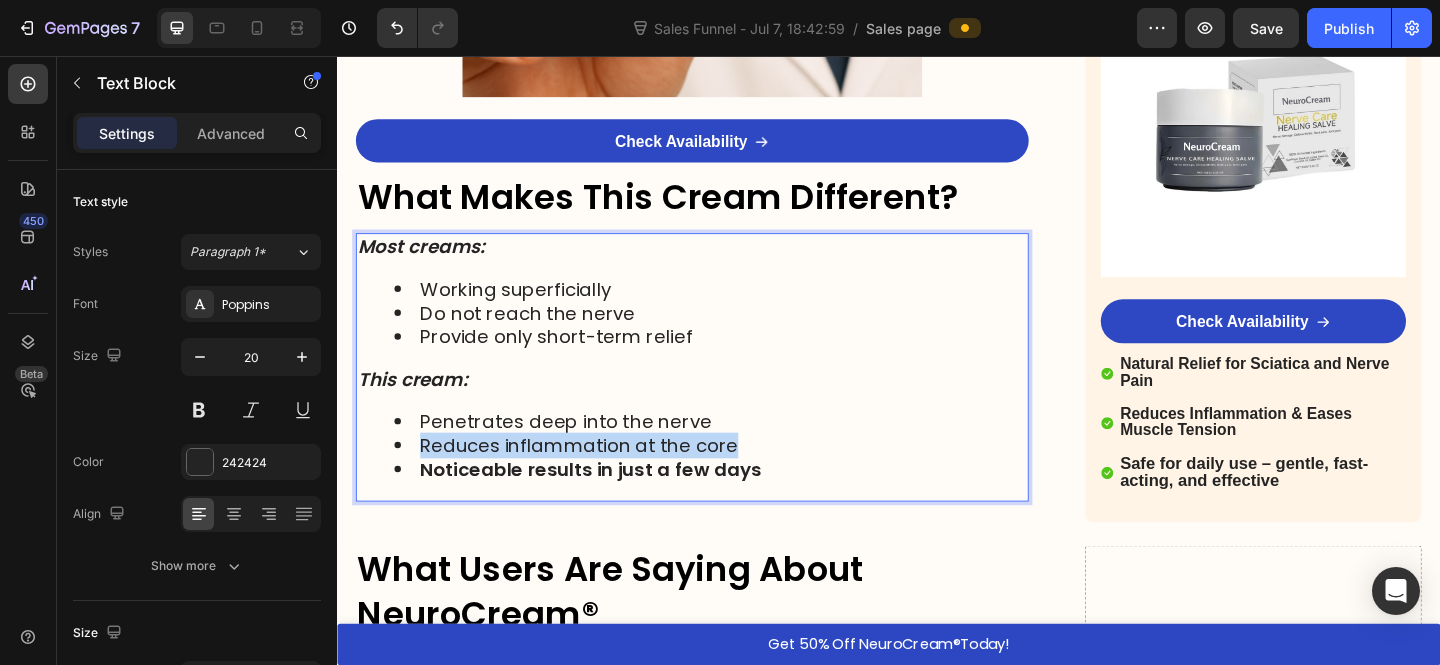 click on "Reduces inflammation at the core" at bounding box center (743, 480) 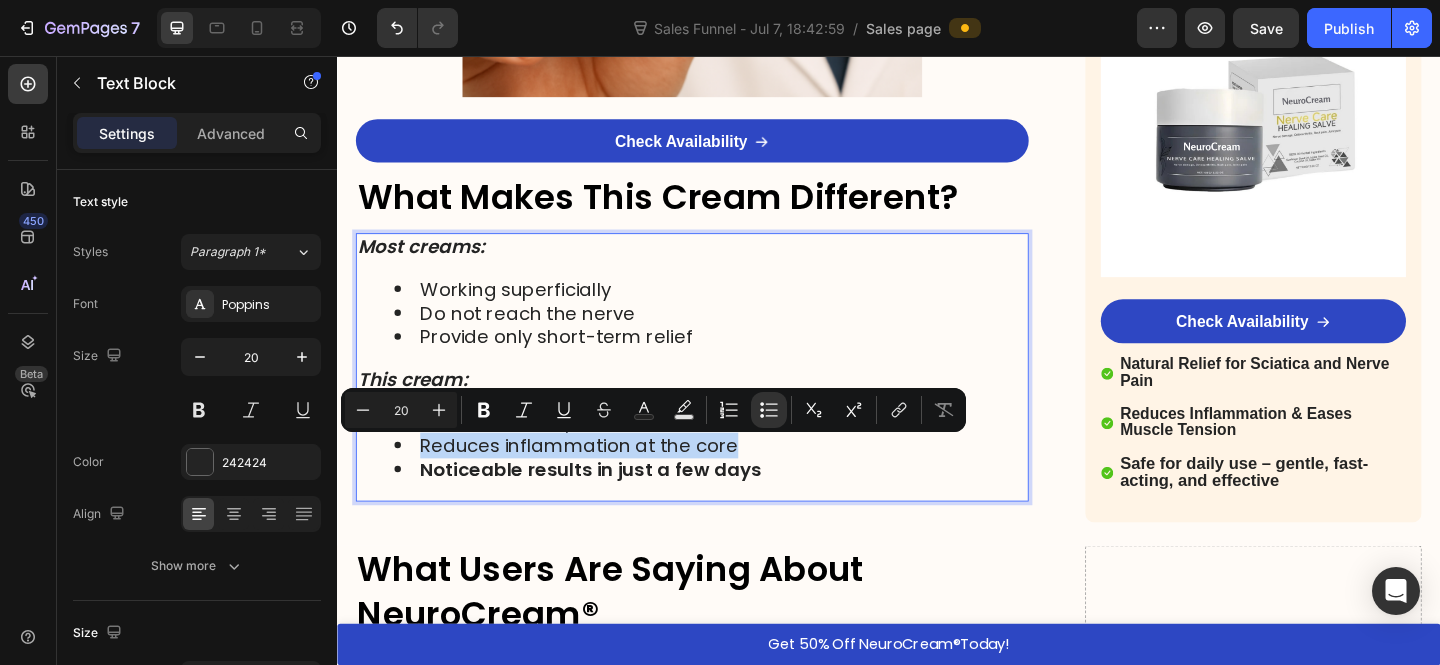 click on "Reduces inflammation at the core" at bounding box center [743, 480] 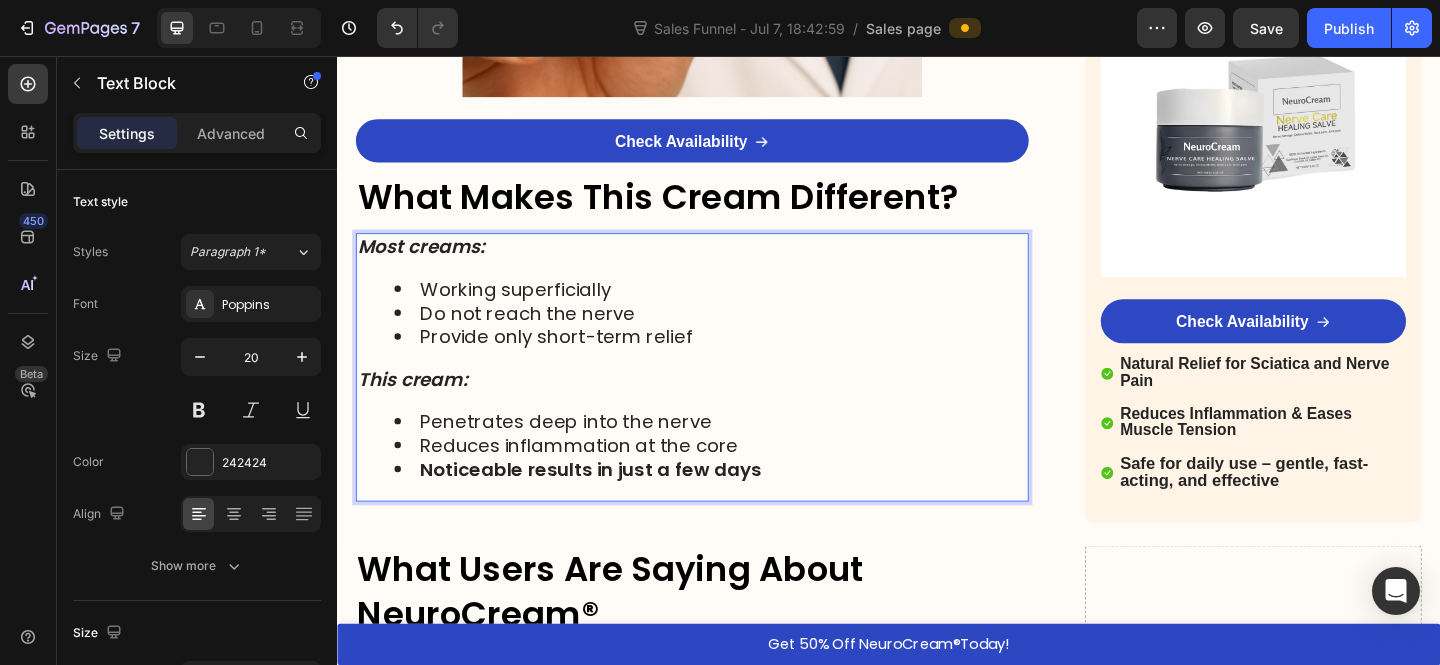 click on "Noticeable results in just a few days" at bounding box center [743, 506] 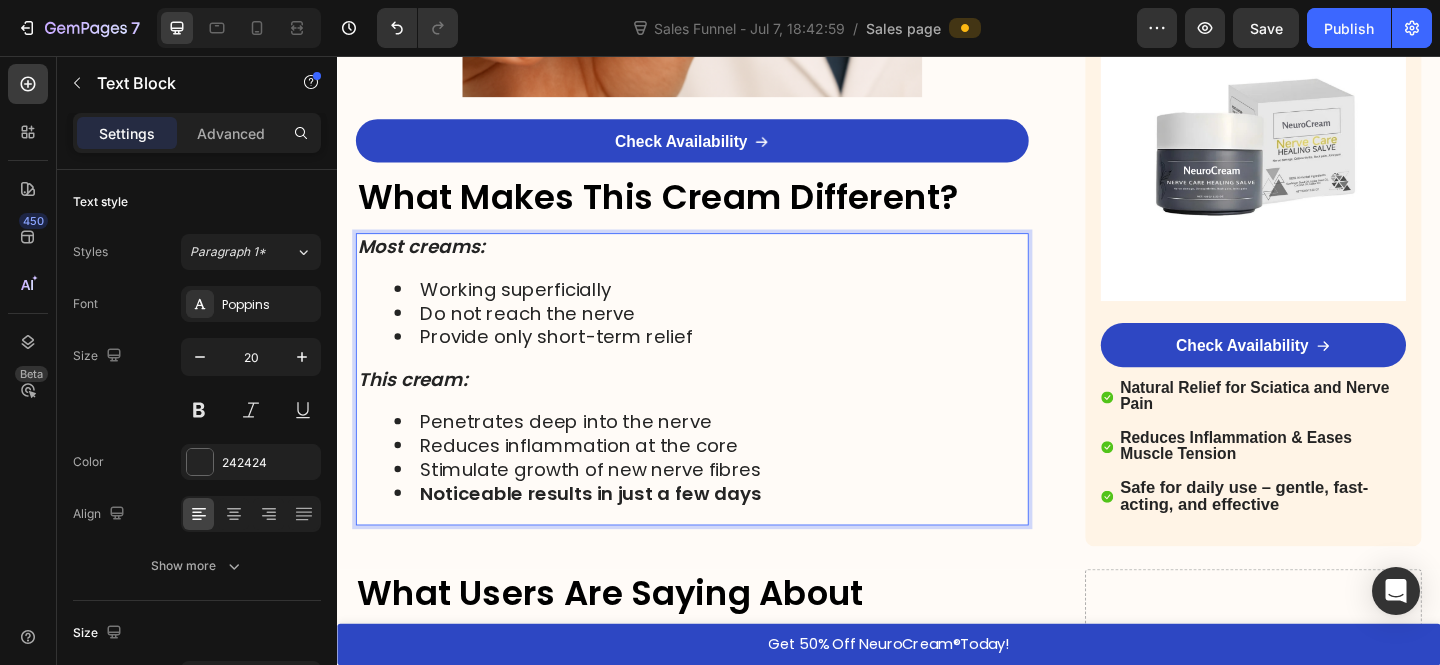 click on "Stimulate growth of new nerve fibres" at bounding box center [743, 506] 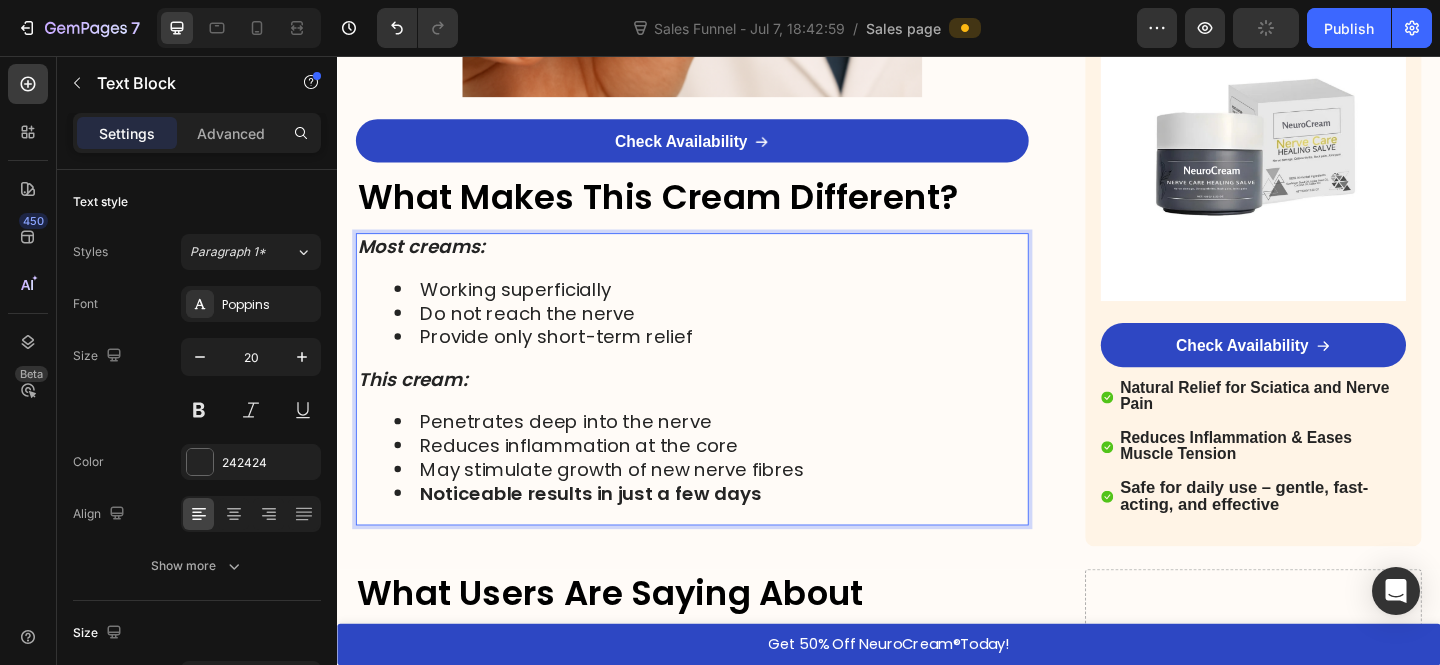 click on "May stimulate growth of new nerve fibres" at bounding box center (743, 506) 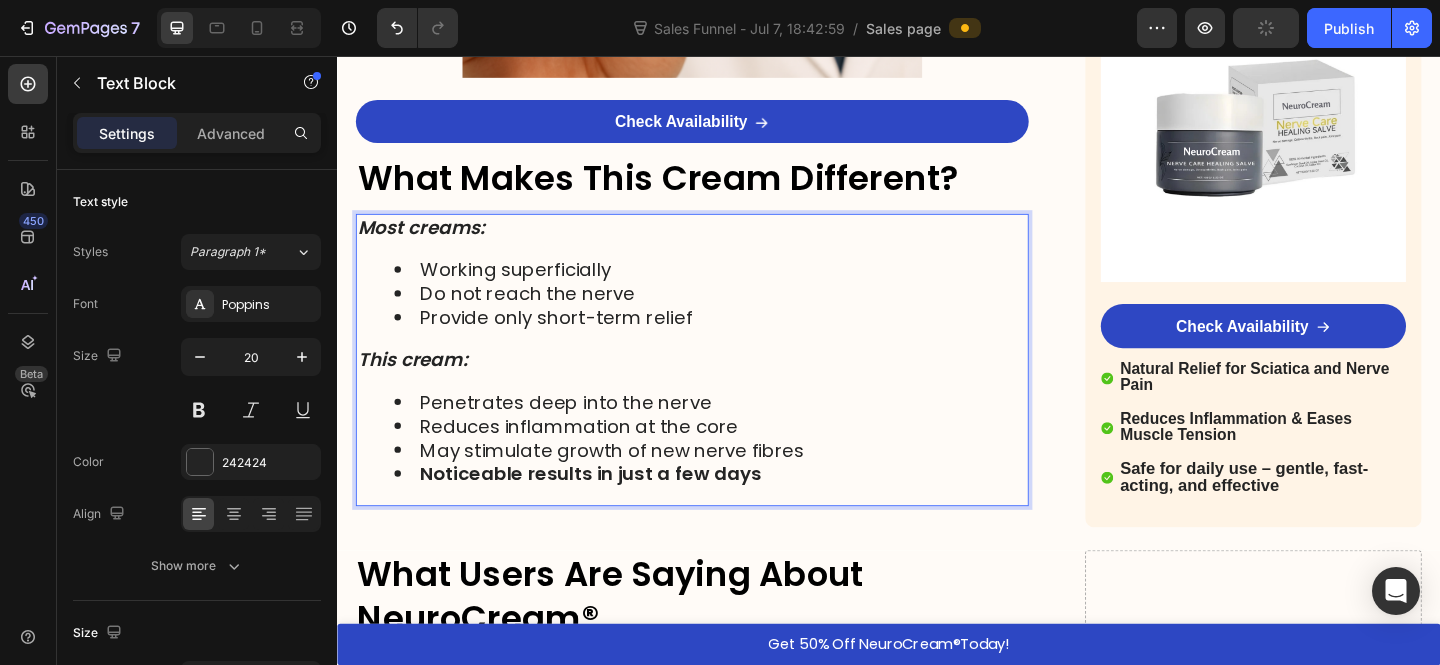 click on "May stimulate growth of new nerve fibres" at bounding box center (743, 485) 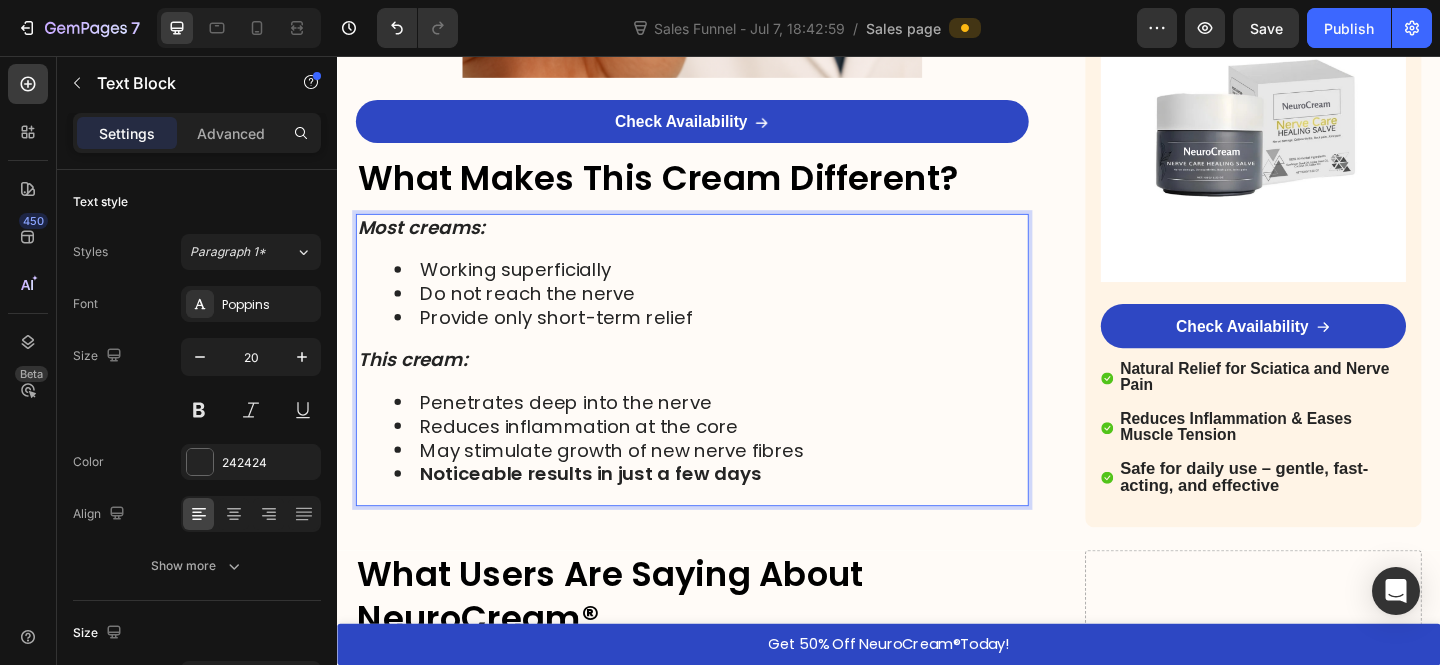 scroll, scrollTop: 5180, scrollLeft: 0, axis: vertical 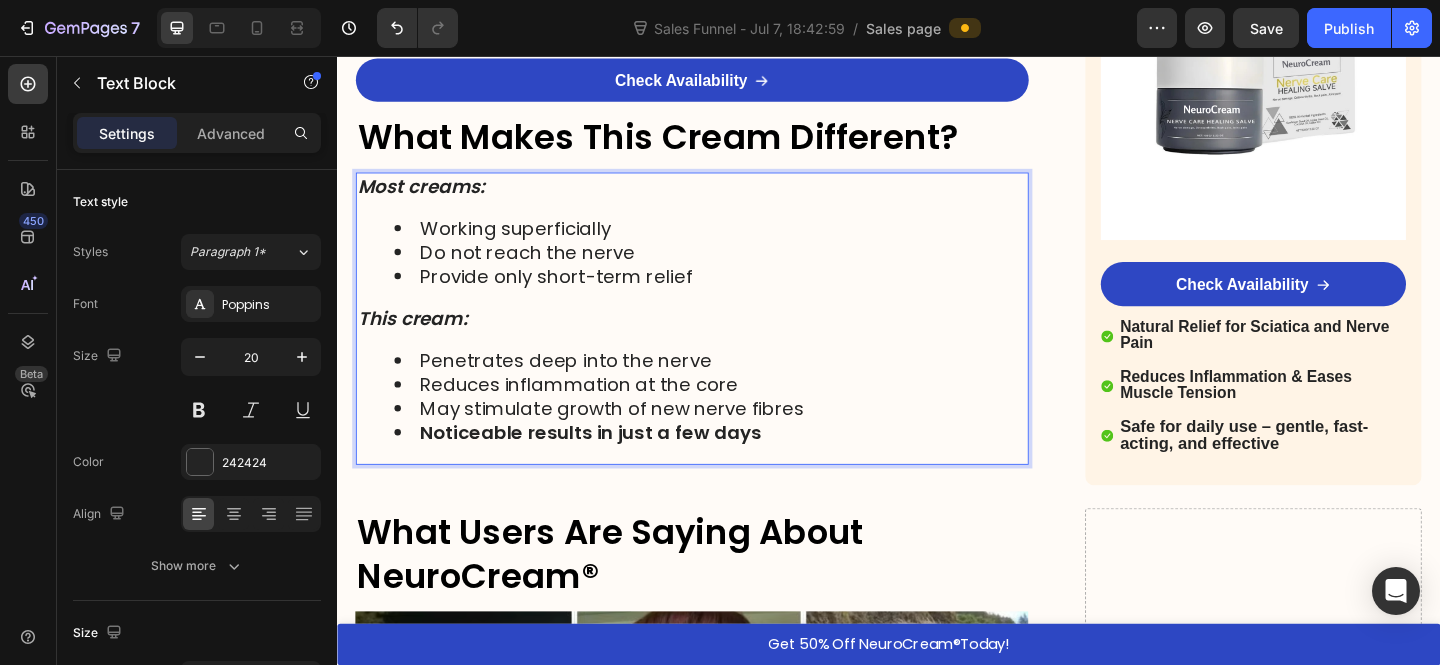 click on "Most creams: Working superficially Do not reach the nerve Provide only short-term relief This cream: Penetrates deep into the nerve Reduces inflammation at the core May stimulate growth of new nerve fibres Noticeable results in just a few days" at bounding box center [723, 342] 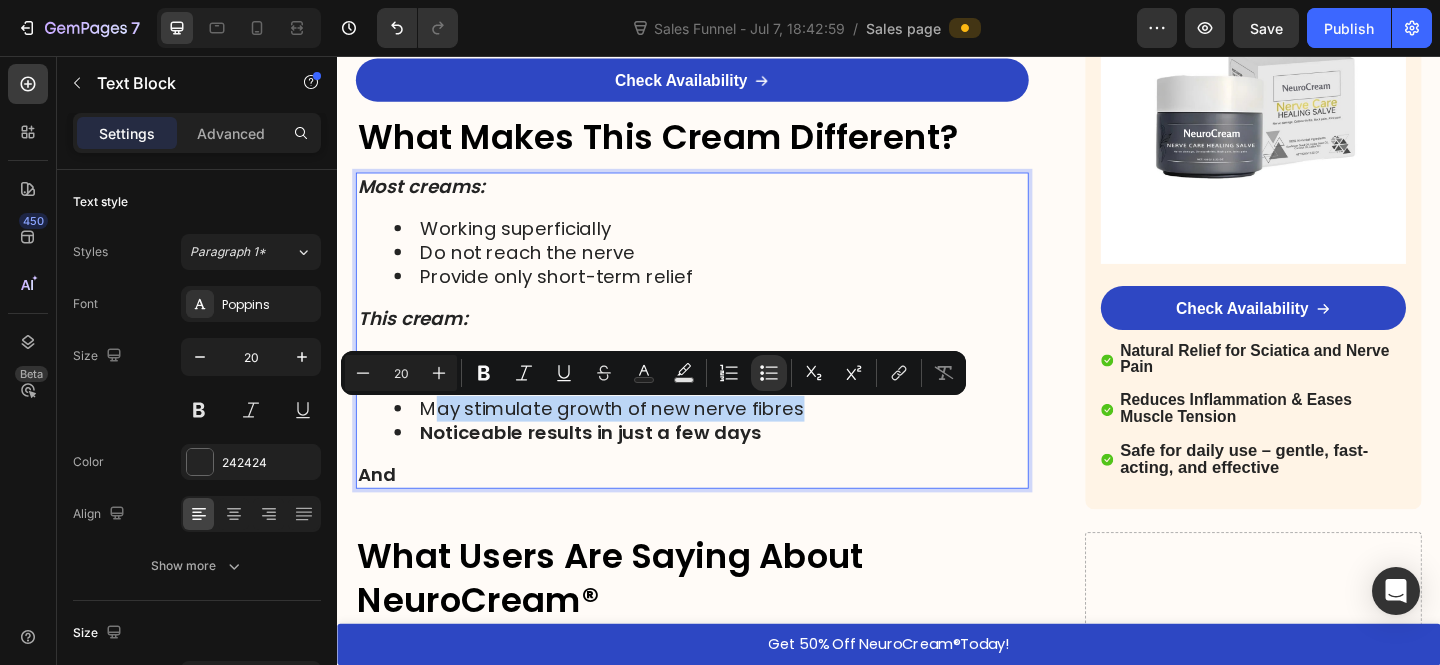 drag, startPoint x: 846, startPoint y: 440, endPoint x: 436, endPoint y: 447, distance: 410.05975 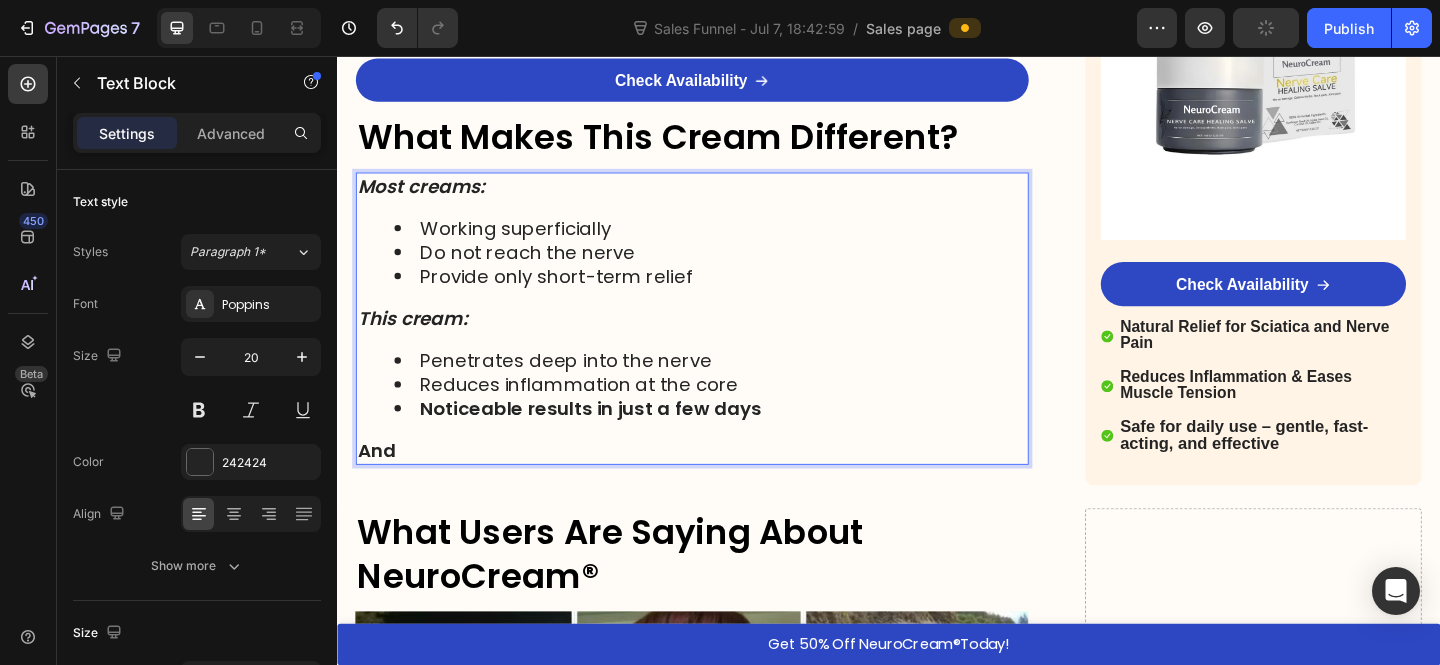 click on "And" at bounding box center (723, 486) 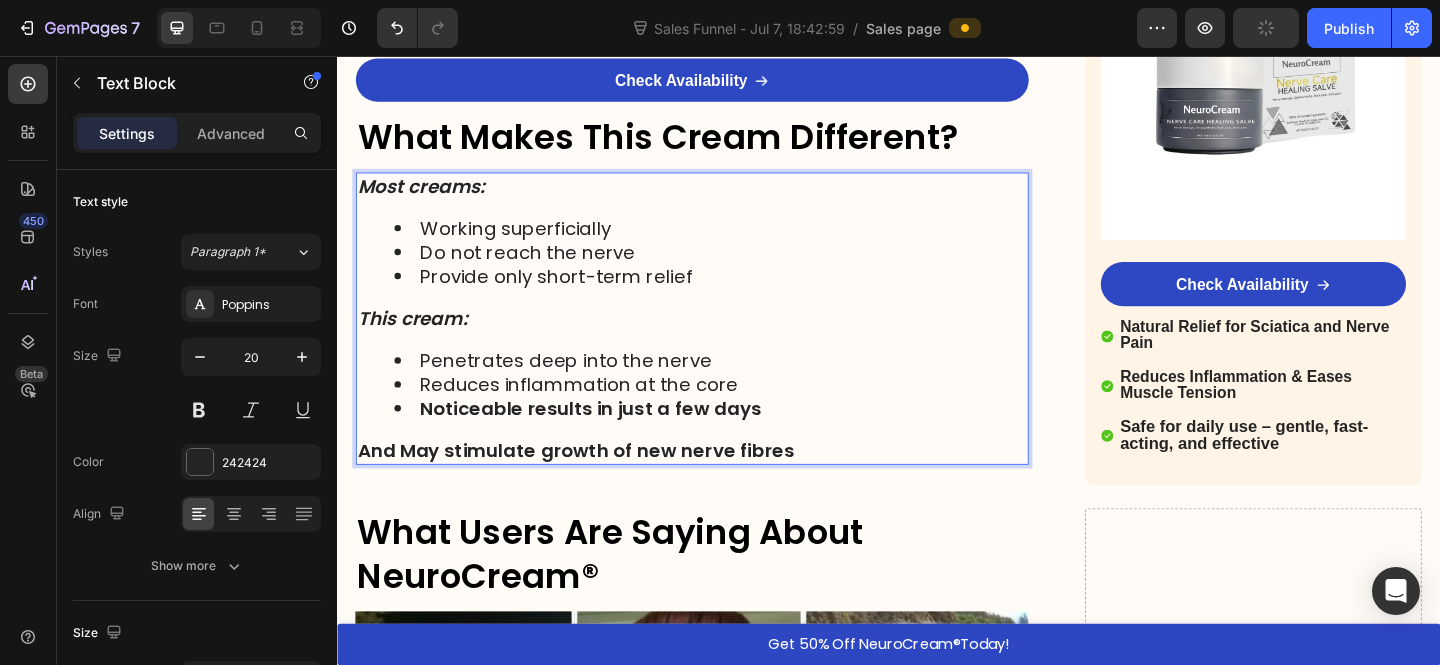 click on "And May stimulate growth of new nerve fibres" at bounding box center (723, 486) 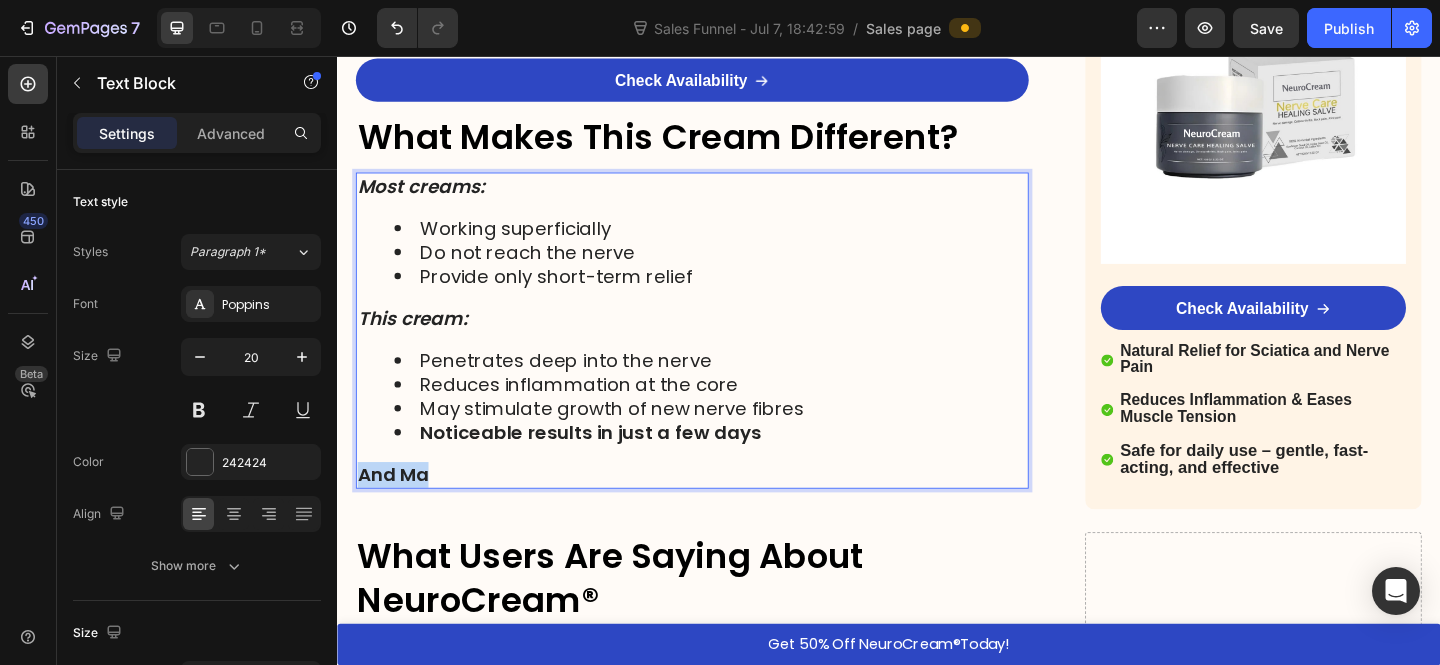 drag, startPoint x: 463, startPoint y: 511, endPoint x: 343, endPoint y: 511, distance: 120 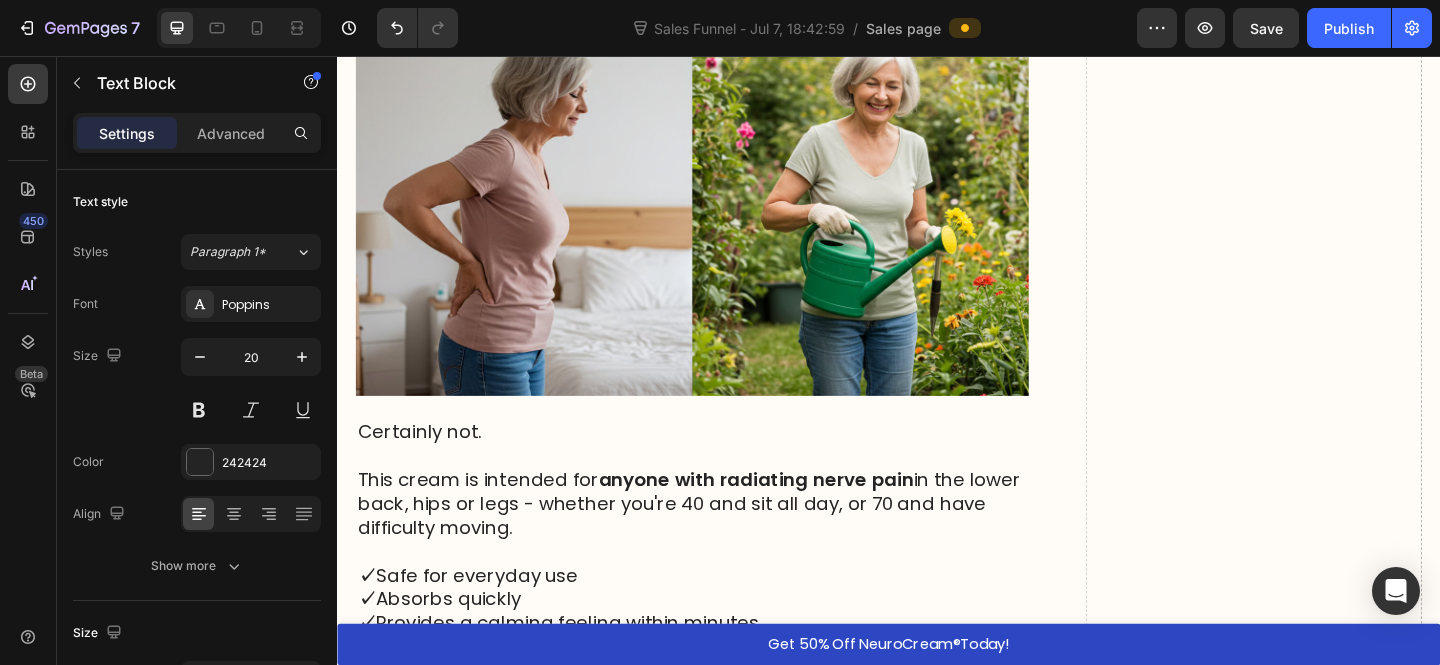 scroll, scrollTop: 8219, scrollLeft: 0, axis: vertical 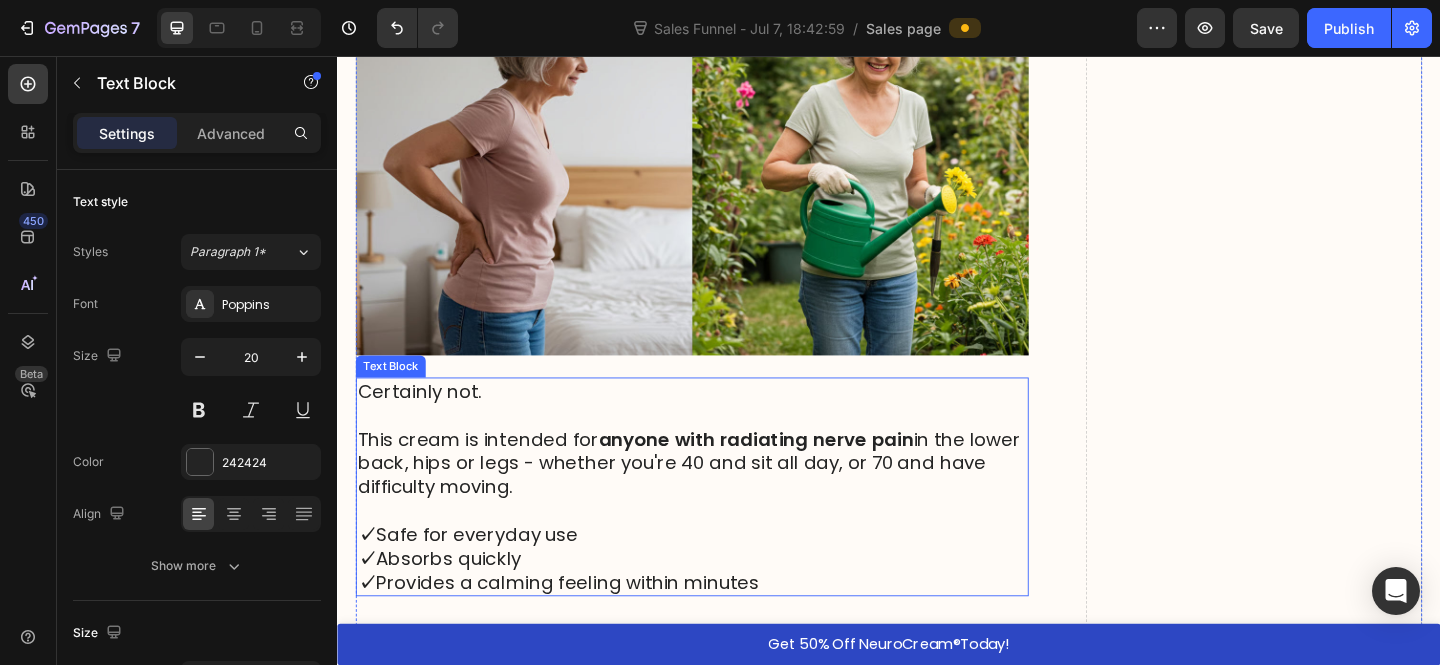 click on "This cream is intended for  anyone with radiating nerve pain  in the lower back, hips or legs - whether you're 40 and sit all day, or 70 and have difficulty moving." at bounding box center [723, 499] 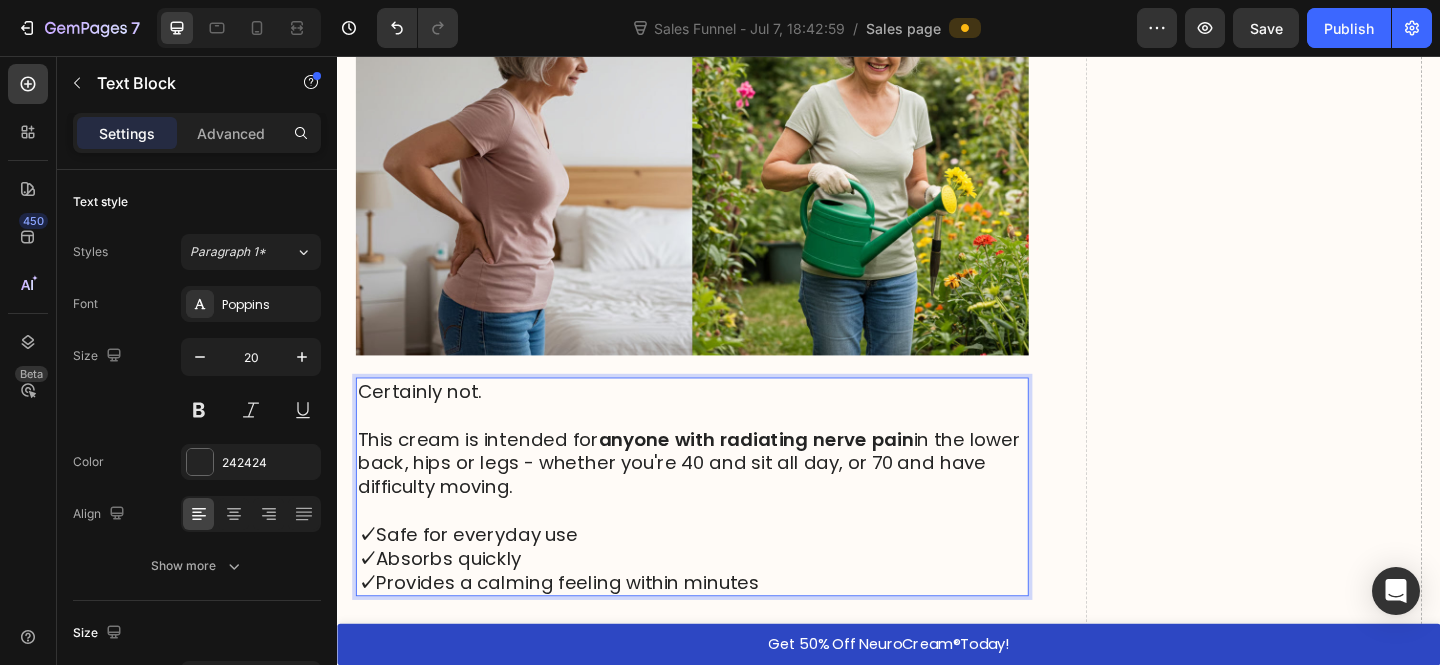 click on "anyone with radiating nerve pain" at bounding box center (792, 473) 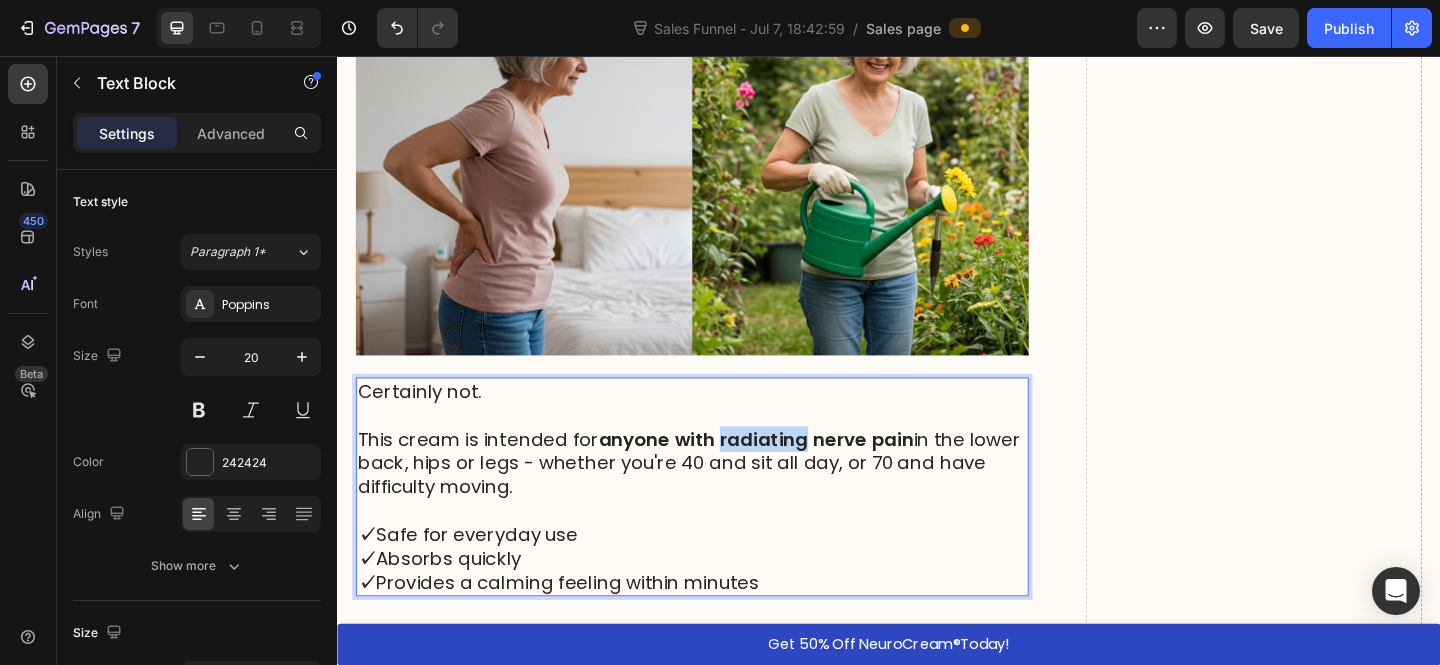 click on "anyone with radiating nerve pain" at bounding box center (792, 473) 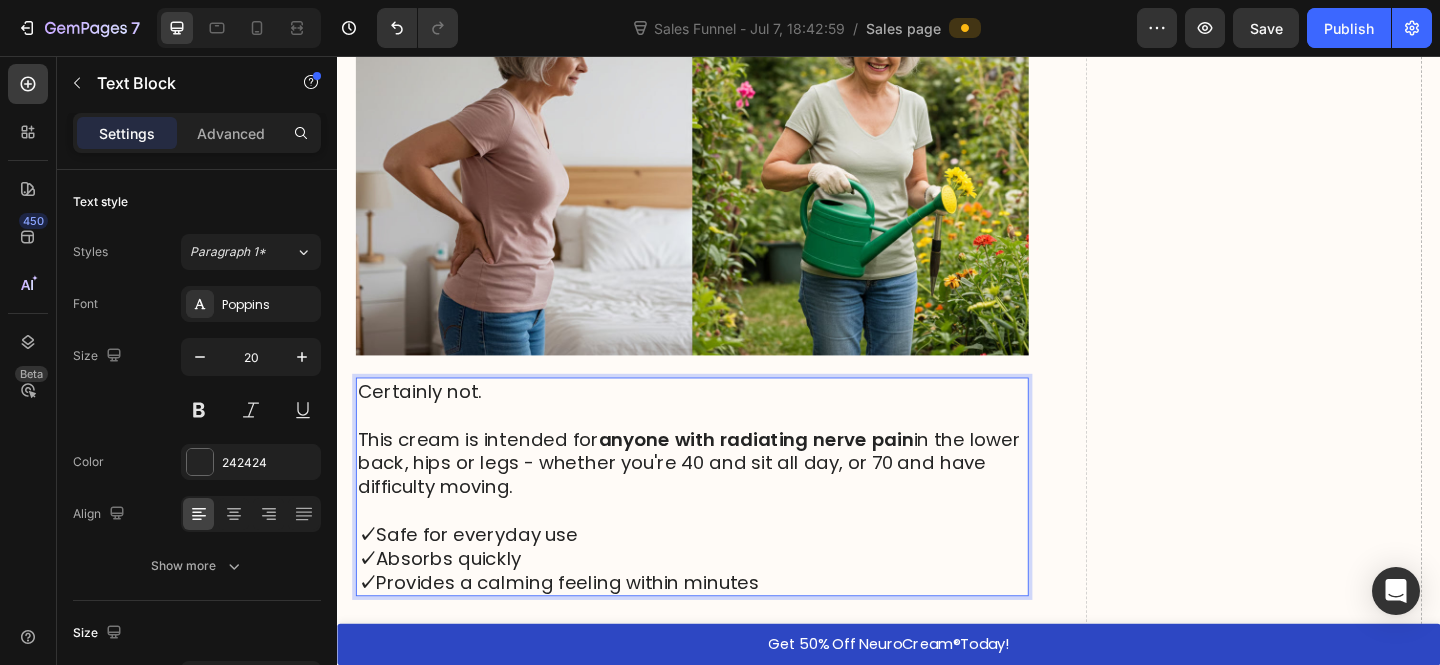 click on "This cream is intended for  anyone with radiating nerve pain  in the lower back, hips or legs - whether you're 40 and sit all day, or 70 and have difficulty moving." at bounding box center [723, 499] 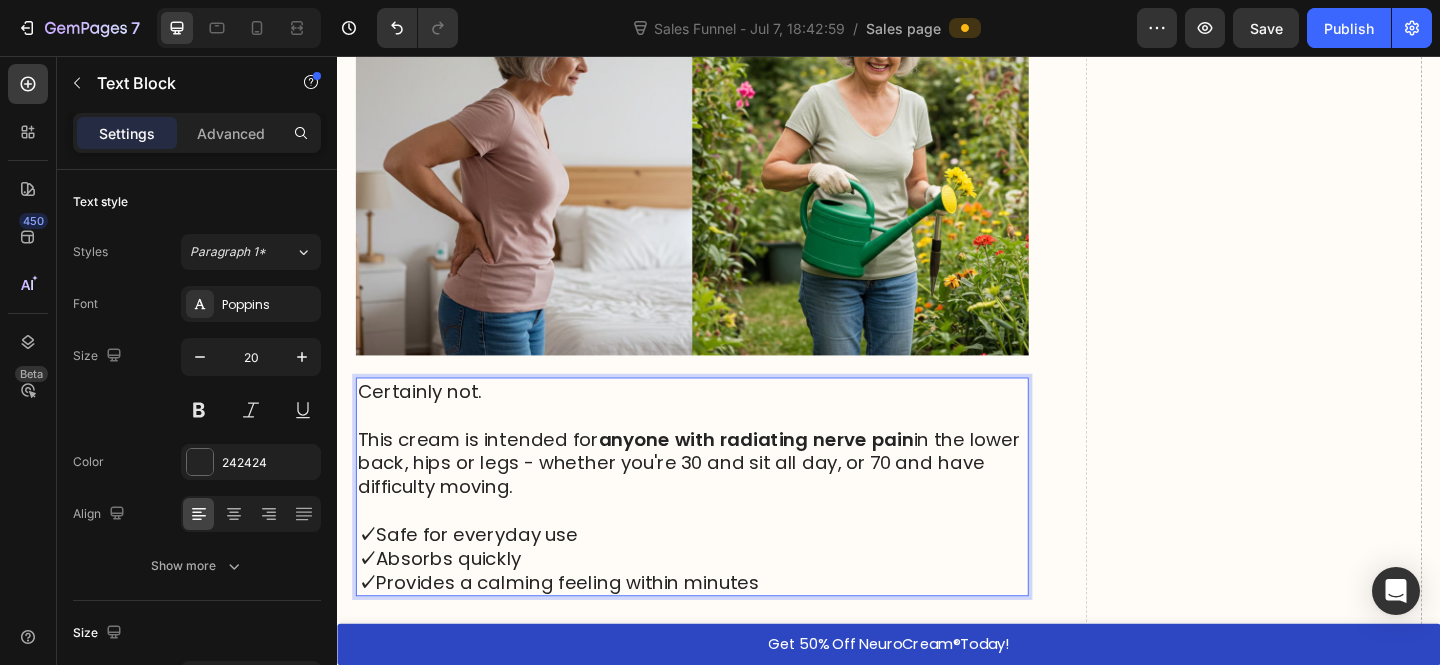 click on "This cream is intended for  anyone with radiating nerve pain  in the lower back, hips or legs - whether you're 30 and sit all day, or 70 and have difficulty moving." at bounding box center (723, 499) 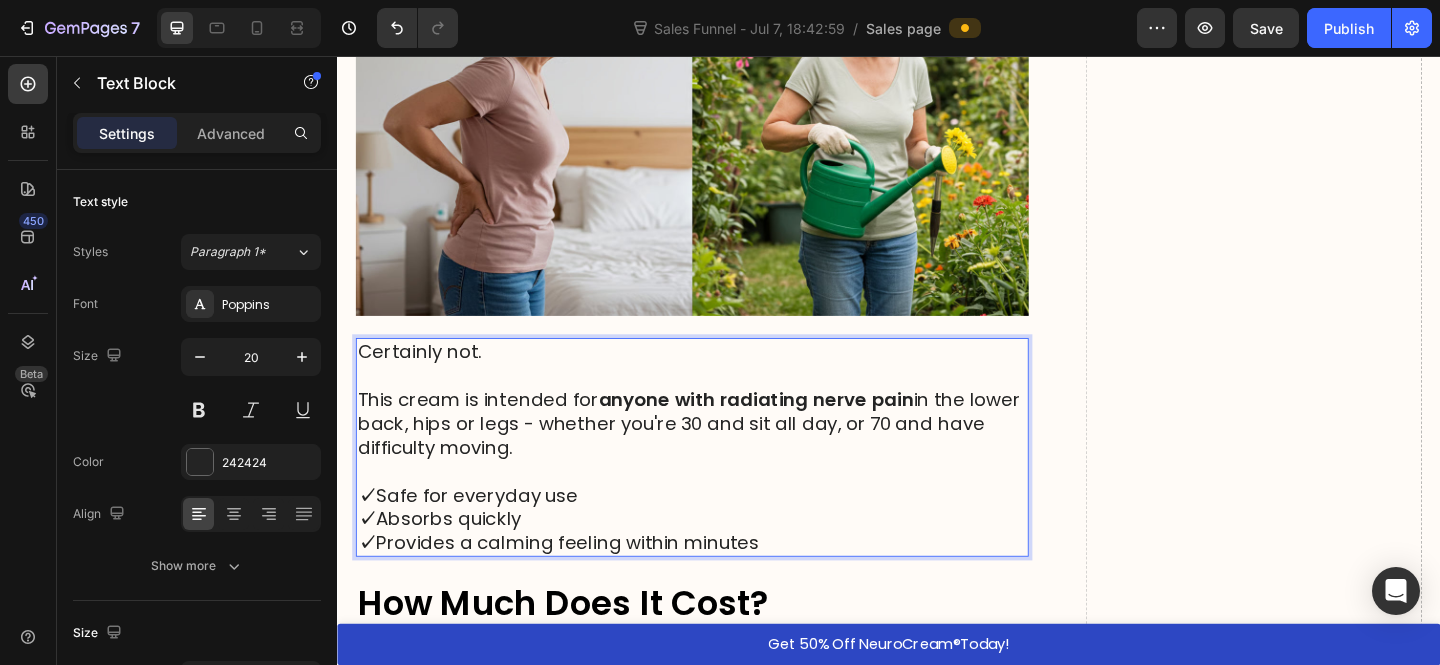 scroll, scrollTop: 8299, scrollLeft: 0, axis: vertical 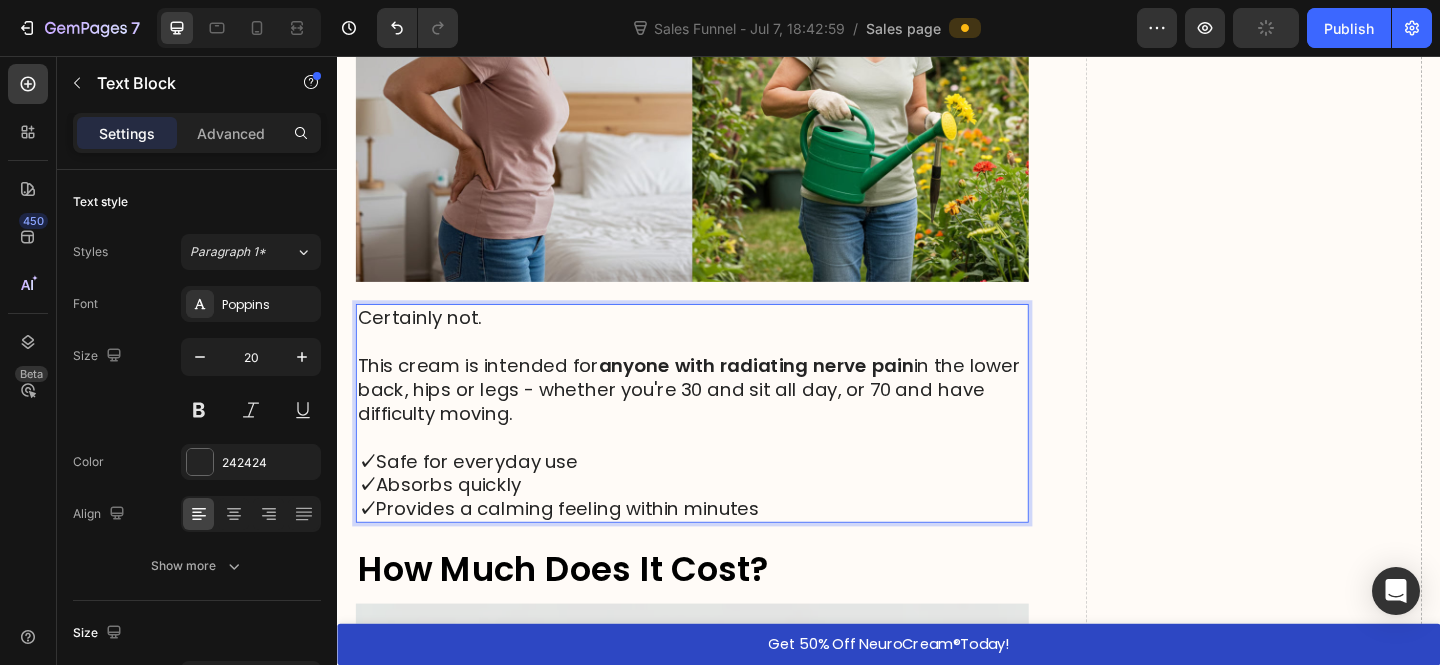 click at bounding box center [723, 471] 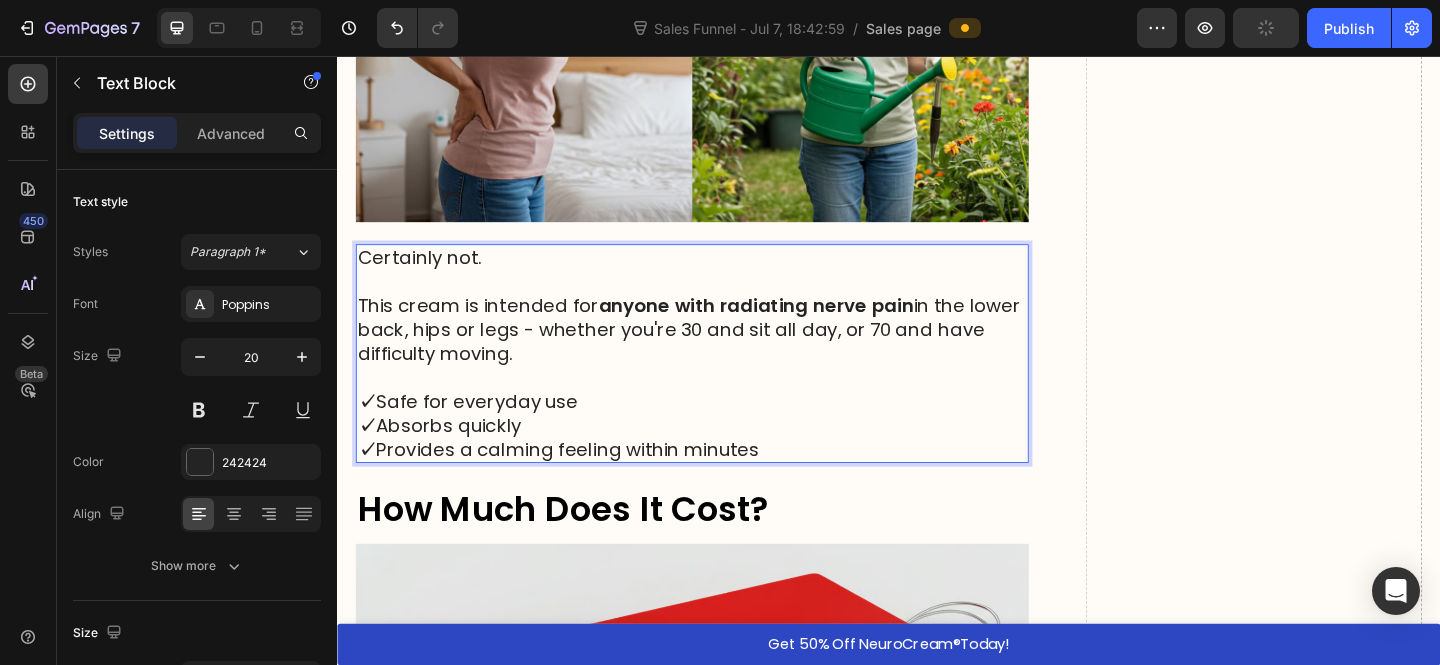 scroll, scrollTop: 8384, scrollLeft: 0, axis: vertical 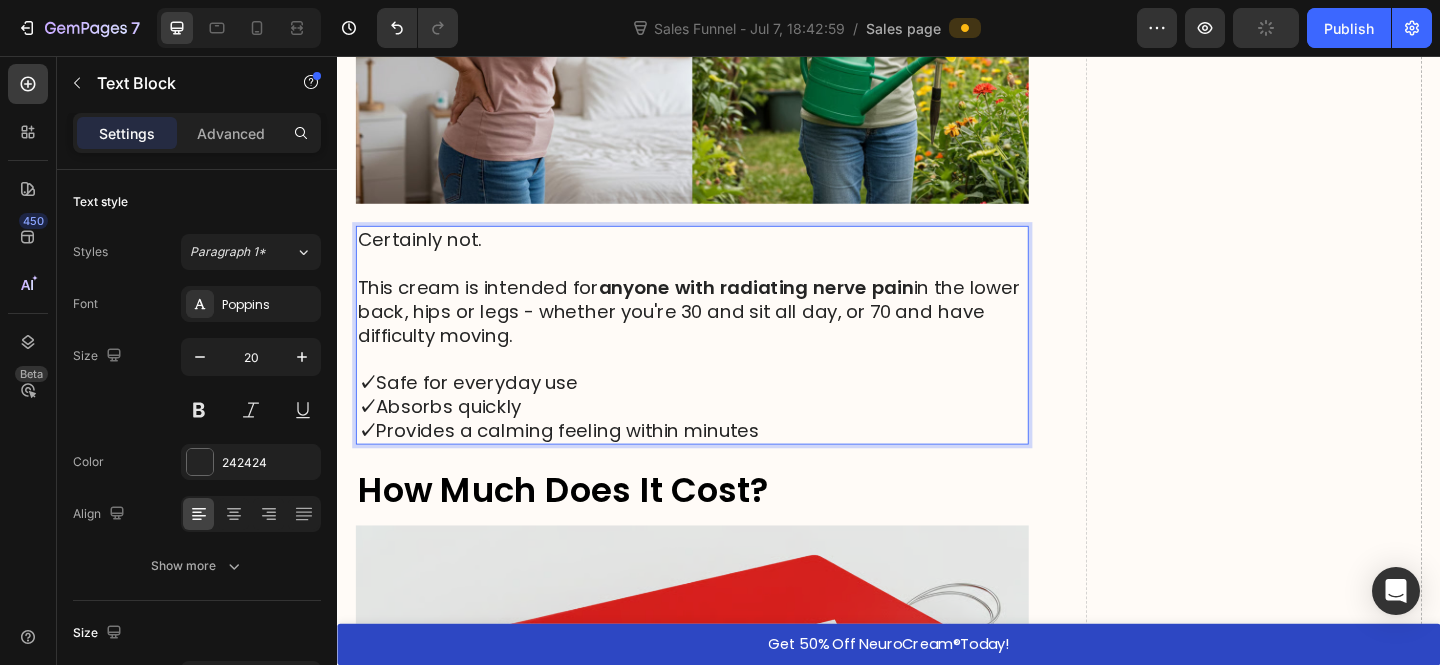 click on "✓  Provides a calming feeling within minutes" at bounding box center (723, 464) 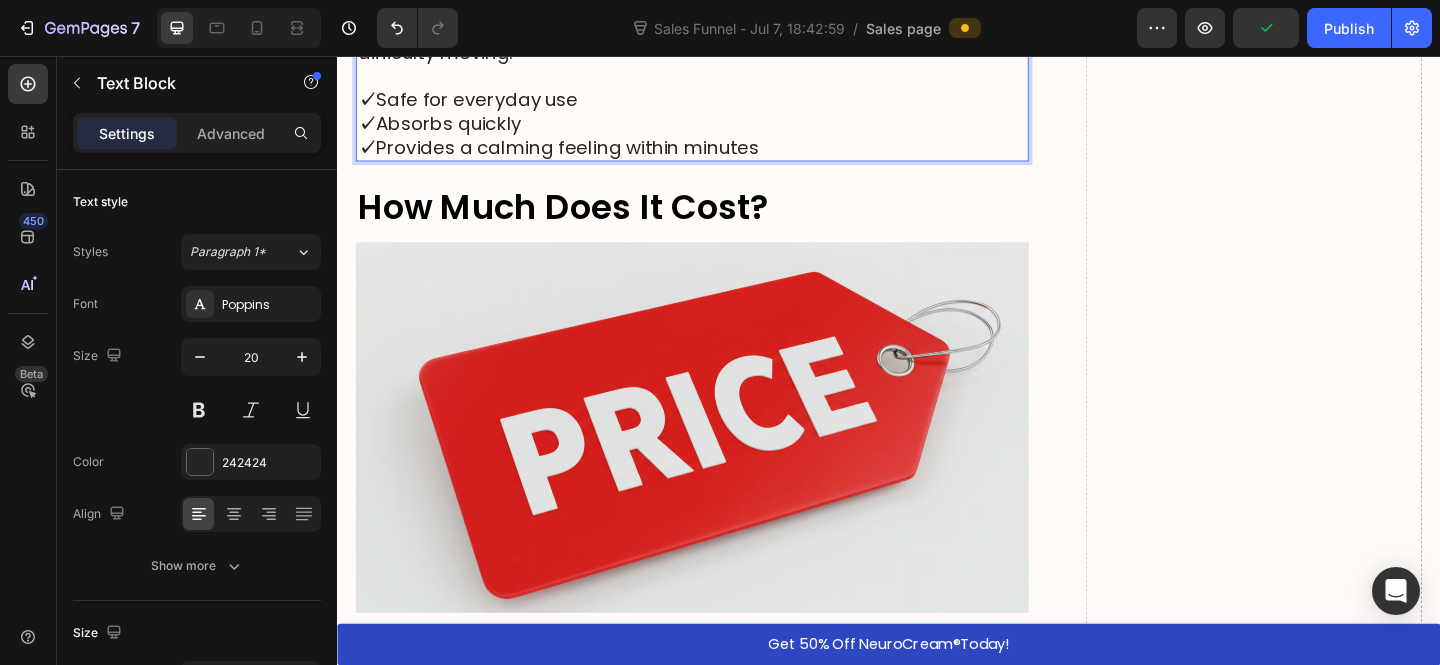 scroll, scrollTop: 8583, scrollLeft: 0, axis: vertical 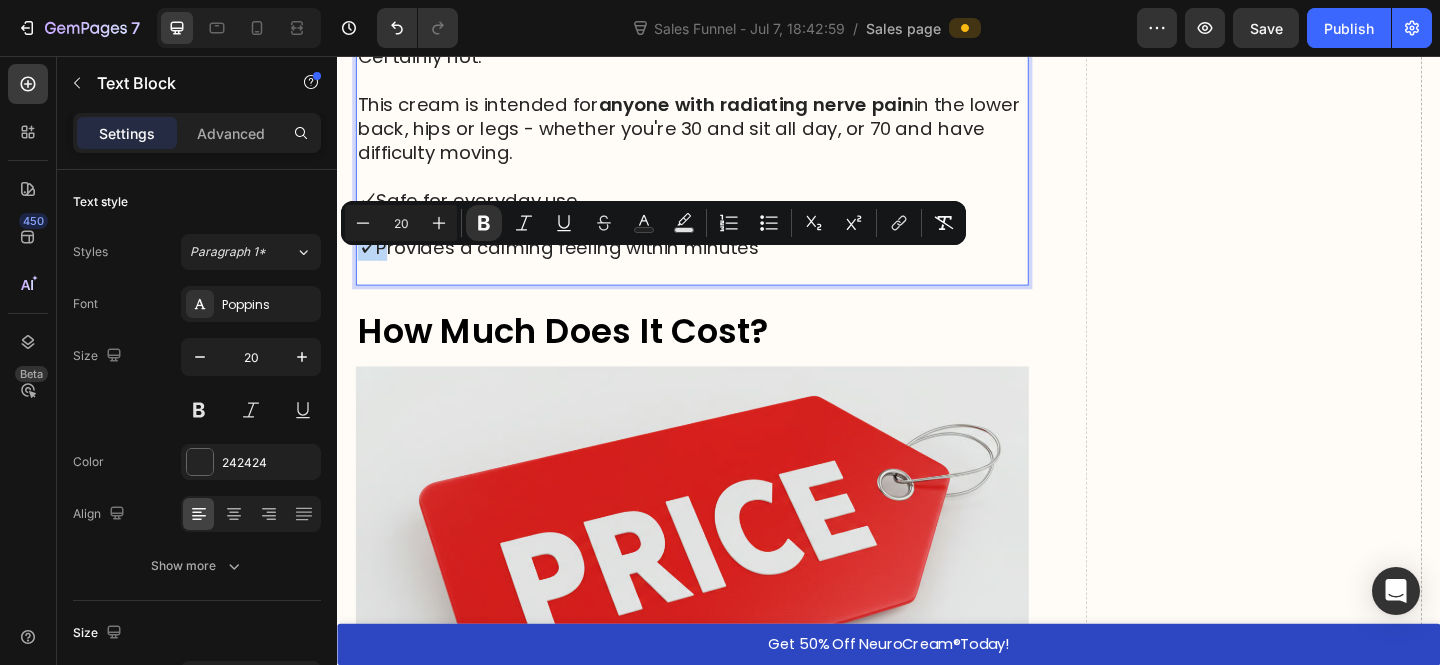 drag, startPoint x: 379, startPoint y: 289, endPoint x: 353, endPoint y: 288, distance: 26.019224 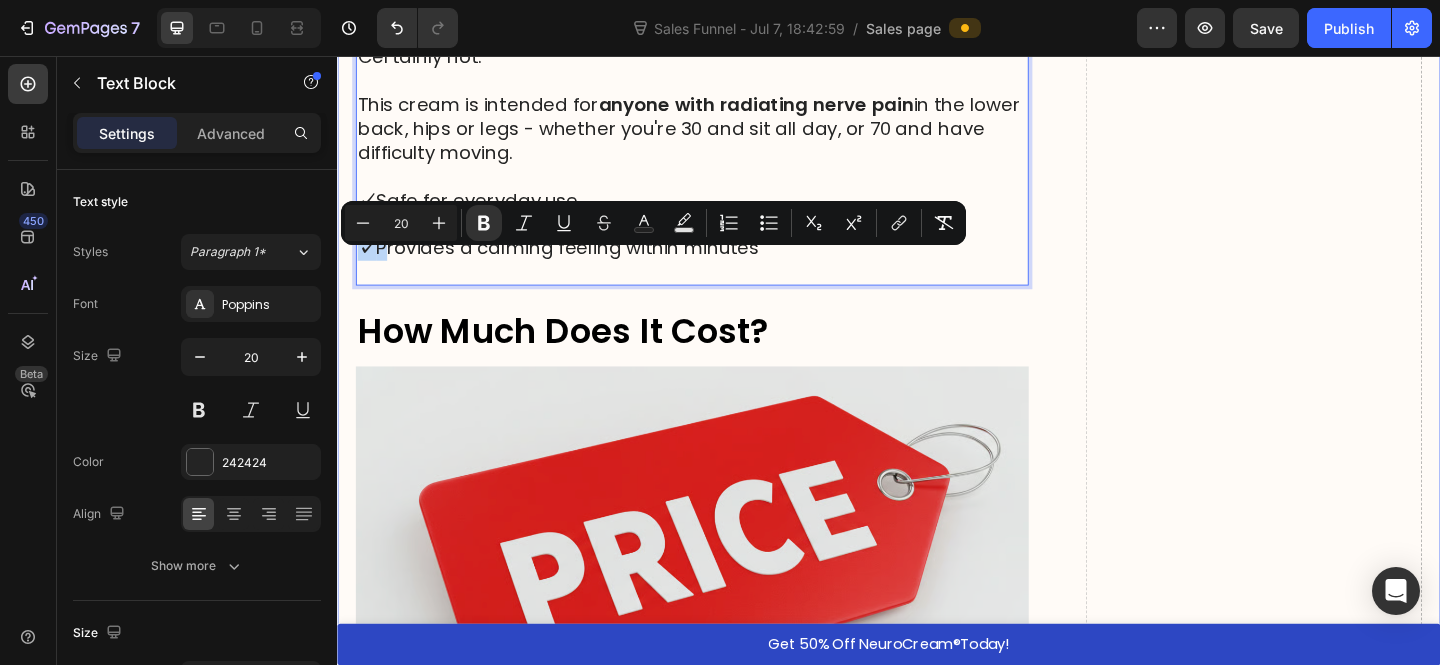 copy on "✓" 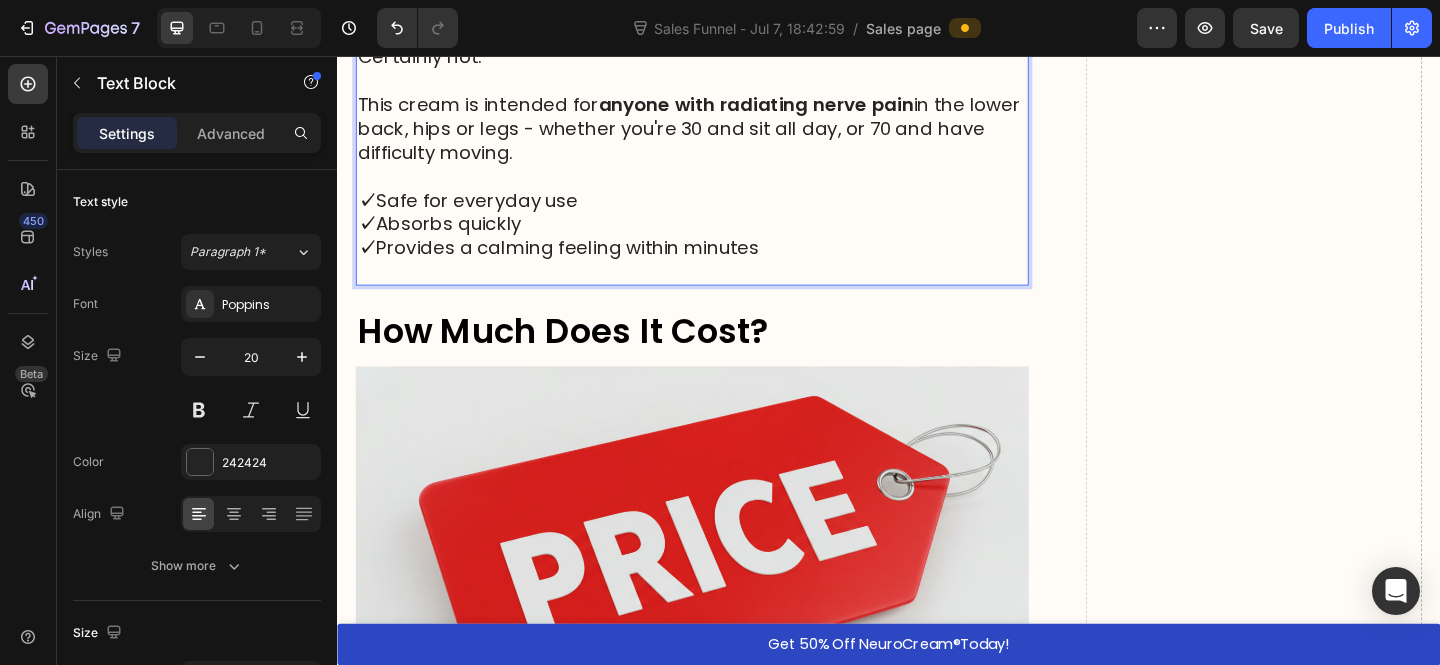click at bounding box center [723, 291] 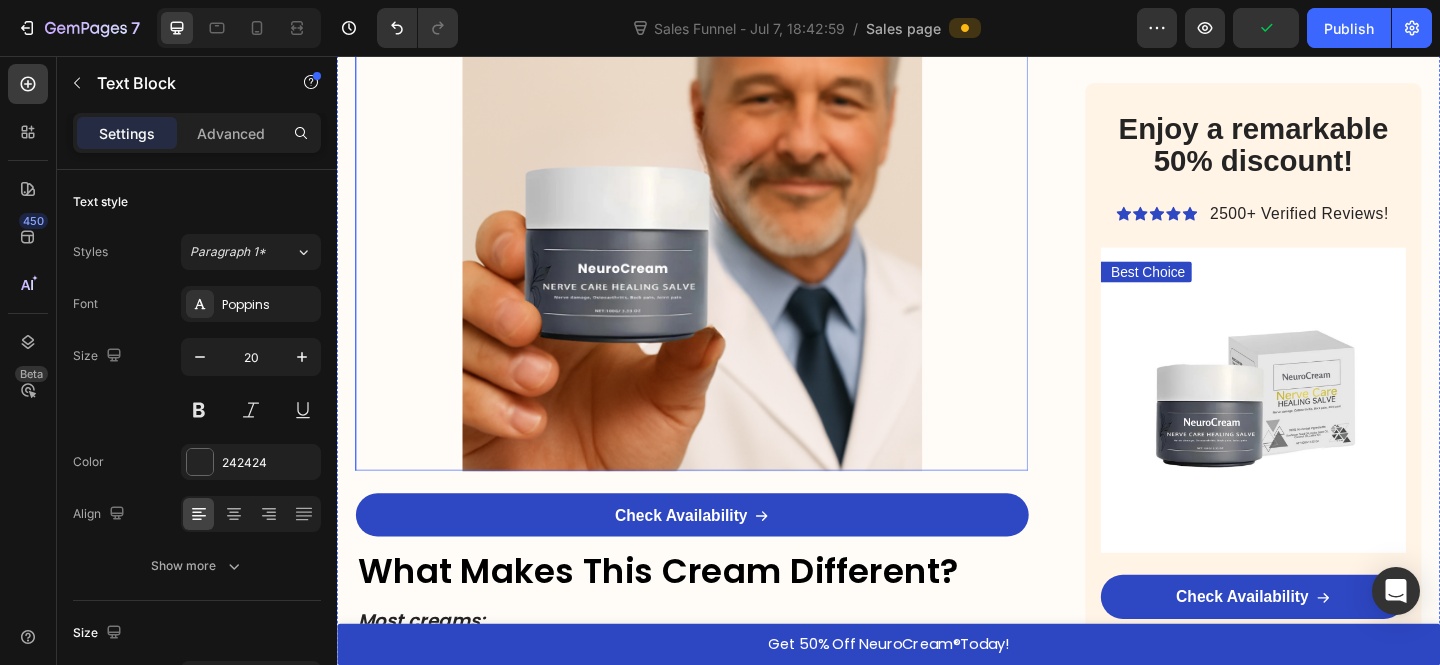 scroll, scrollTop: 5191, scrollLeft: 0, axis: vertical 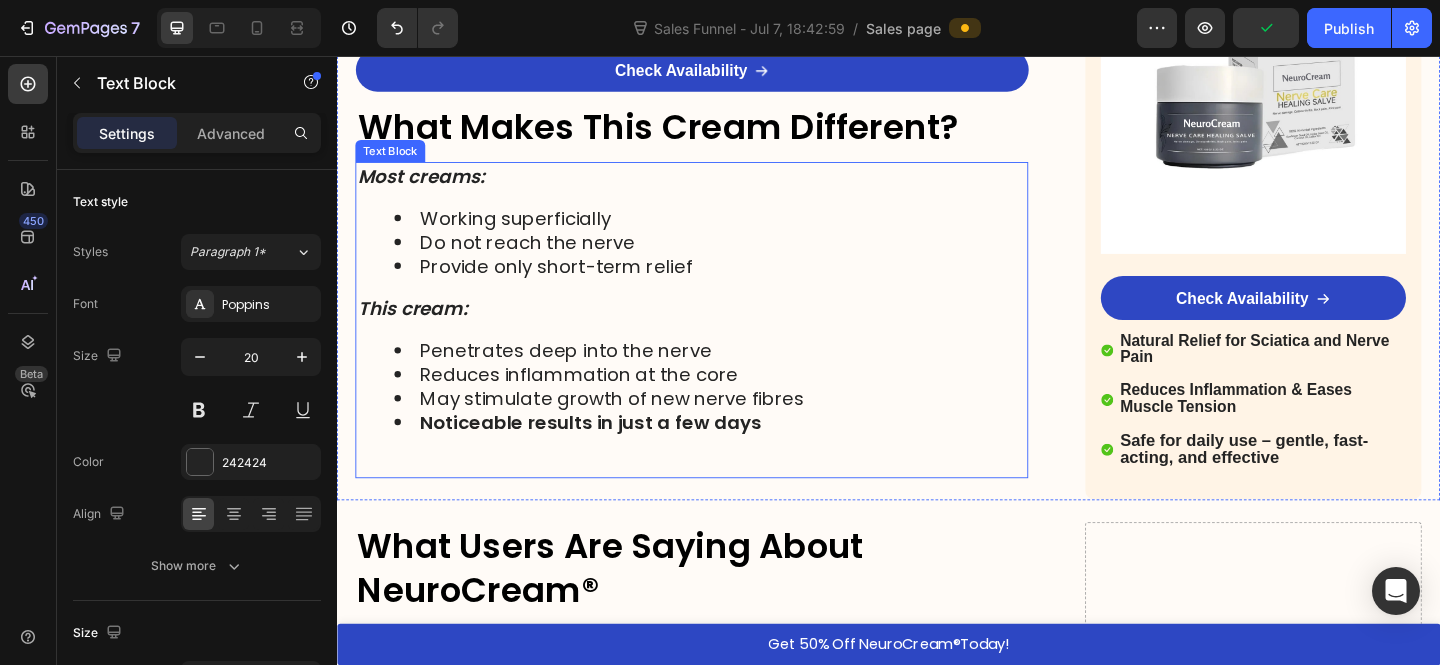 click on "Most creams: Working superficially Do not reach the nerve Provide only short-term relief This cream: Penetrates deep into the nerve Reduces inflammation at the core May stimulate growth of new nerve fibres Noticeable results in just a few days" at bounding box center (723, 344) 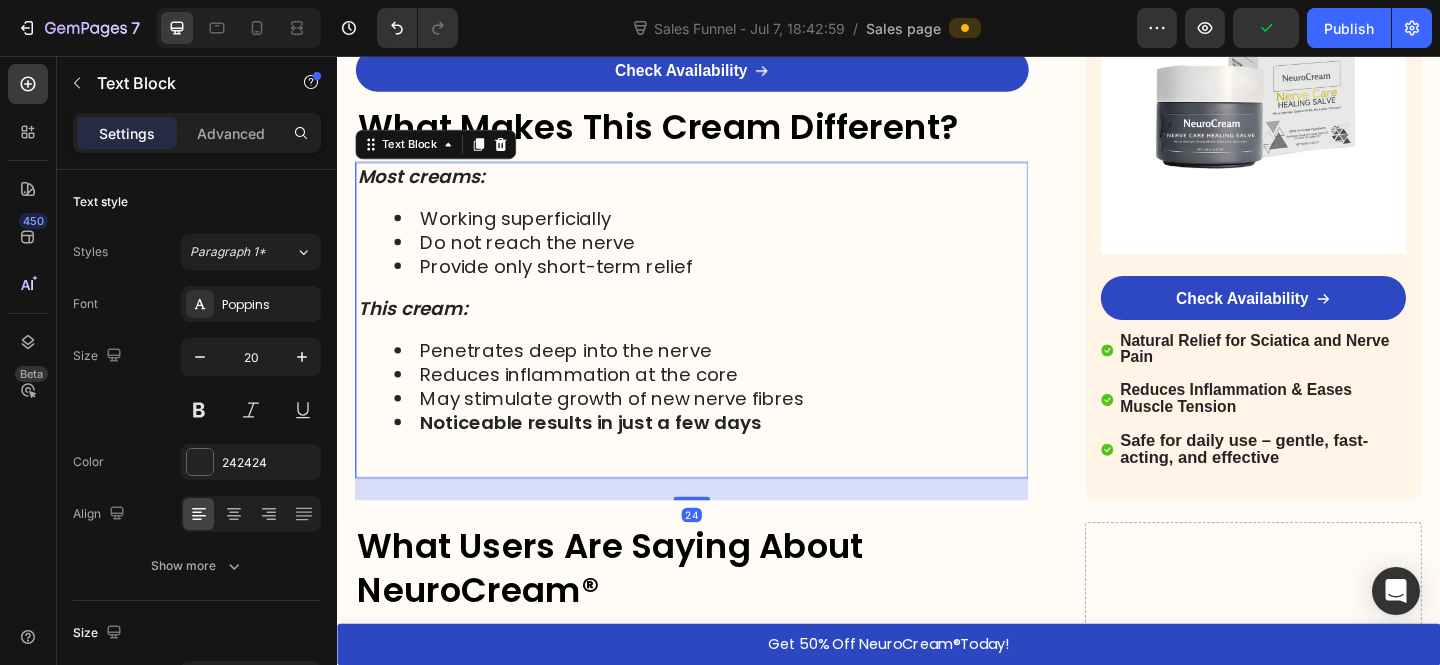 click on "Do not reach the nerve" at bounding box center [743, 259] 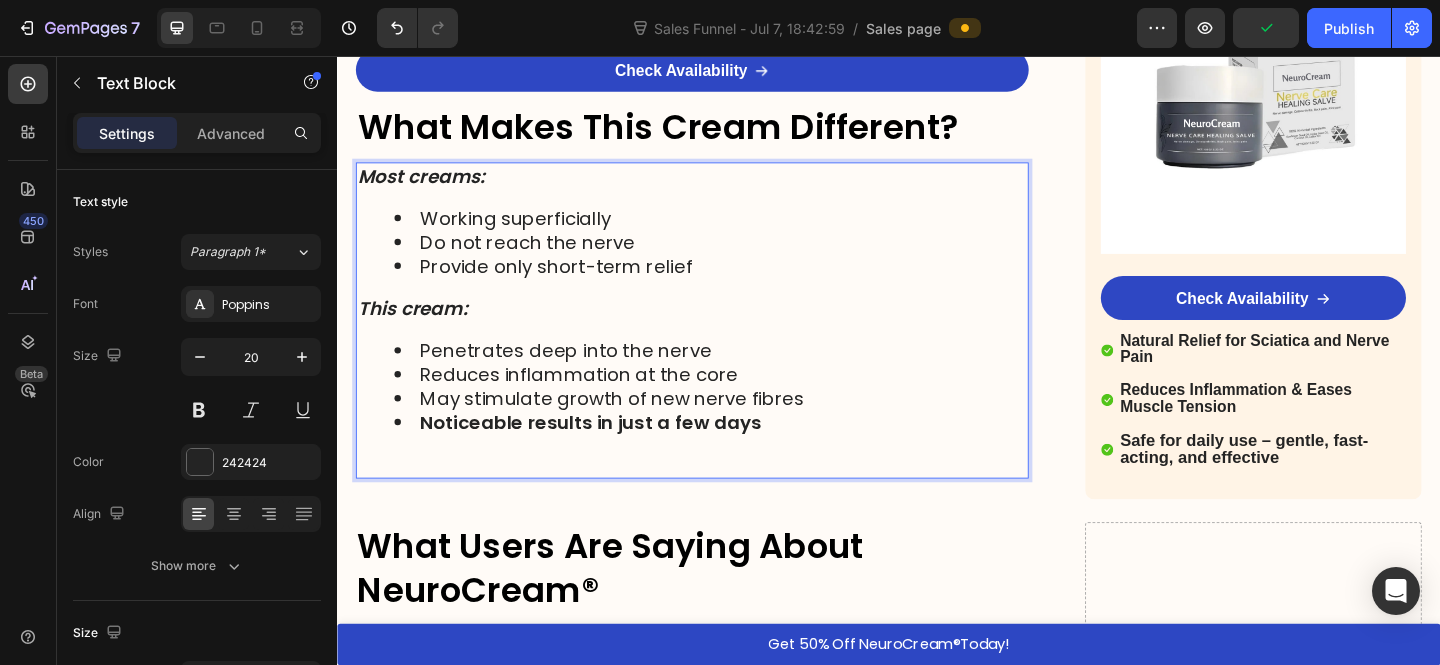 click on "Provide only short-term relief" at bounding box center [743, 285] 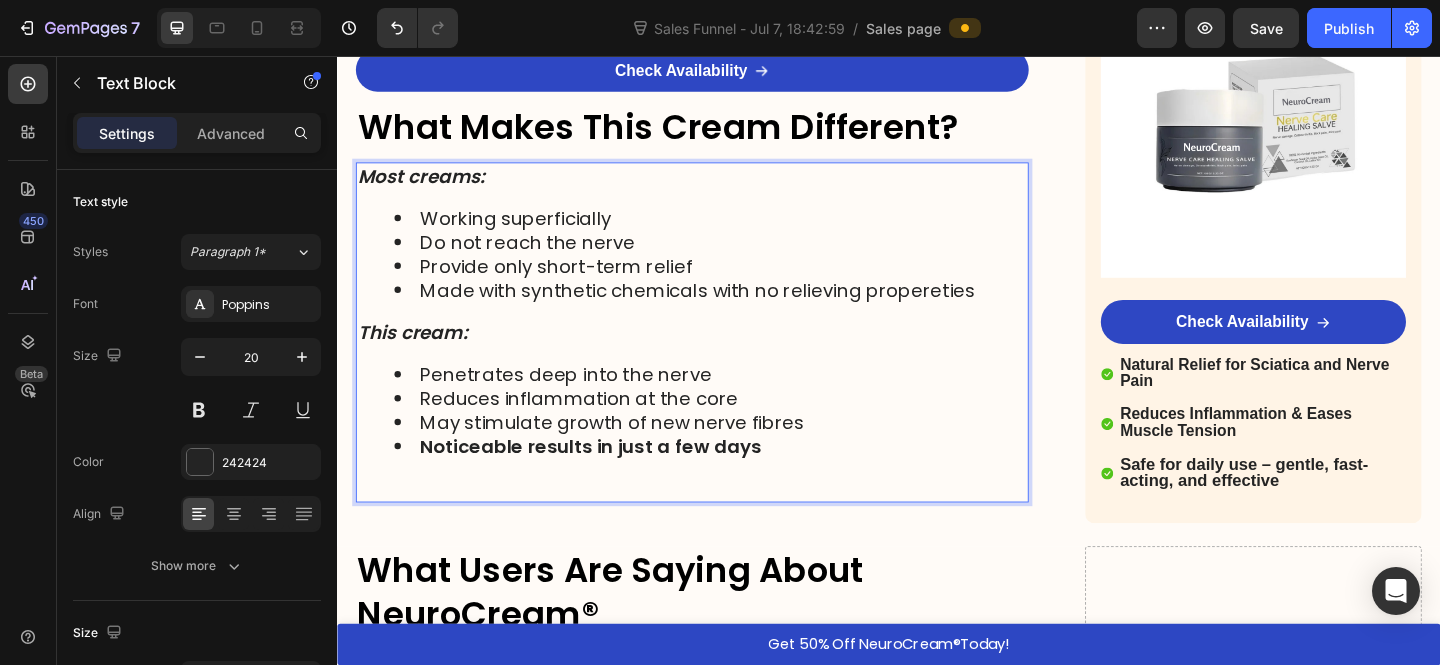 click on "Made with synthetic chemicals with no relieving propereties" at bounding box center (743, 311) 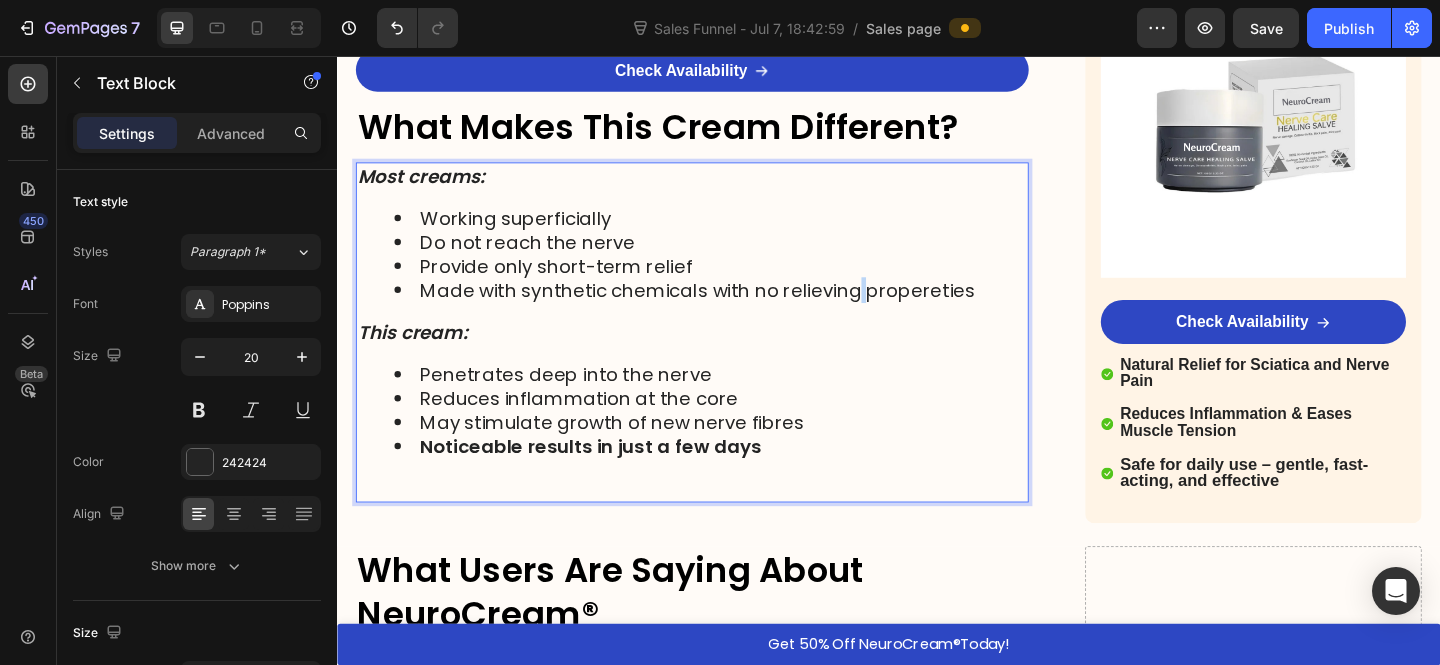 click on "Made with synthetic chemicals with no relieving propereties" at bounding box center [743, 311] 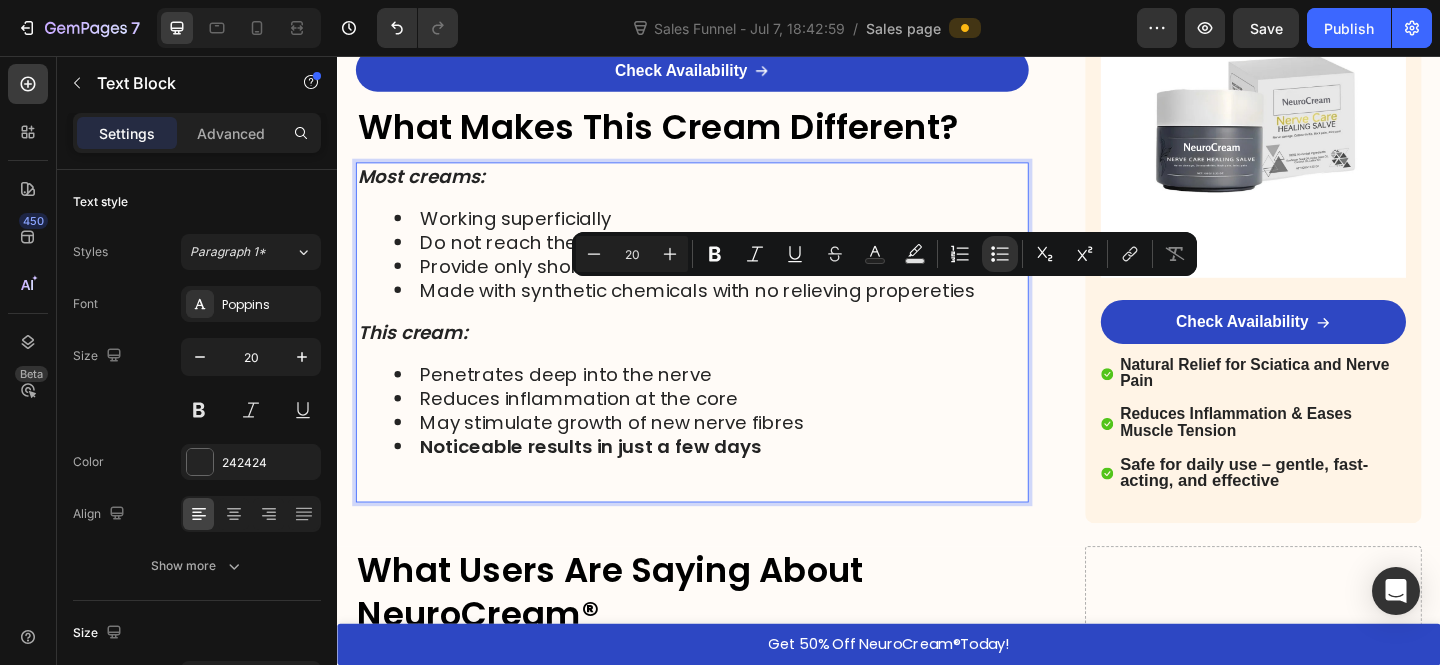 click on "Made with synthetic chemicals with no relieving propereties" at bounding box center [743, 311] 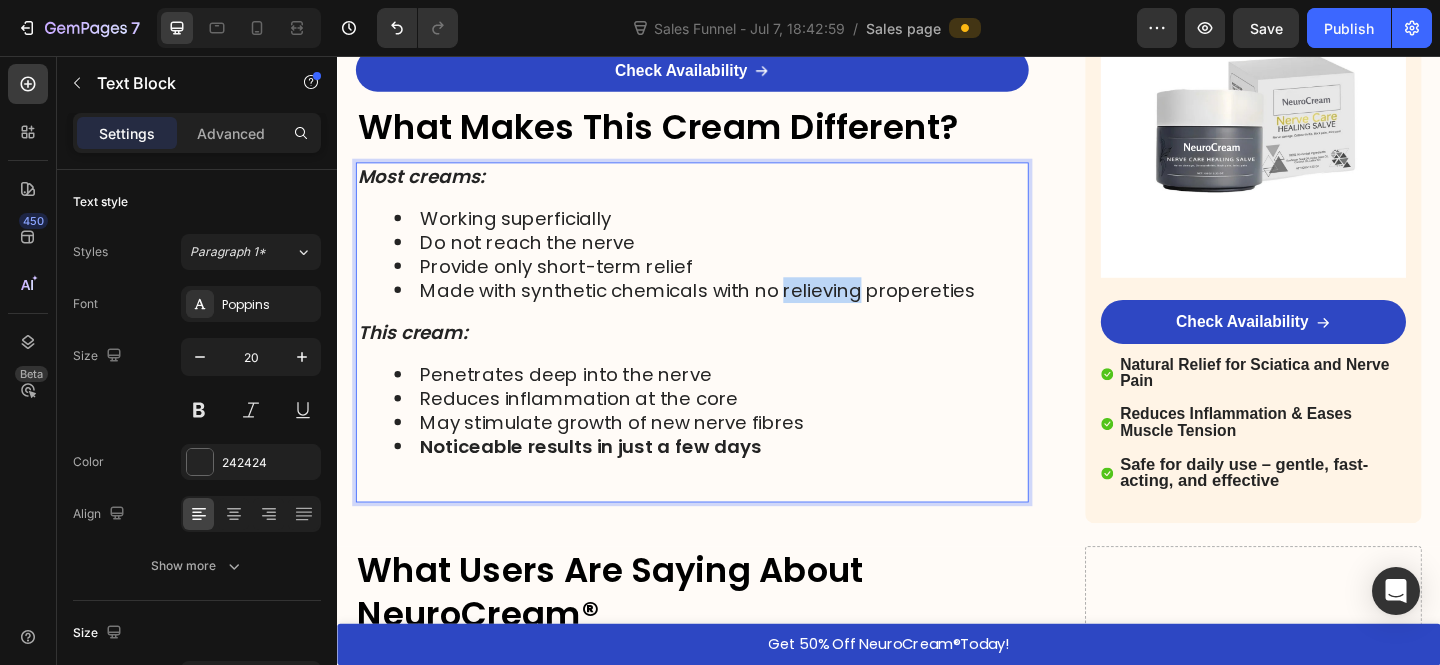 click on "Made with synthetic chemicals with no relieving propereties" at bounding box center (743, 311) 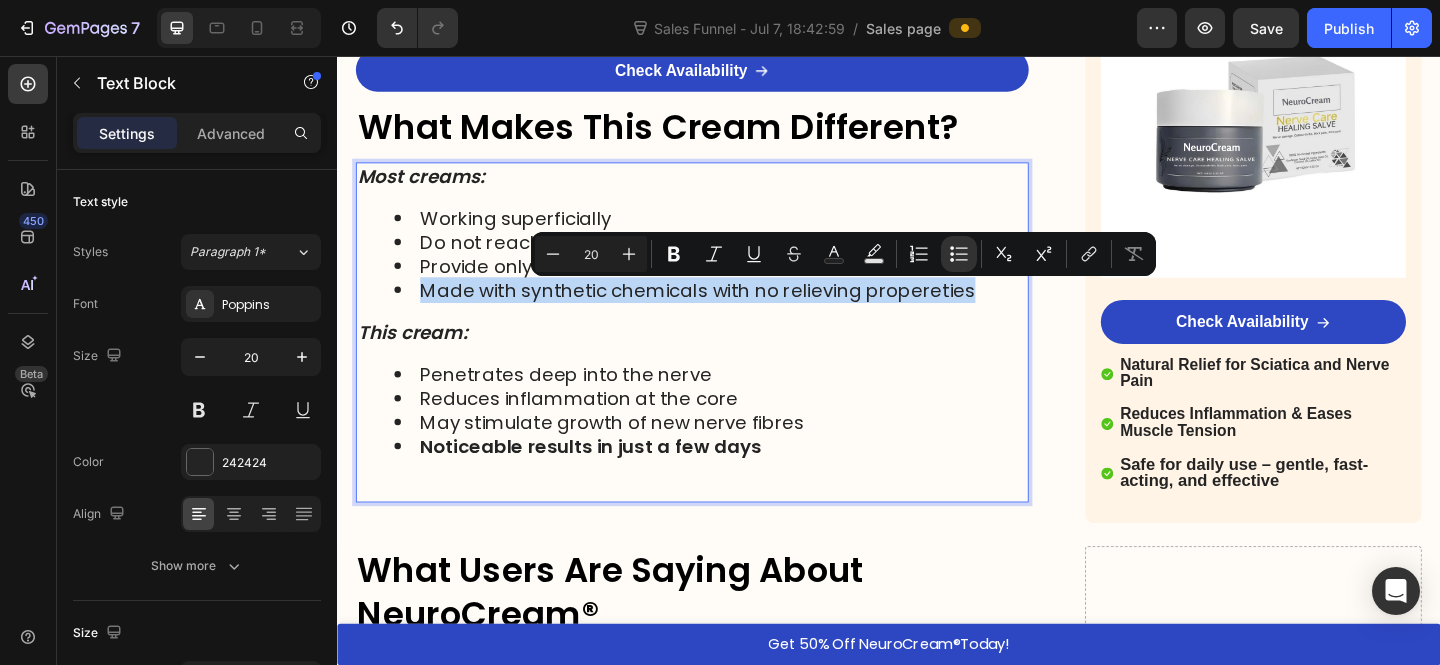 click on "Made with synthetic chemicals with no relieving propereties" at bounding box center (743, 311) 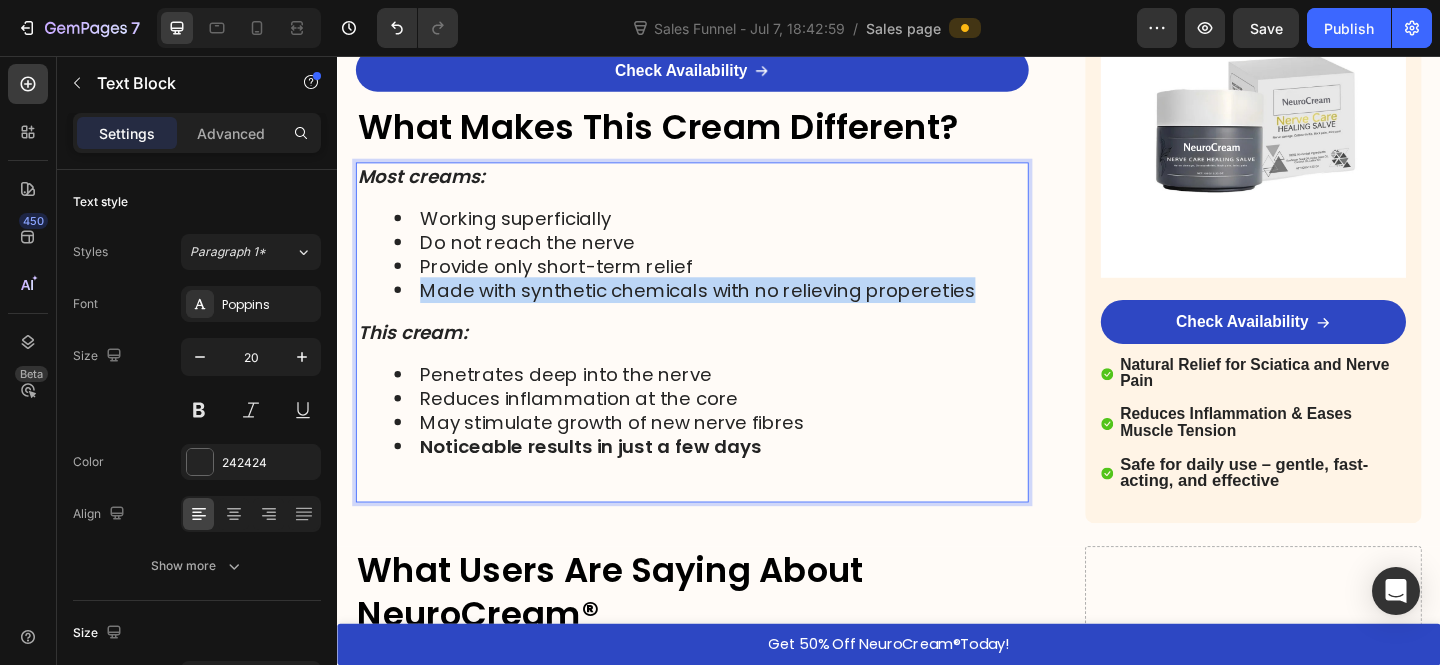 copy on "Made with synthetic chemicals with no relieving propereties" 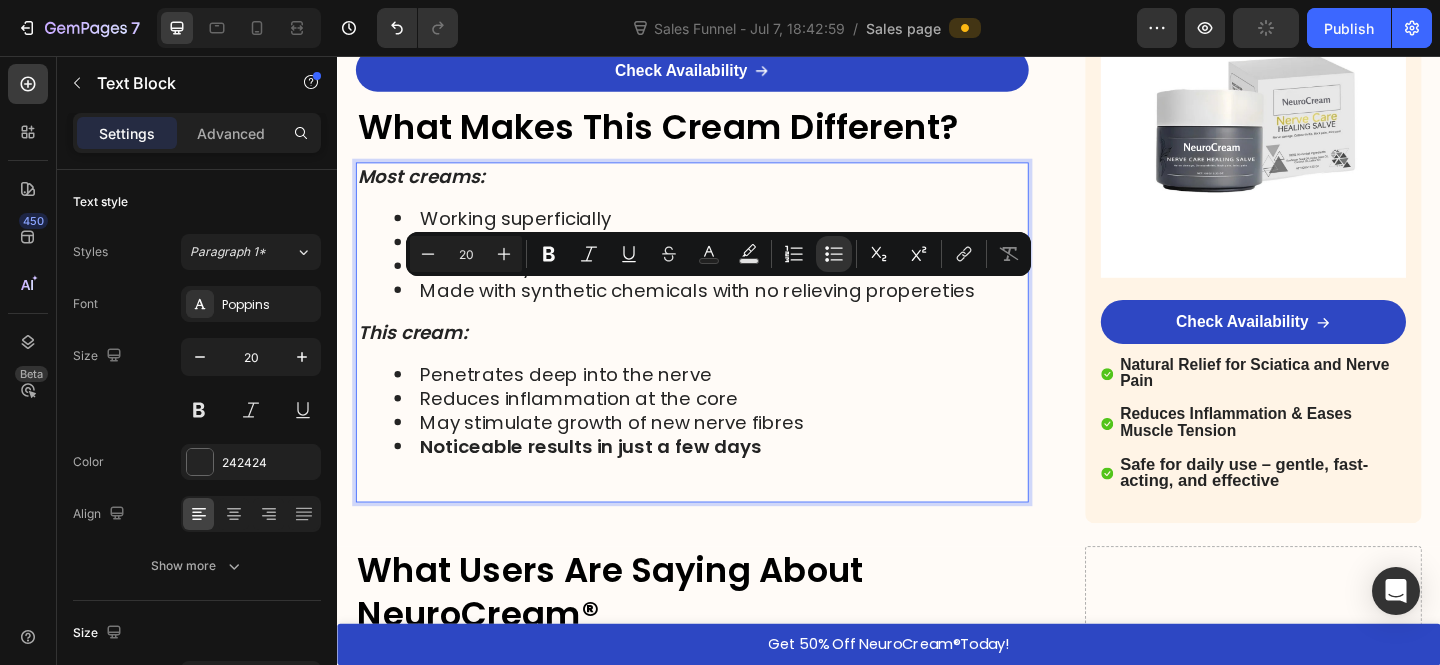 click on "May stimulate growth of new nerve fibres" at bounding box center [743, 455] 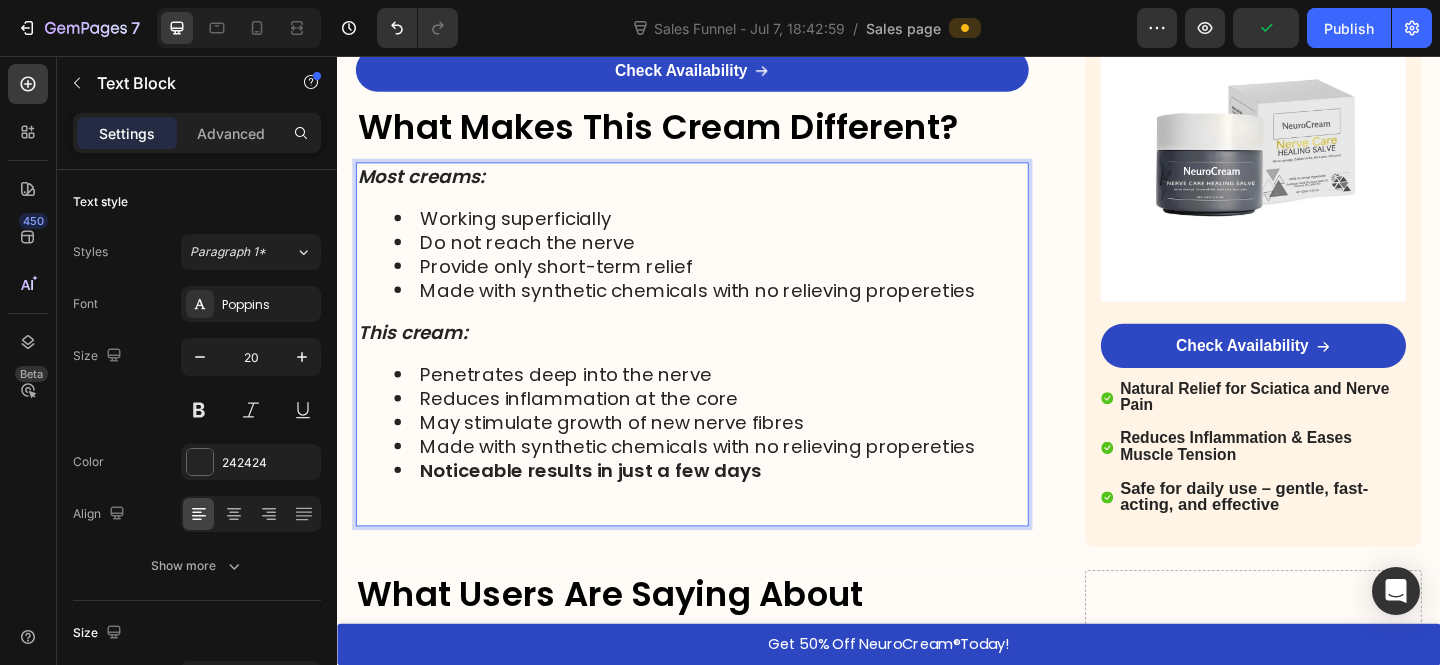 click on "Made with synthetic chemicals with no relieving propereties" at bounding box center (743, 481) 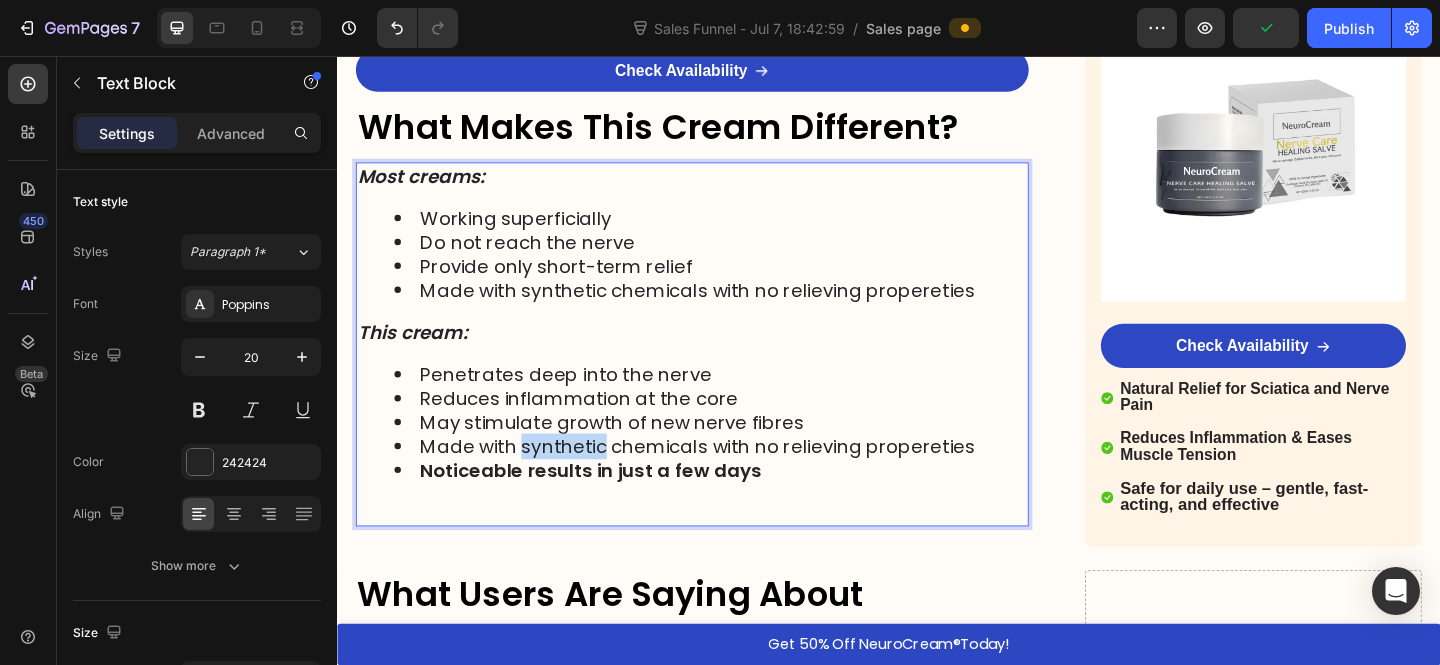 click on "Made with synthetic chemicals with no relieving propereties" at bounding box center (743, 481) 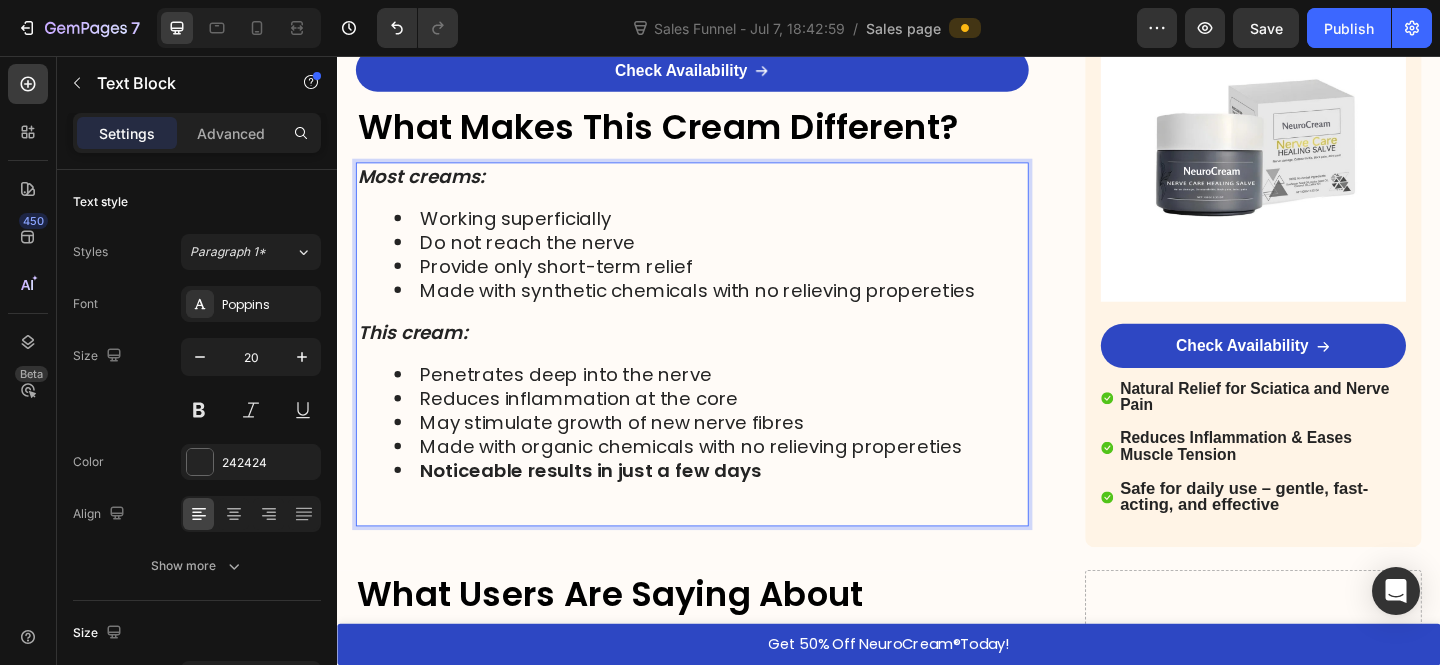 click on "Made with organic chemicals with no relieving propereties" at bounding box center (743, 481) 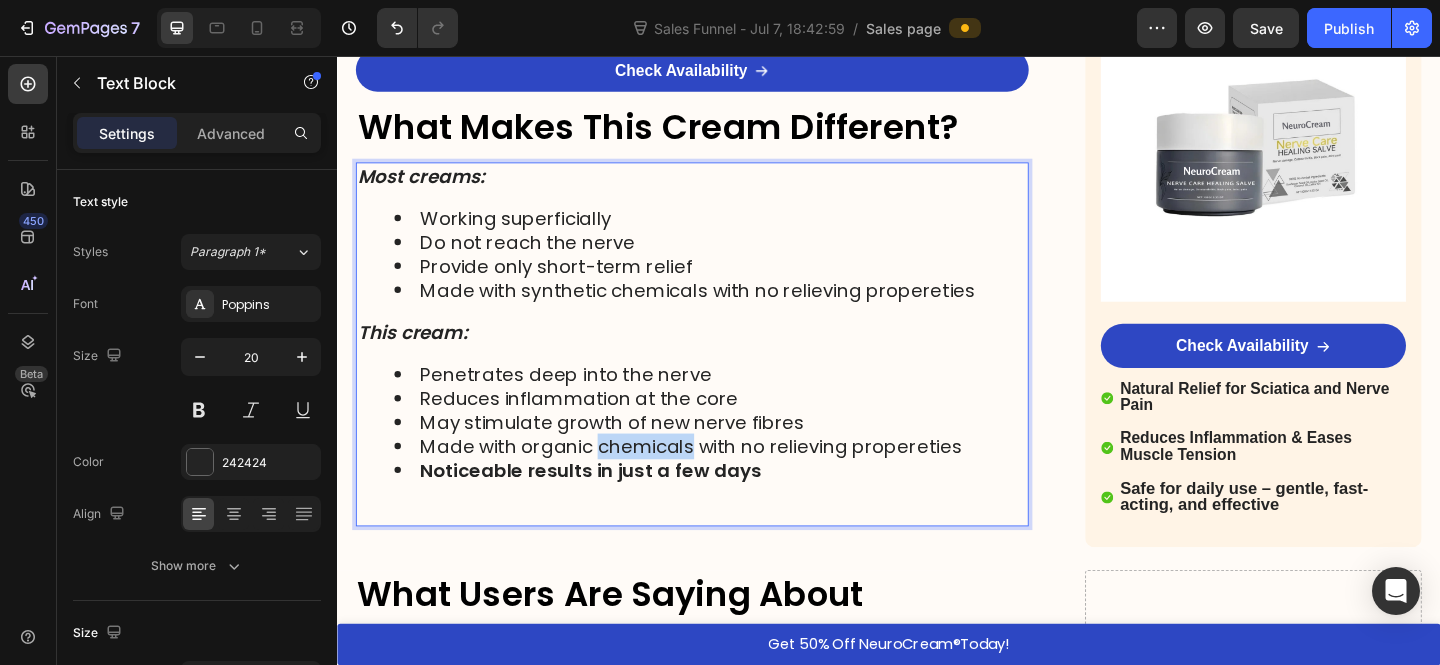 click on "Made with organic chemicals with no relieving propereties" at bounding box center [743, 481] 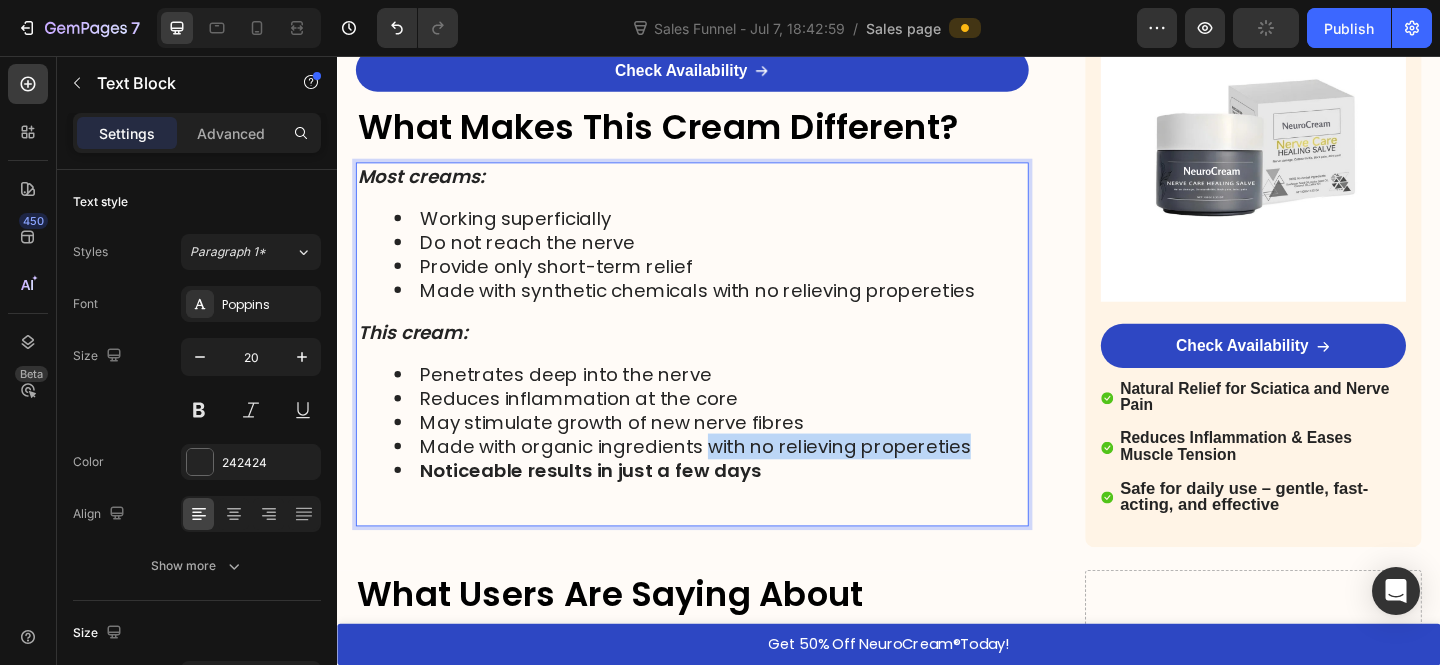 drag, startPoint x: 1037, startPoint y: 483, endPoint x: 734, endPoint y: 487, distance: 303.0264 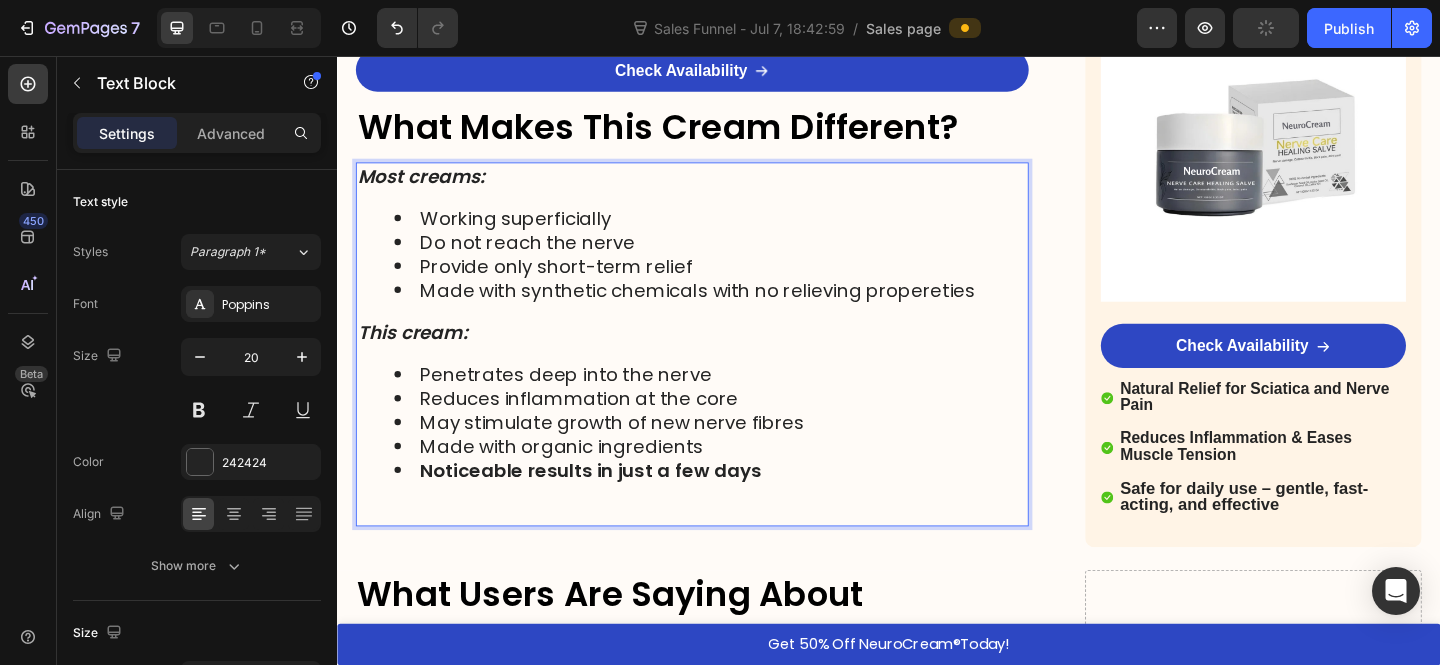 click on "Made with organic ingredients" at bounding box center [743, 481] 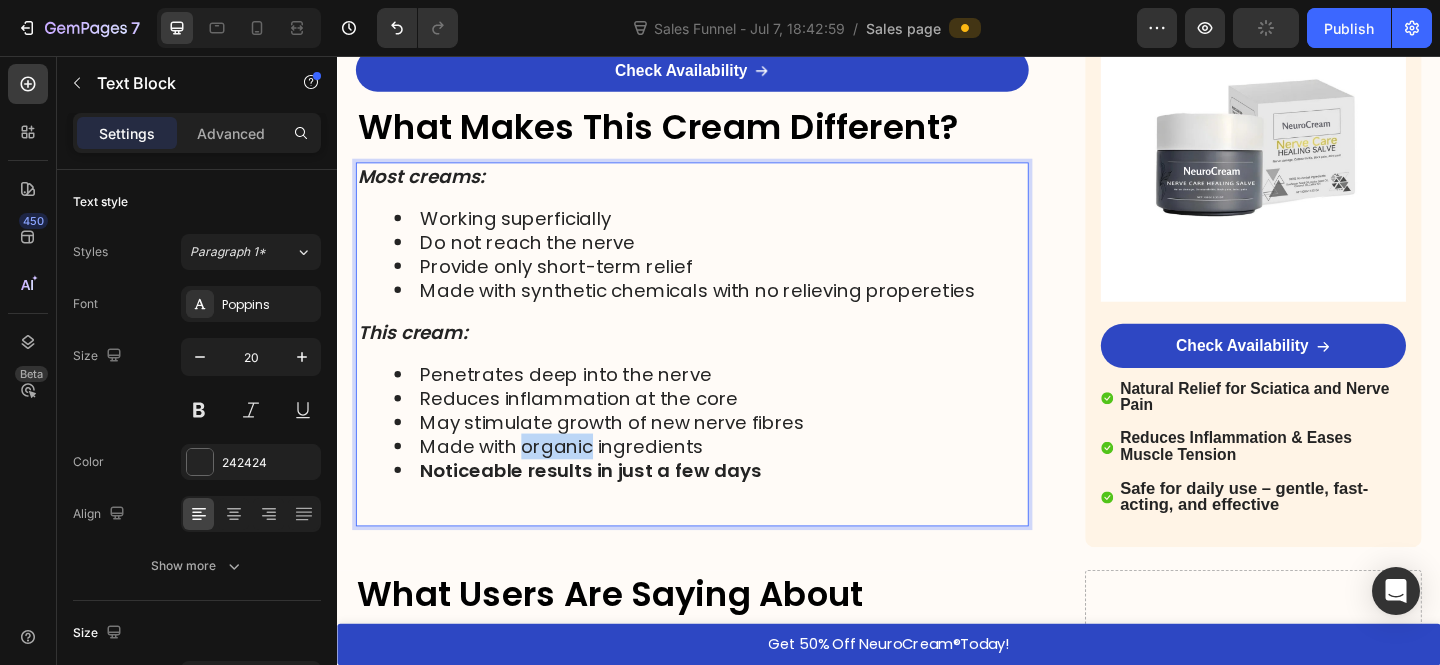 click on "Made with organic ingredients" at bounding box center [743, 481] 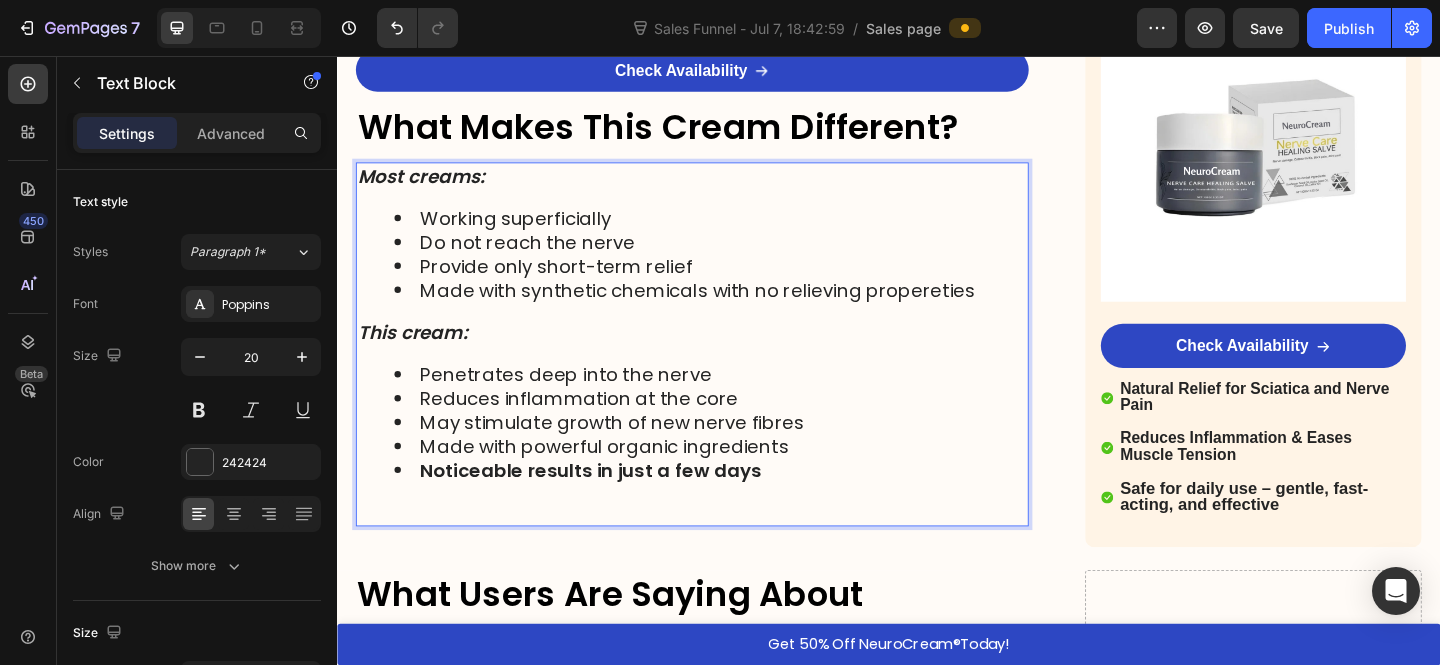 click on "Made with powerful organic ingredients" at bounding box center [743, 481] 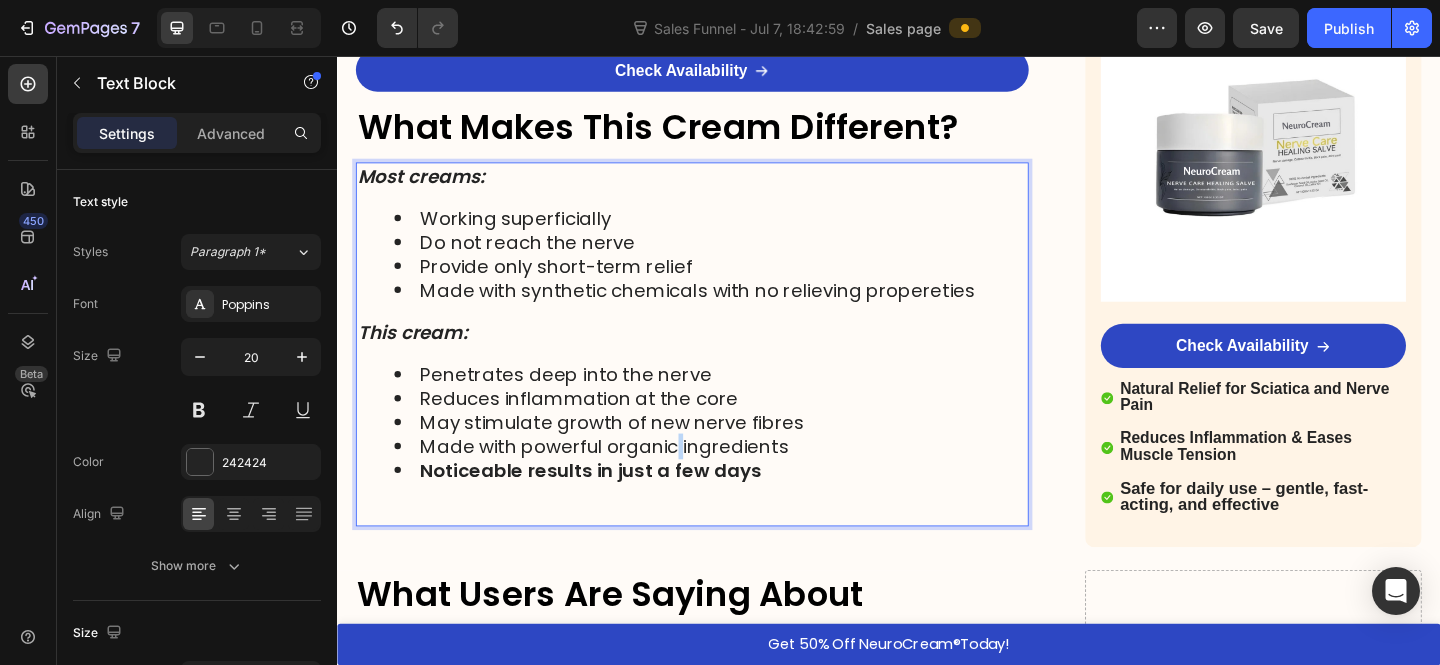 click on "Made with powerful organic ingredients" at bounding box center [743, 481] 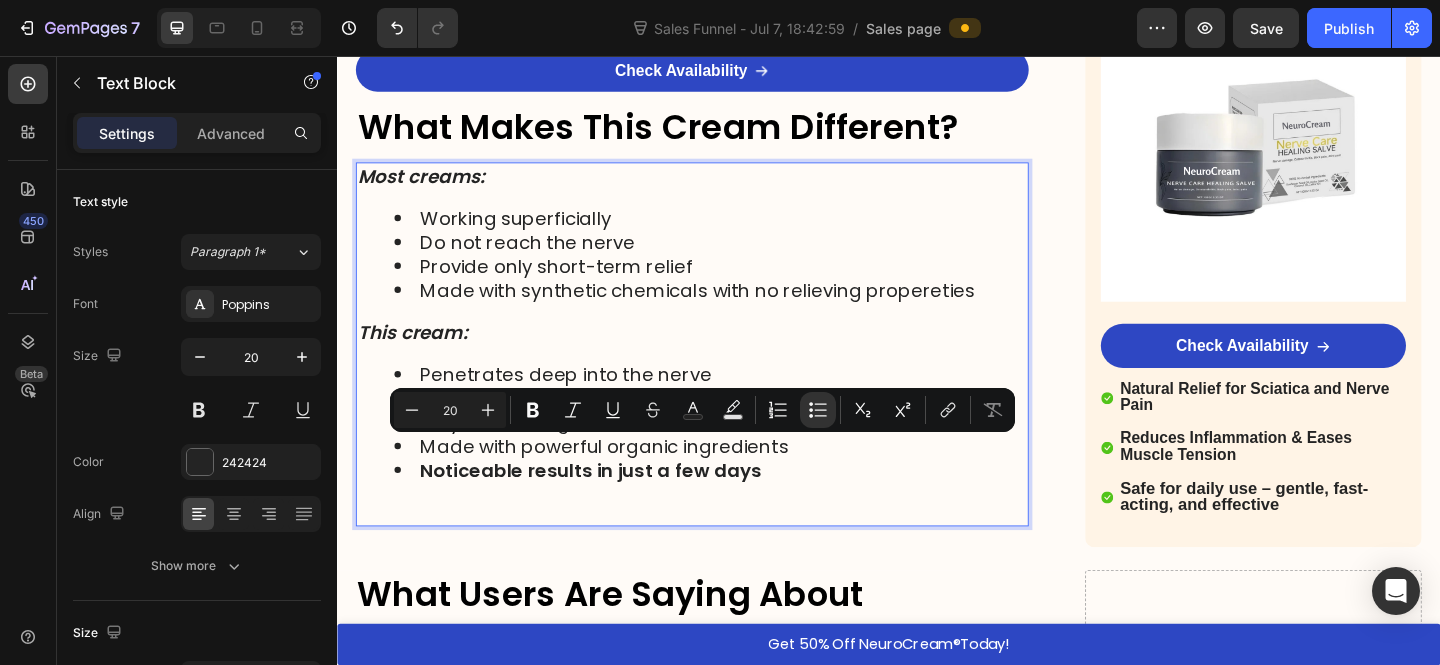 click on "Made with powerful organic ingredients" at bounding box center [743, 481] 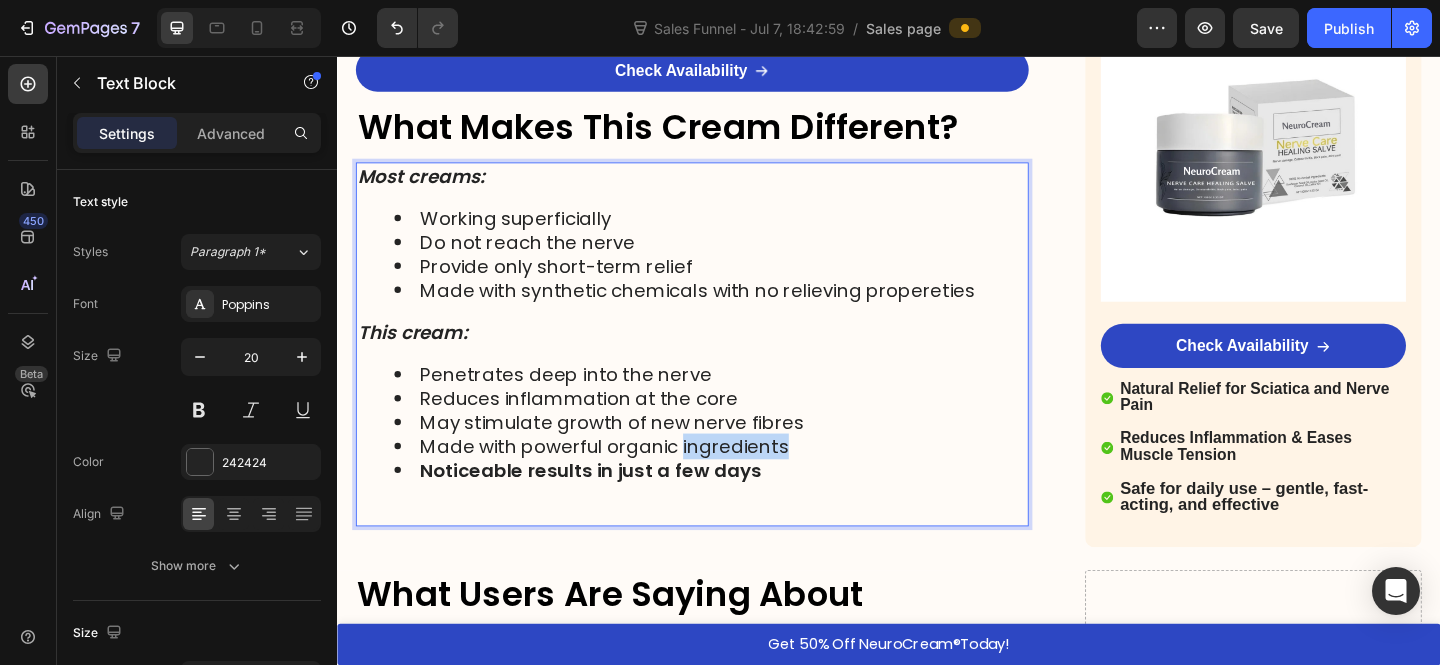 click on "Made with powerful organic ingredients" at bounding box center (743, 481) 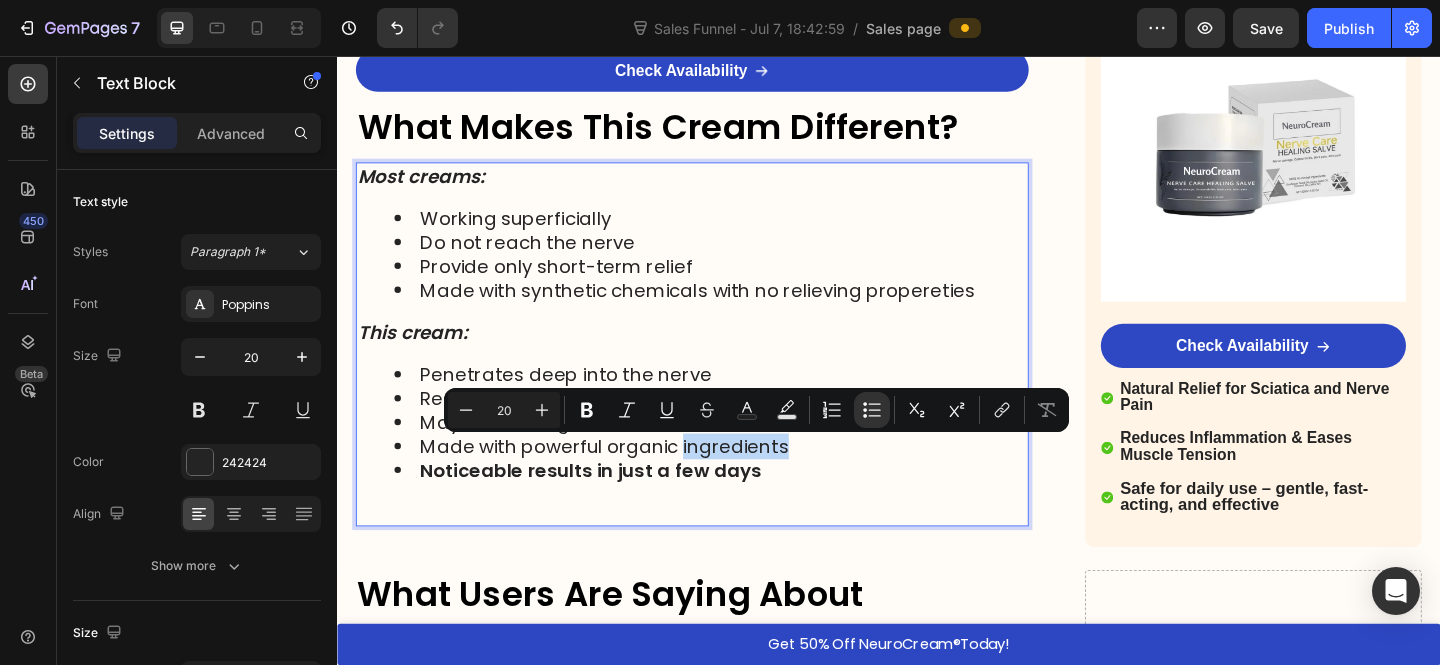 click on "Made with powerful organic ingredients" at bounding box center [743, 481] 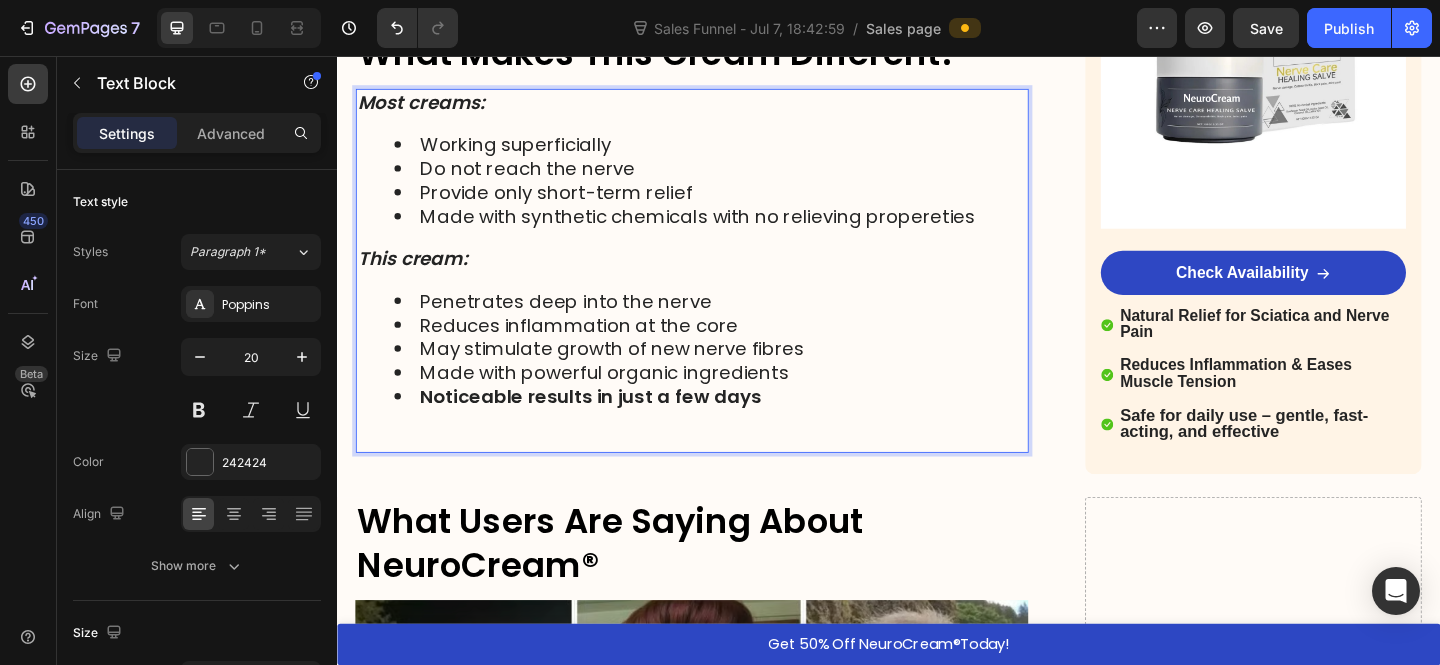 scroll, scrollTop: 5273, scrollLeft: 0, axis: vertical 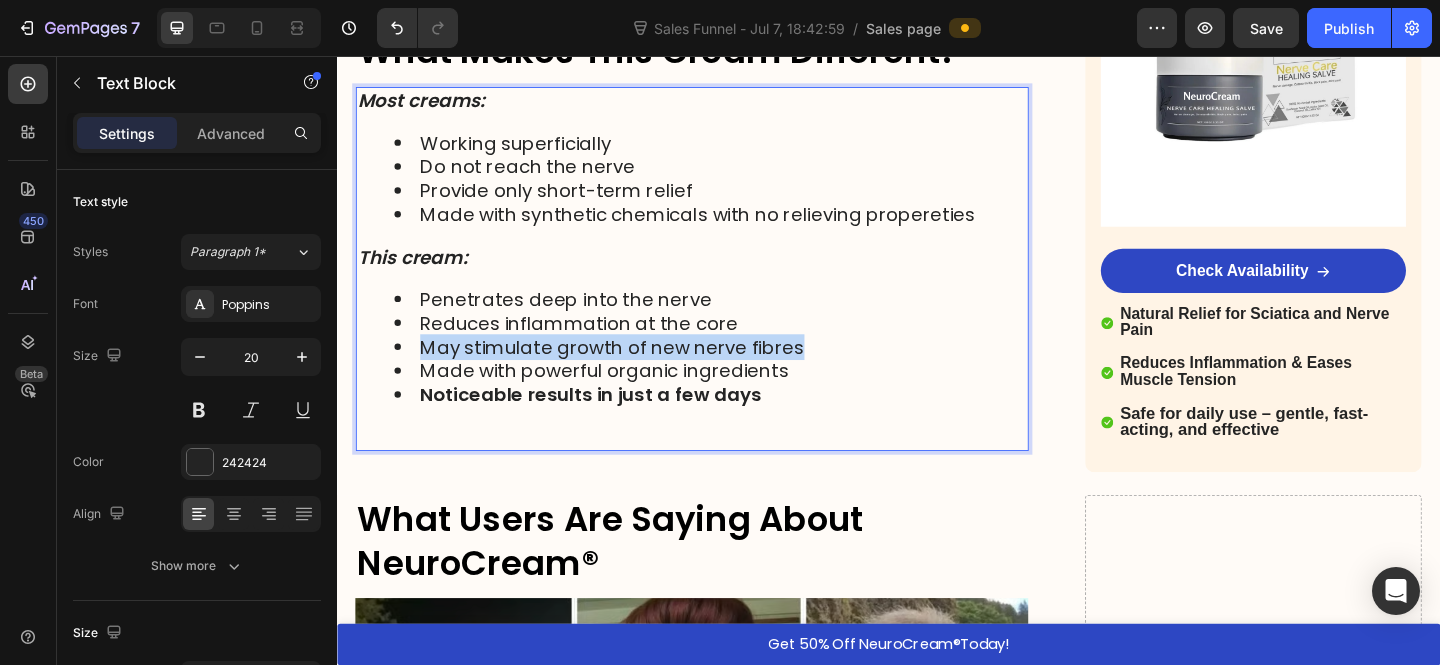 drag, startPoint x: 847, startPoint y: 382, endPoint x: 421, endPoint y: 370, distance: 426.16898 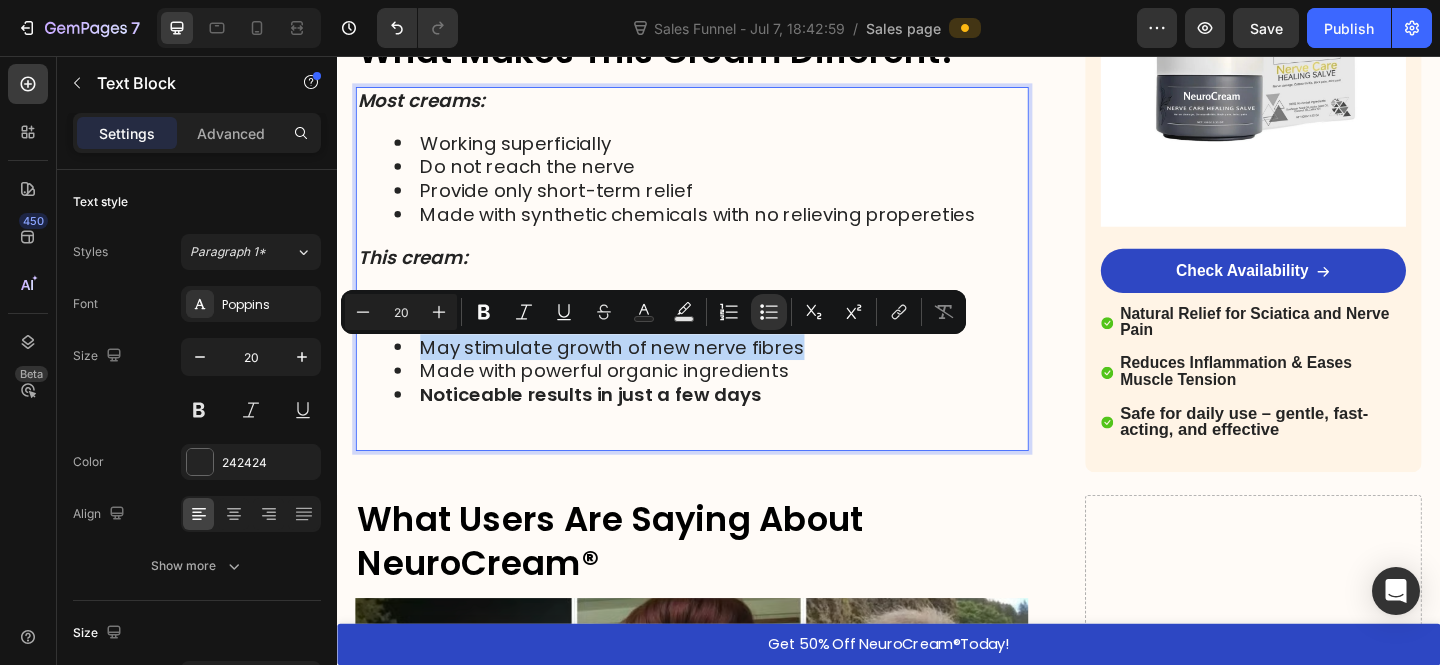copy on "May stimulate growth of new nerve fibres" 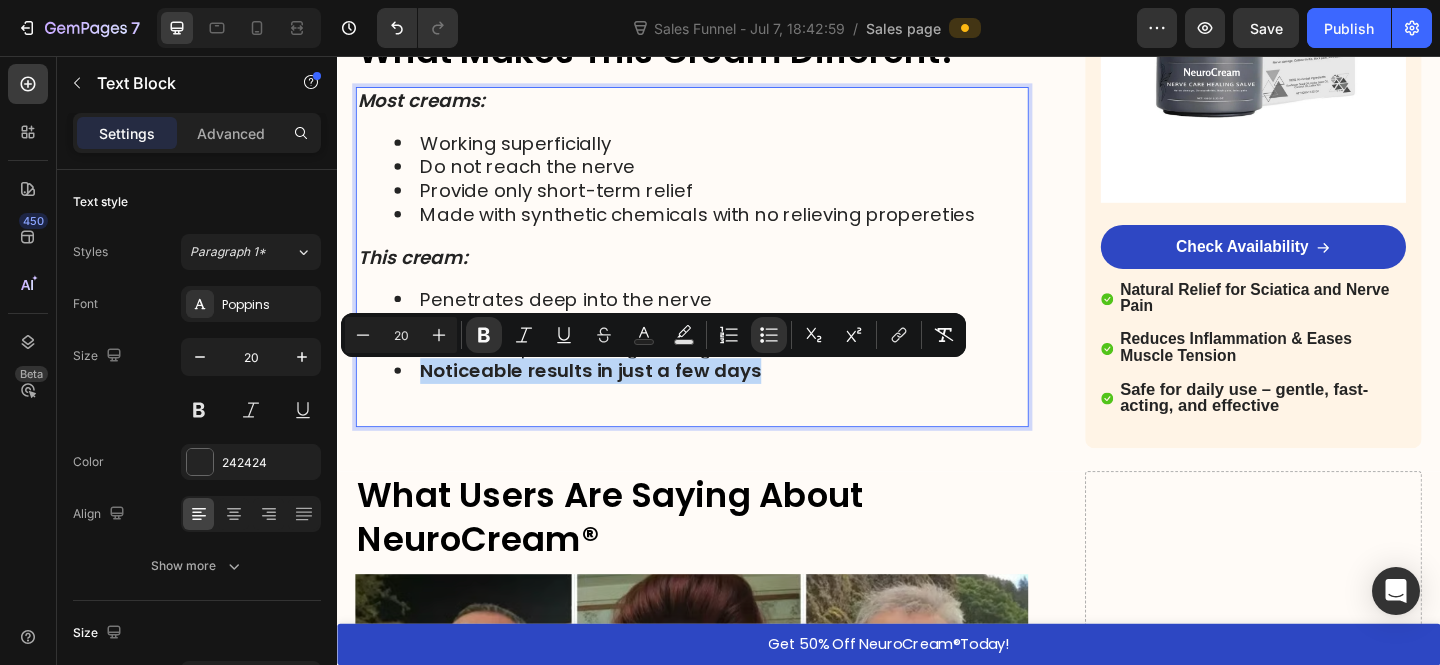 drag, startPoint x: 805, startPoint y: 400, endPoint x: 397, endPoint y: 403, distance: 408.01102 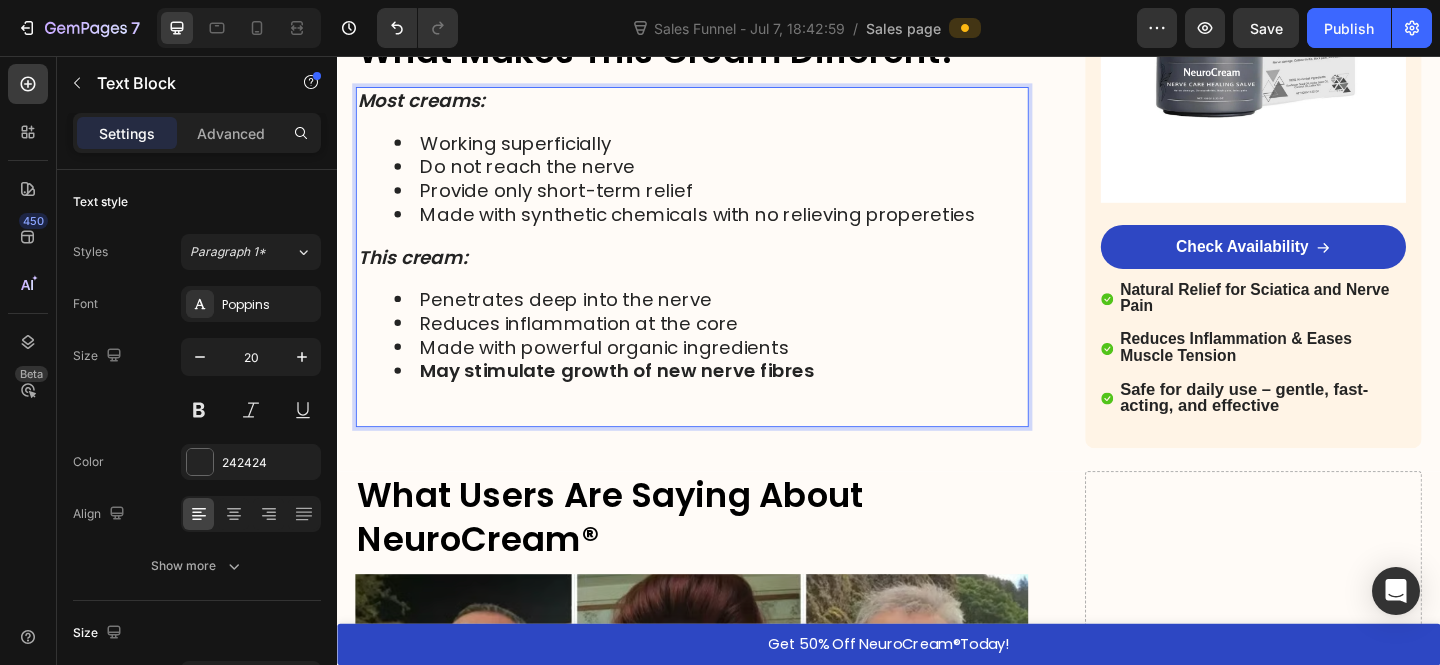click on "Made with powerful organic ingredients" at bounding box center (743, 373) 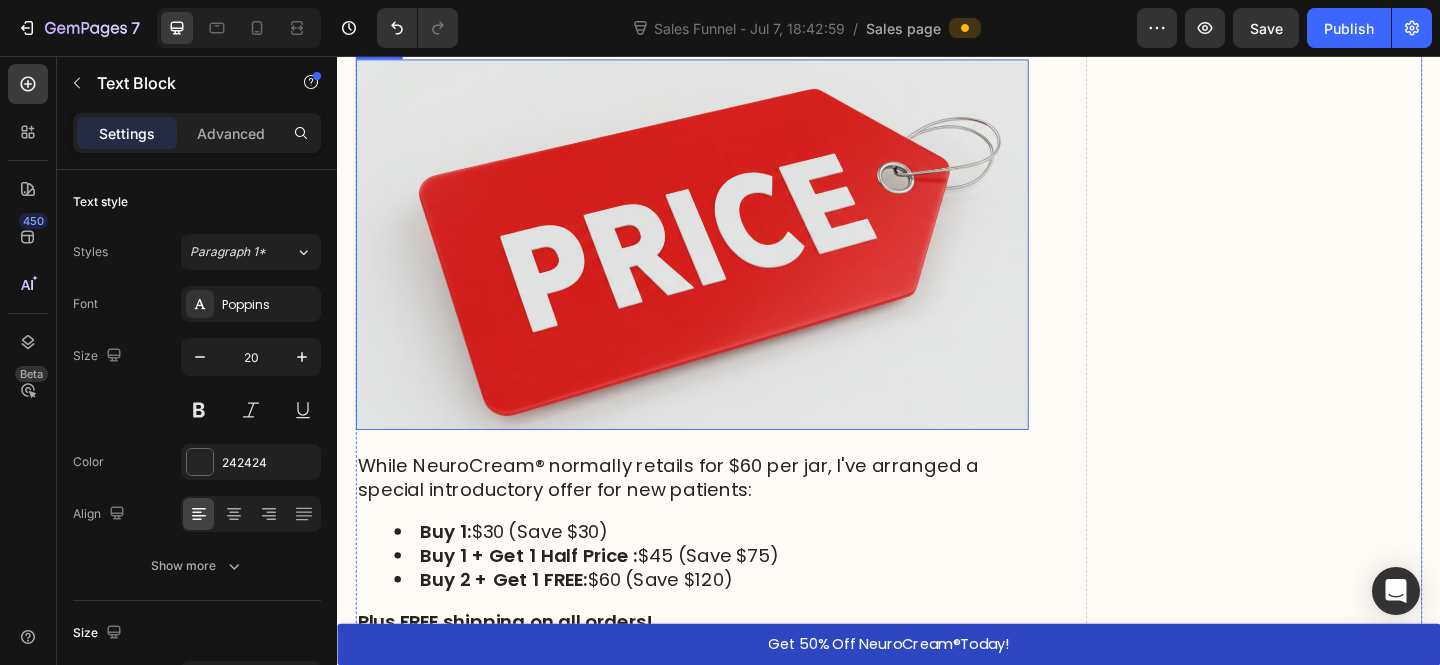 scroll, scrollTop: 9169, scrollLeft: 0, axis: vertical 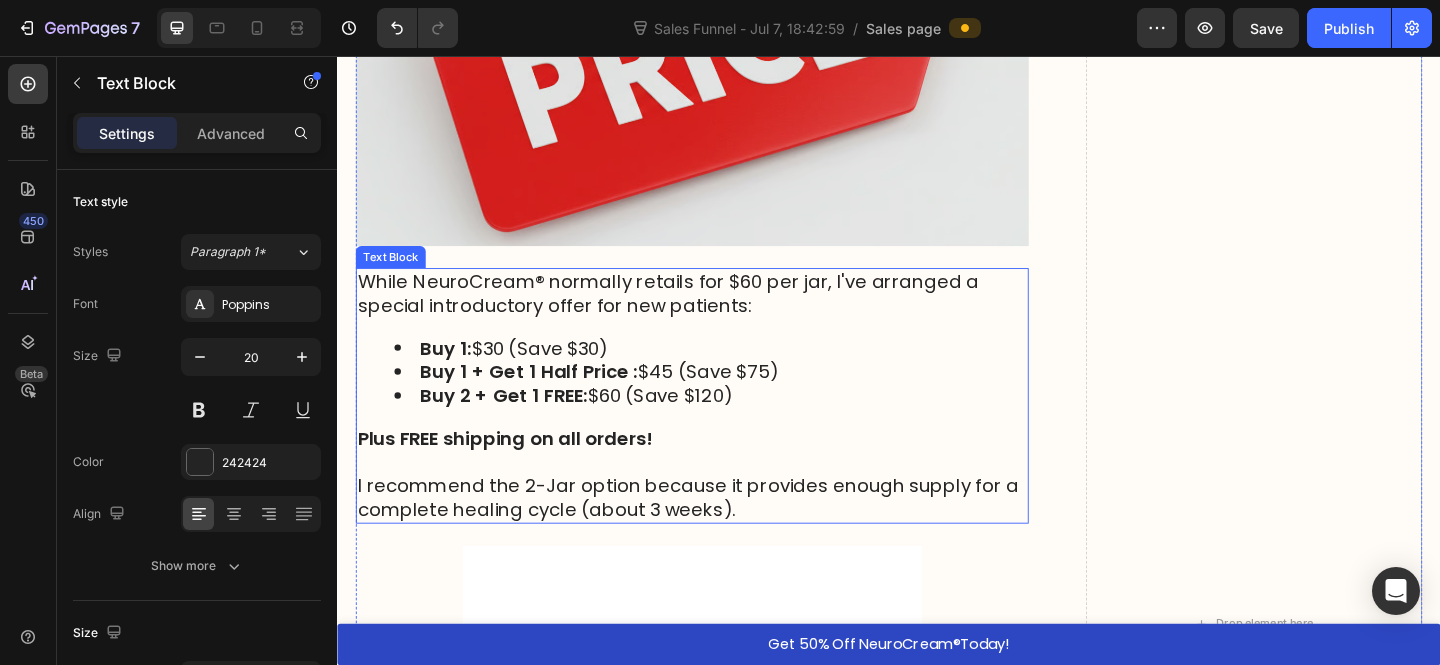 click on "Buy 1:  $30 (Save $30)" at bounding box center [743, 374] 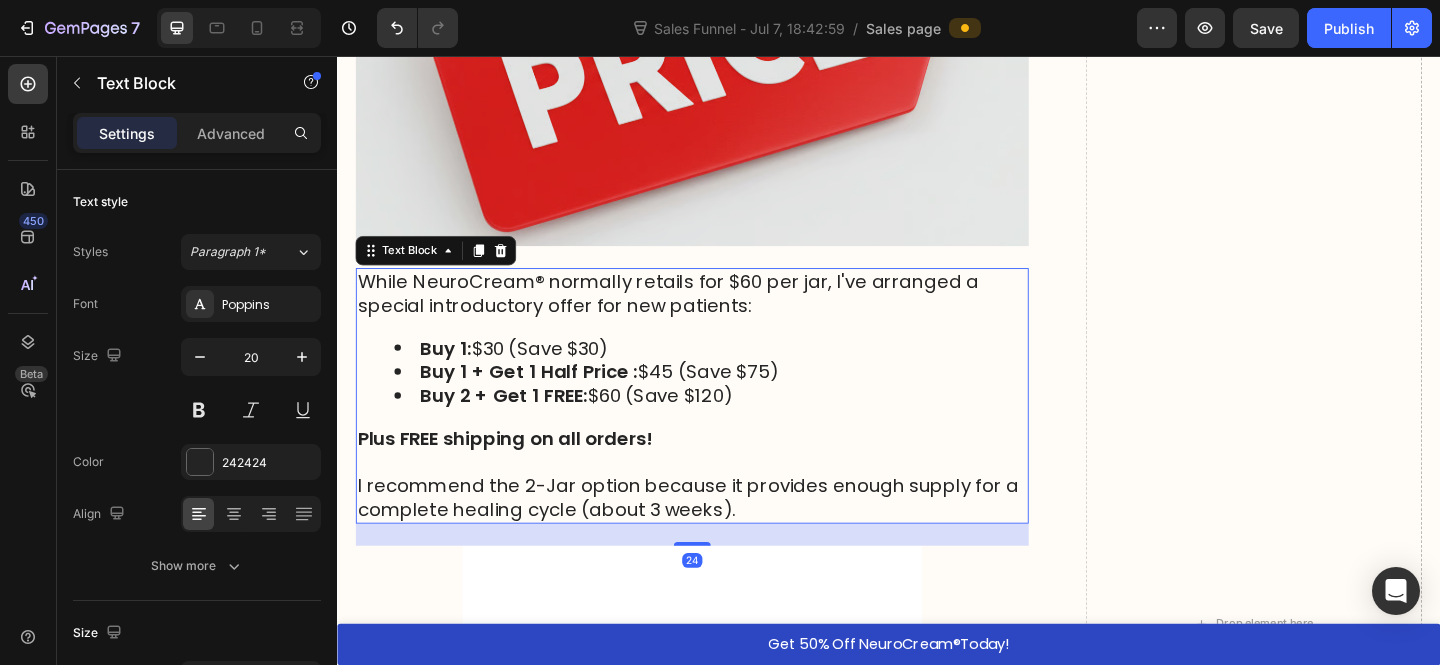 click on "Buy 1 + Get 1 Half Price :  $[PRICE] (Save $[PRICE])" at bounding box center (621, 400) 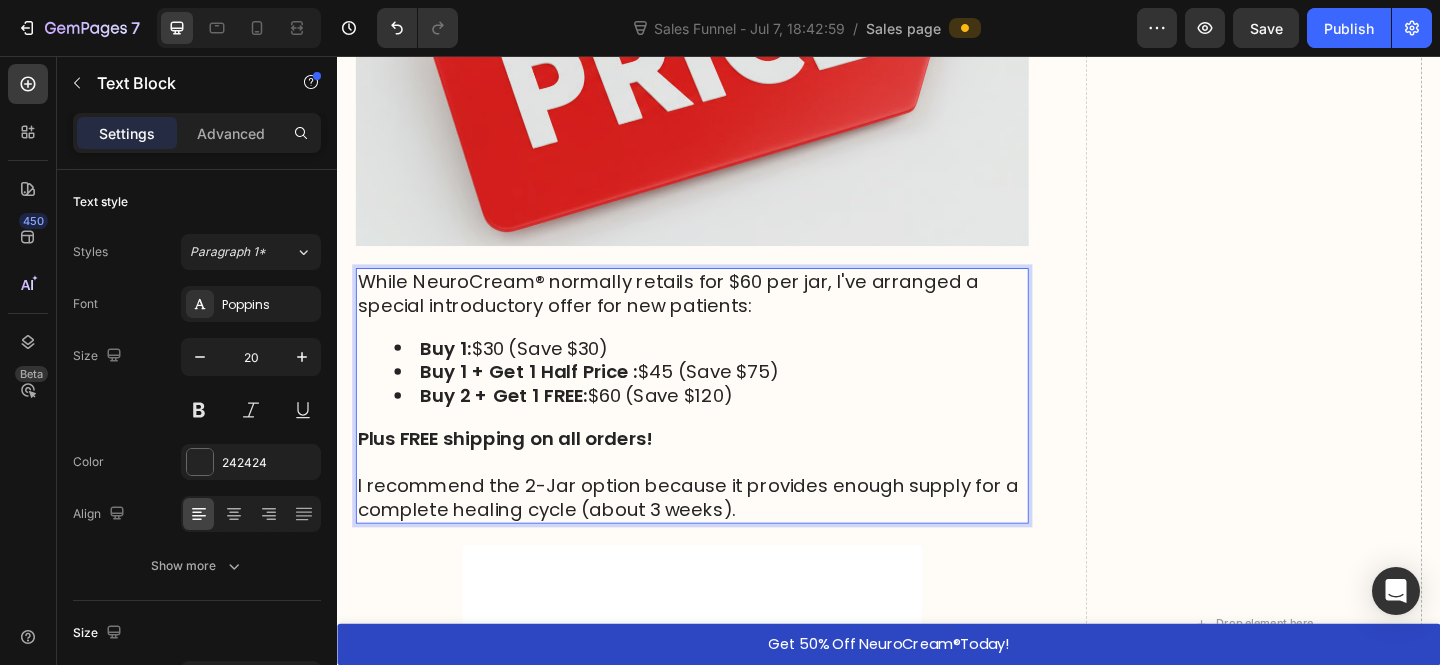click on "Buy 2 + Get 1 FREE:  $60 (Save $120)" at bounding box center (596, 426) 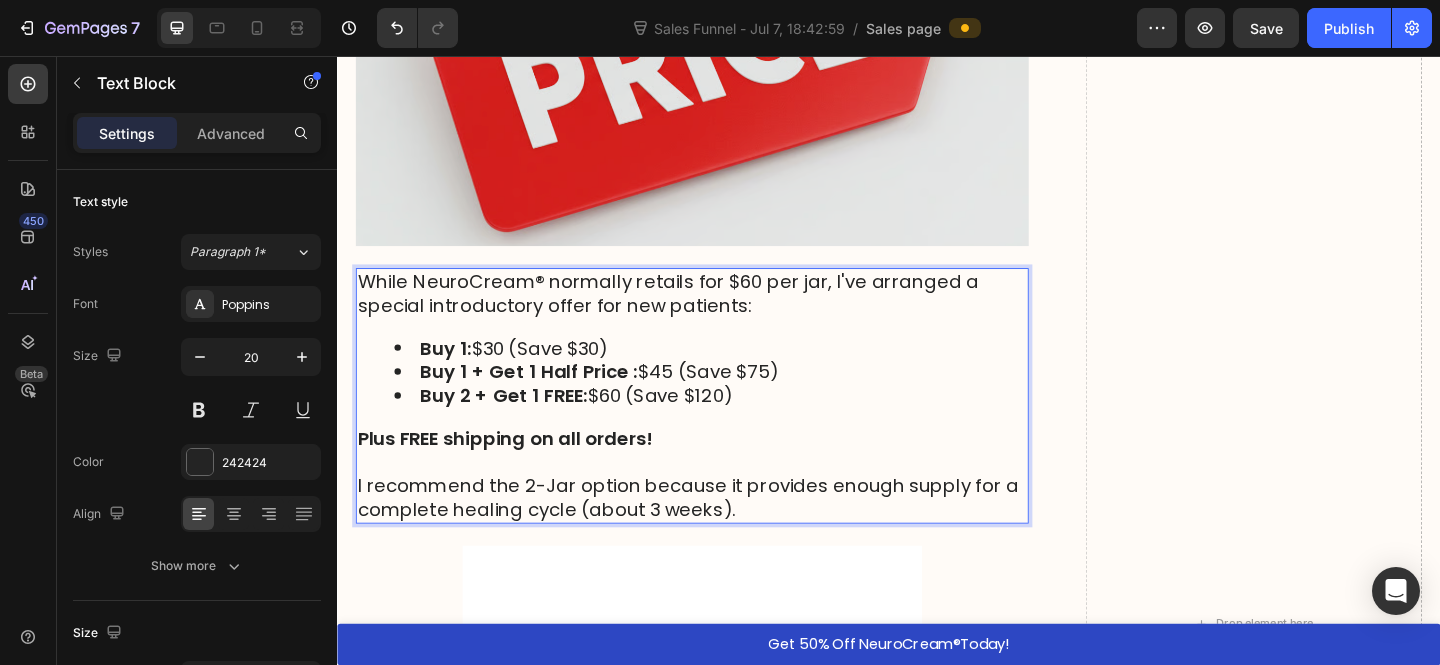 click on "Buy 2 + Get 1 FREE:  $60 (Save $120)" at bounding box center [596, 426] 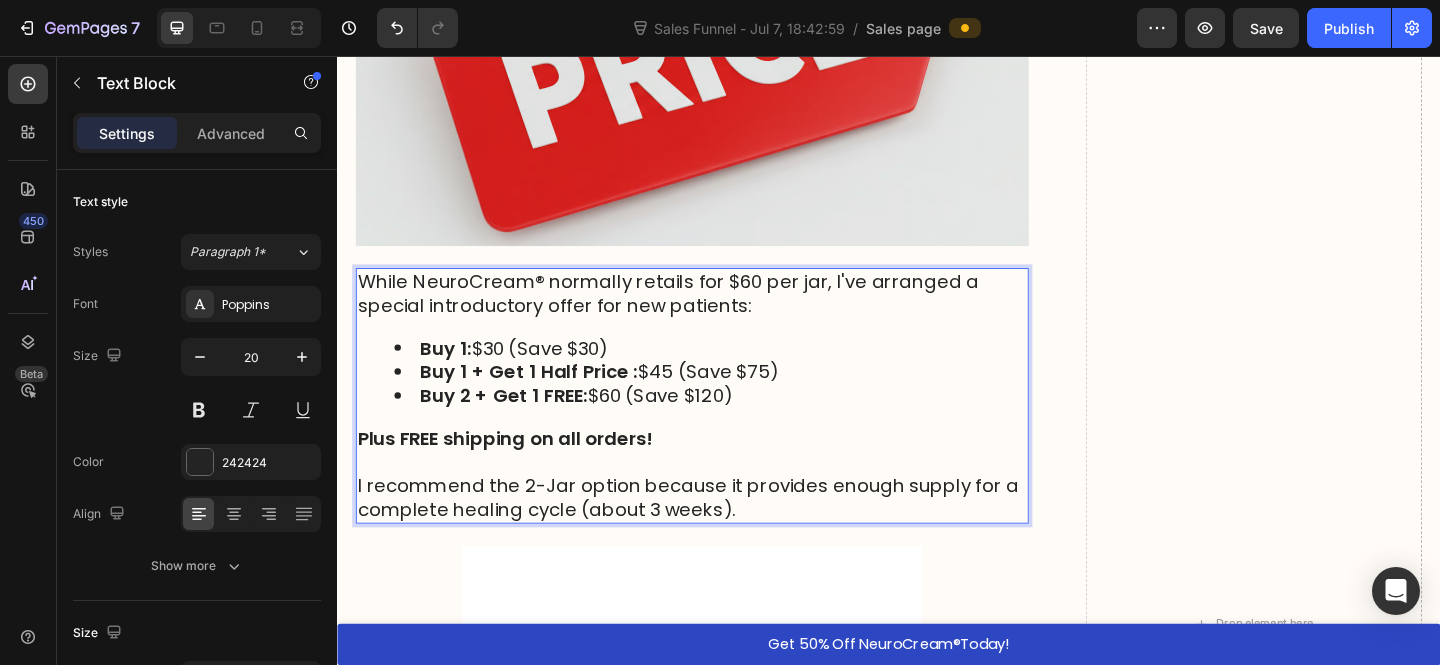 click on "Plus FREE shipping on all orders!" at bounding box center [723, 472] 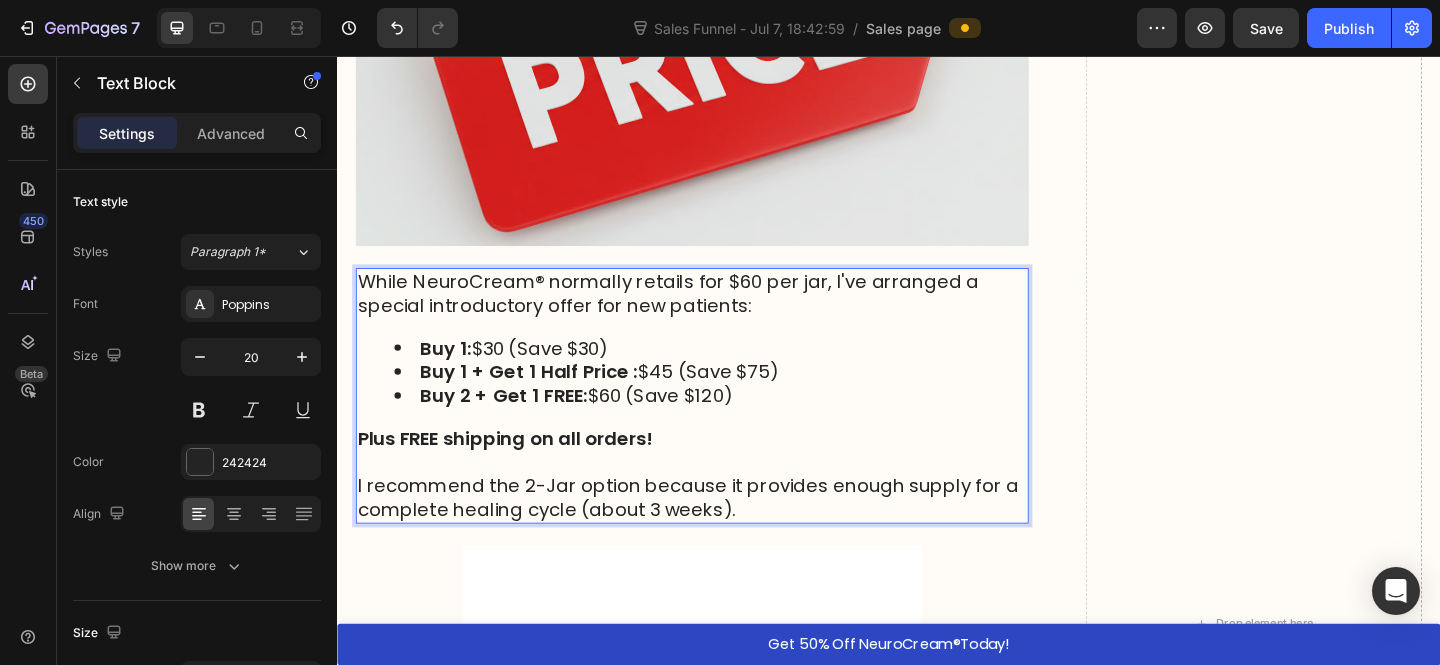 click at bounding box center (723, 498) 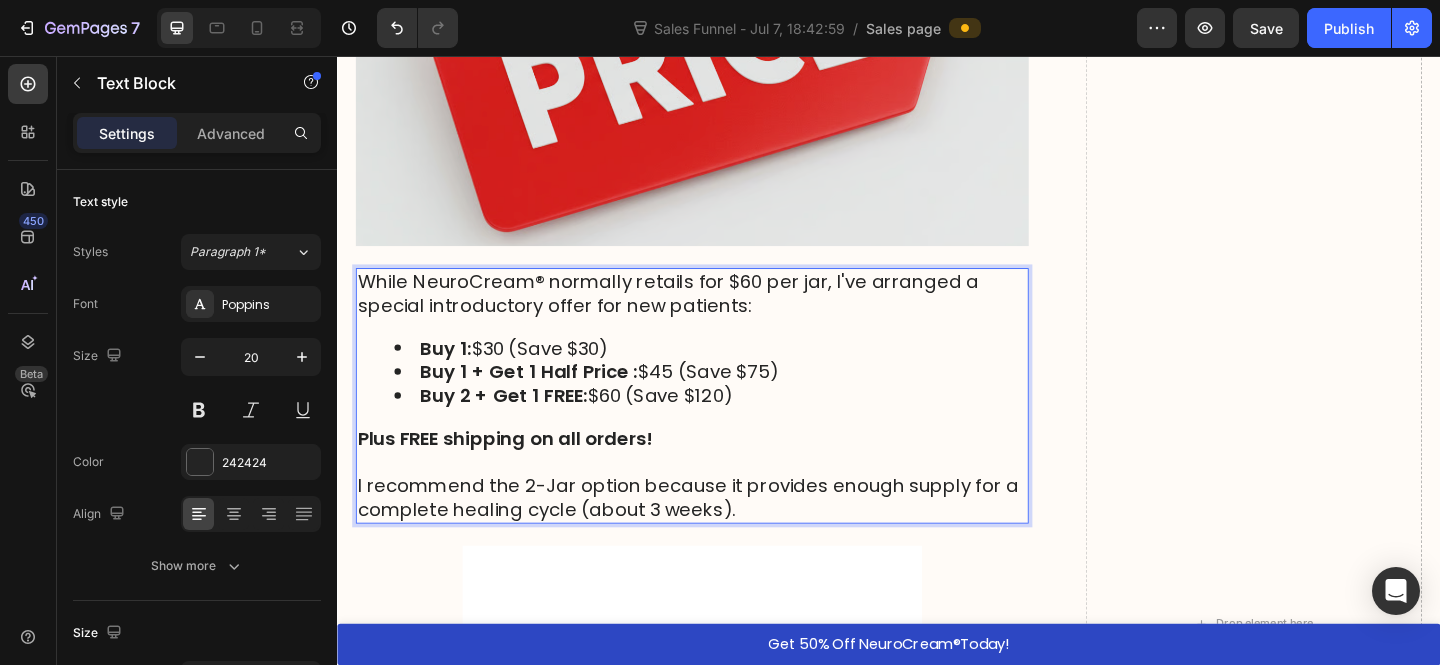 drag, startPoint x: 724, startPoint y: 558, endPoint x: 746, endPoint y: 558, distance: 22 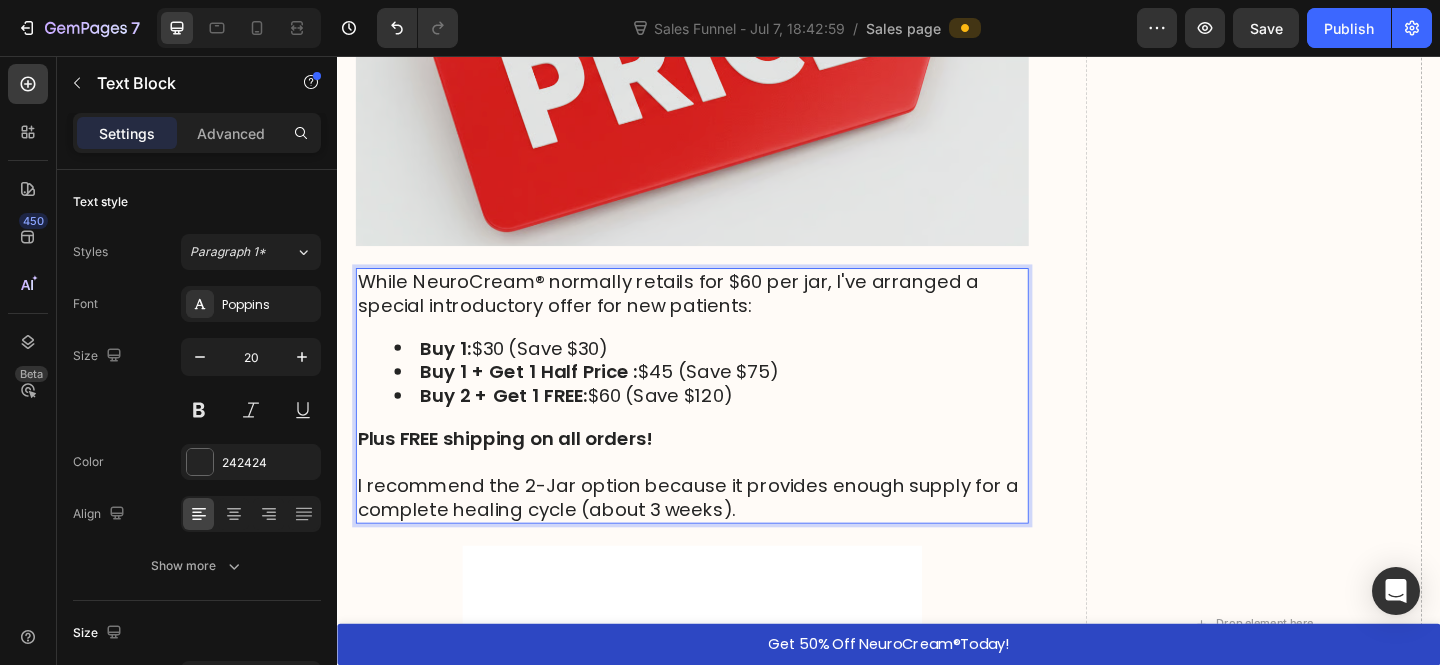 click on "I recommend the 2-Jar option because it provides enough supply for a complete healing cycle (about 3 weeks)." at bounding box center [718, 537] 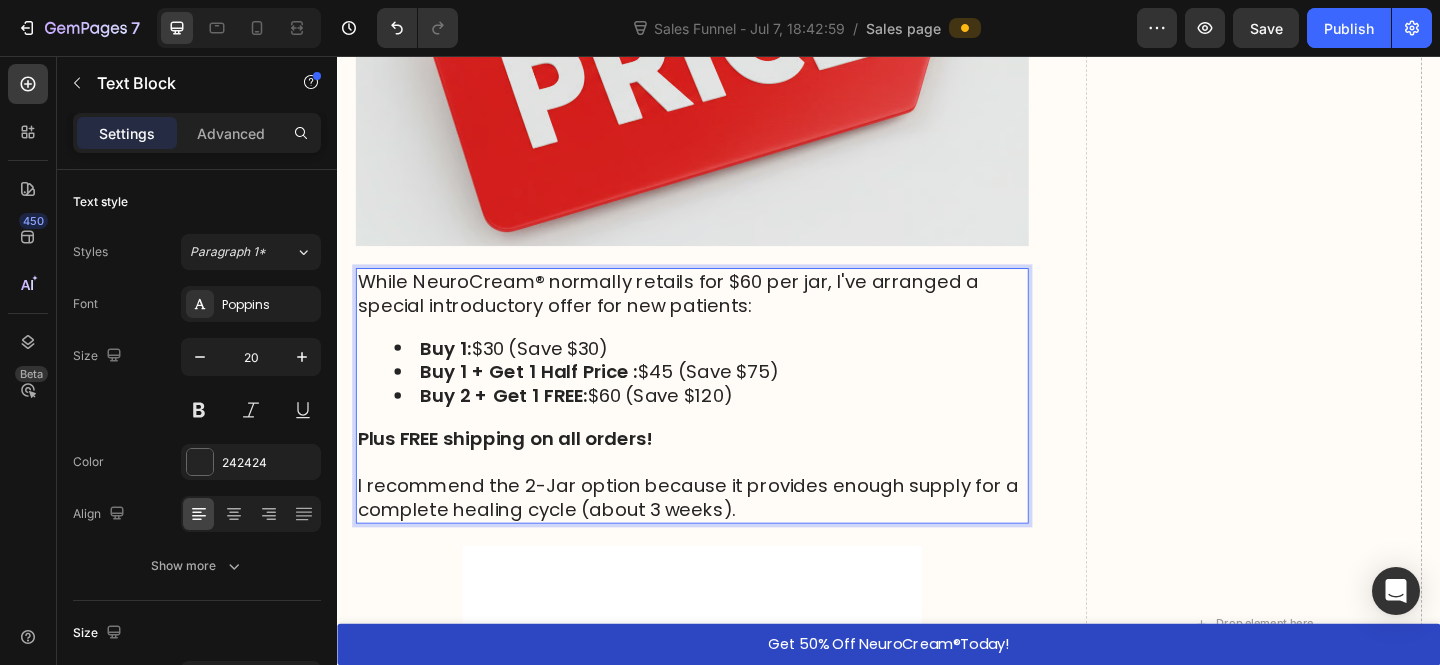 click on "I recommend the 2-Jar option because it provides enough supply for a complete healing cycle (about 3 weeks)." at bounding box center [718, 537] 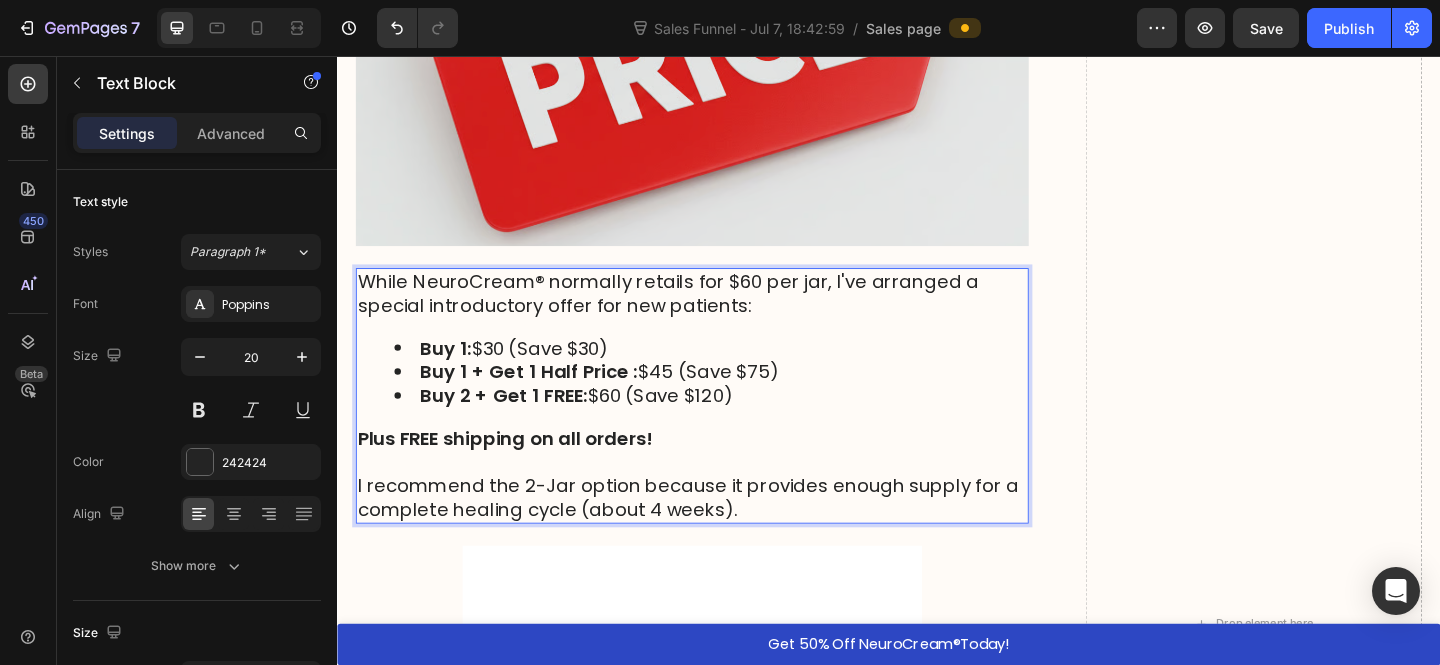 click on "I recommend the 2-Jar option because it provides enough supply for a complete healing cycle (about 4 weeks)." at bounding box center (723, 537) 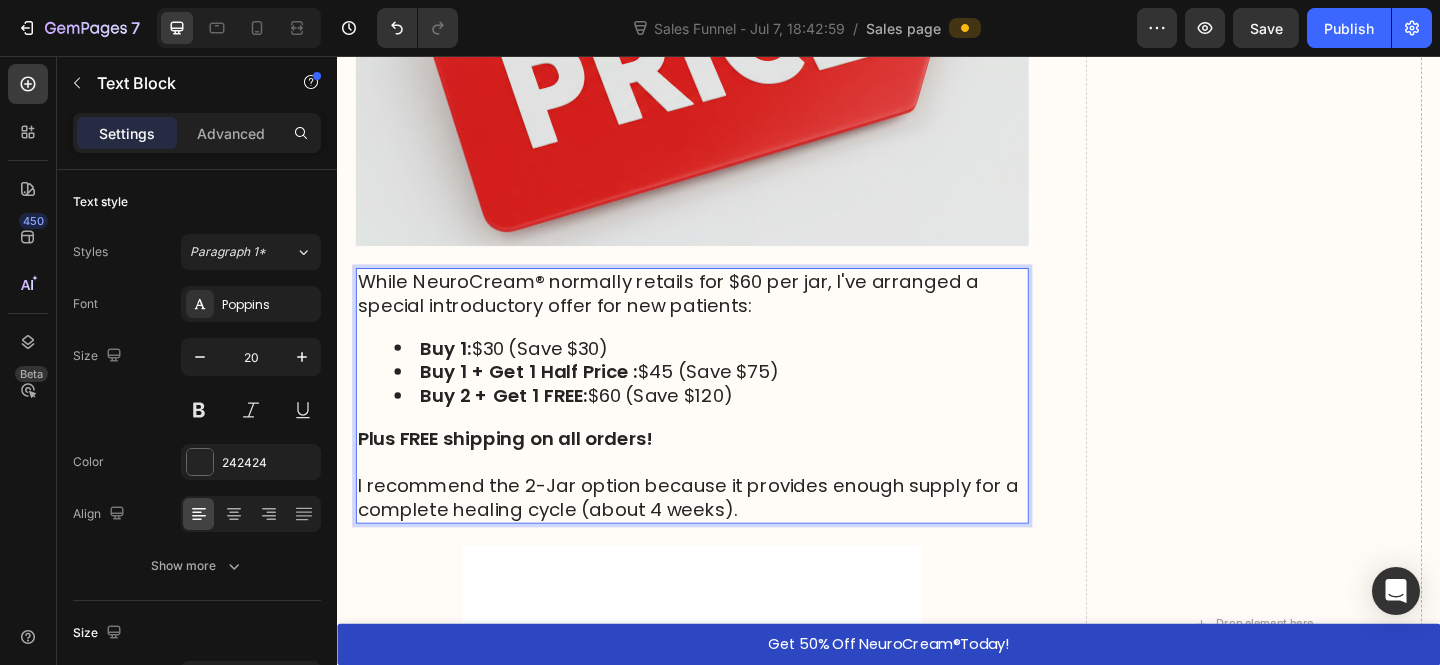 scroll, scrollTop: 9390, scrollLeft: 0, axis: vertical 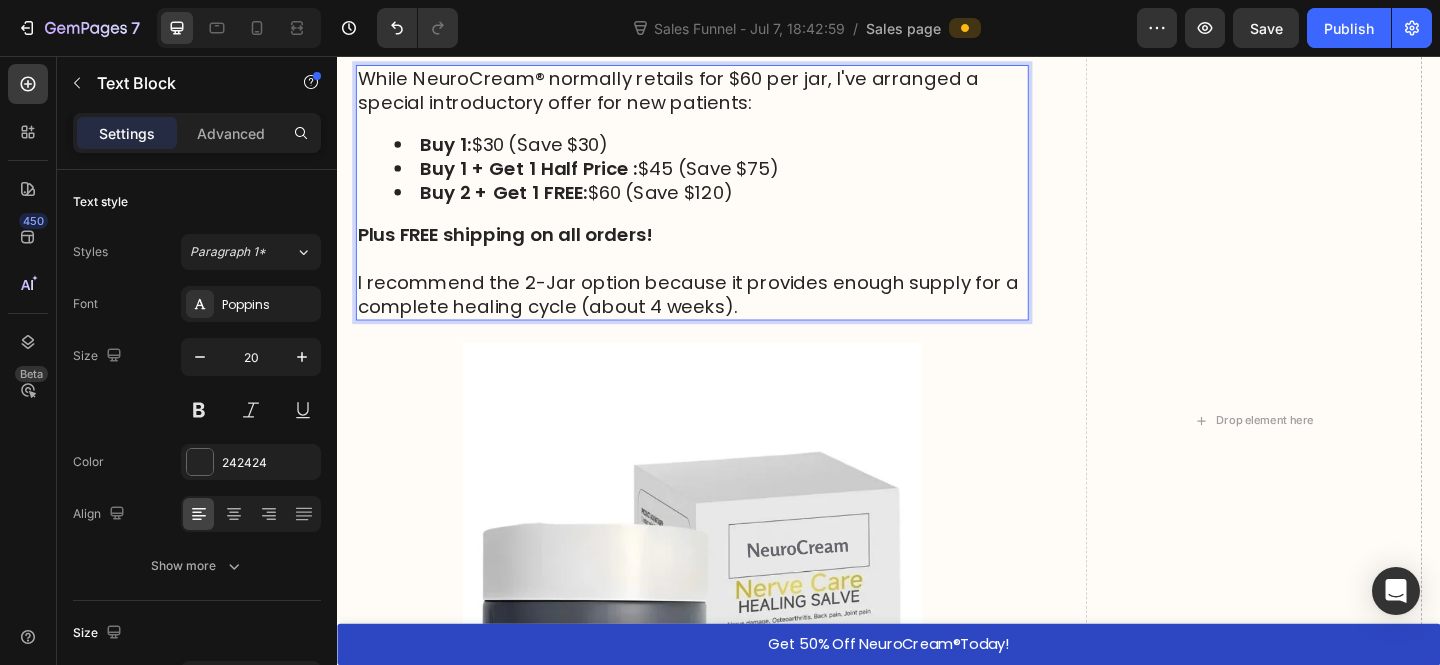 click on "Plus FREE shipping on all orders!" at bounding box center [519, 251] 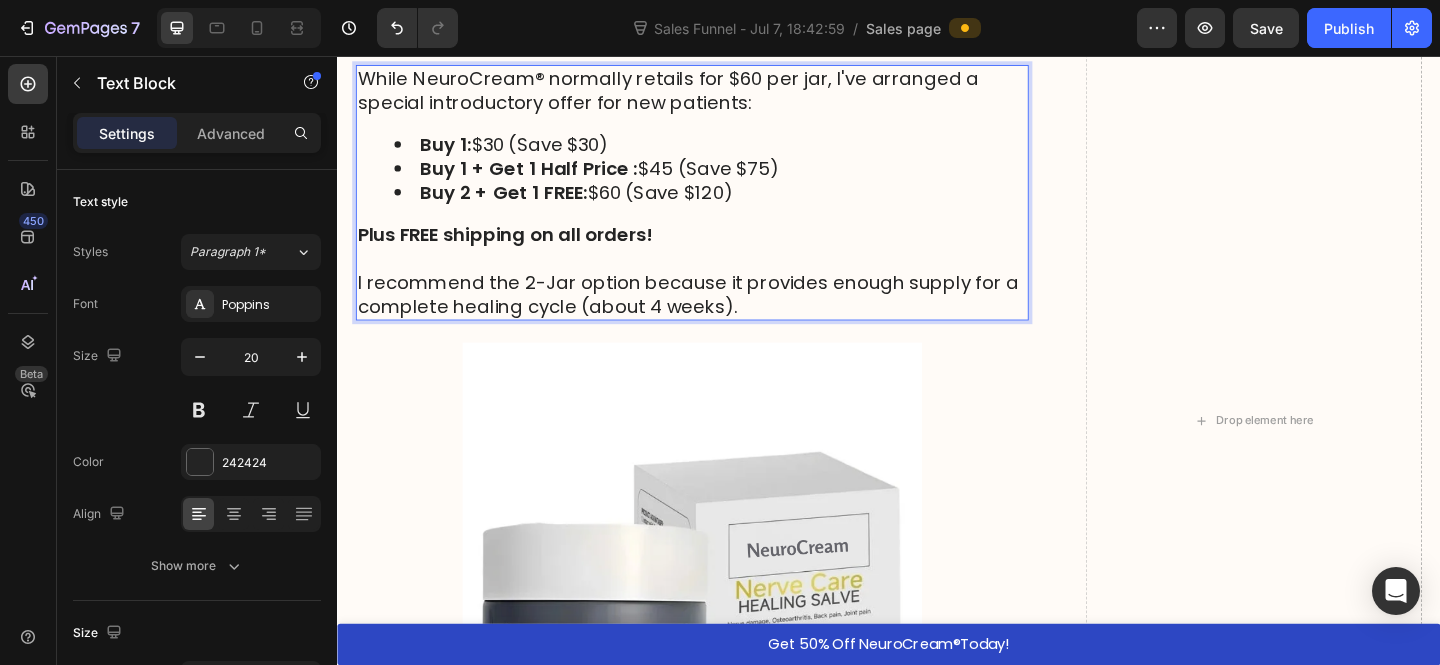 click on "Plus FREE shipping on all orders!" at bounding box center (519, 251) 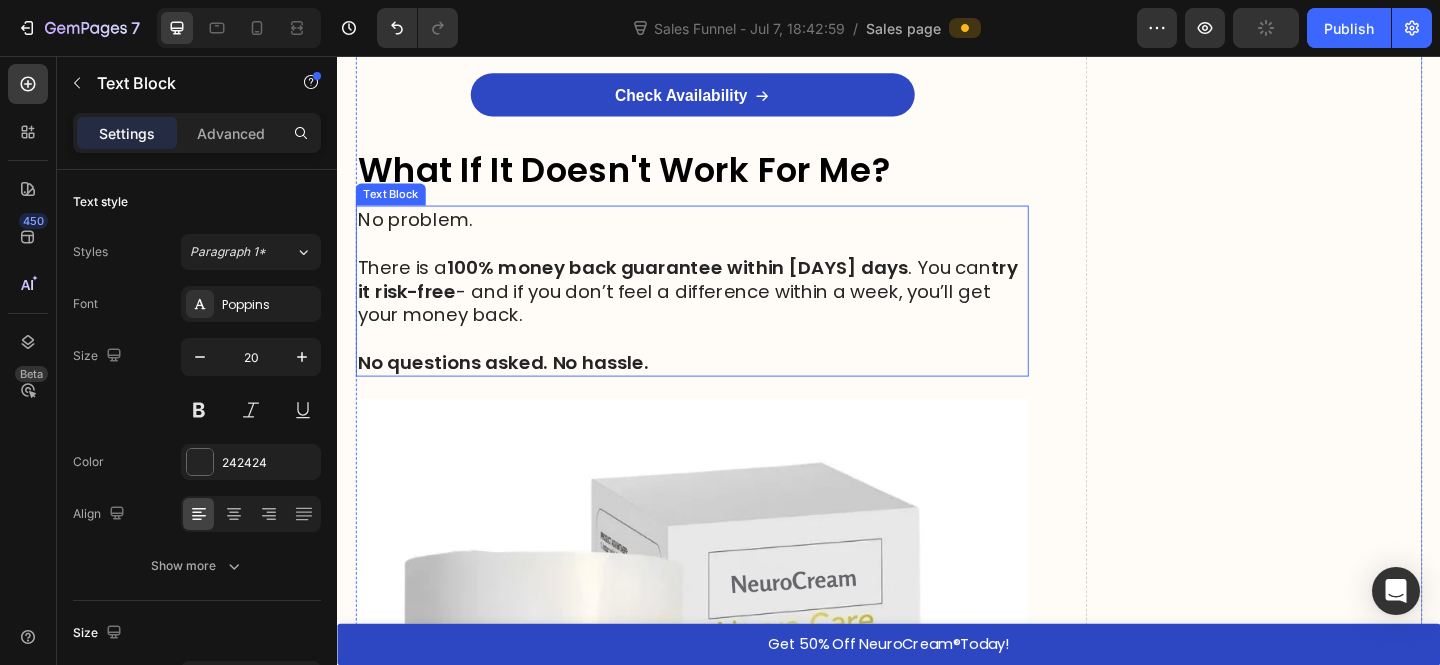 scroll, scrollTop: 10392, scrollLeft: 0, axis: vertical 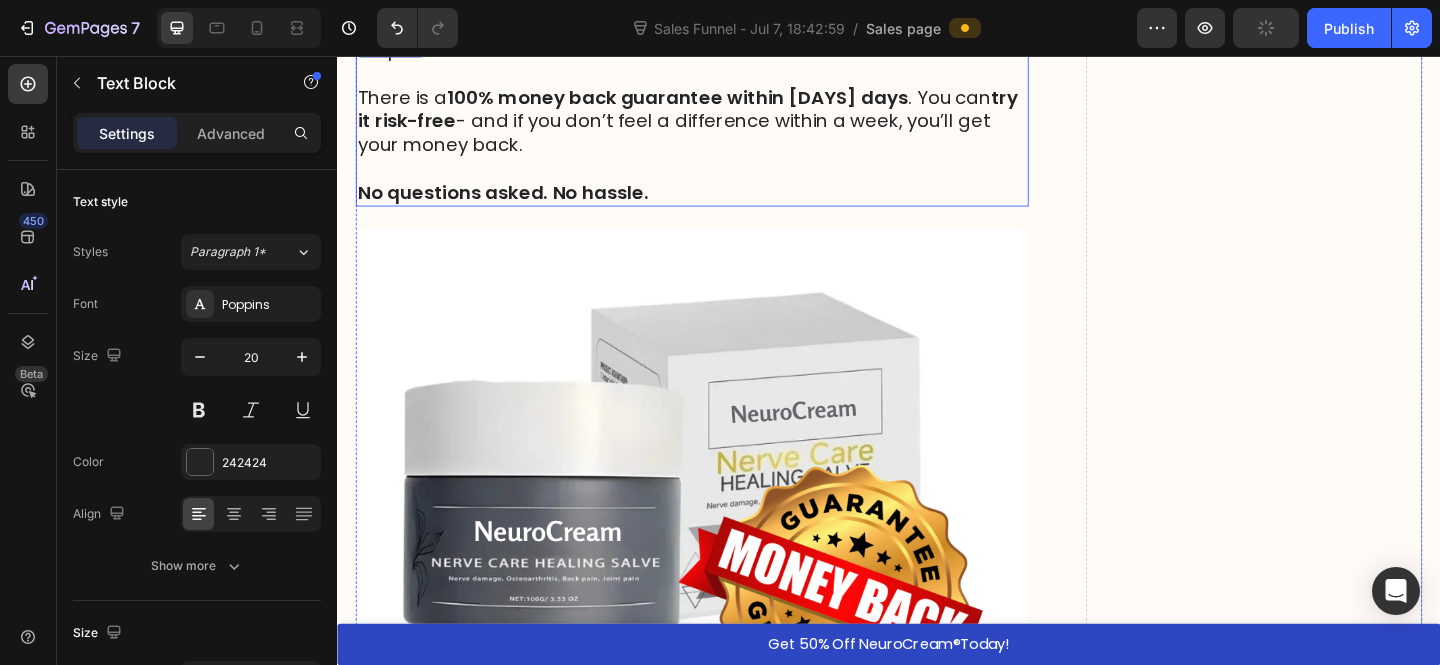 click on "No questions asked. No hassle." at bounding box center [517, 205] 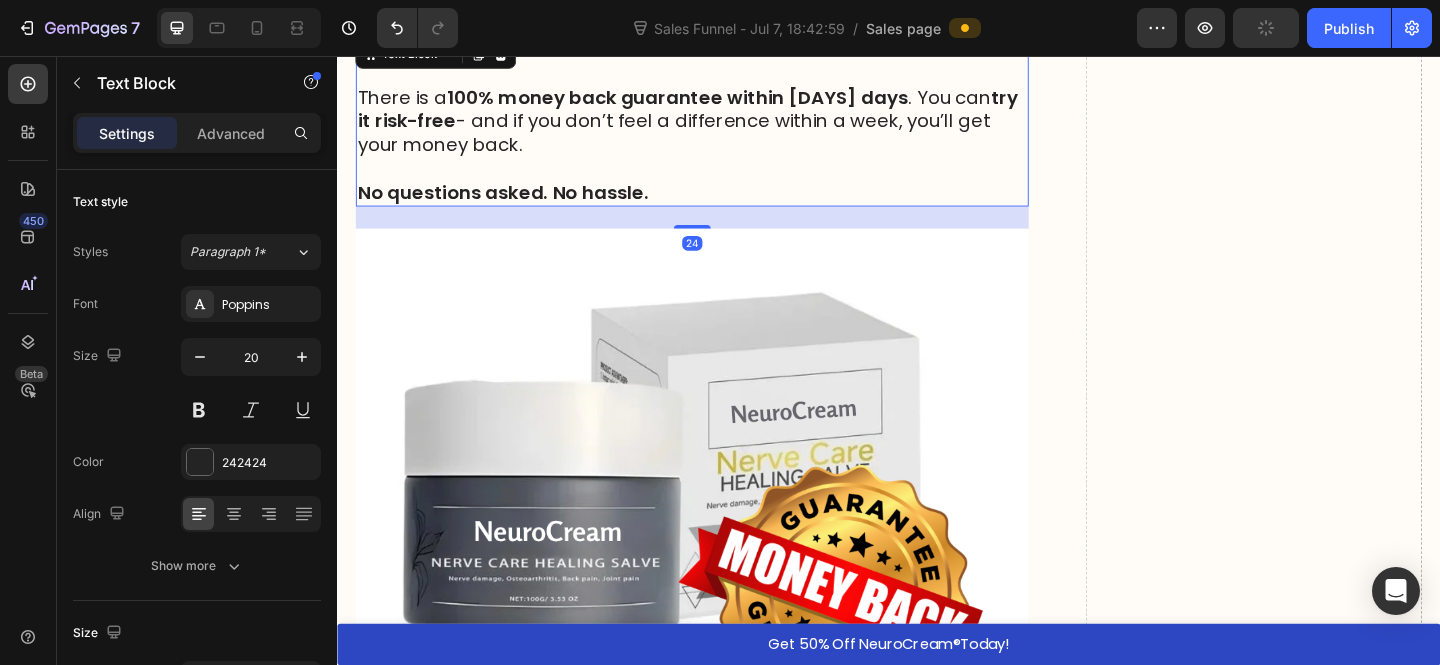 click on "No questions asked. No hassle." at bounding box center [517, 205] 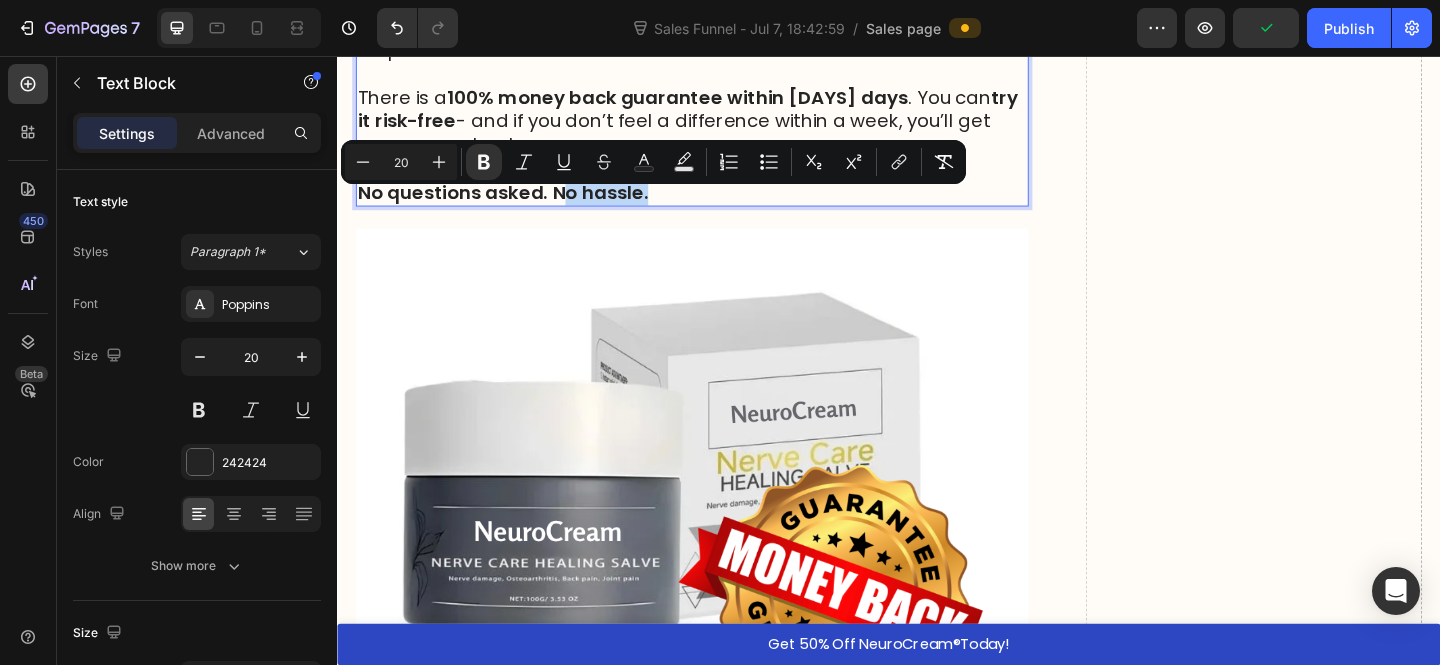 drag, startPoint x: 678, startPoint y: 219, endPoint x: 577, endPoint y: 211, distance: 101.31634 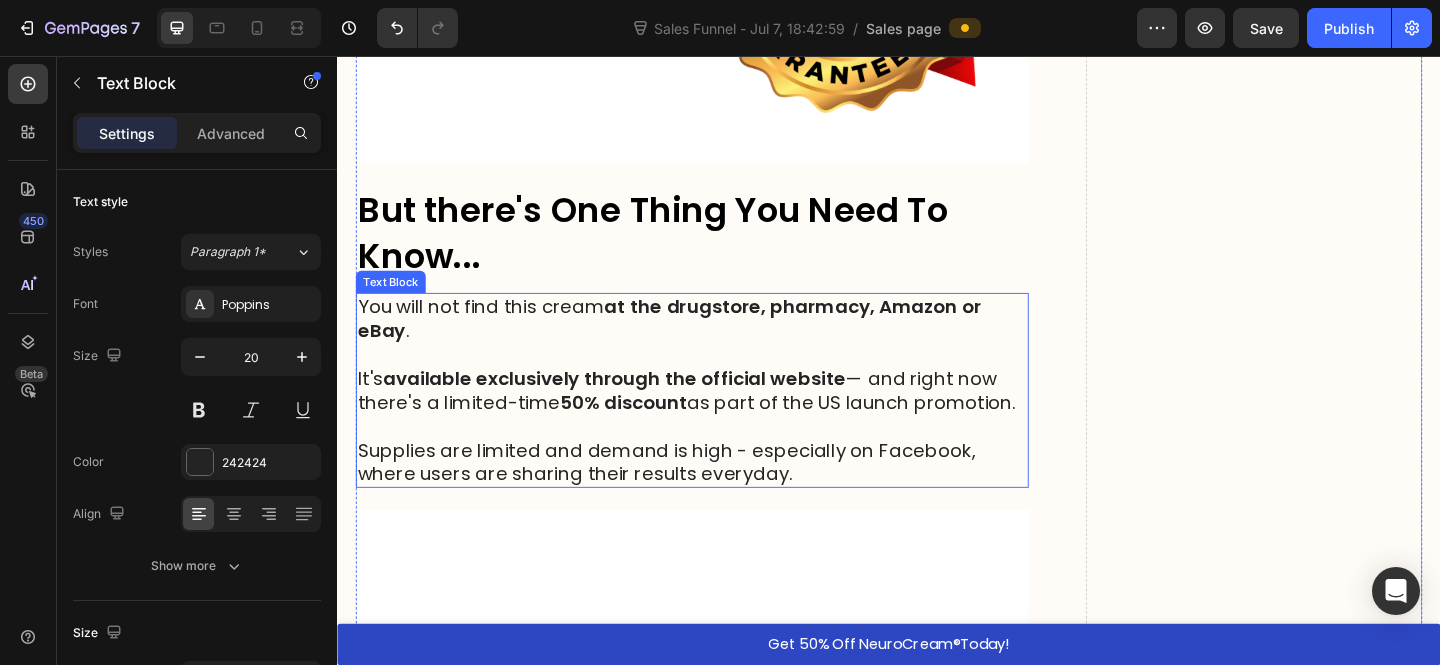 scroll, scrollTop: 11048, scrollLeft: 0, axis: vertical 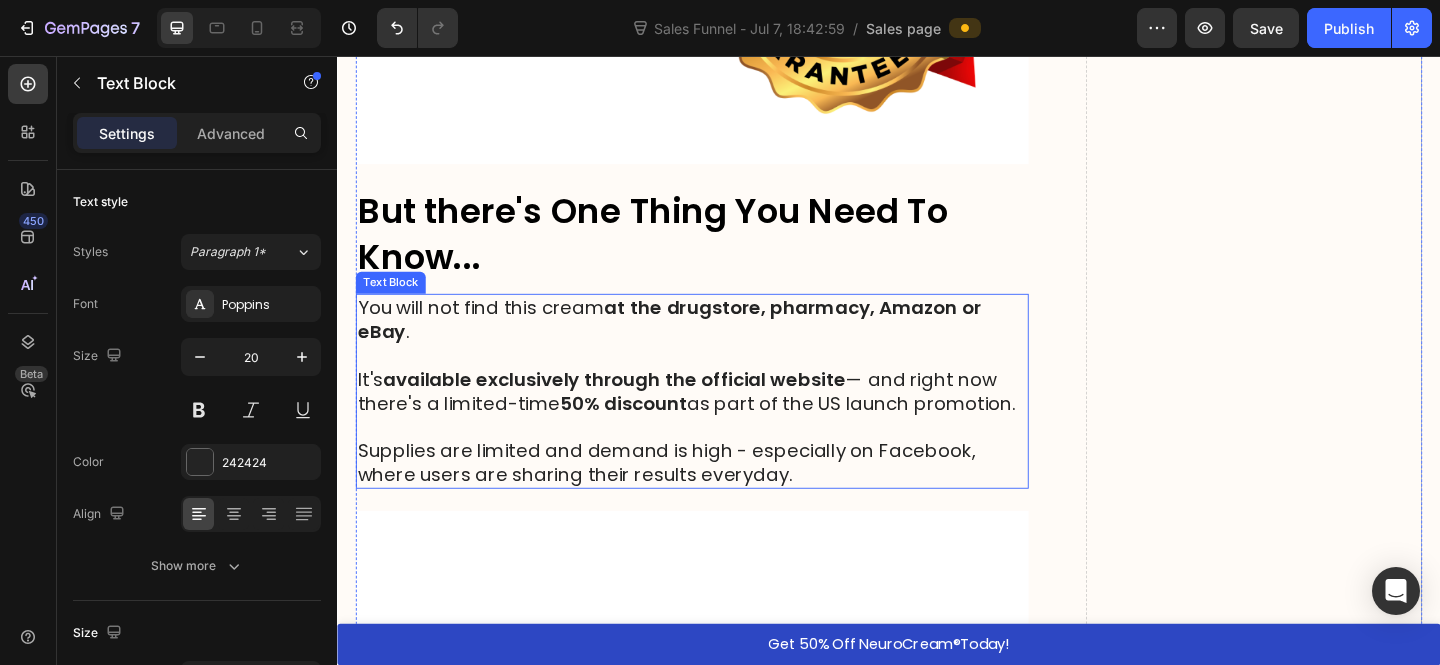 click on "available exclusively through the official website" at bounding box center (638, 408) 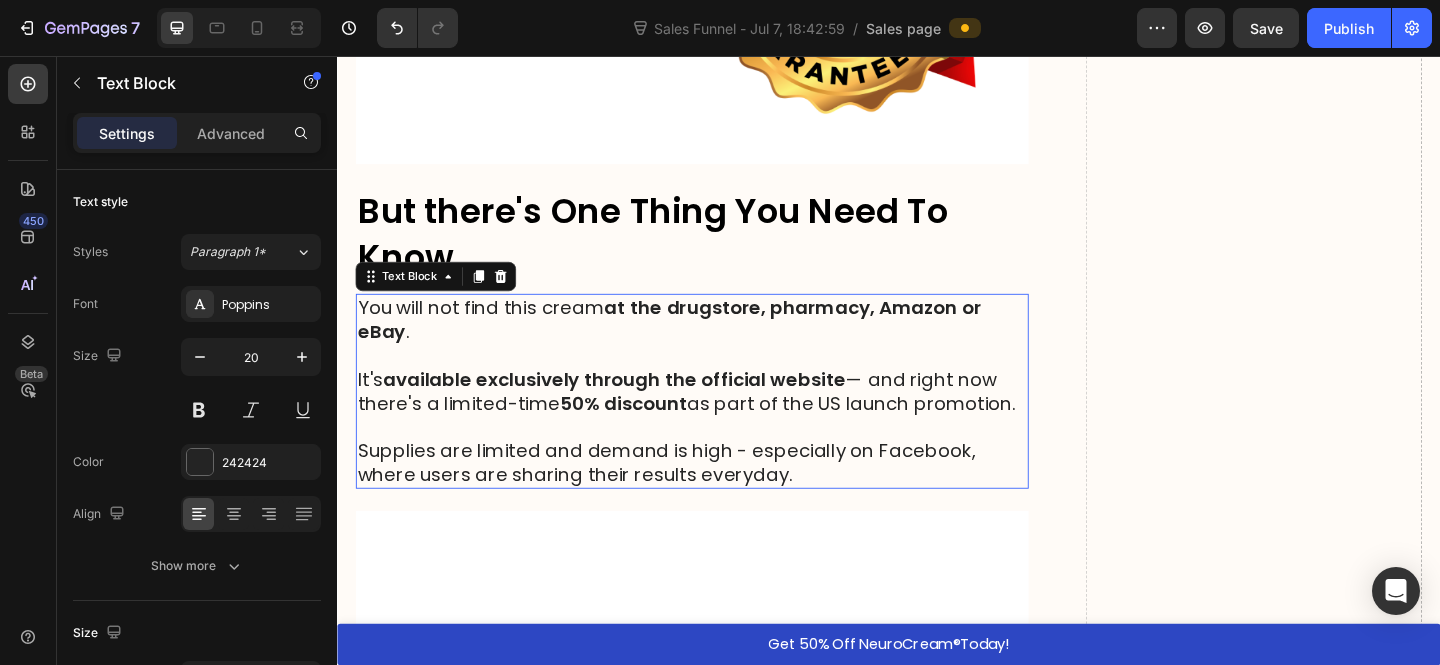 click on "50% discount" at bounding box center [648, 434] 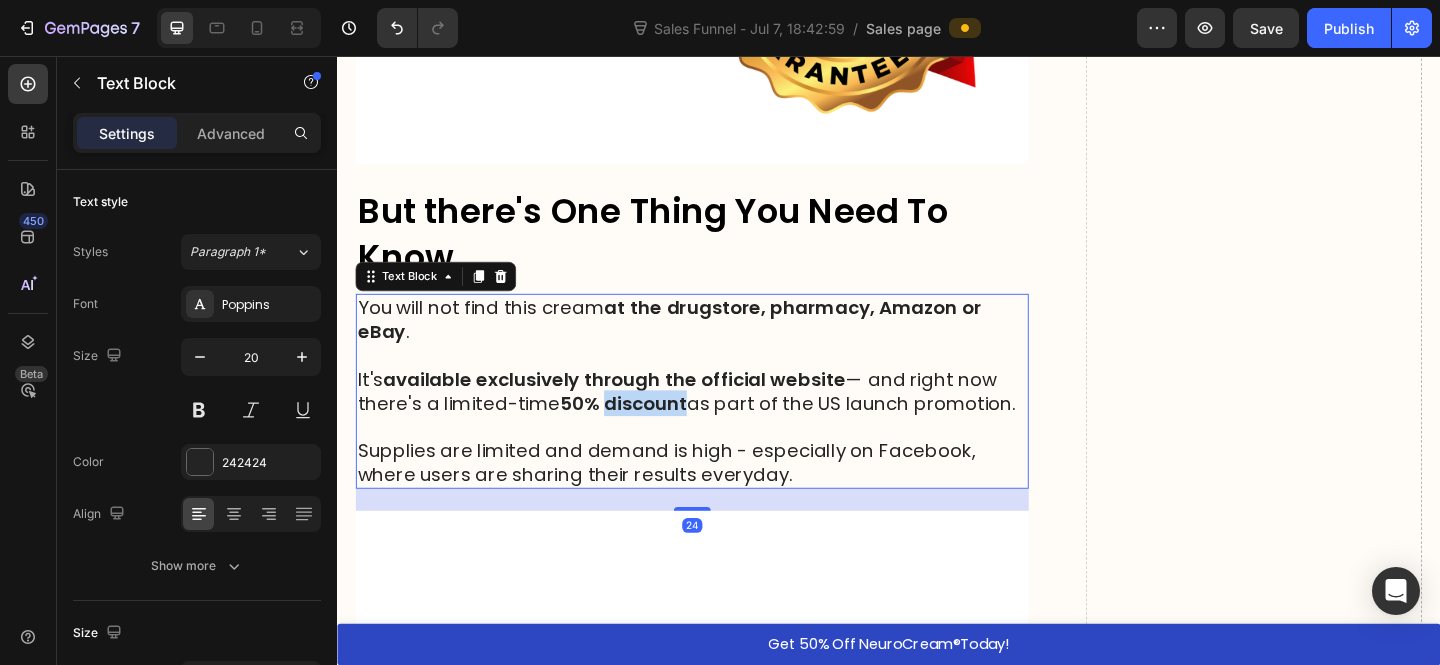 click on "50% discount" at bounding box center (648, 434) 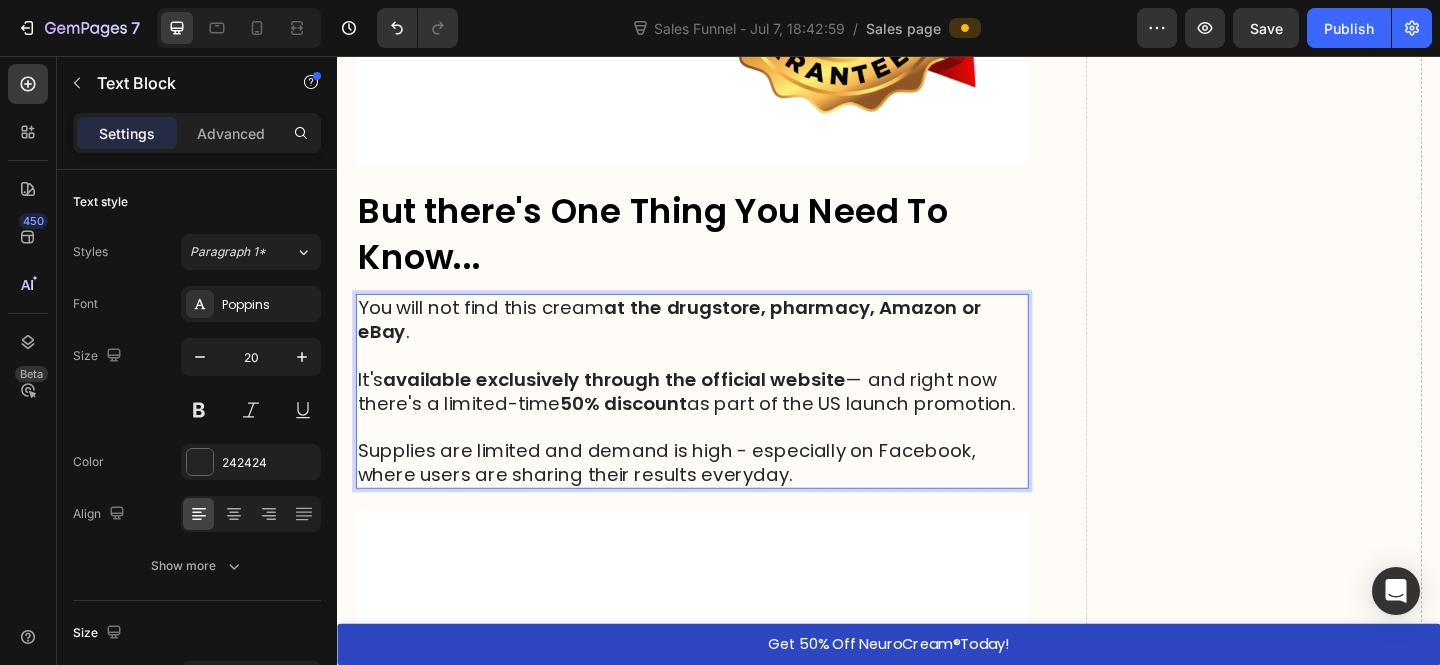 click on "50% discount" at bounding box center [648, 434] 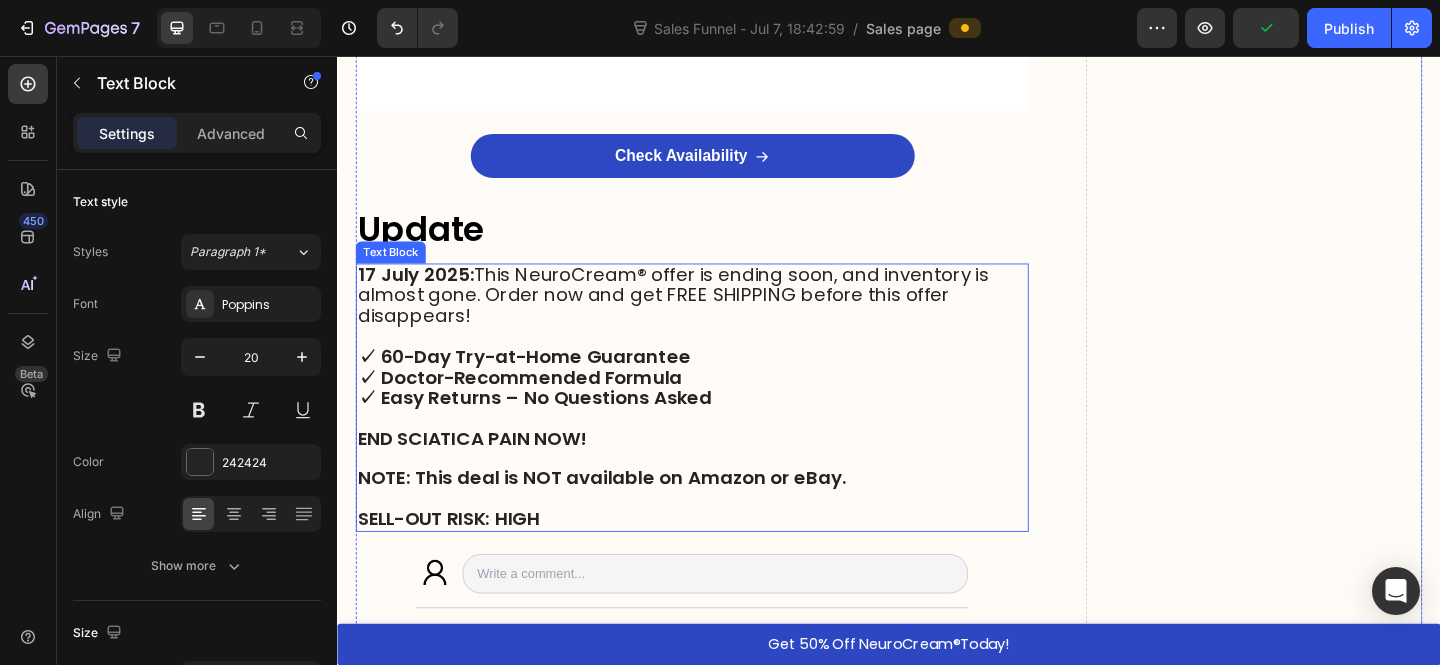 scroll, scrollTop: 12215, scrollLeft: 0, axis: vertical 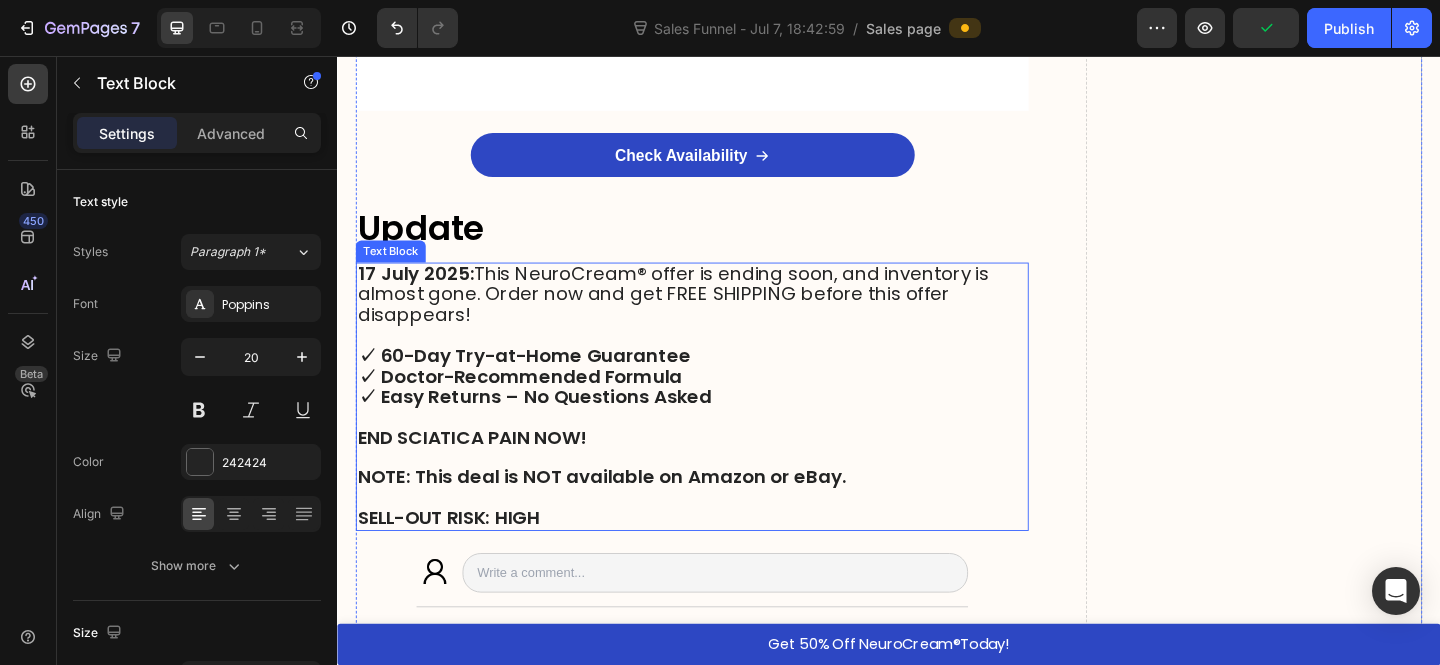 click on "[DATE]:  This NeuroCream® offer is ending soon, and inventory is almost gone. Order now and get FREE SHIPPING before this offer disappears!" at bounding box center (702, 316) 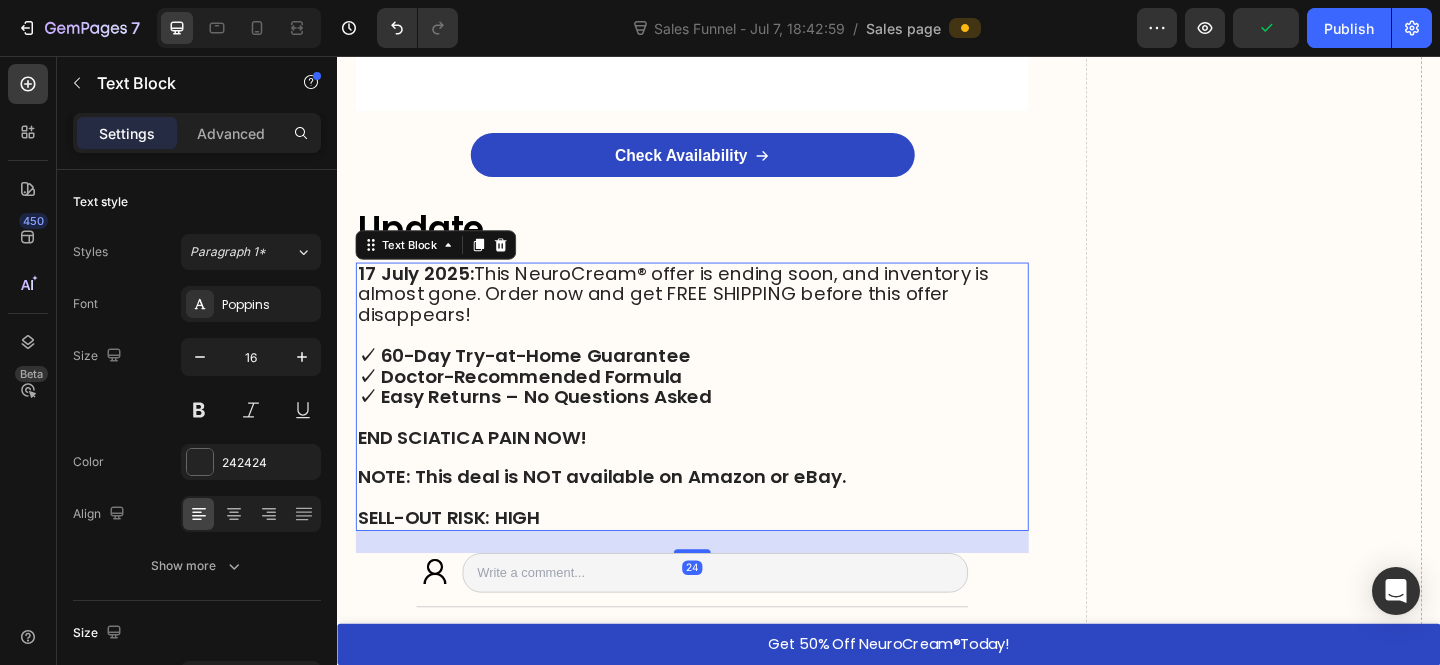click on "[DATE]:  This NeuroCream® offer is ending soon, and inventory is almost gone. Order now and get FREE SHIPPING before this offer disappears!" at bounding box center [702, 316] 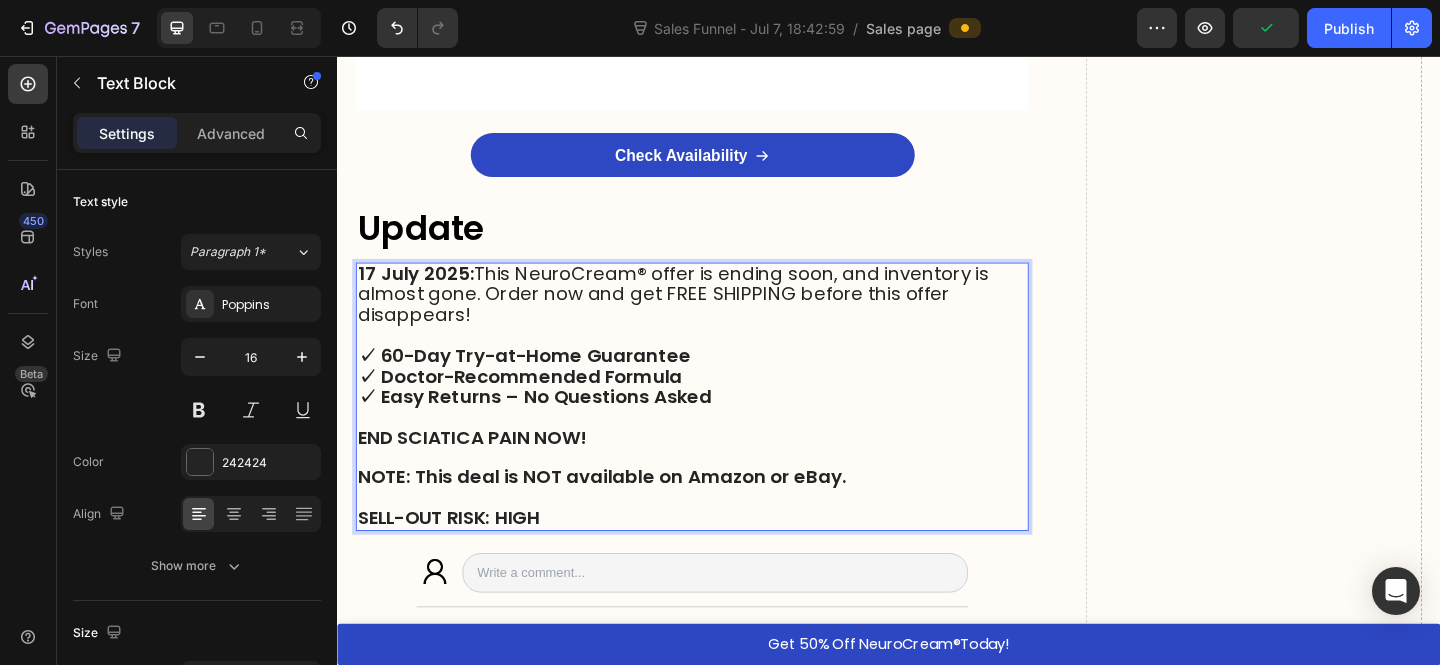 click on "[DATE]:  This NeuroCream® offer is ending soon, and inventory is almost gone. Order now and get FREE SHIPPING before this offer disappears!" at bounding box center [702, 316] 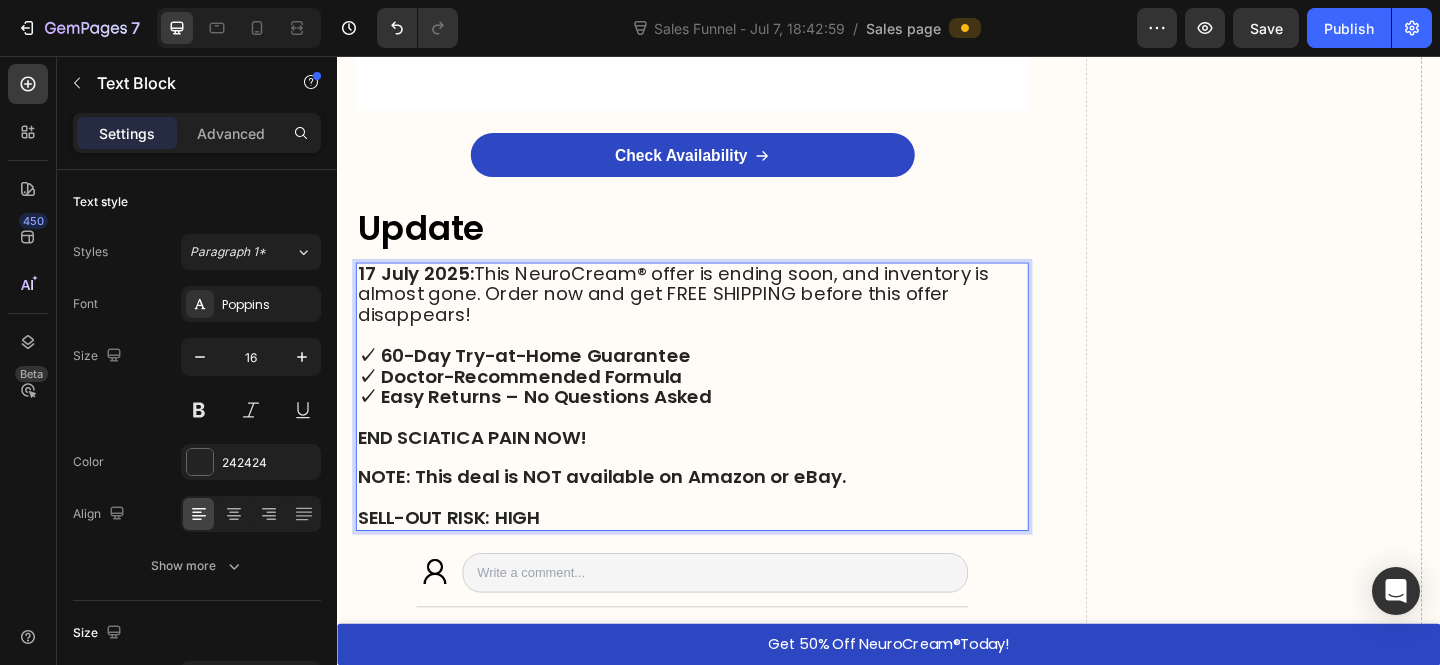 click on "17 July 2025:" at bounding box center [422, 293] 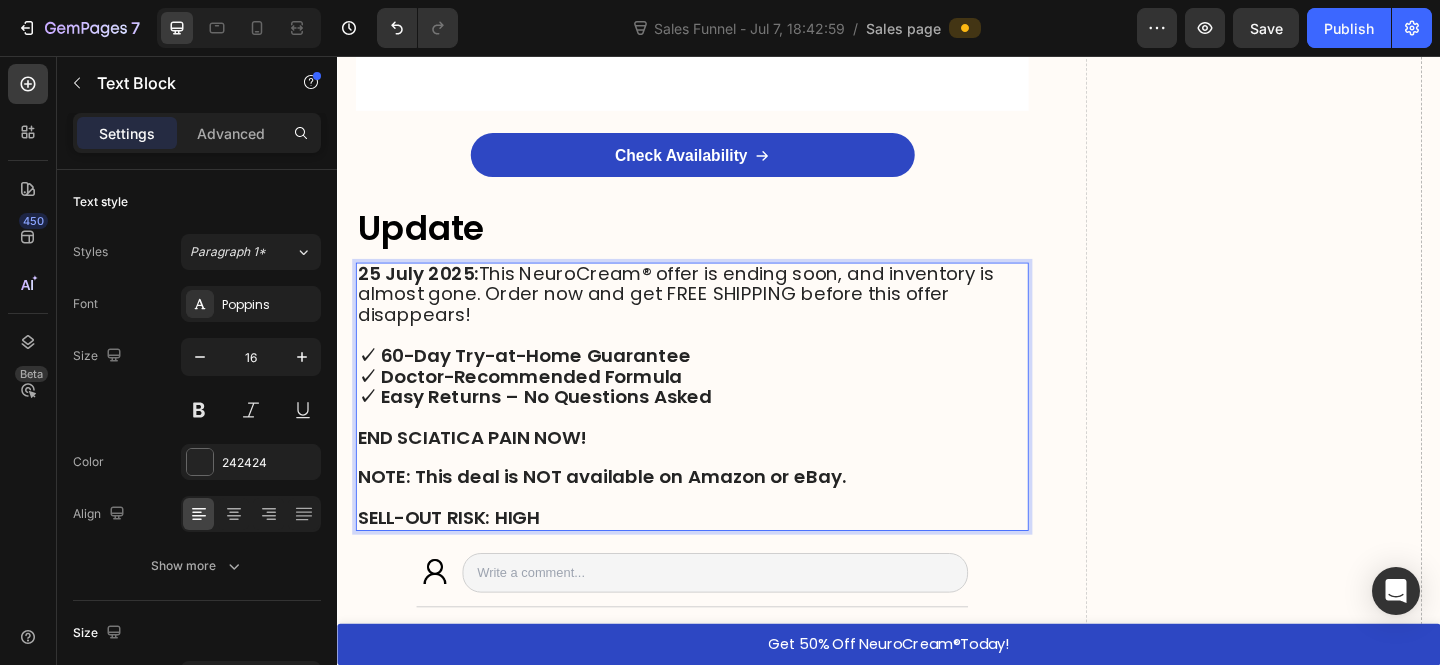 click on "[DATE]:  This NeuroCream® offer is ending soon, and inventory is almost gone. Order now and get FREE SHIPPING before this offer disappears!" at bounding box center [723, 317] 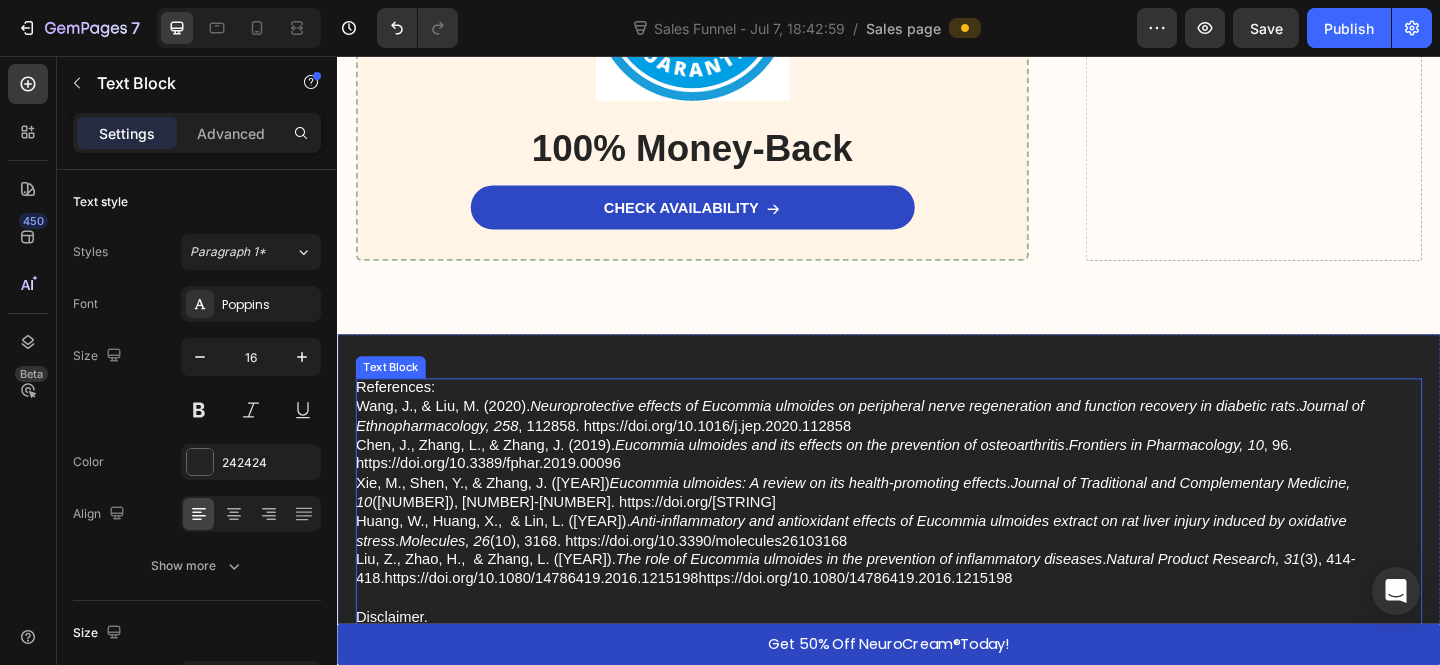 scroll, scrollTop: 16202, scrollLeft: 0, axis: vertical 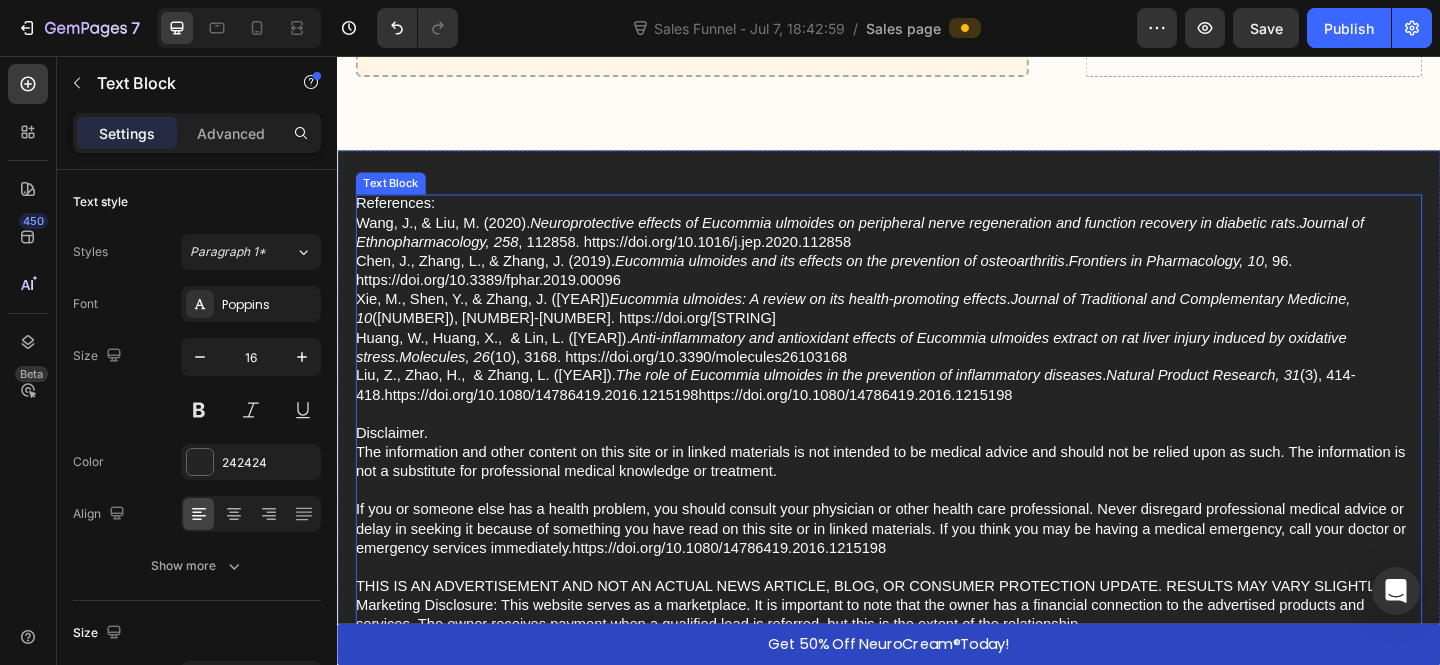 click on "Liu, Z., Zhao, H., & Zhang, L. (2017).  The role of Eucommia ulmoides in the prevention of inflammatory diseases .  Natural Product Research, 31 (3), 414-418.  https://doi.org/10.1080/14786419.2016.1215198https://doi.org/10.1080/14786419.2016.1215198" at bounding box center [937, 415] 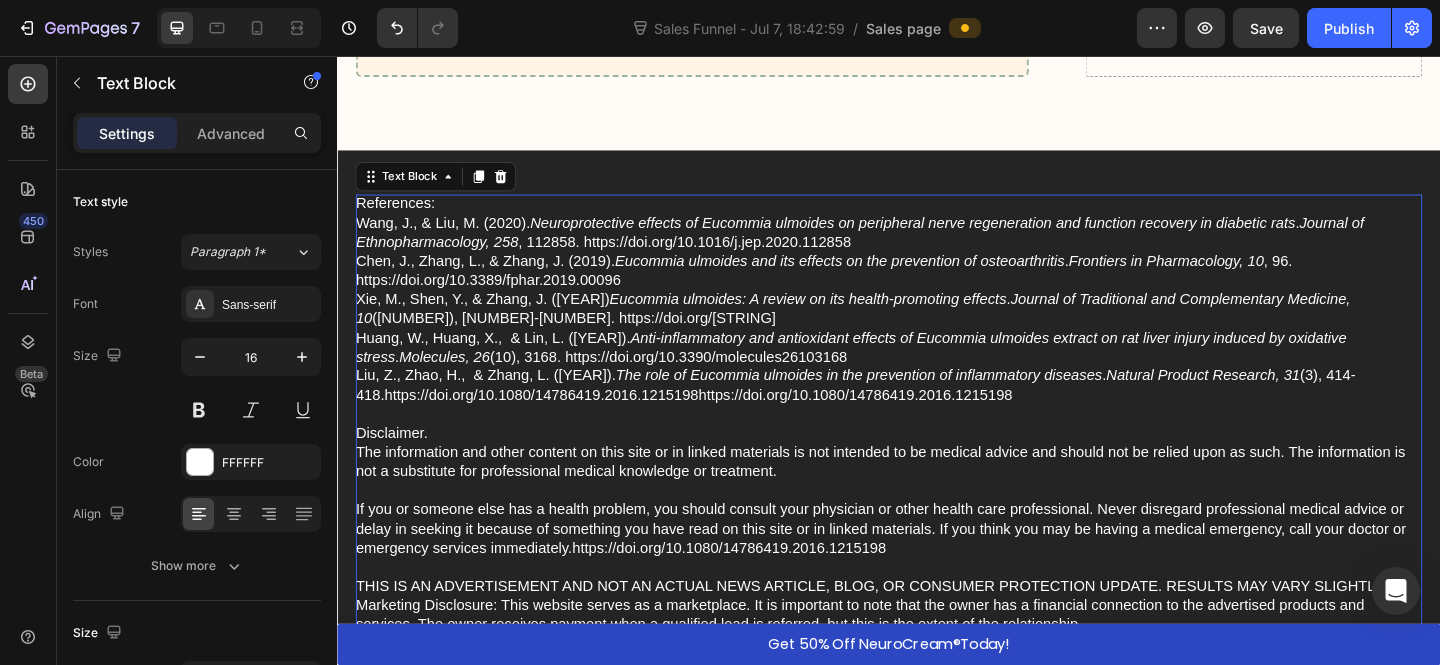 click on "Disclaimer." at bounding box center (937, 467) 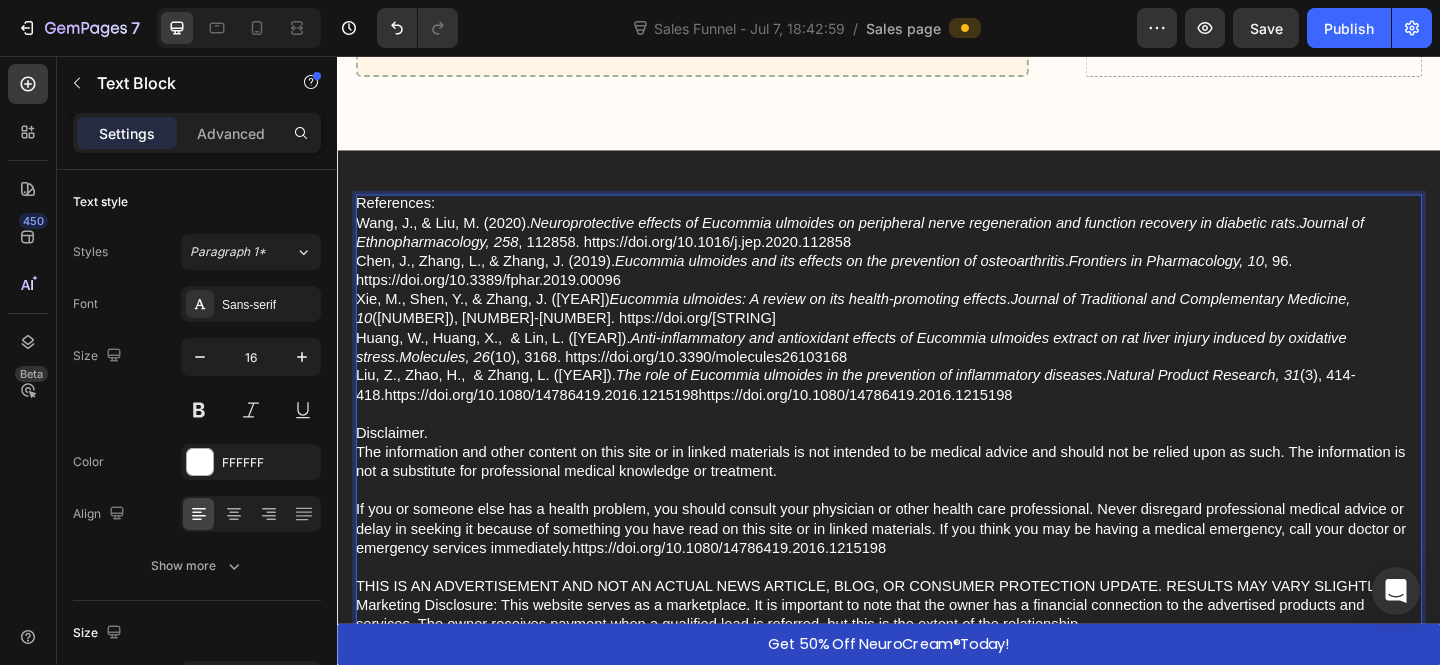 click on "The information and other content on this site or in linked materials is not intended to be medical advice and should not be relied upon as such. The information is not a substitute for professional medical knowledge or treatment." at bounding box center (937, 499) 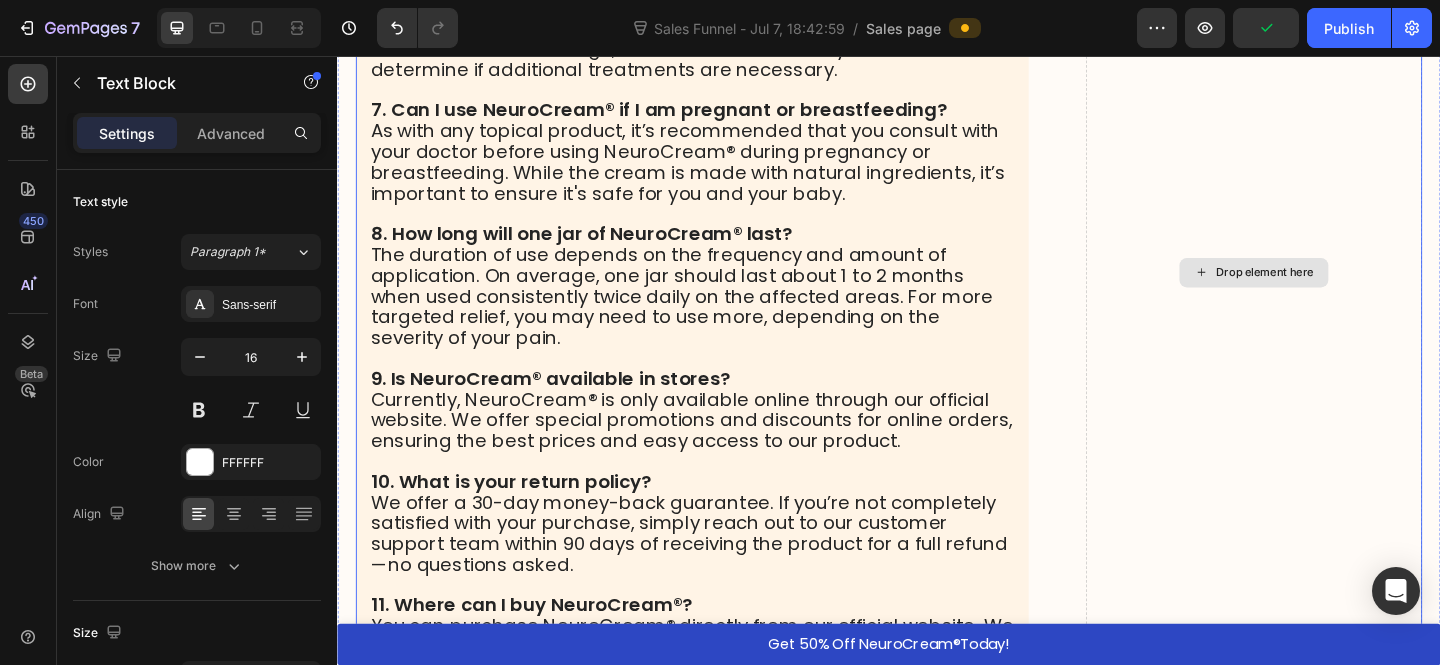 scroll, scrollTop: 14307, scrollLeft: 0, axis: vertical 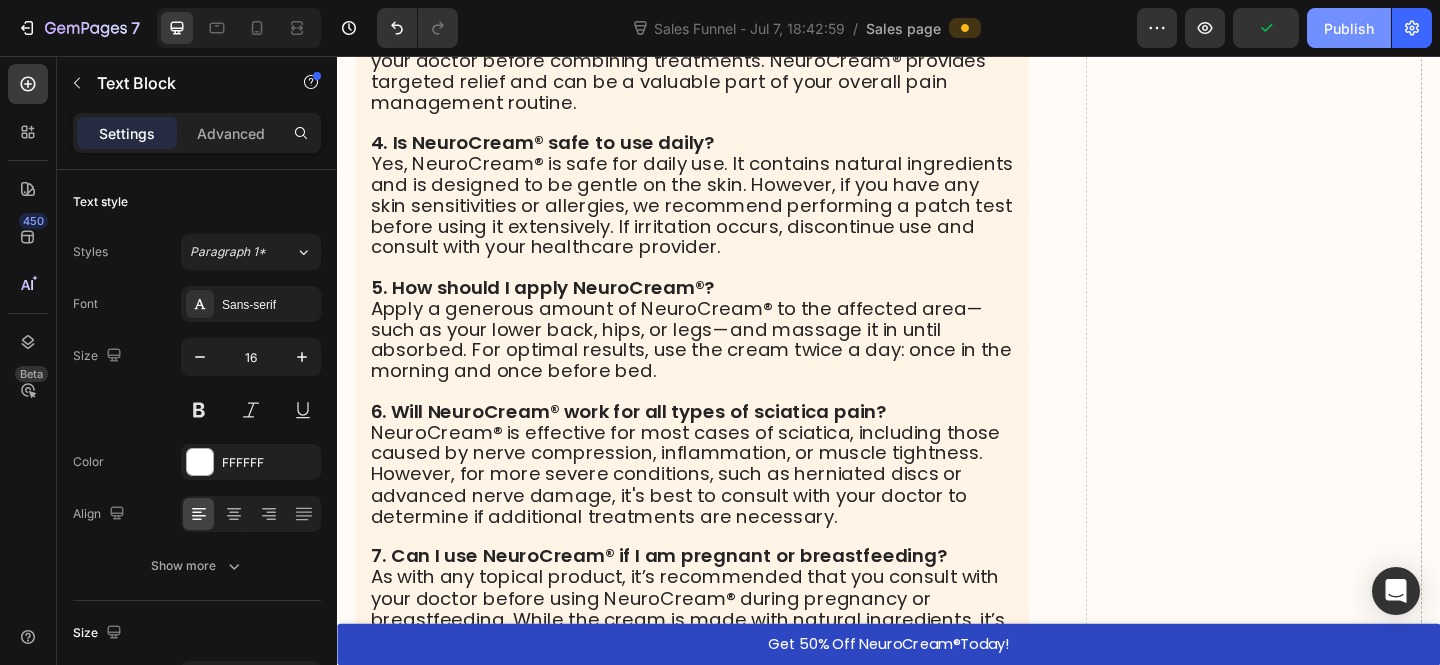 drag, startPoint x: 1347, startPoint y: 20, endPoint x: 940, endPoint y: 68, distance: 409.82068 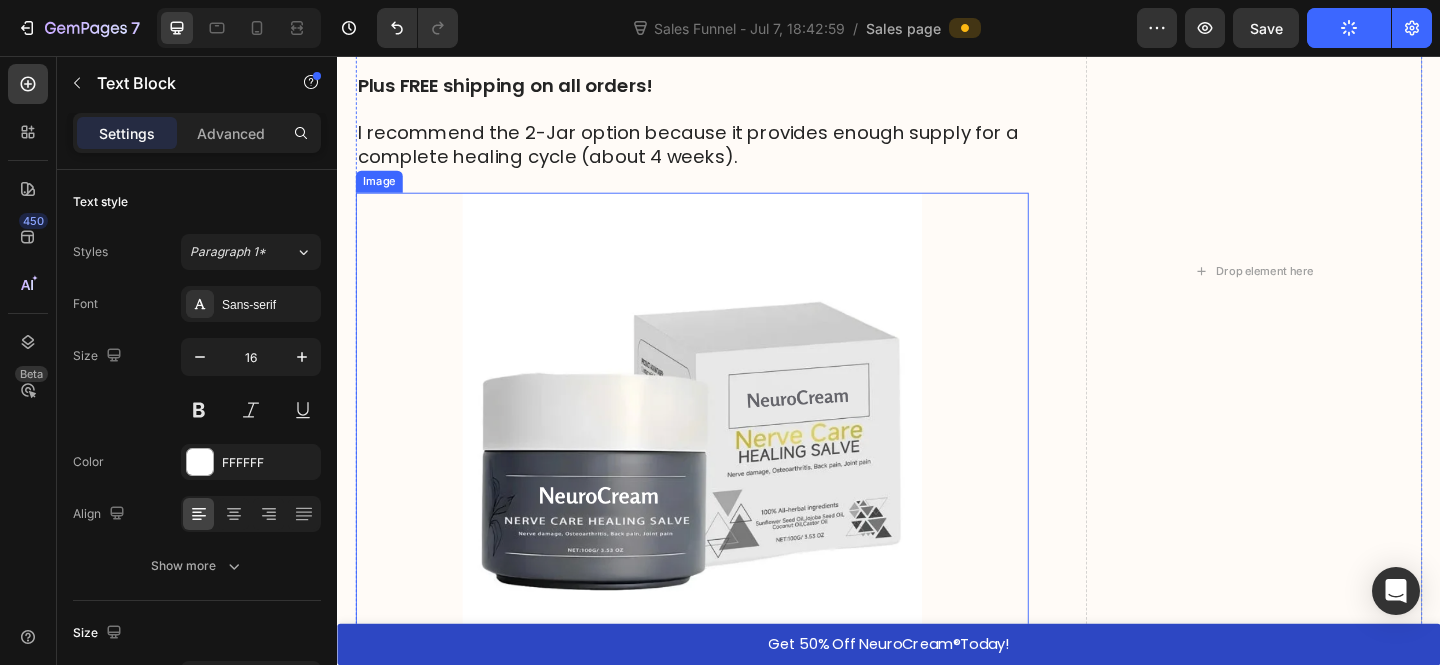 scroll, scrollTop: 9554, scrollLeft: 0, axis: vertical 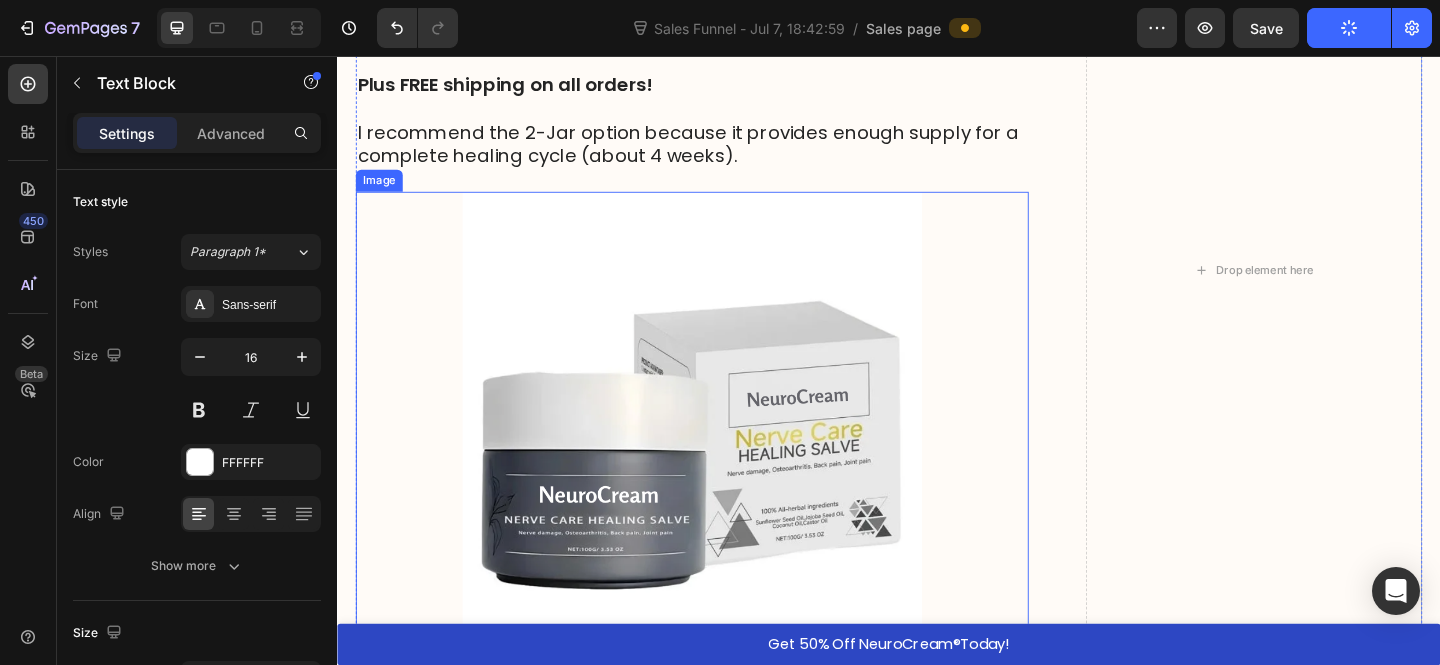 click at bounding box center (723, 454) 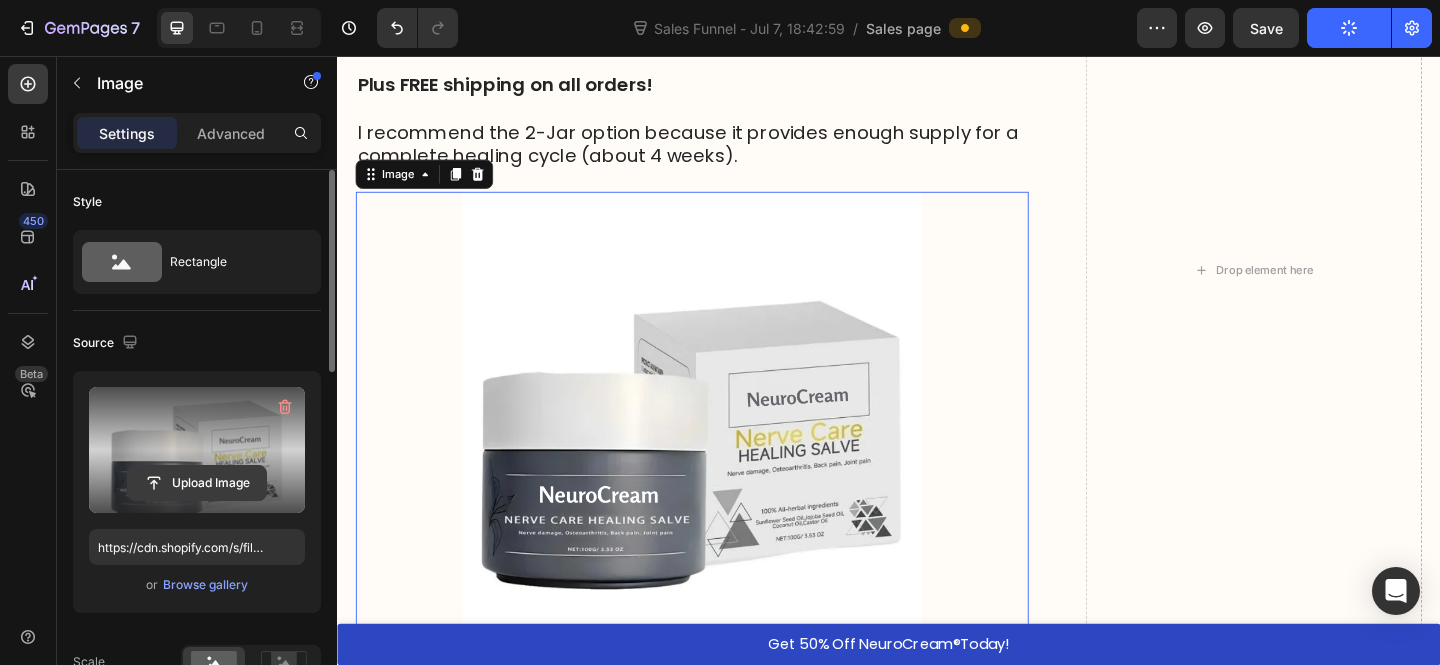 click 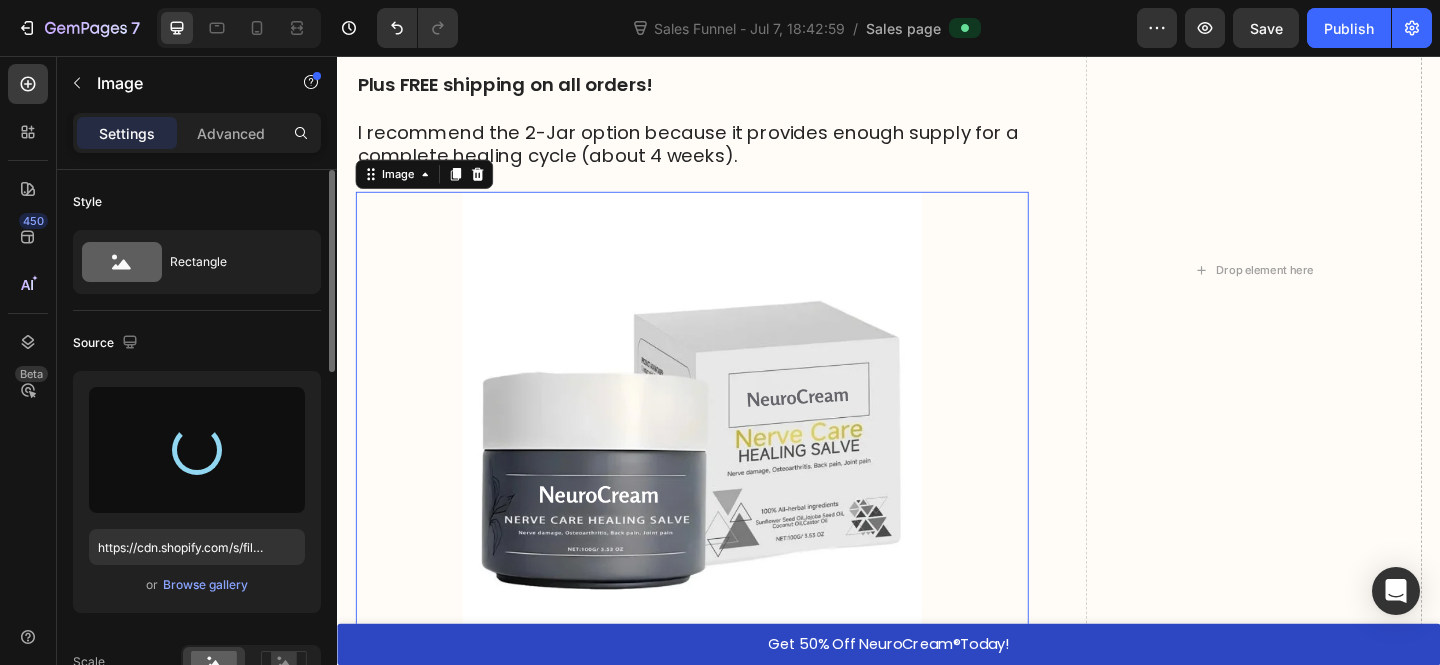 type on "https://cdn.shopify.com/s/files/1/0610/7503/0071/files/gempages_574314754814771993-f9a66ab0-352d-4bce-a117-62aa8c38754a.jpg" 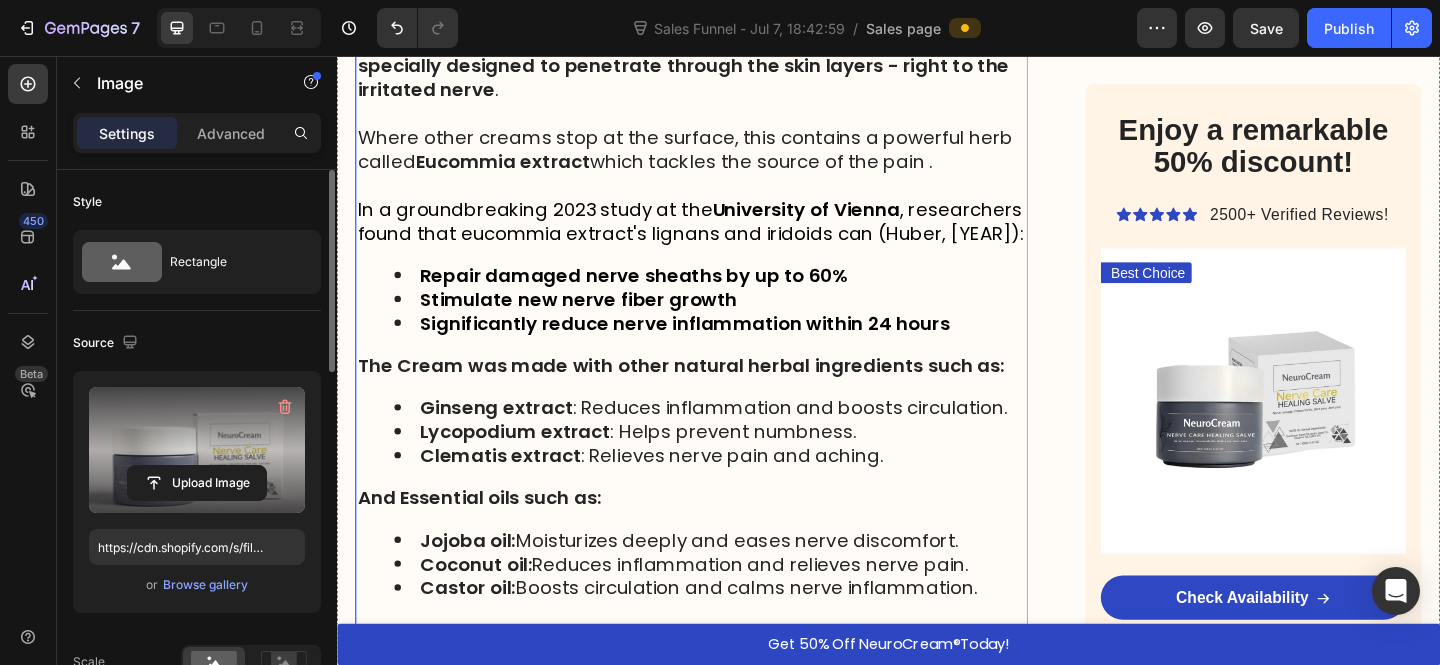 scroll, scrollTop: 4669, scrollLeft: 0, axis: vertical 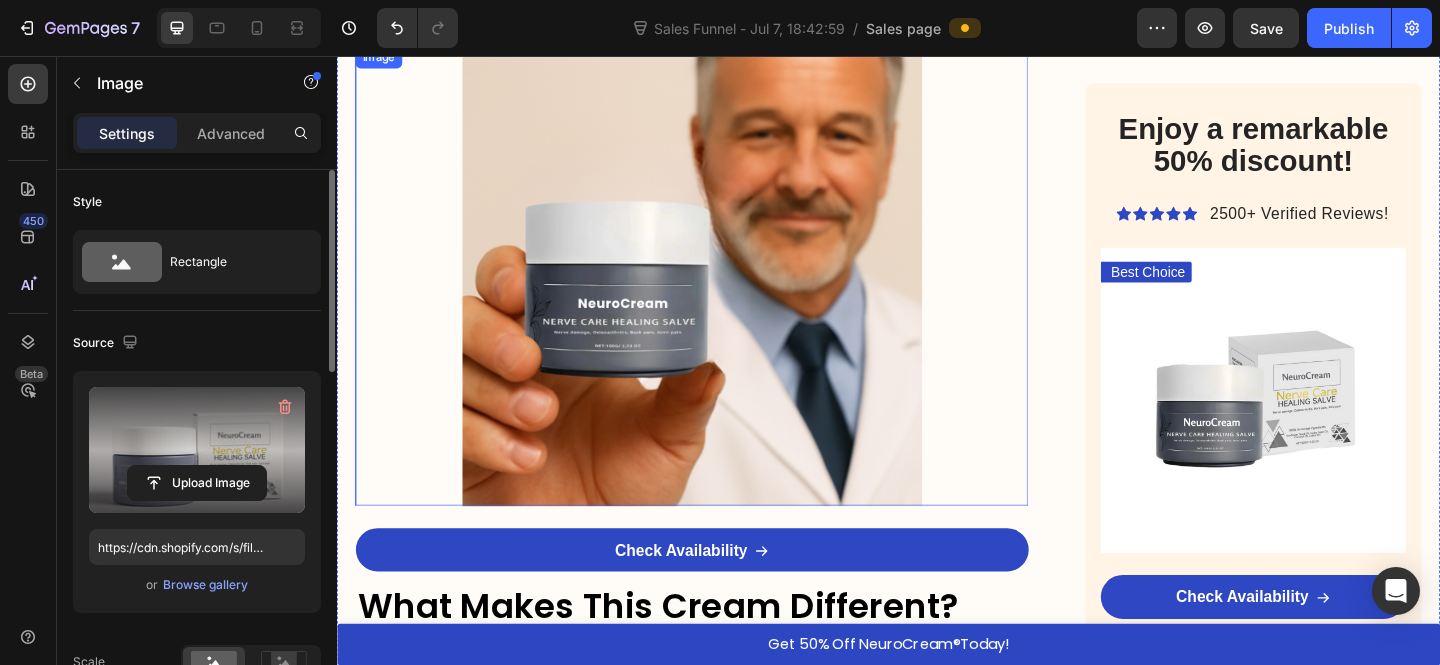 click at bounding box center (723, 296) 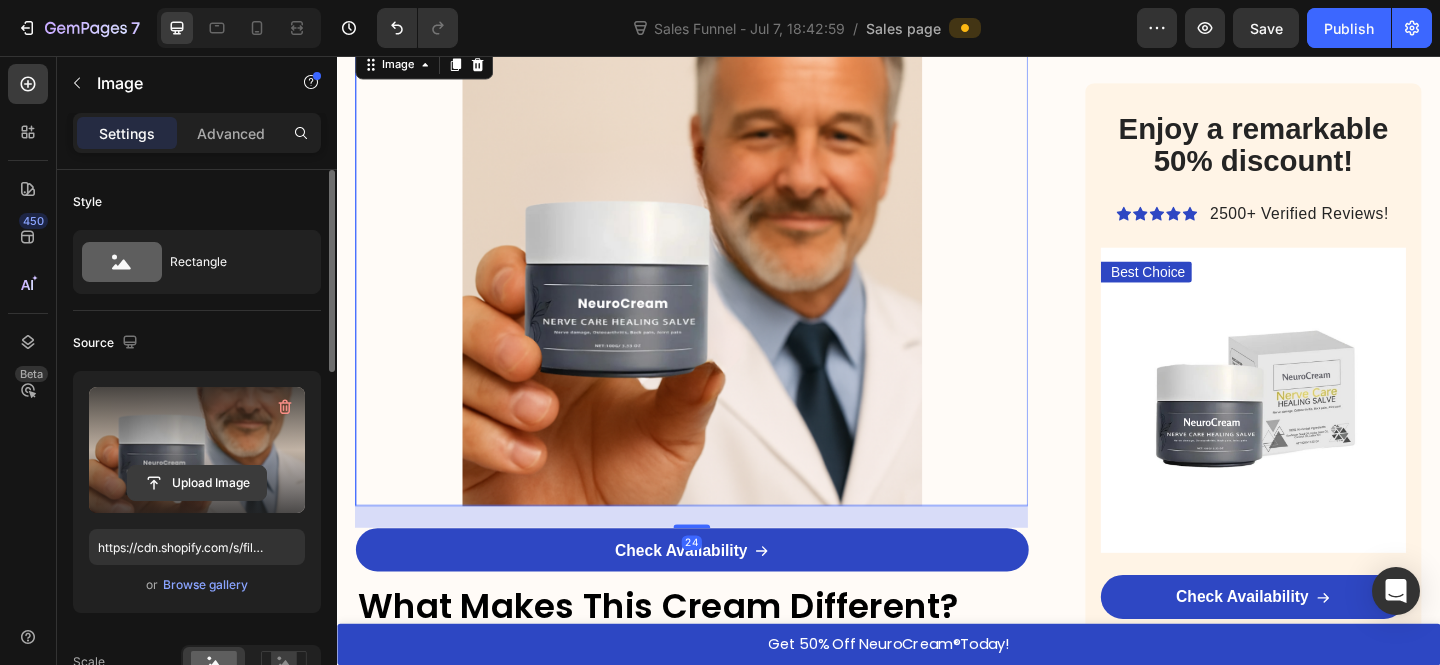 click 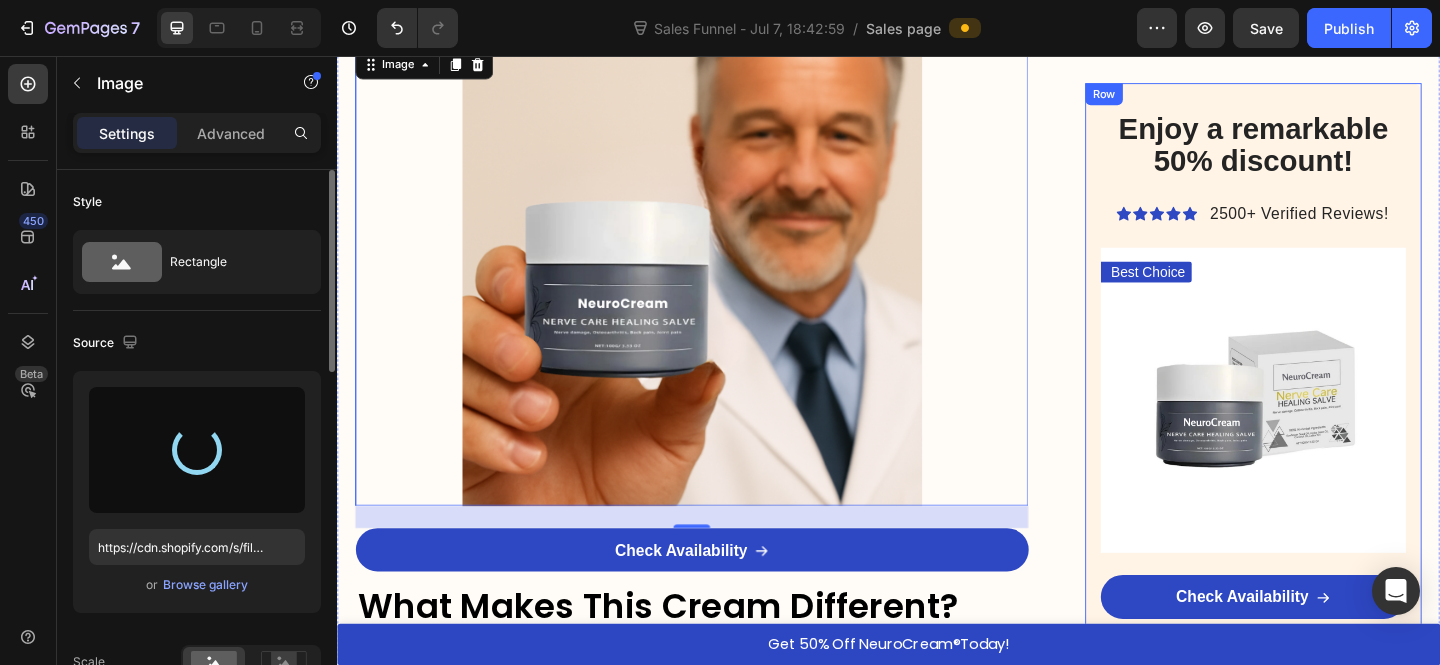 type on "https://cdn.shopify.com/s/files/1/0610/7503/0071/files/gempages_574314754814771993-f9a66ab0-352d-4bce-a117-62aa8c38754a.jpg" 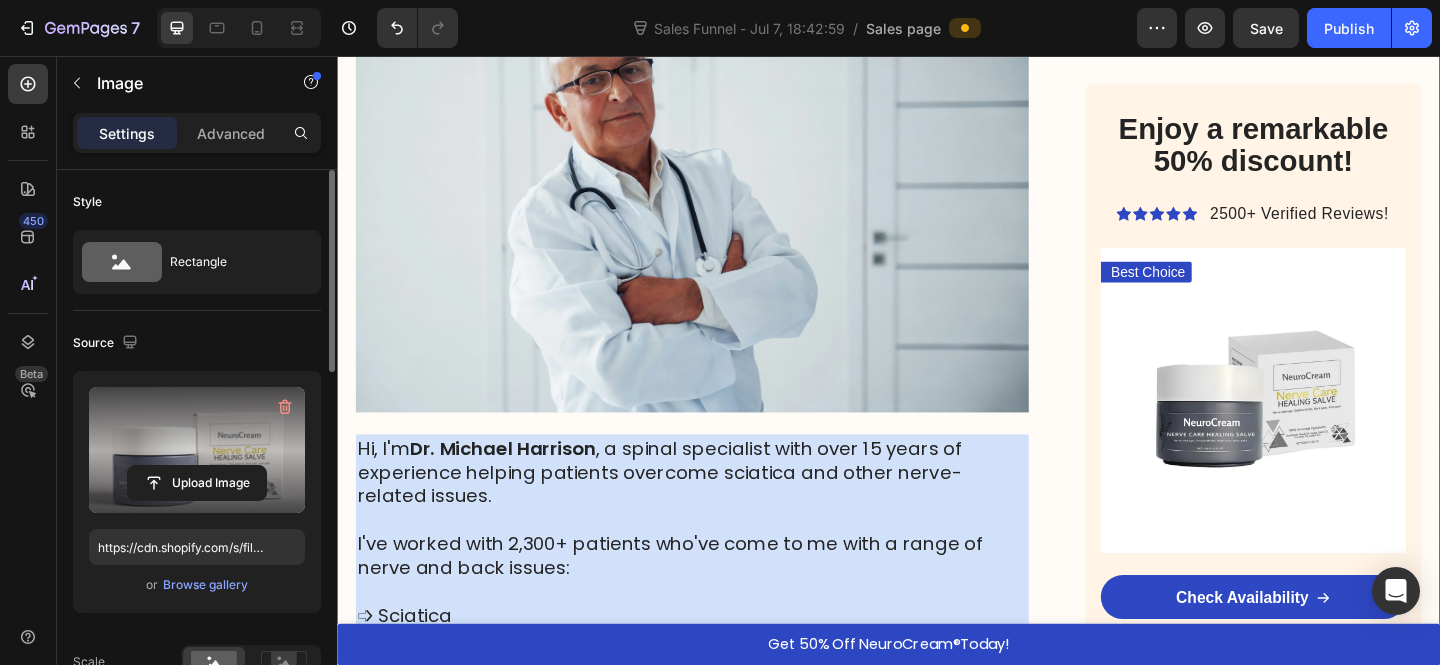 scroll, scrollTop: 829, scrollLeft: 0, axis: vertical 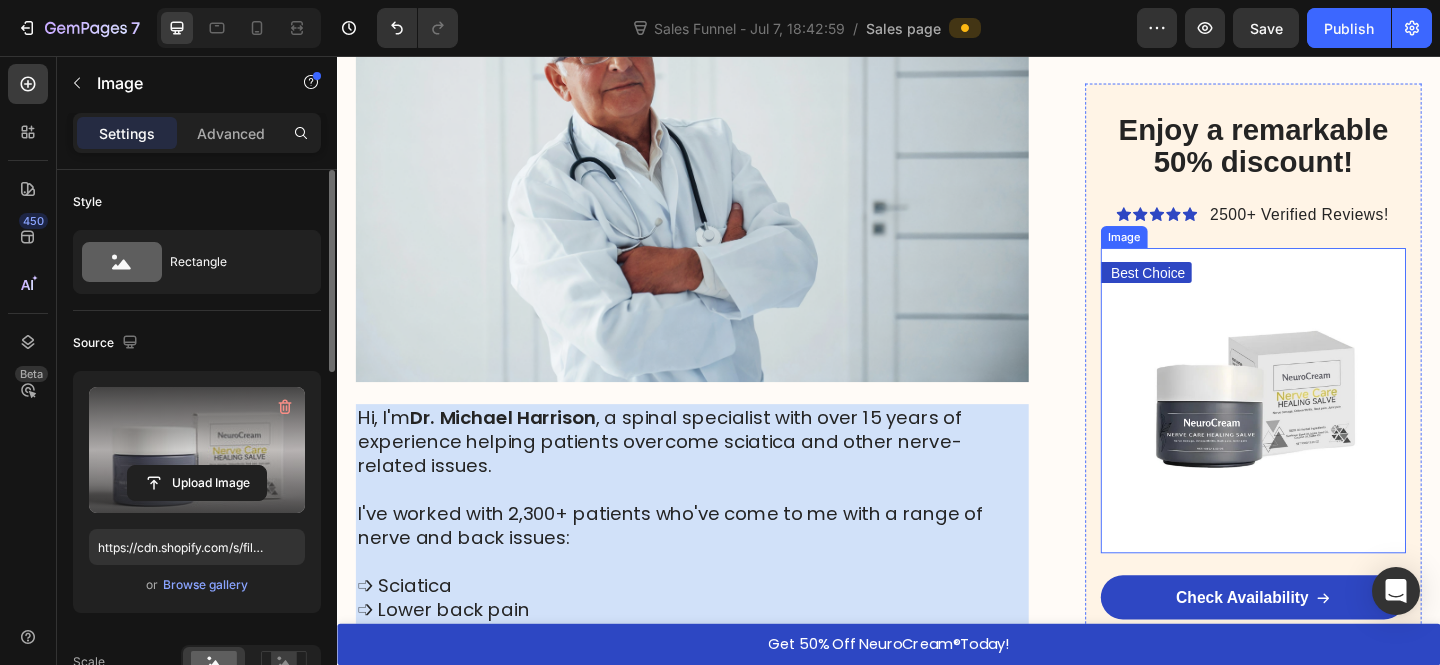 click at bounding box center [1334, 431] 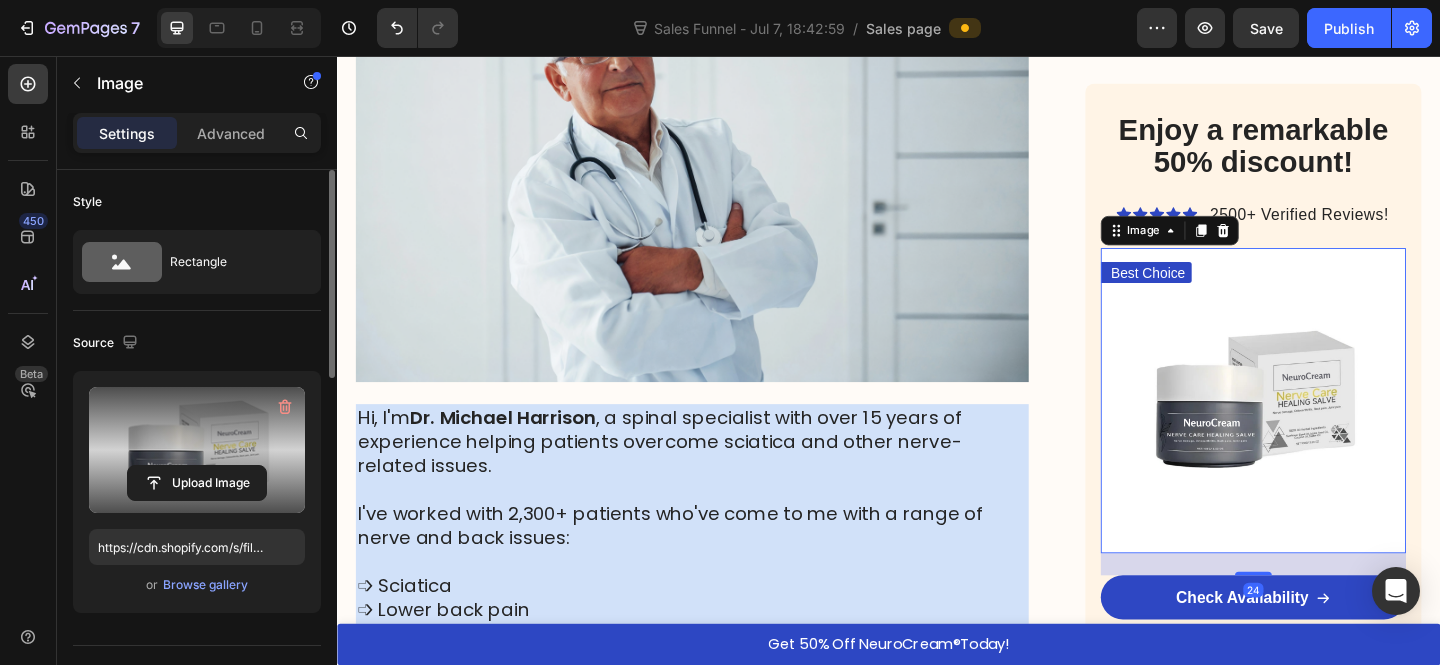 click at bounding box center (197, 450) 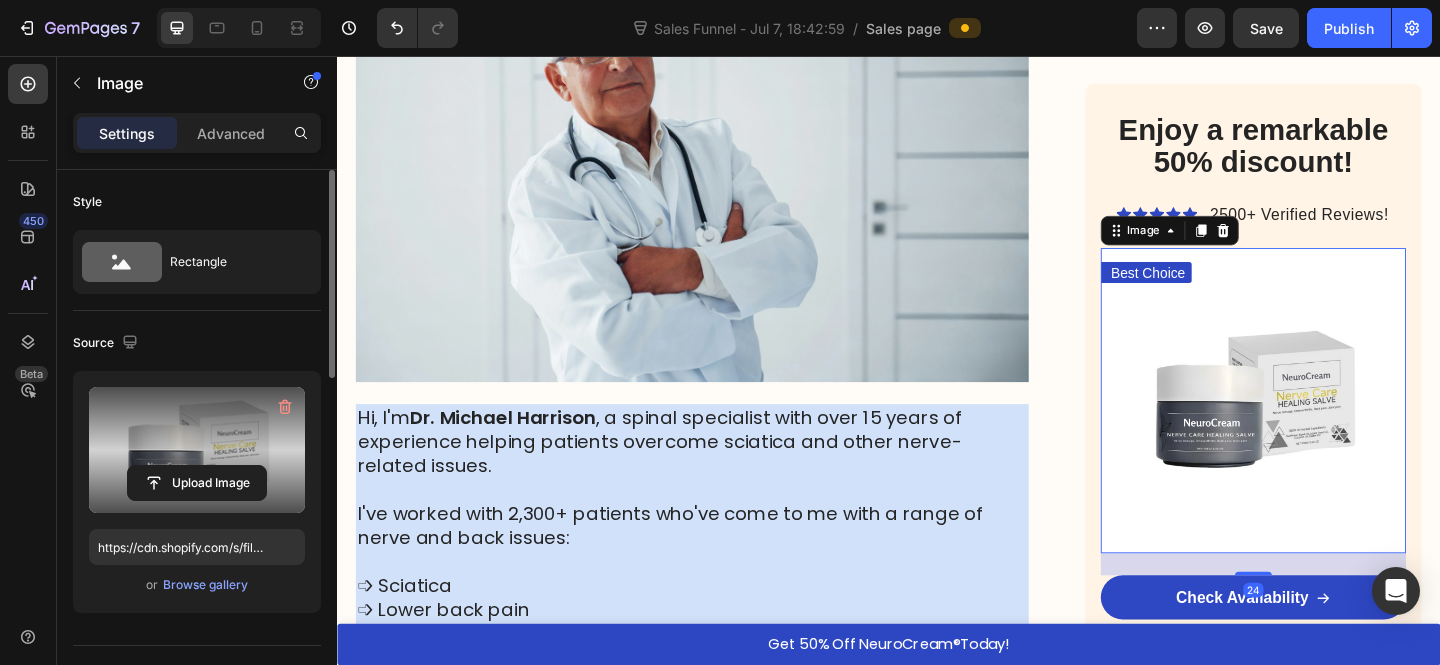 click 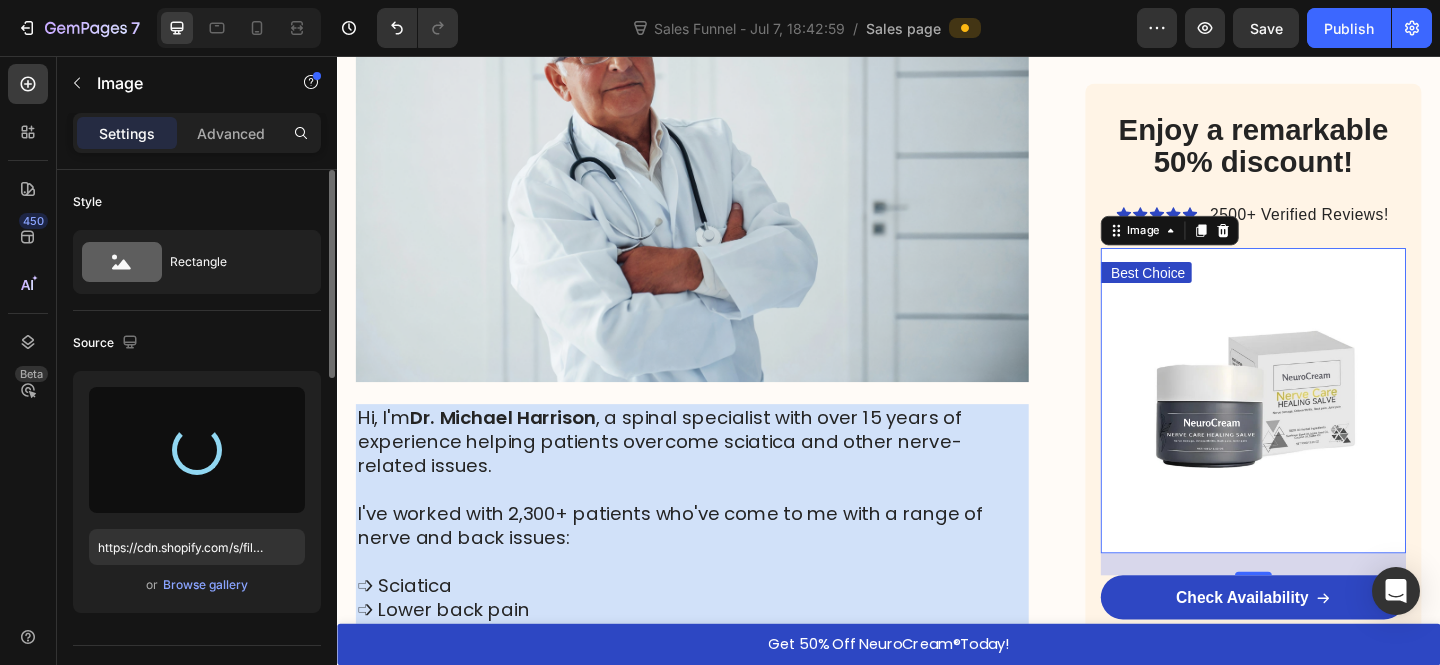 type on "https://cdn.shopify.com/s/files/1/0610/7503/0071/files/gempages_574314754814771993-f9a66ab0-352d-4bce-a117-62aa8c38754a.jpg" 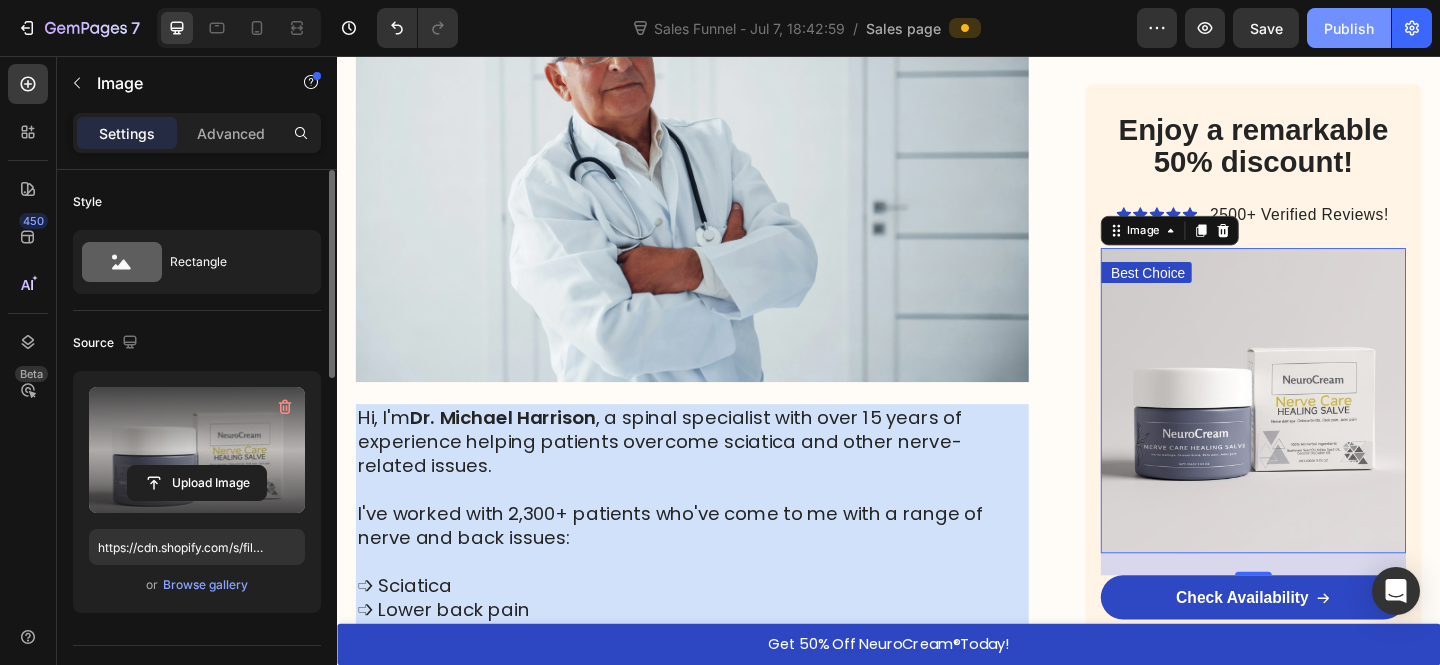 click on "Publish" 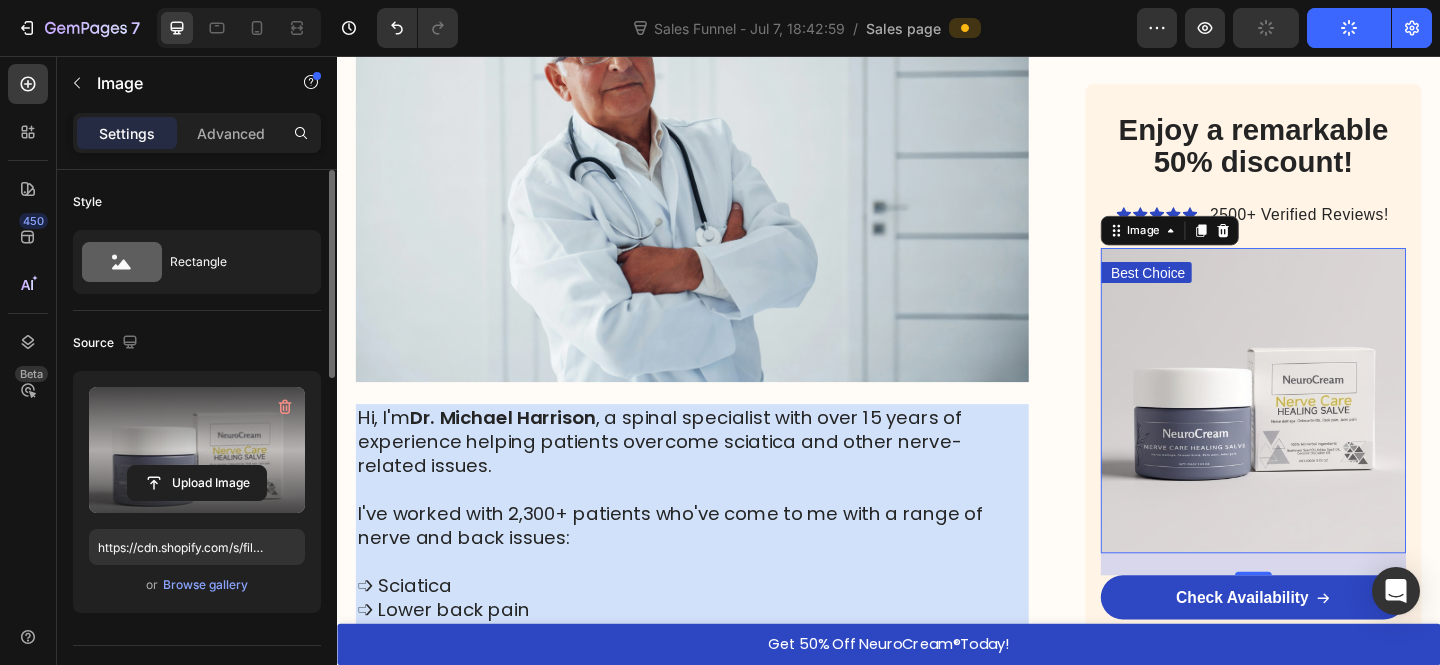 click on "Publish" 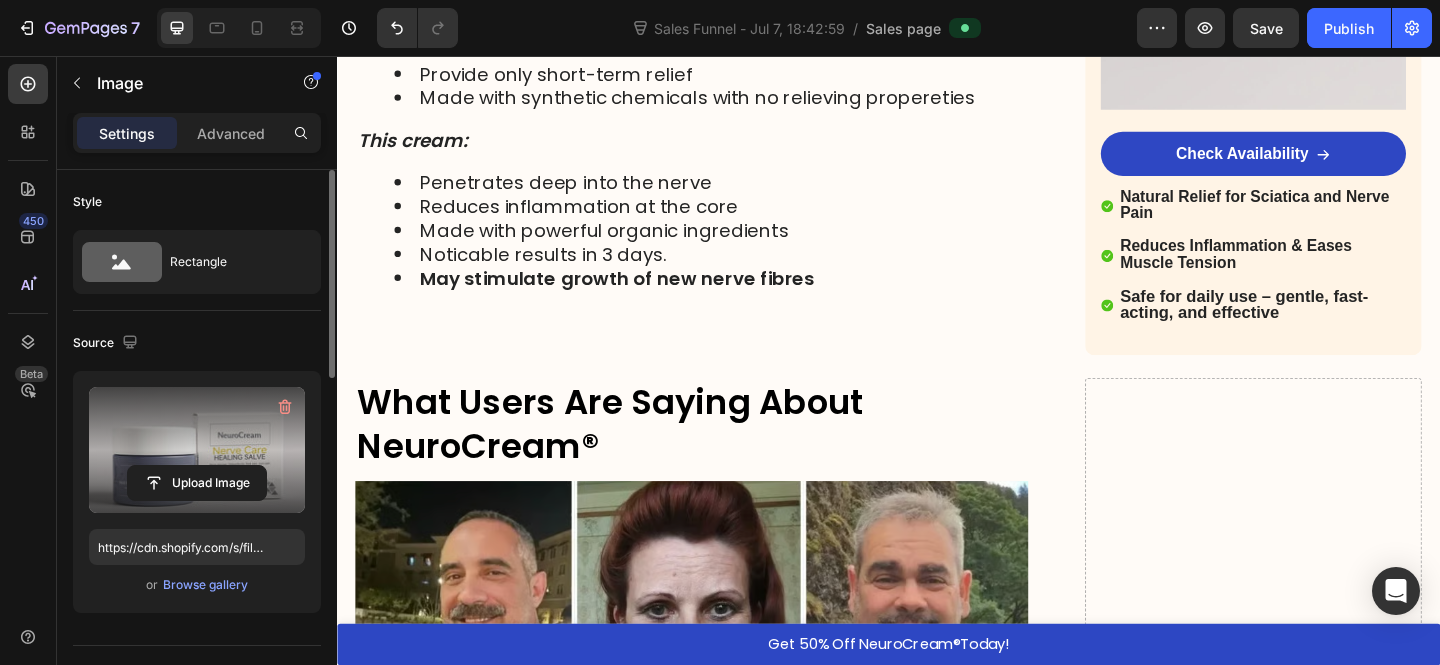 scroll, scrollTop: 5402, scrollLeft: 0, axis: vertical 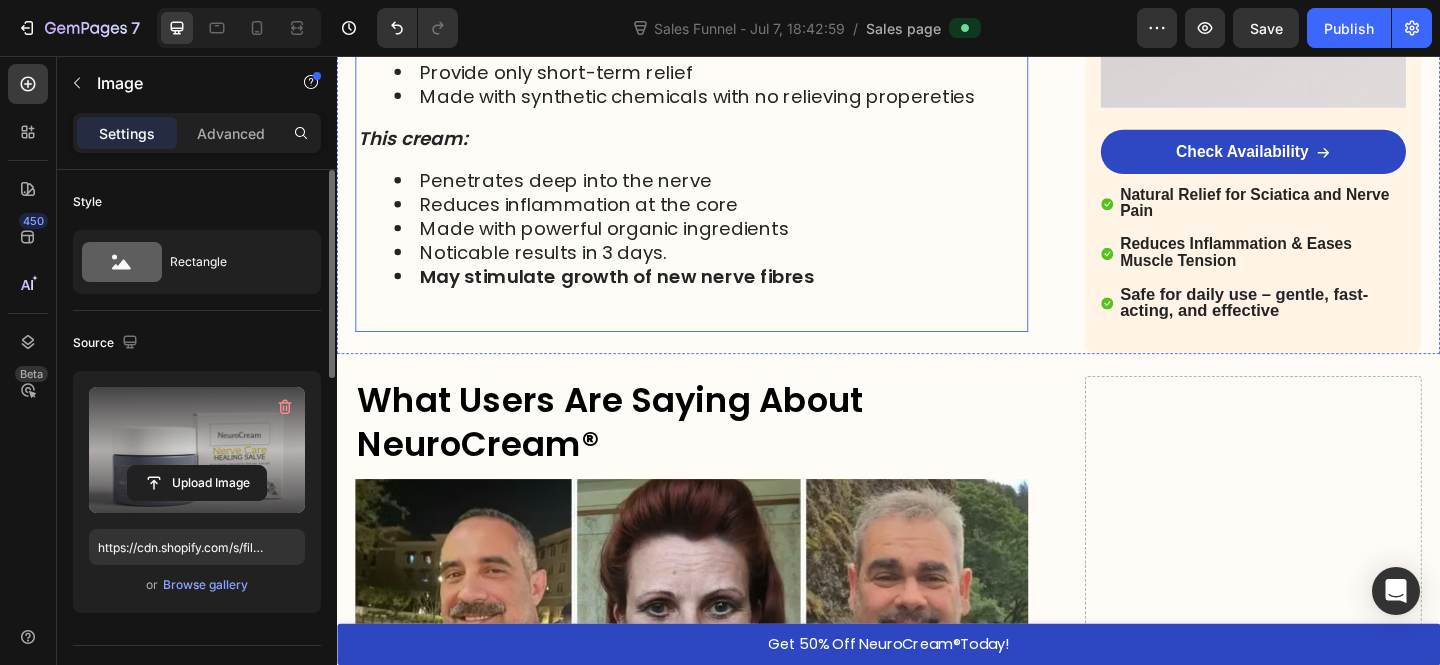 click on "Made with powerful organic ingredients" at bounding box center (743, 244) 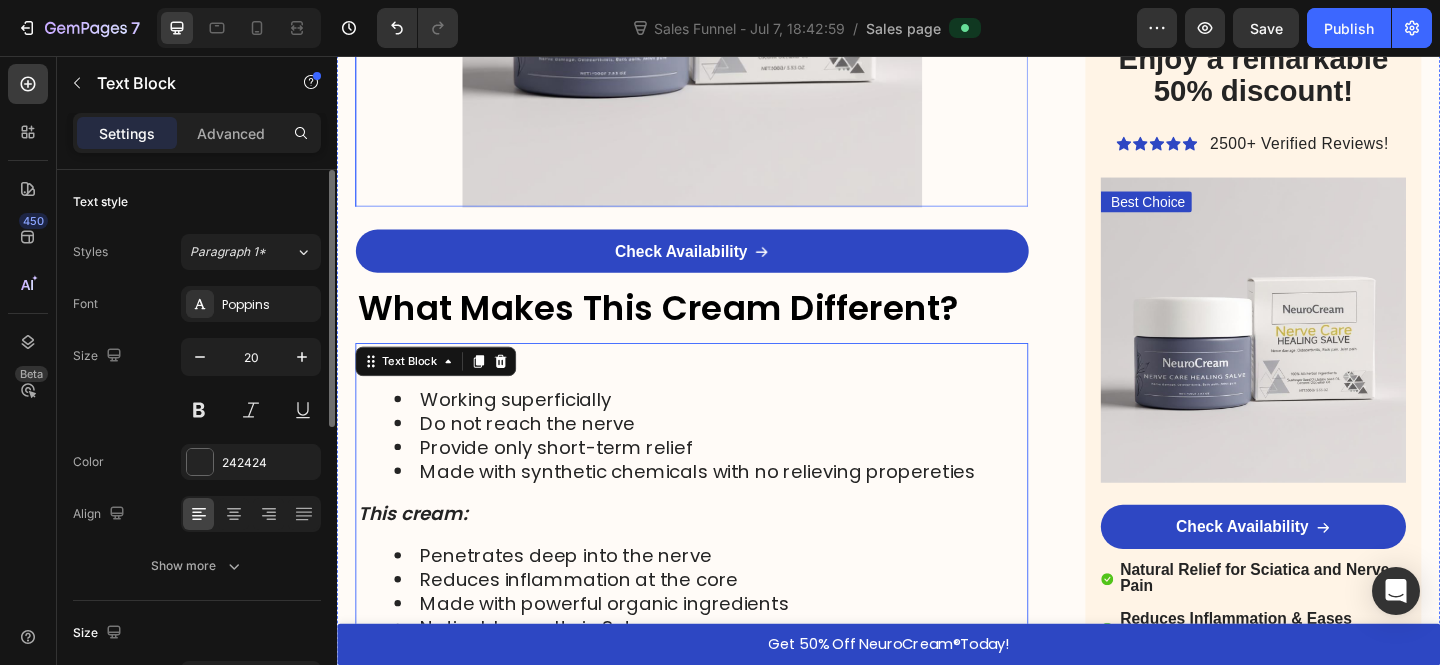 scroll, scrollTop: 4915, scrollLeft: 0, axis: vertical 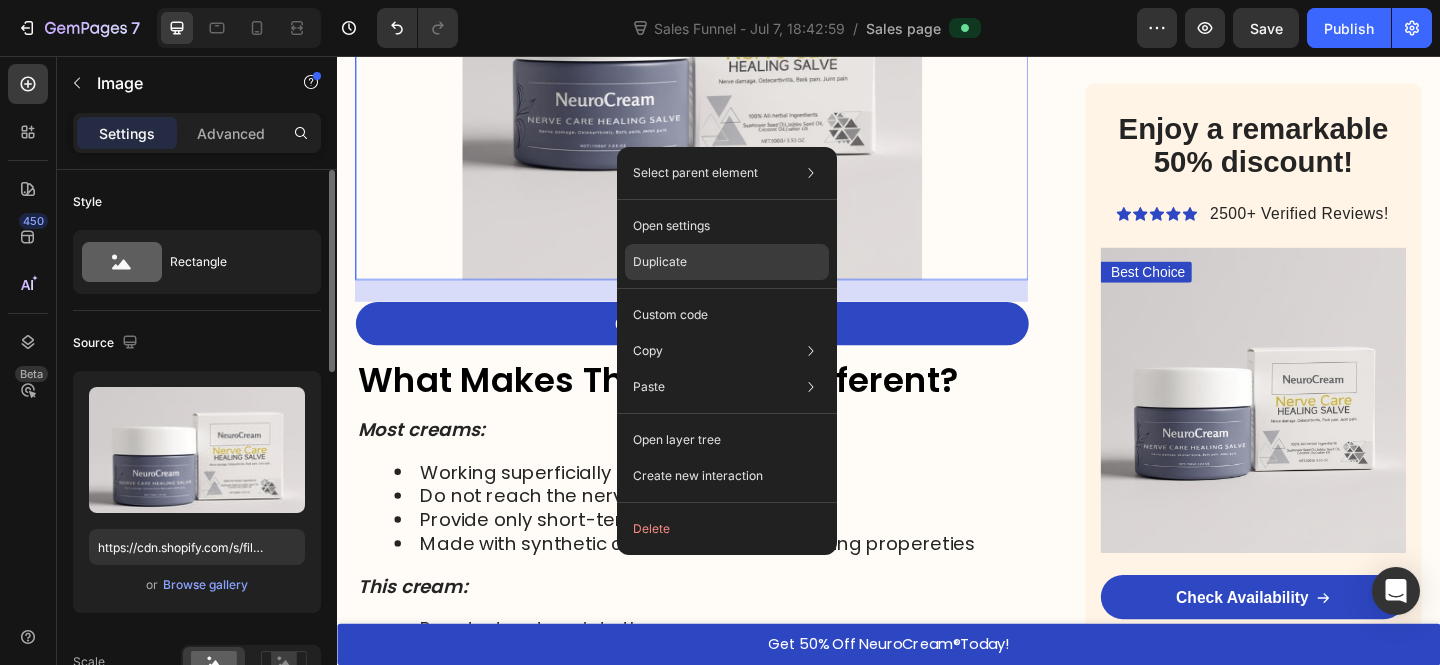 click on "Duplicate" at bounding box center (660, 262) 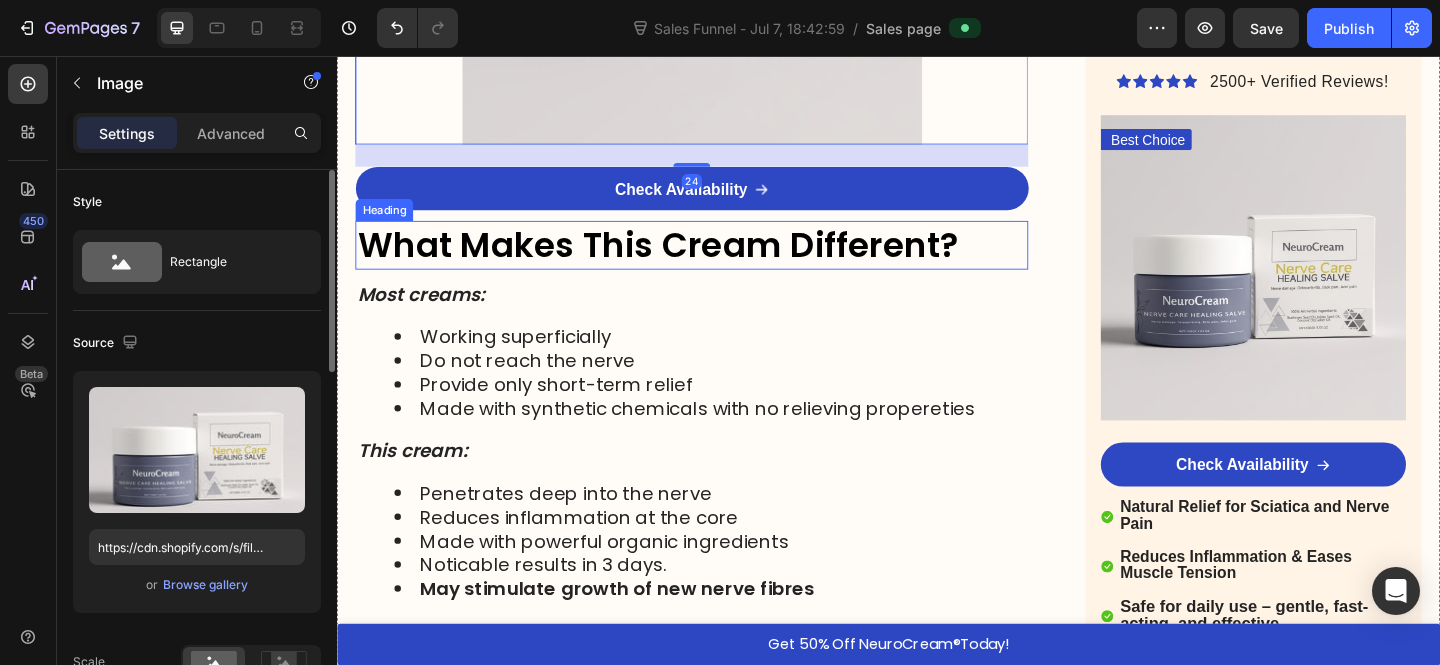 scroll, scrollTop: 5608, scrollLeft: 0, axis: vertical 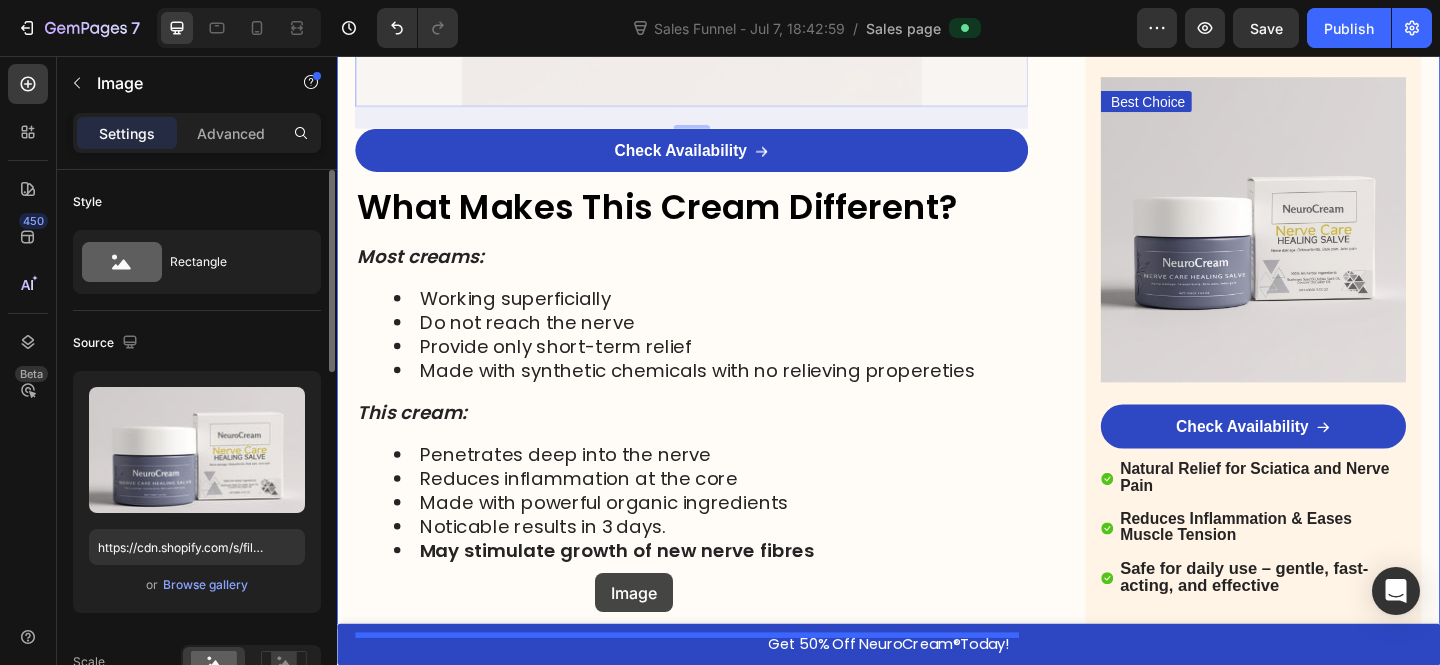 drag, startPoint x: 742, startPoint y: 79, endPoint x: 689, endPoint y: 445, distance: 369.81754 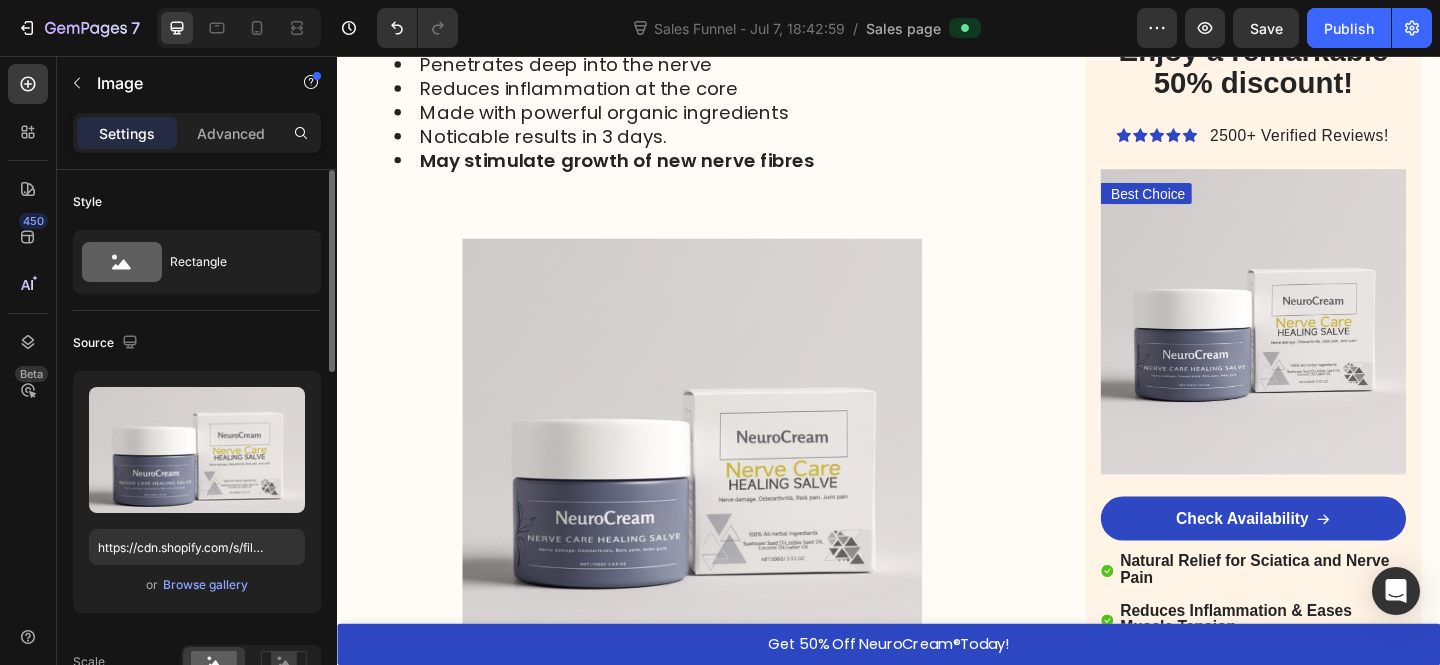 scroll, scrollTop: 5530, scrollLeft: 0, axis: vertical 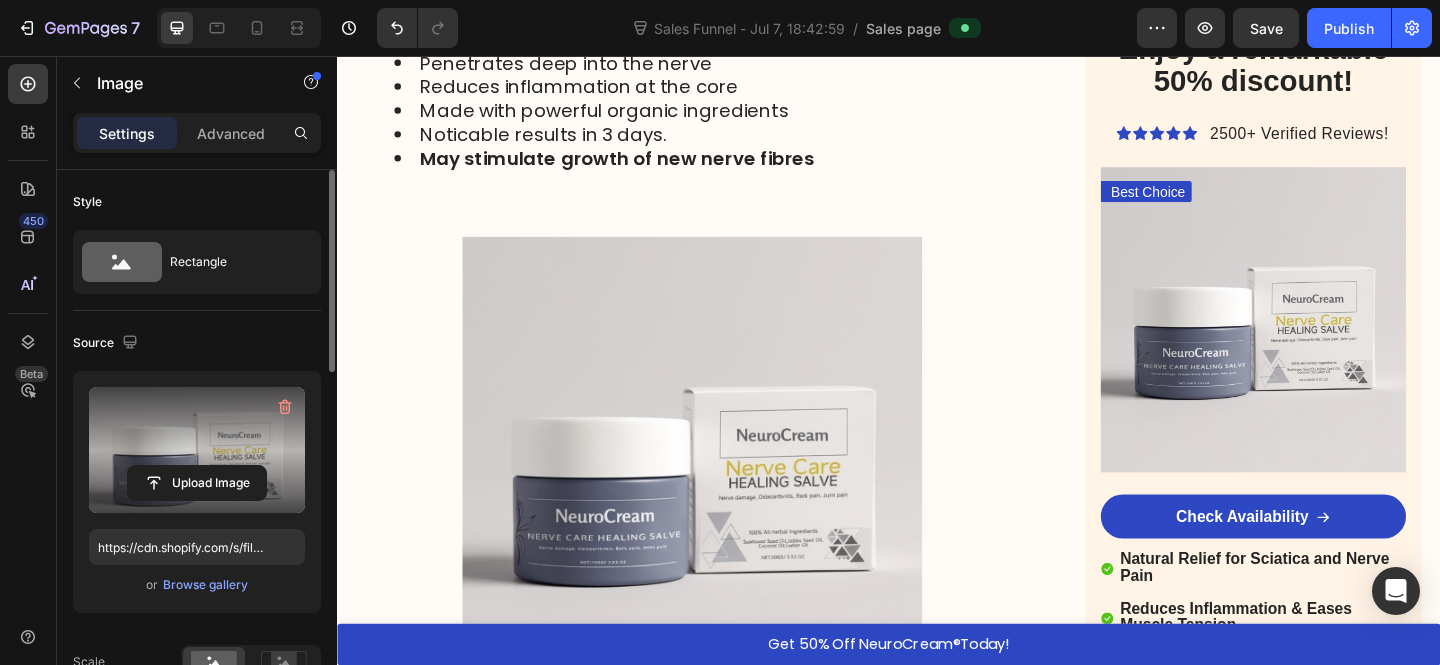 click at bounding box center [197, 450] 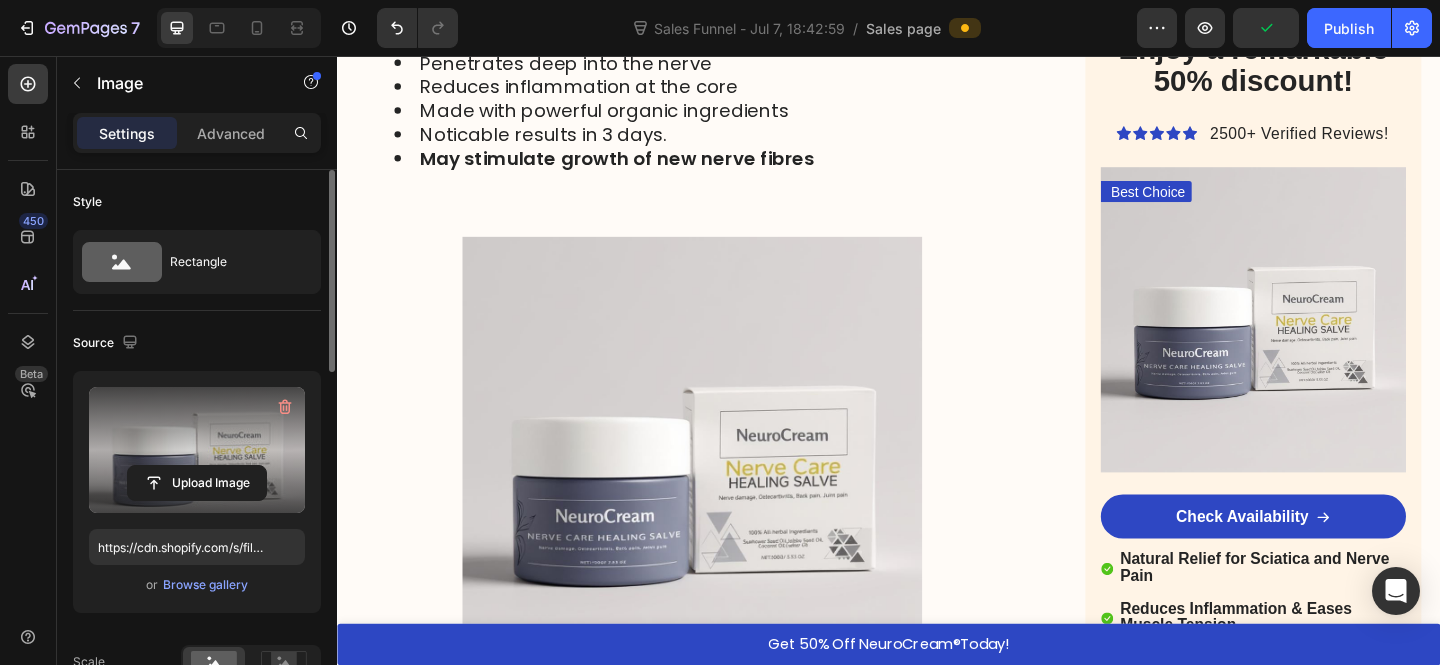type on "C:\fakepath\b913b3fb-7303-46a4-8cae-423482b7b676.avif" 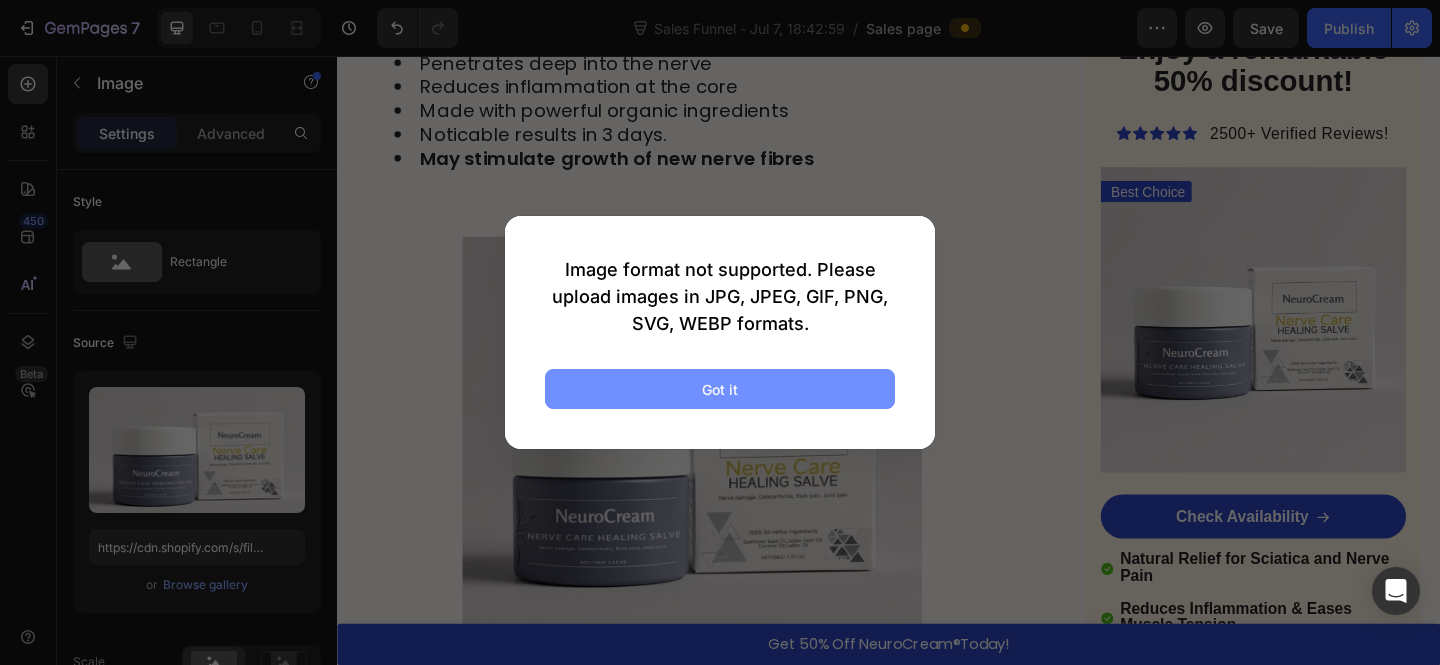 click on "Got it" at bounding box center (720, 389) 